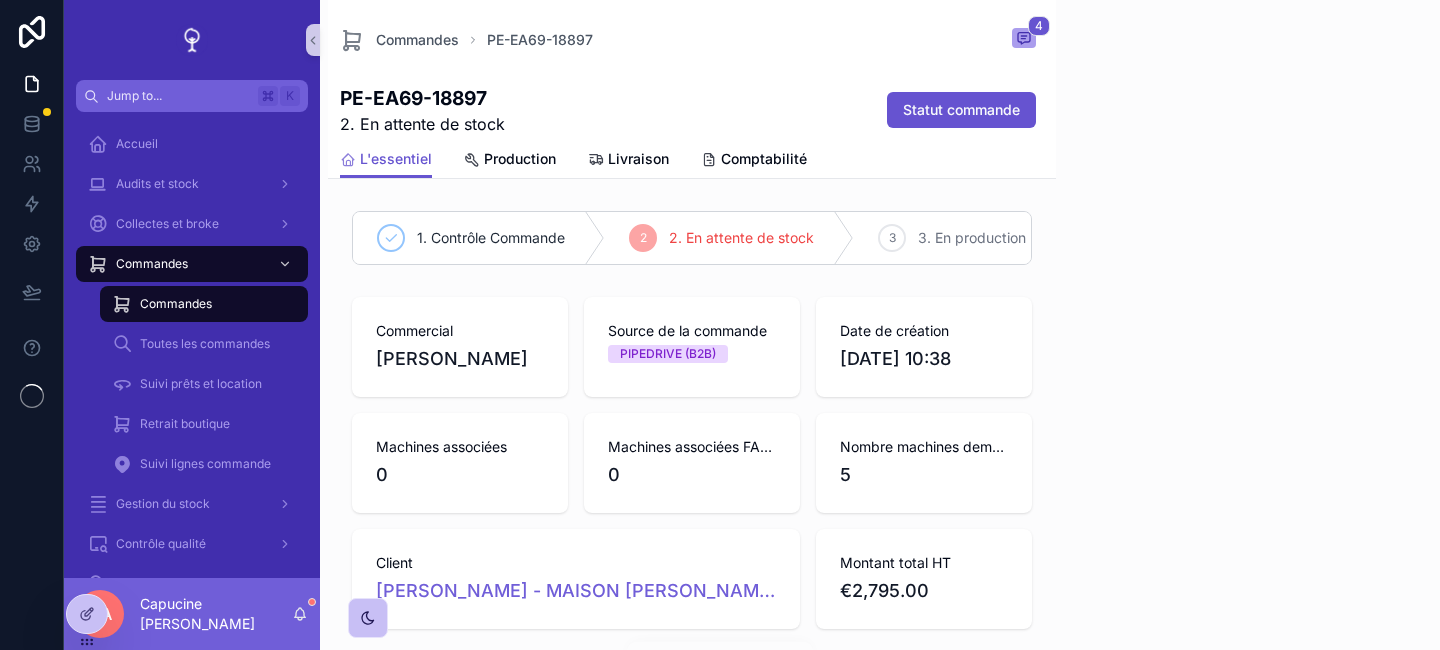 scroll, scrollTop: 0, scrollLeft: 0, axis: both 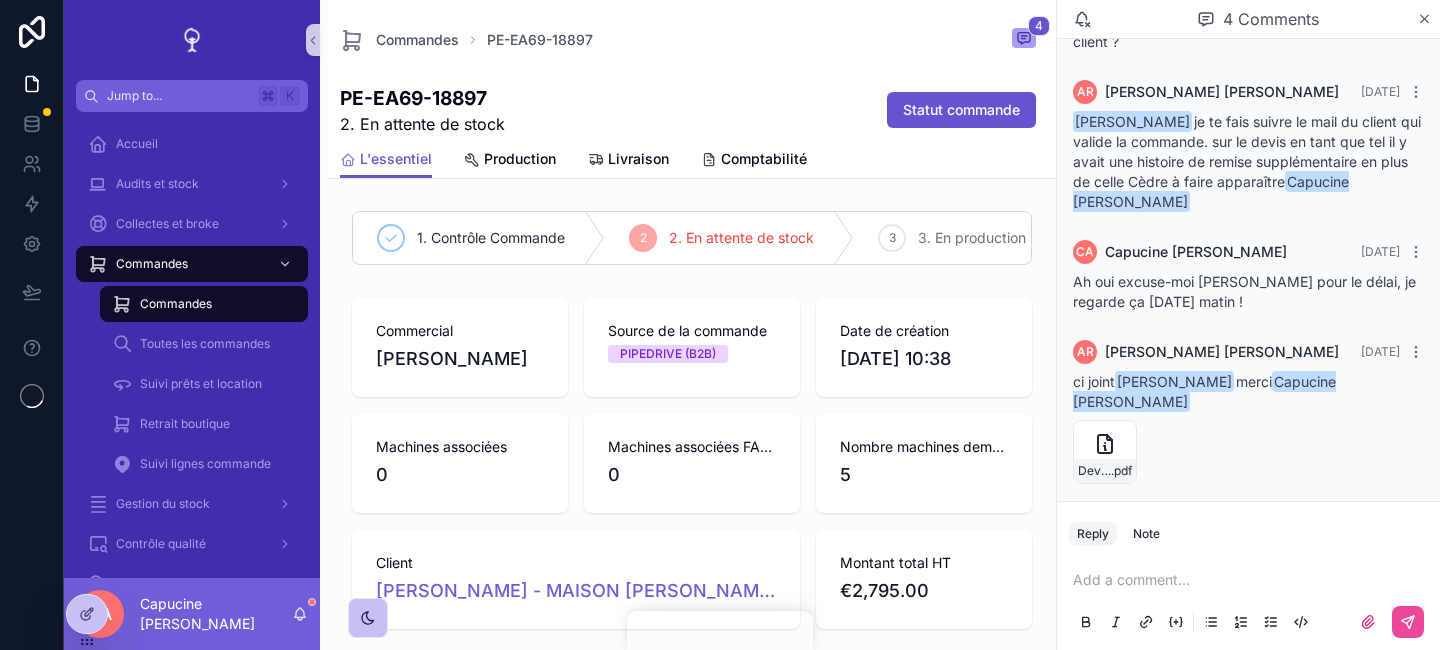 click on "Devis_18897-16413-signé .pdf" at bounding box center [1248, 452] 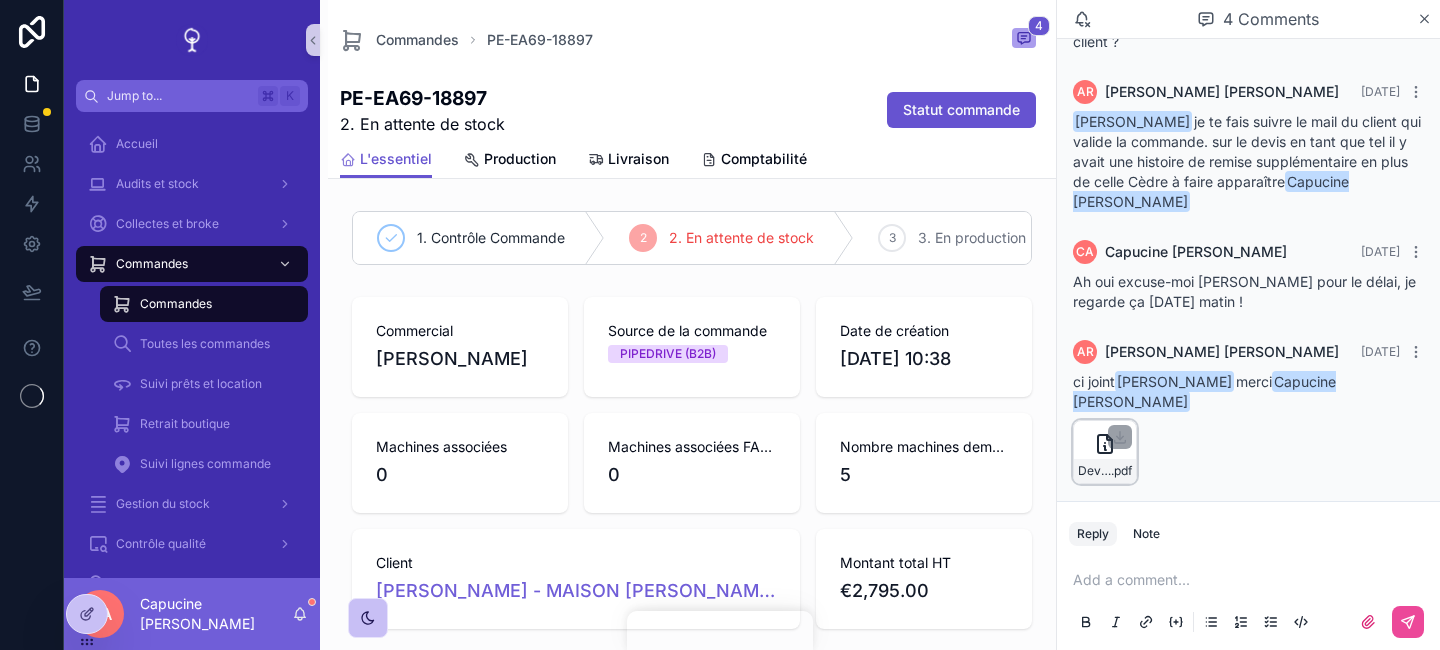click on "Devis_18897-16413-signé .pdf" at bounding box center (1105, 452) 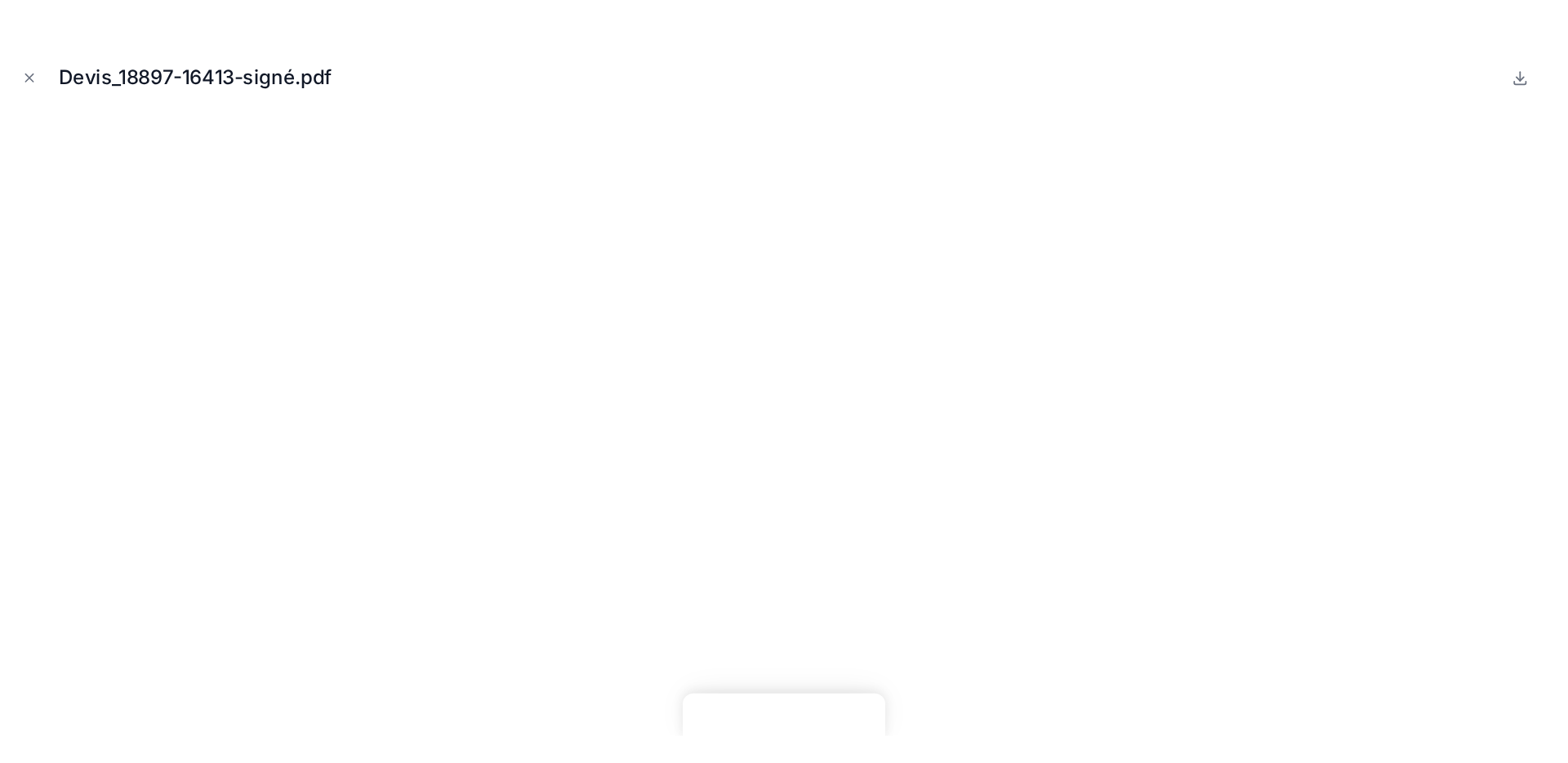 scroll, scrollTop: 71, scrollLeft: 0, axis: vertical 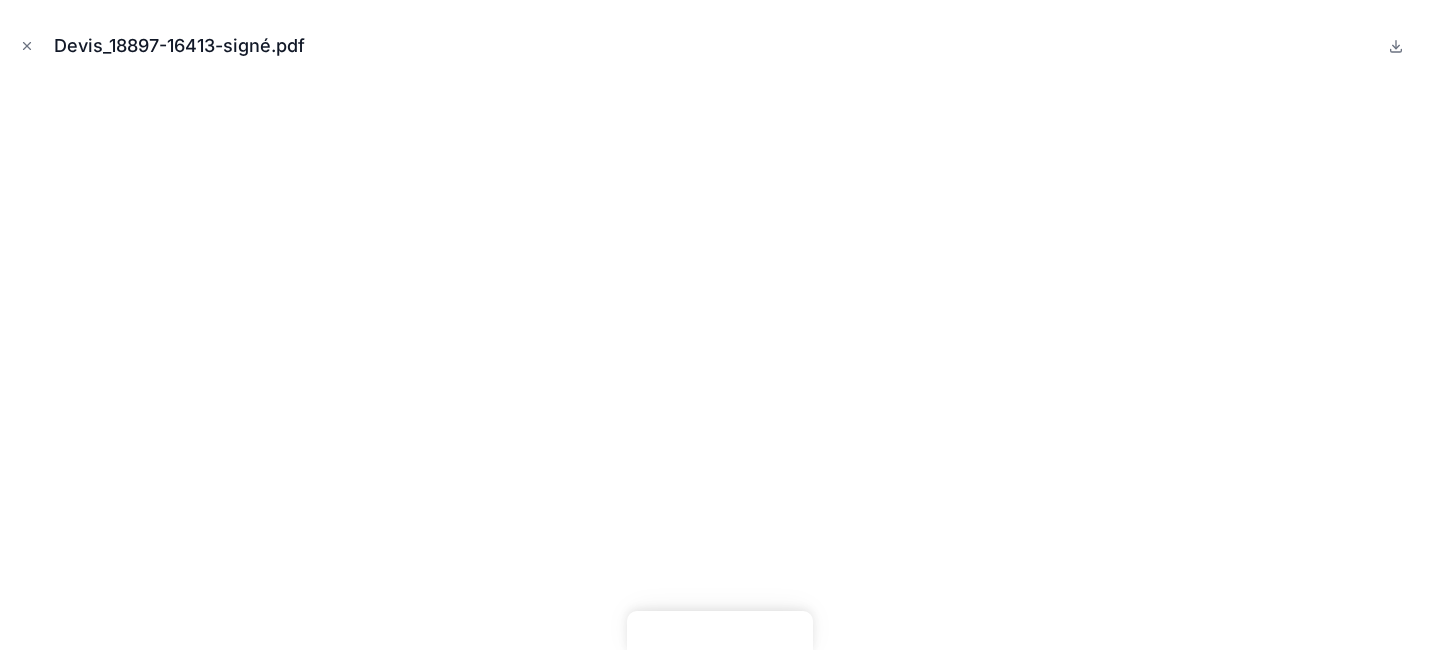 click on "Devis_18897-16413-signé.pdf" at bounding box center [720, 46] 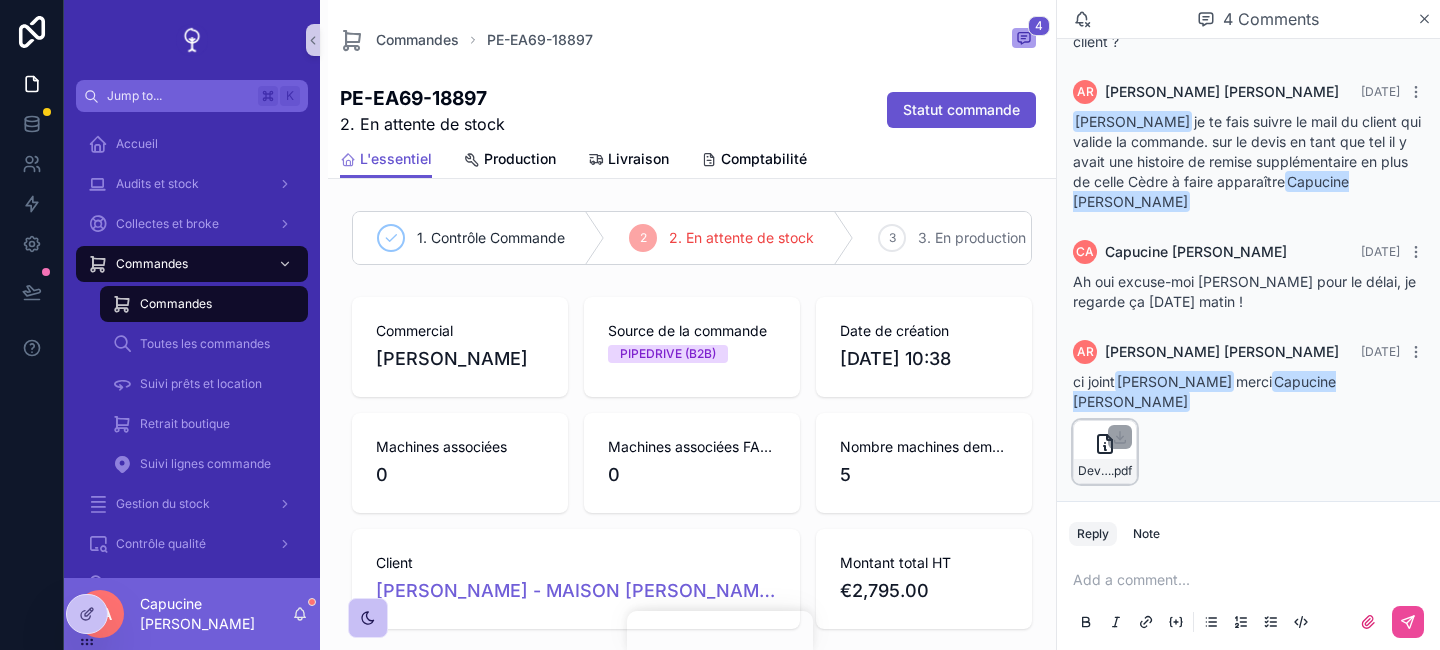 click 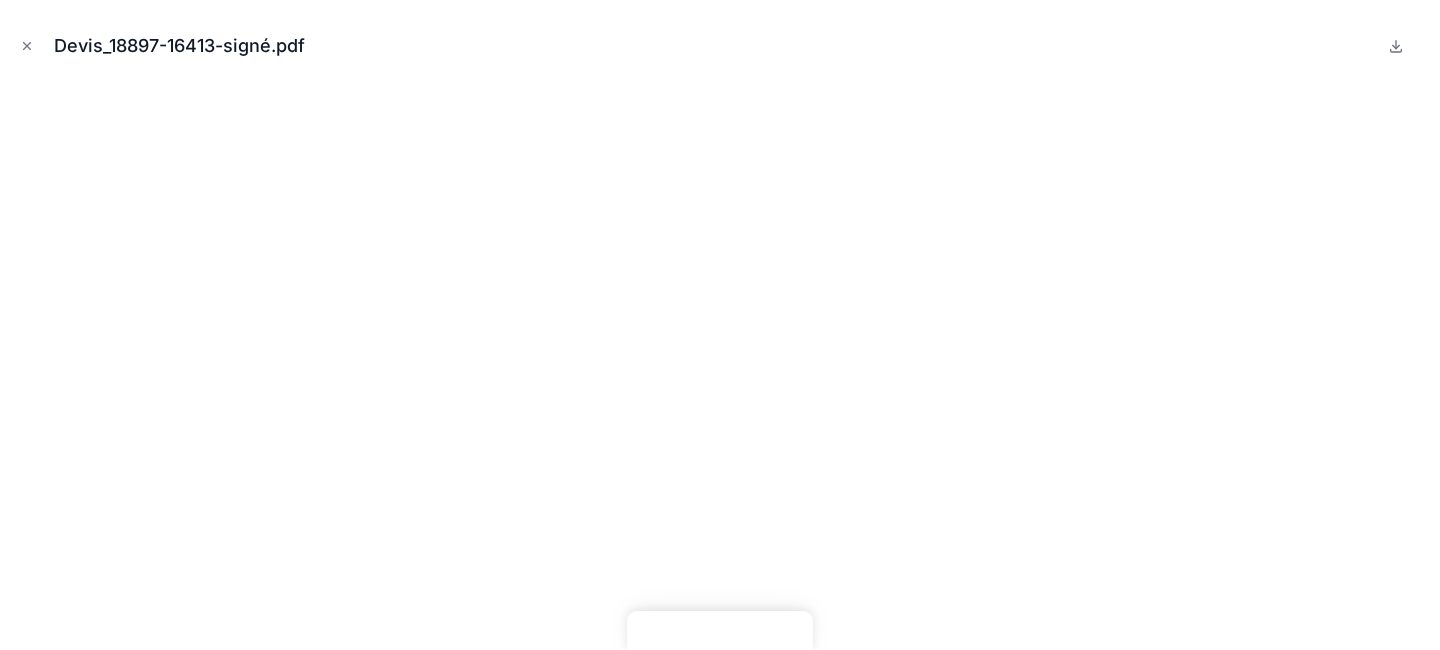 click on "Devis_18897-16413-signé.pdf" at bounding box center [720, 325] 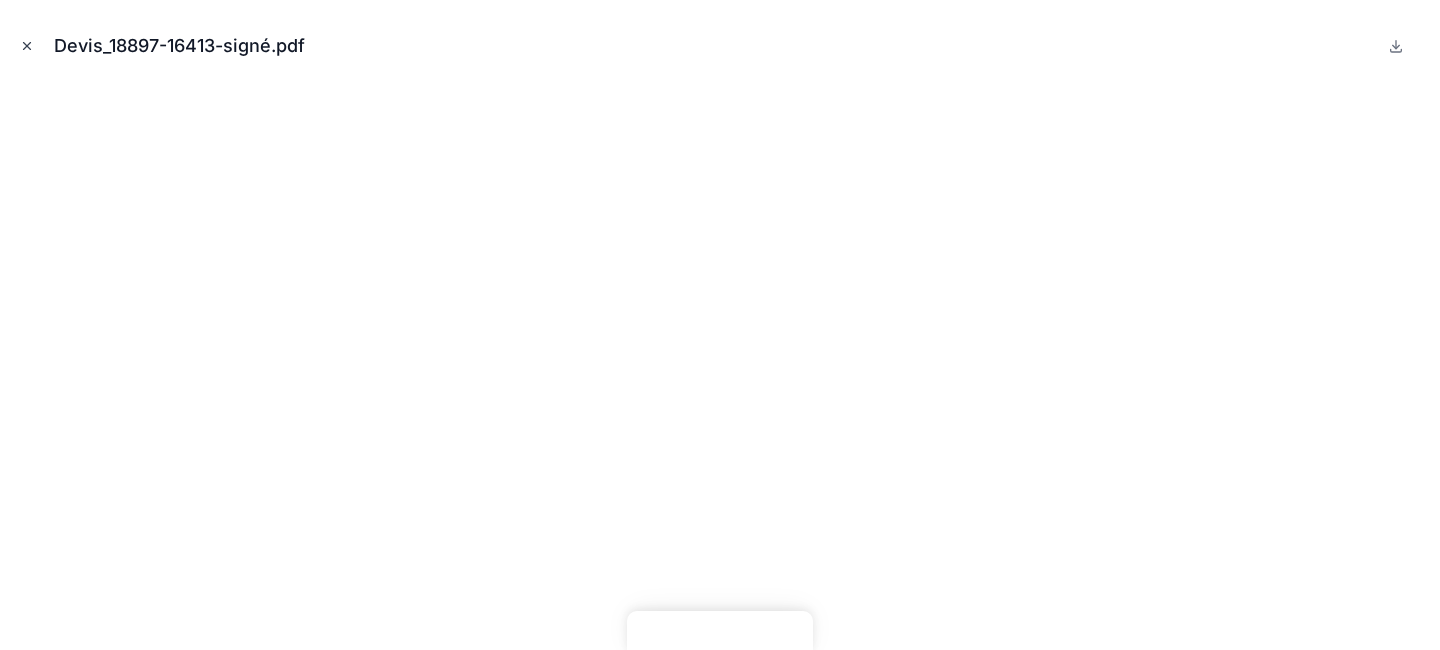 click 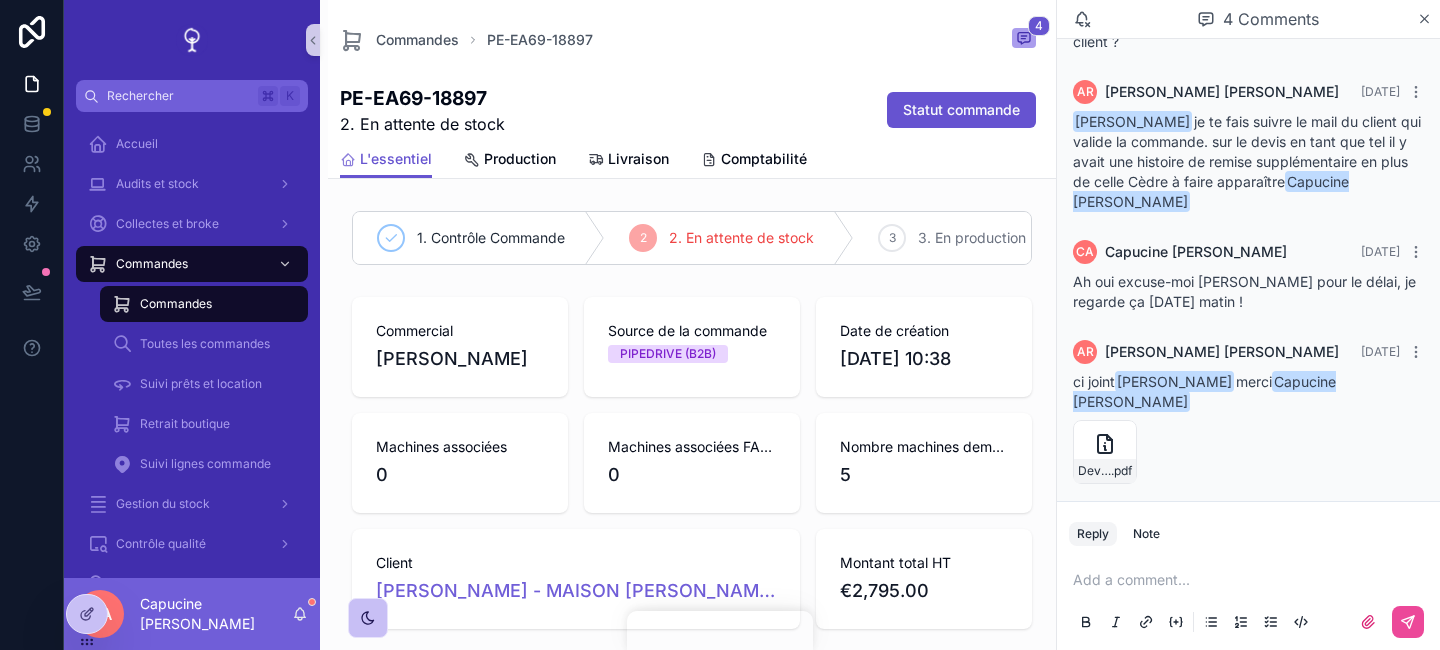 click on "Commandes PE-EA69-18897 4" at bounding box center (692, 40) 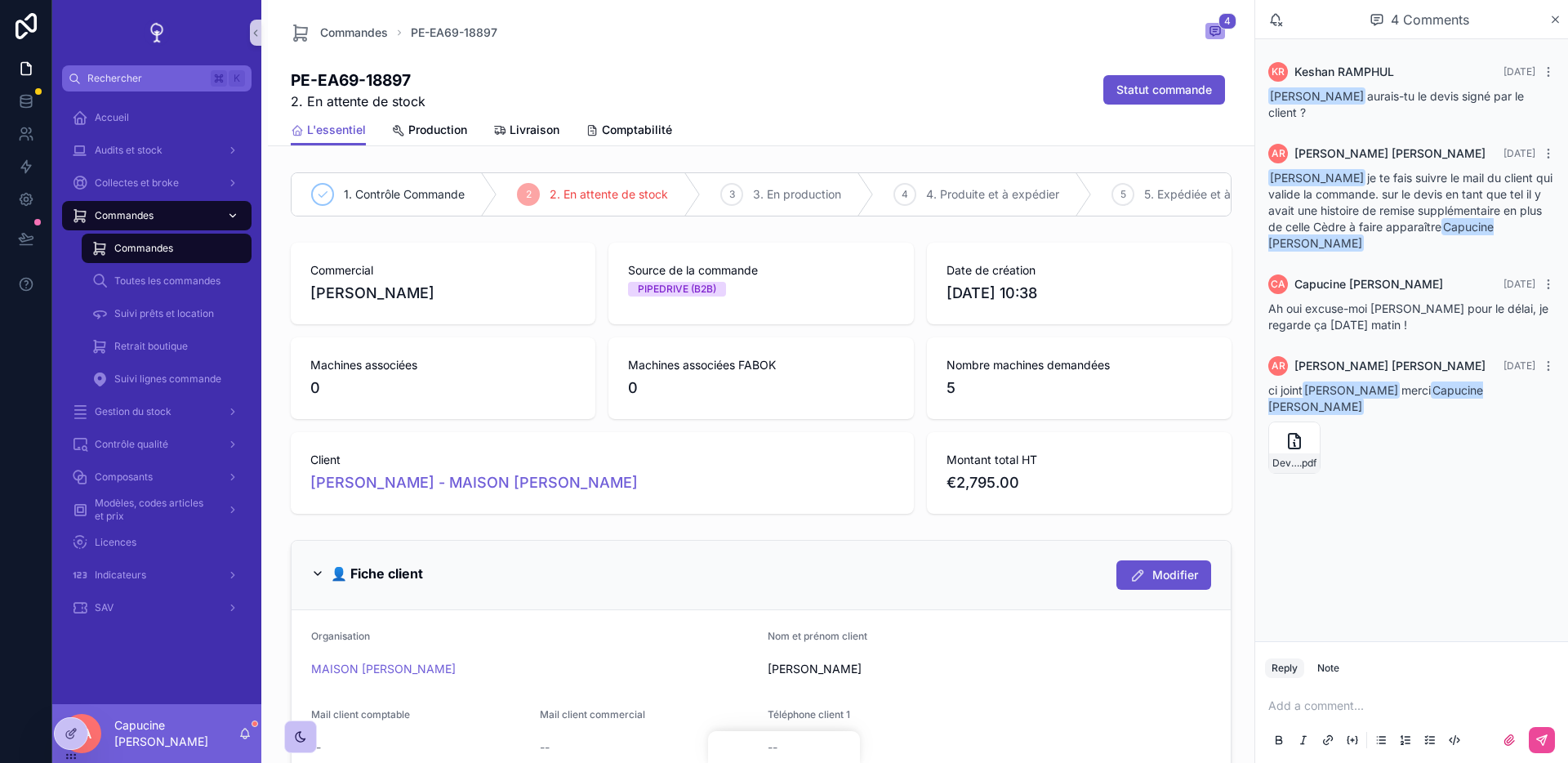 scroll, scrollTop: 0, scrollLeft: 0, axis: both 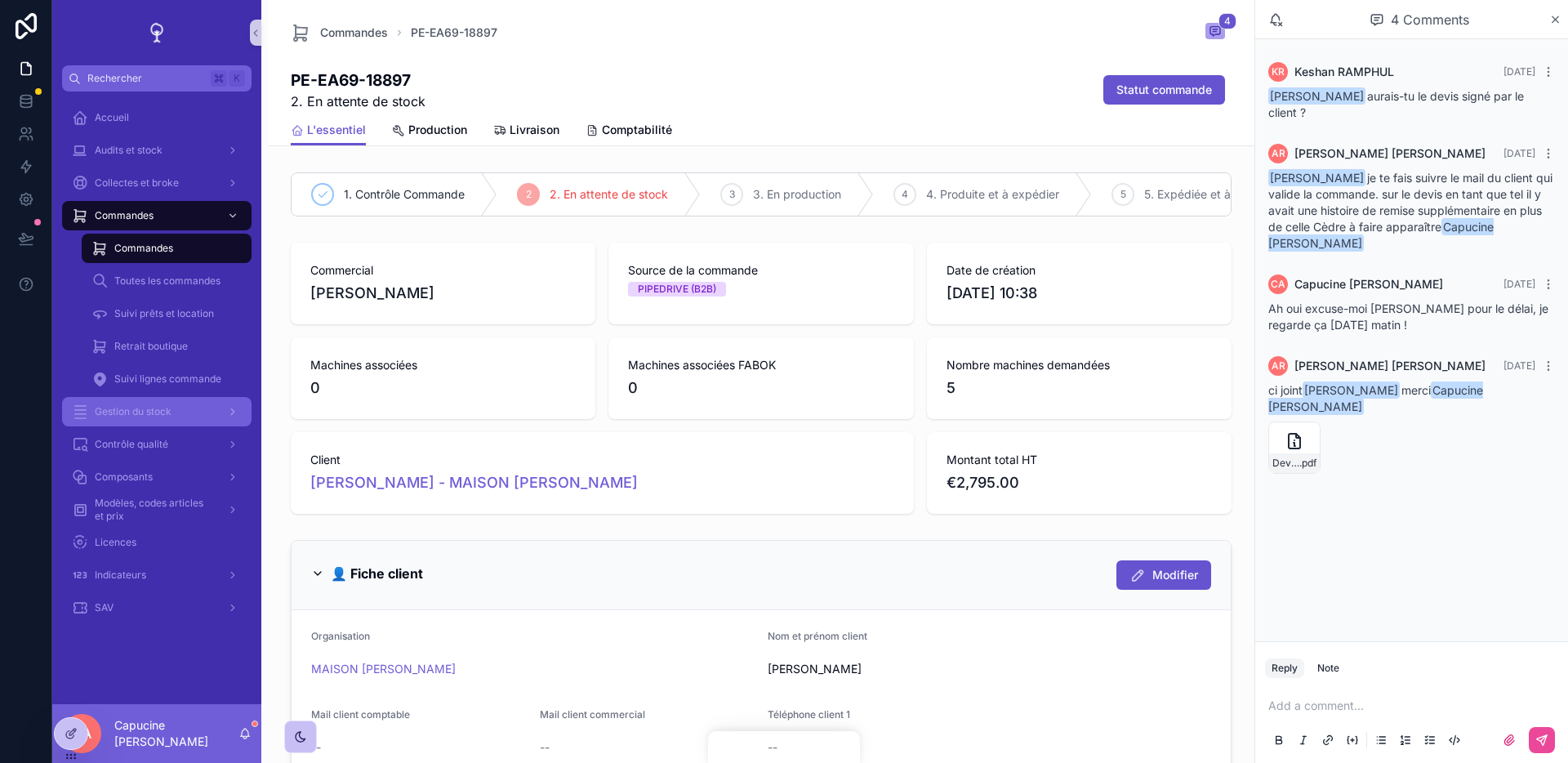 click on "Gestion du stock" at bounding box center [157, 412] 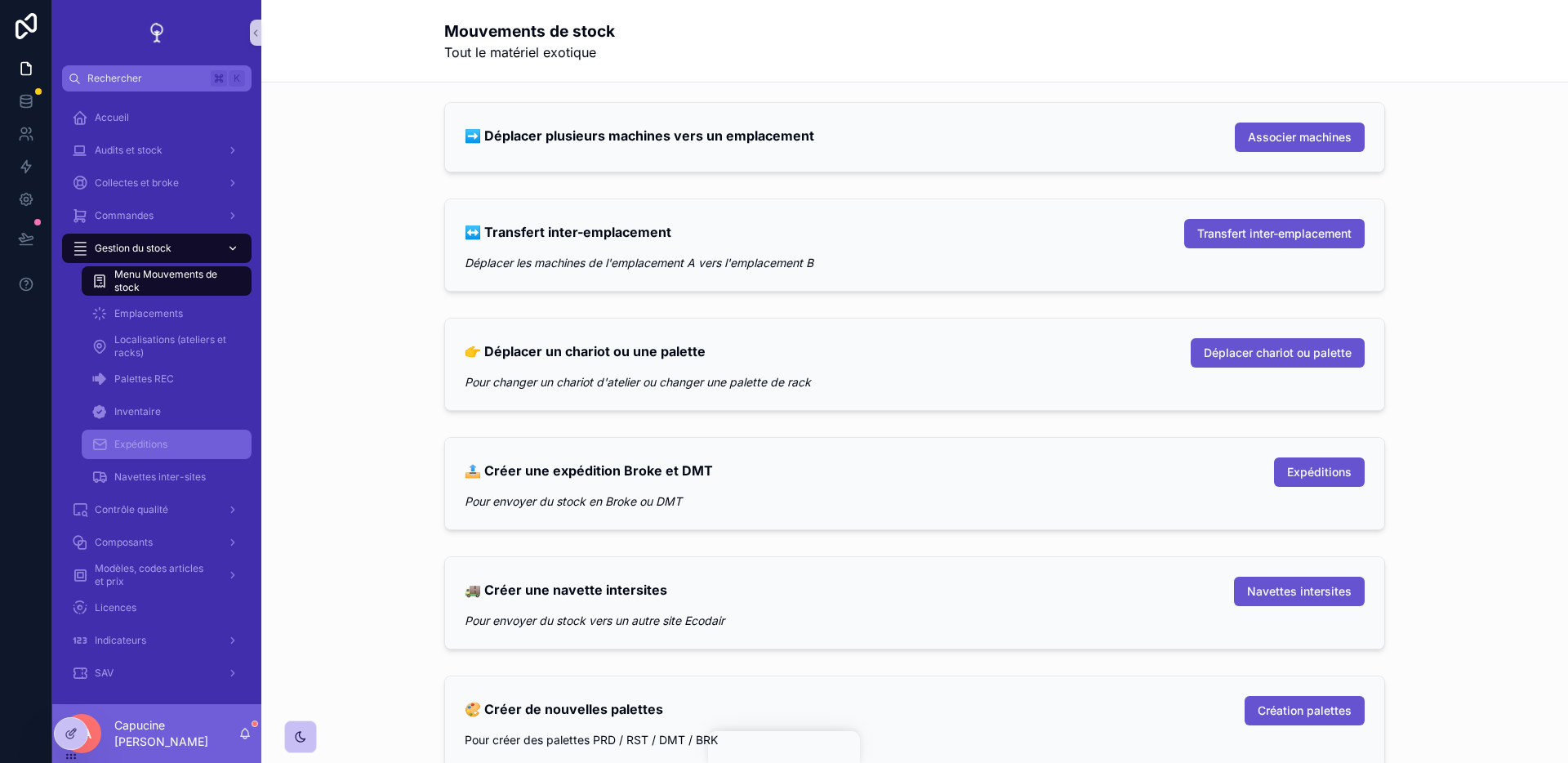 click on "Expéditions" at bounding box center [167, 444] 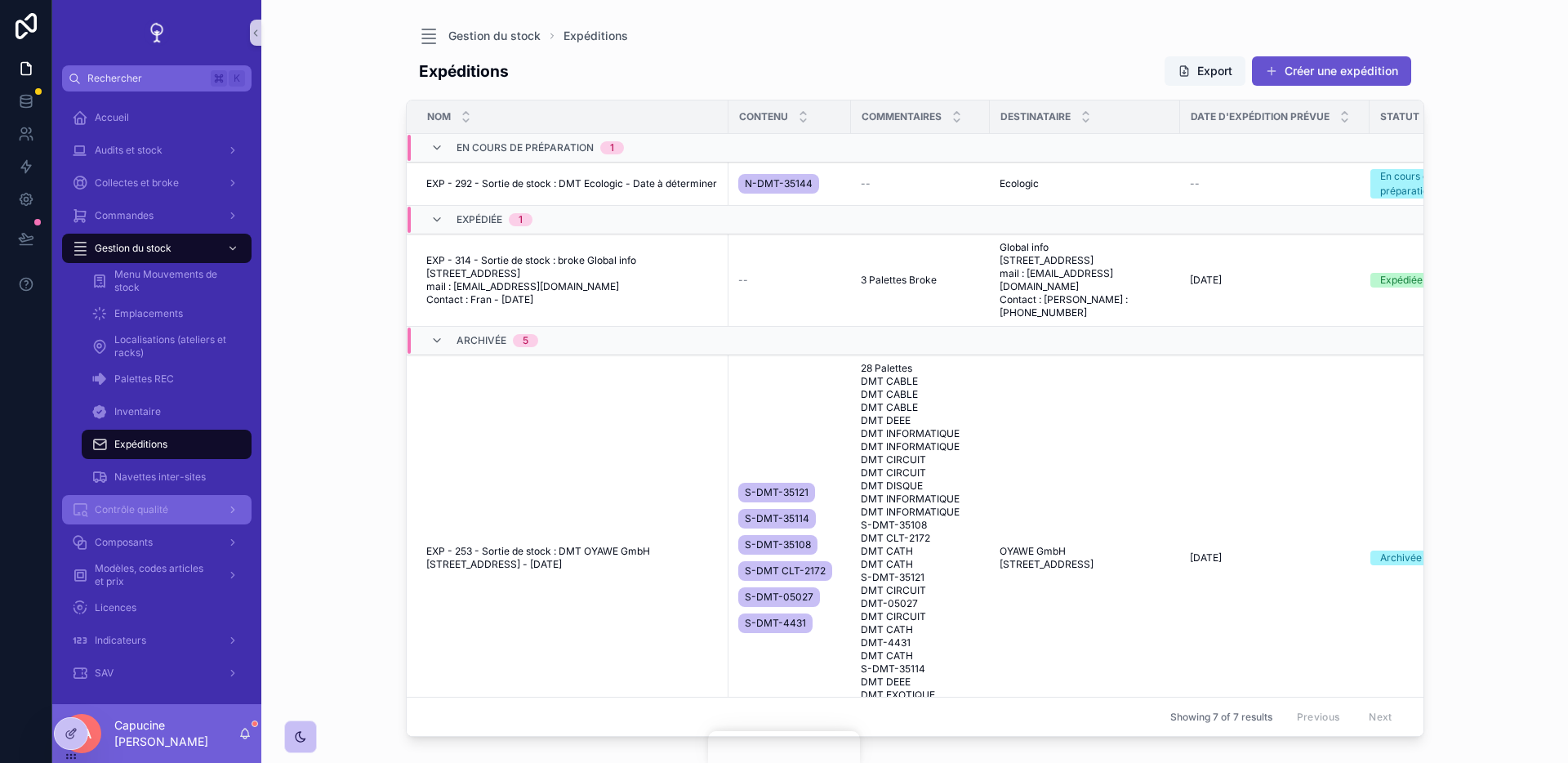 click on "Contrôle qualité" at bounding box center [157, 510] 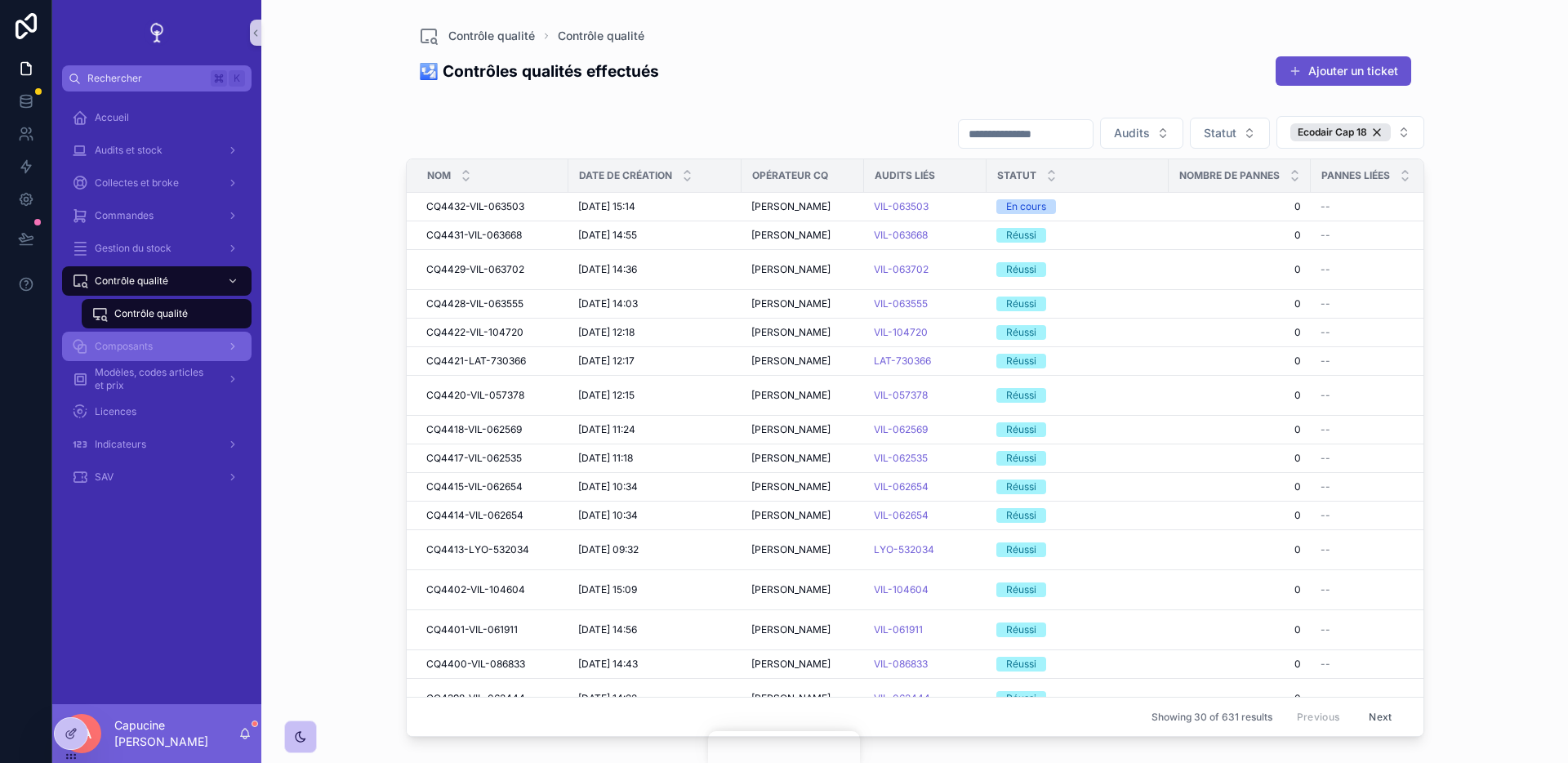 click at bounding box center (231, 346) 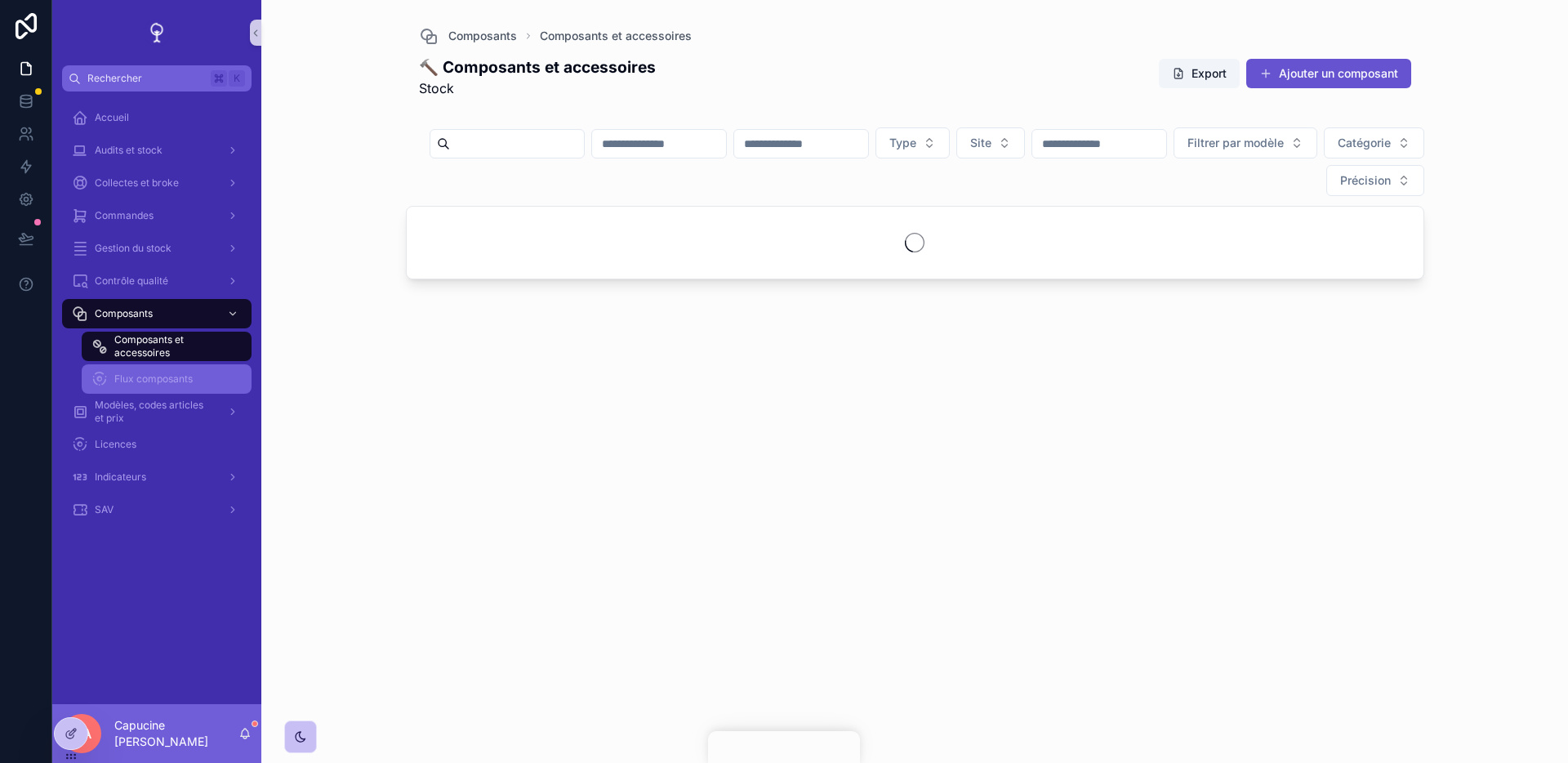 click on "Flux composants" at bounding box center (167, 379) 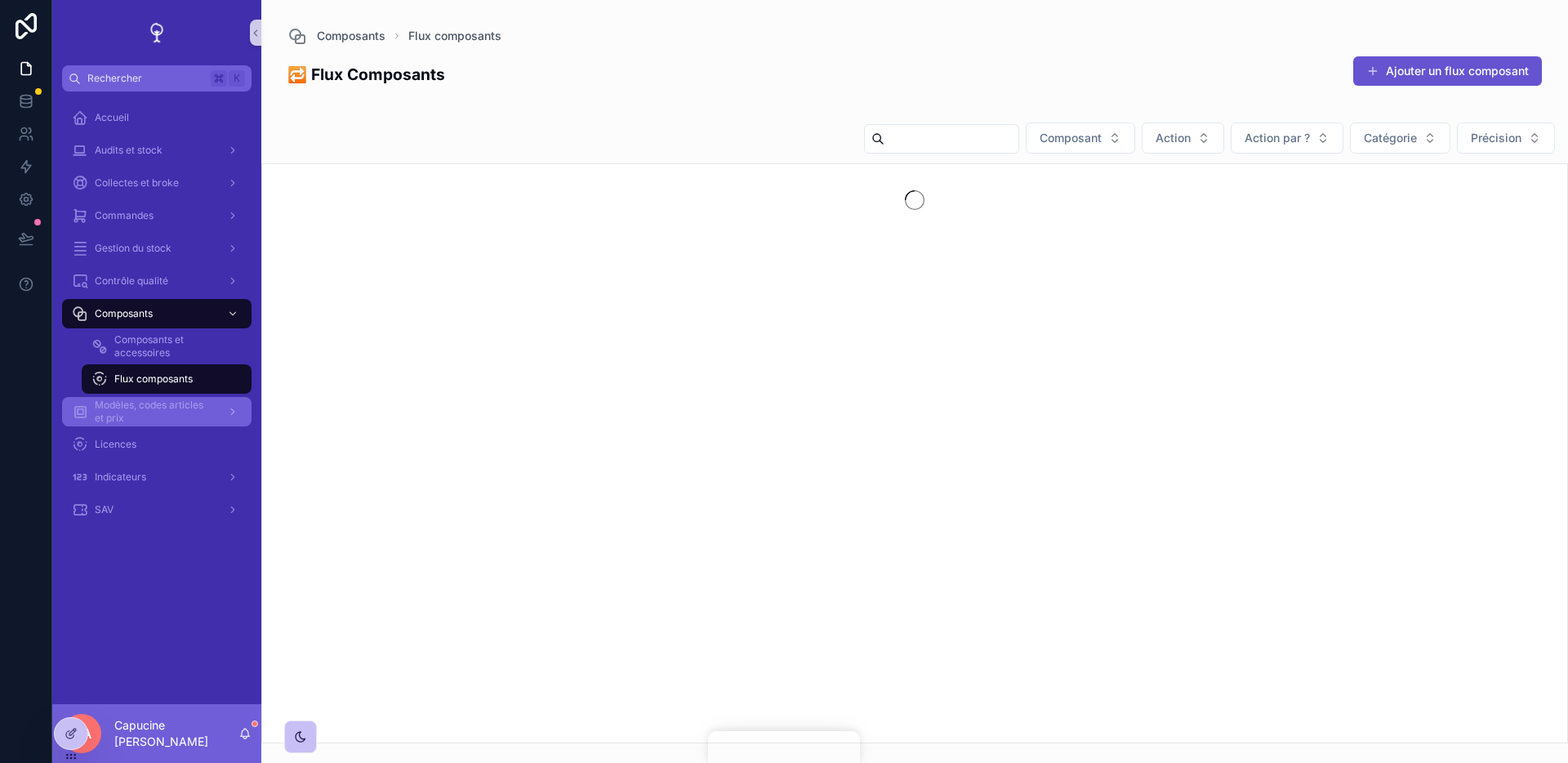 click on "Modèles, codes articles et prix" at bounding box center [154, 412] 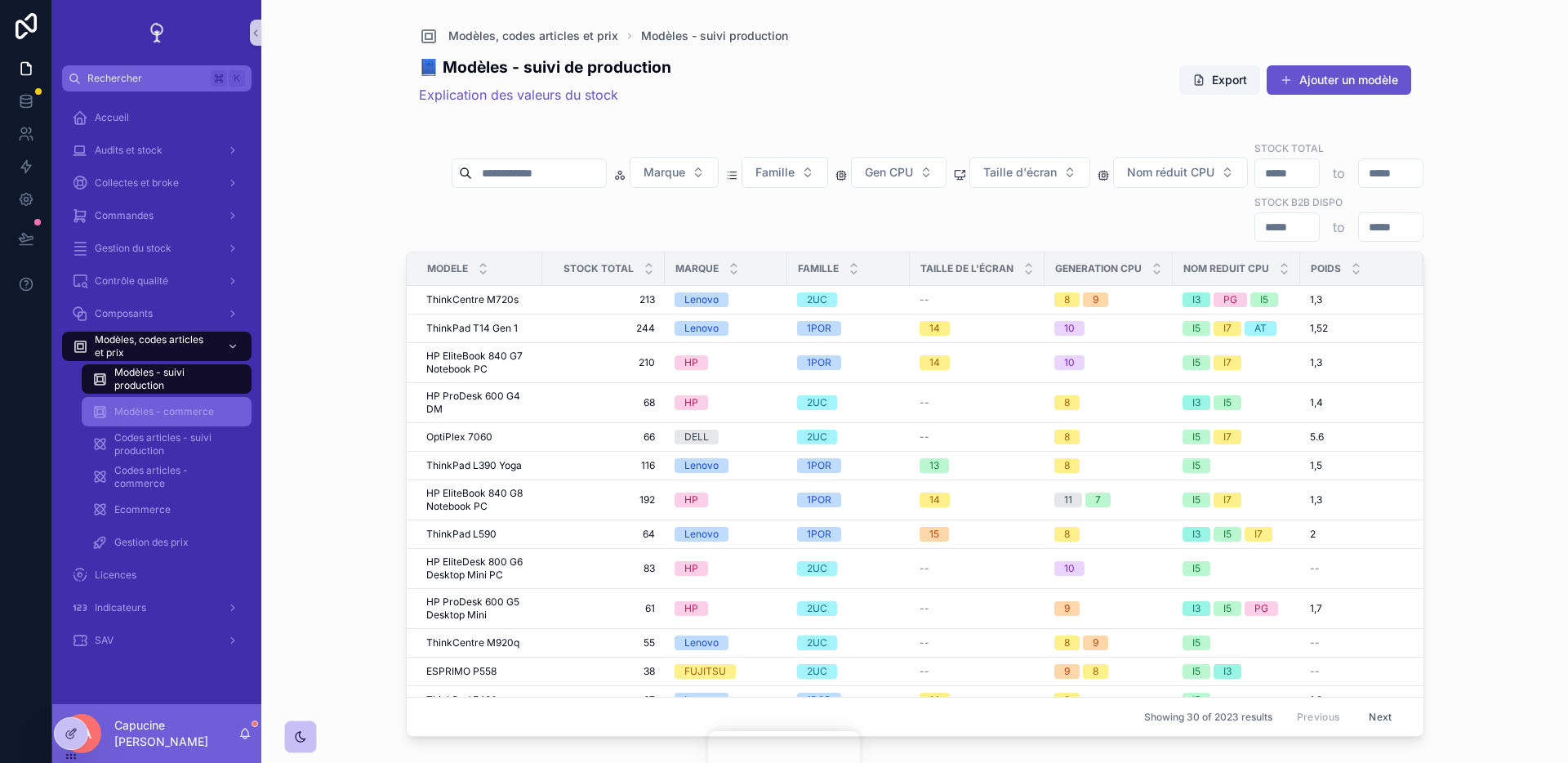 click on "Modèles - commerce" at bounding box center (164, 412) 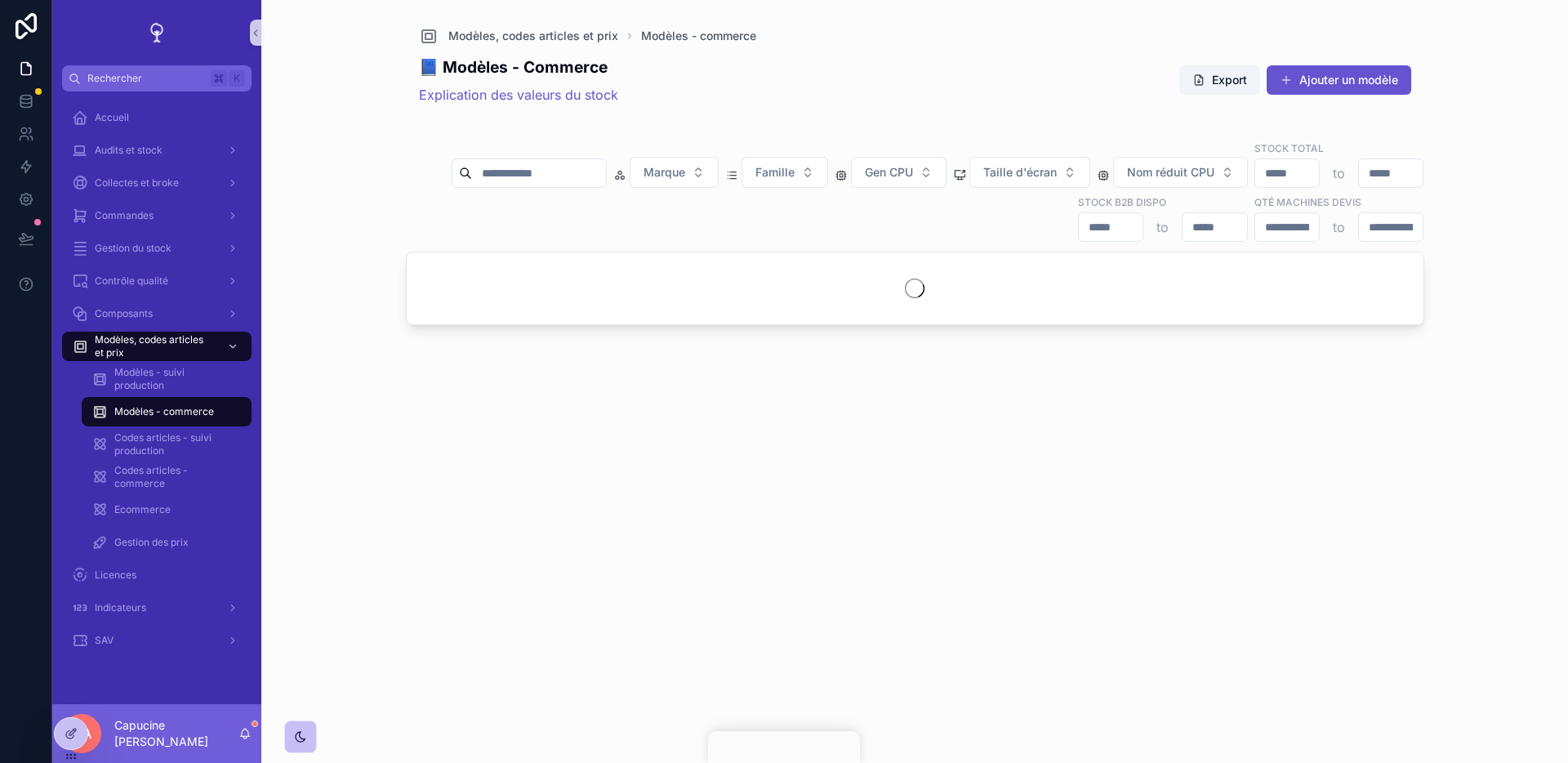 type 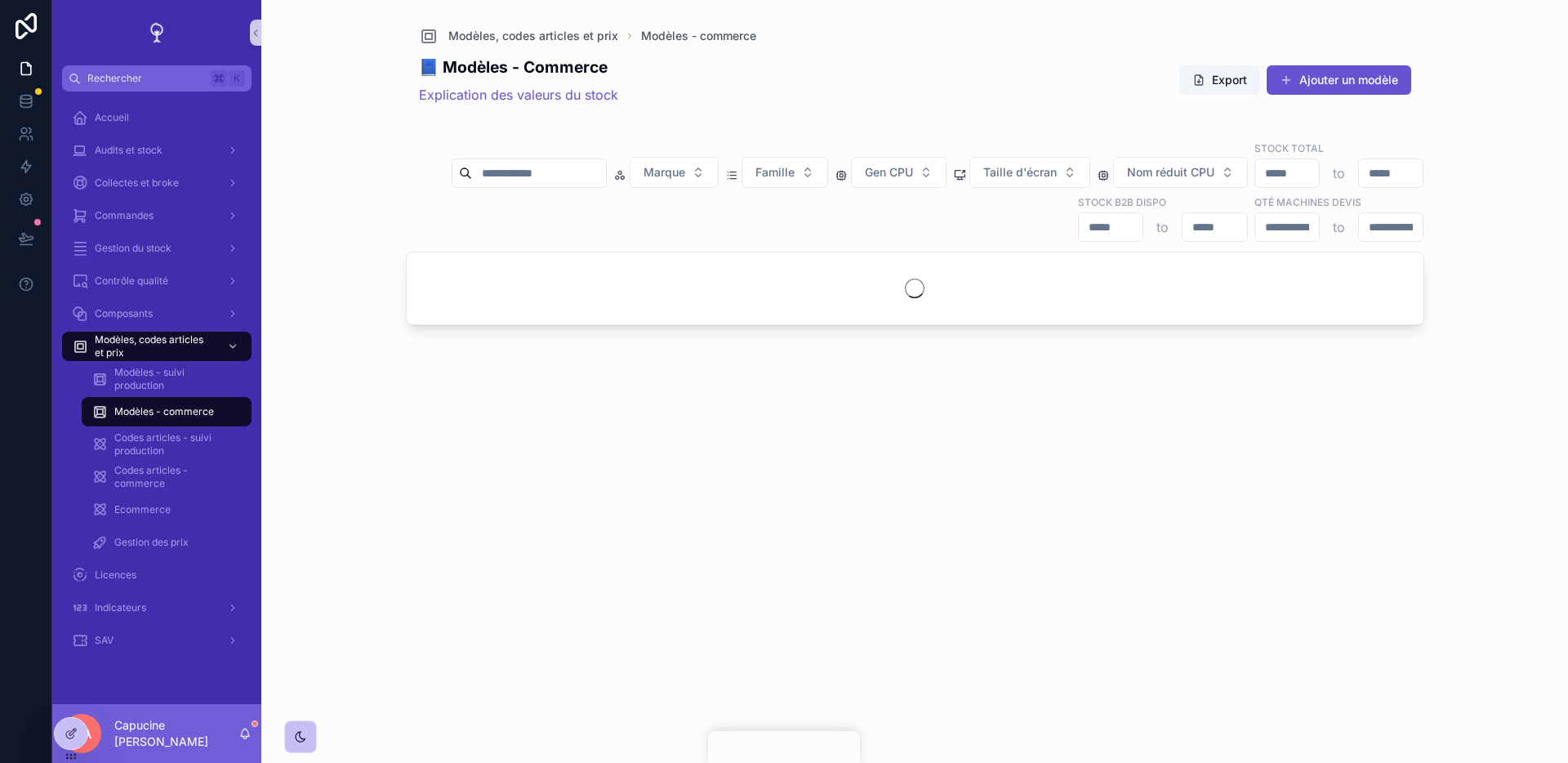 type 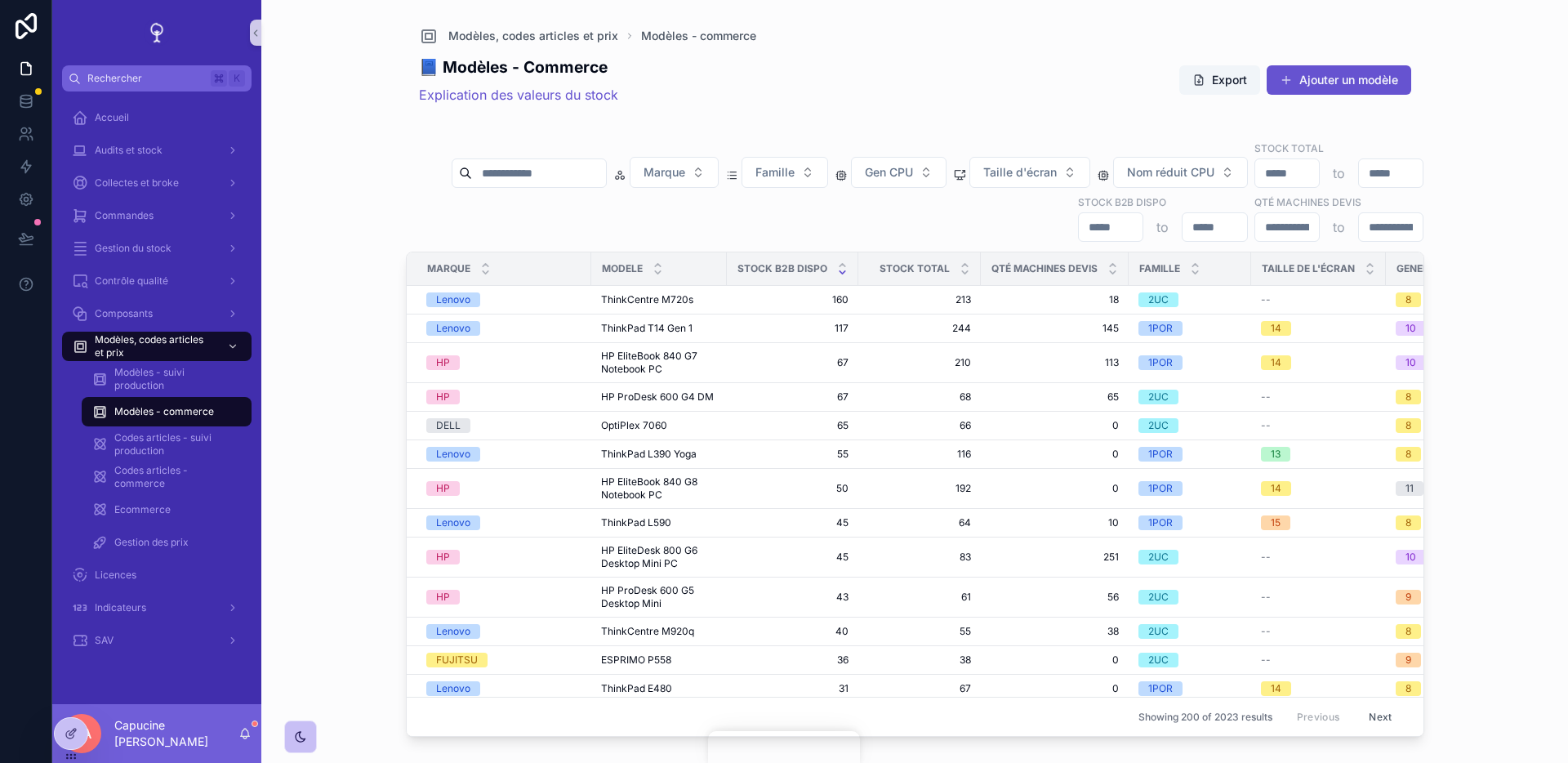 click at bounding box center [539, 173] 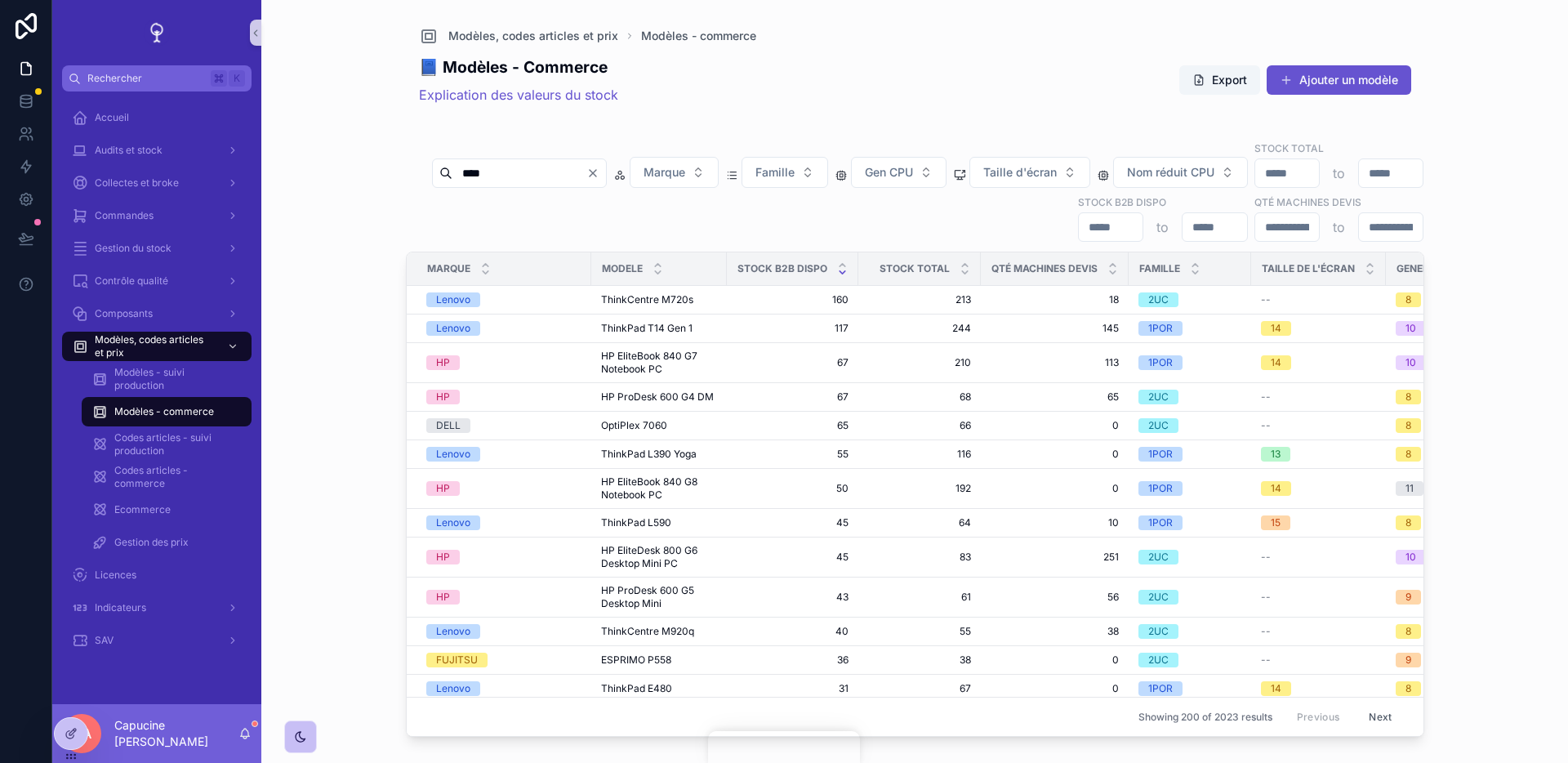 type on "****" 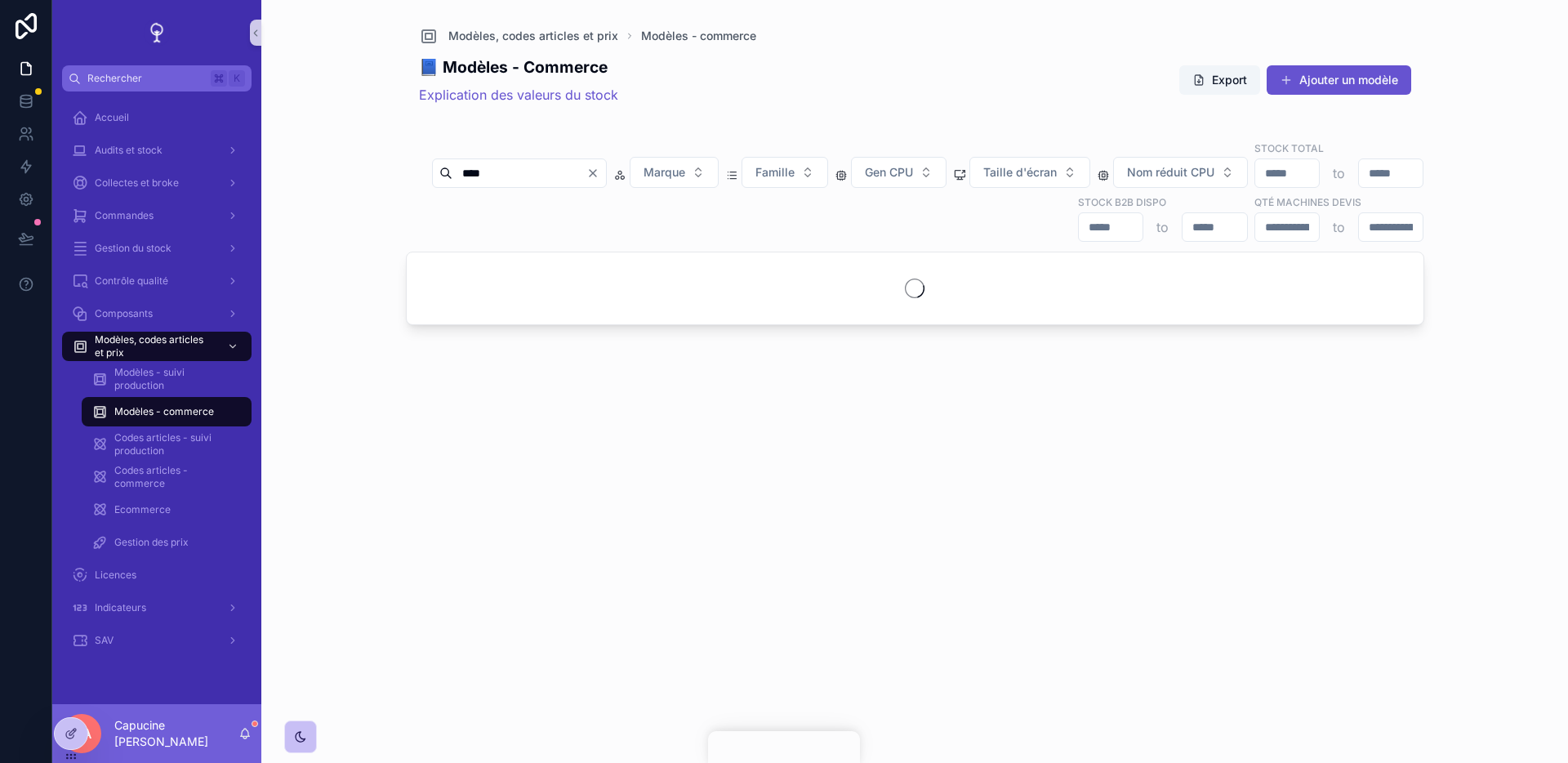 type 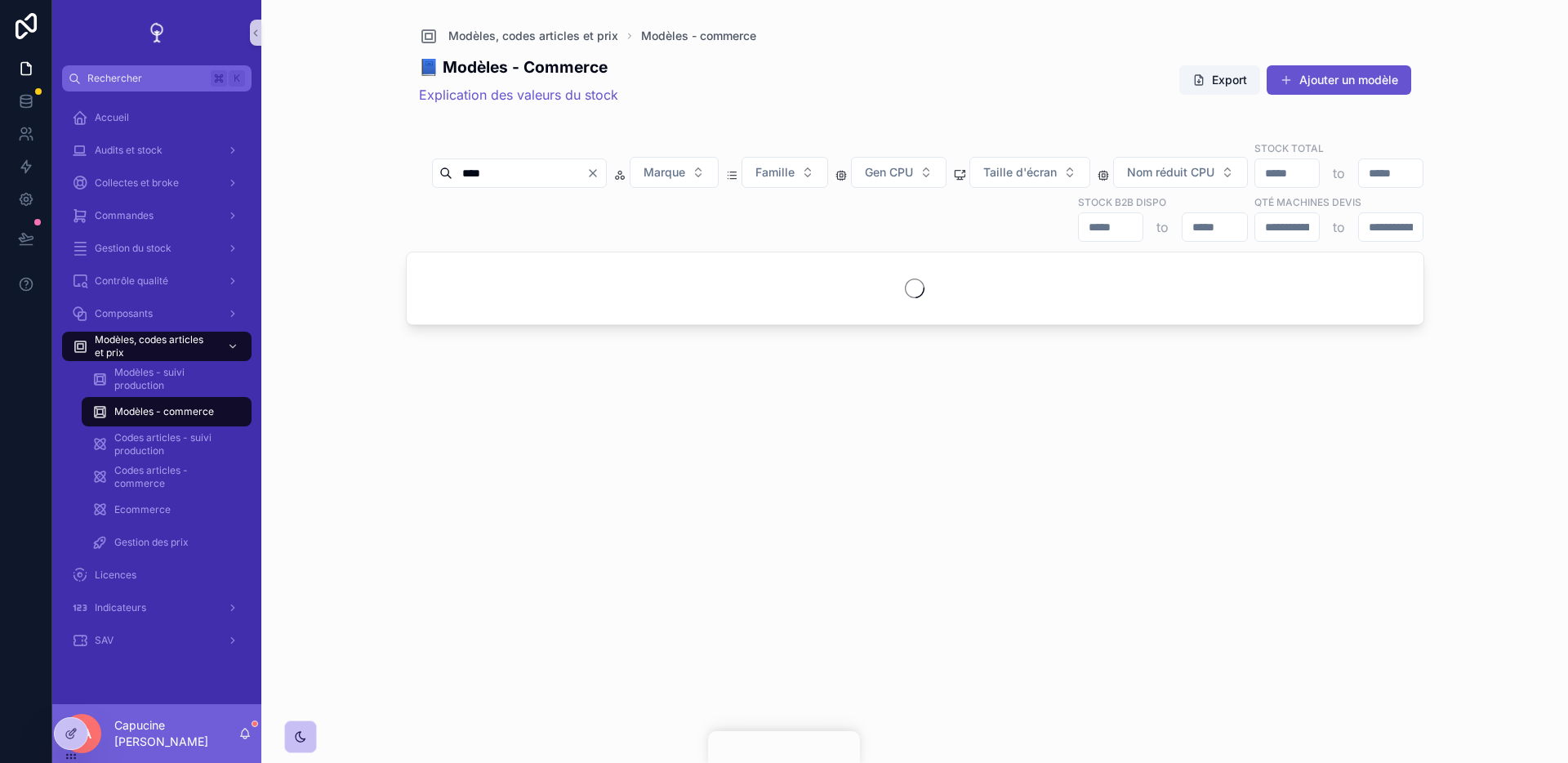 type 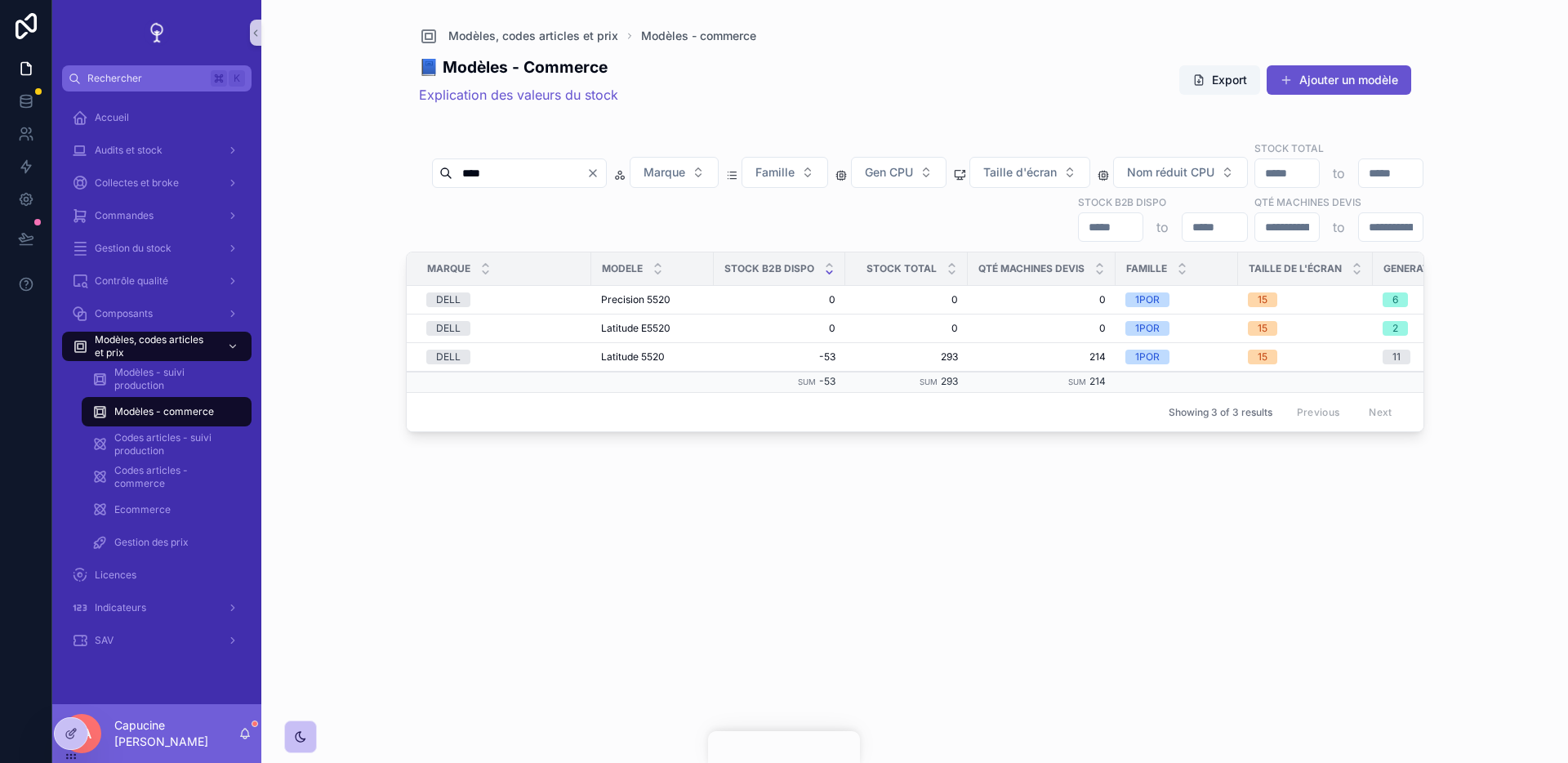 click on "📘 Modèles - Commerce Explication des valeurs du stock Export Ajouter un modèle **** Marque Famille Gen CPU Taille d'écran Nom réduit CPU Stock total to Stock B2B dispo to Qté machines devis to Marque Modele Stock B2B dispo Stock total Qté machines devis Famille Taille de l'écran Generation CPU Nom reduit CPU Poids DELL Precision 5520 Precision 5520 0 0 0 0 0 0 1POR 15 6 I7 -- DELL Latitude E5520 Latitude E5520 0 0 0 0 0 0 1POR 15 2 I3 I5 -- DELL Latitude 5520 Latitude 5520 -53 -53 293 293 214 214 1POR 15 11 I5 I7 1,6 1,6 Sum -53 Sum 293 Sum 214 Showing 3 of 3 results Previous Next" at bounding box center [915, 399] 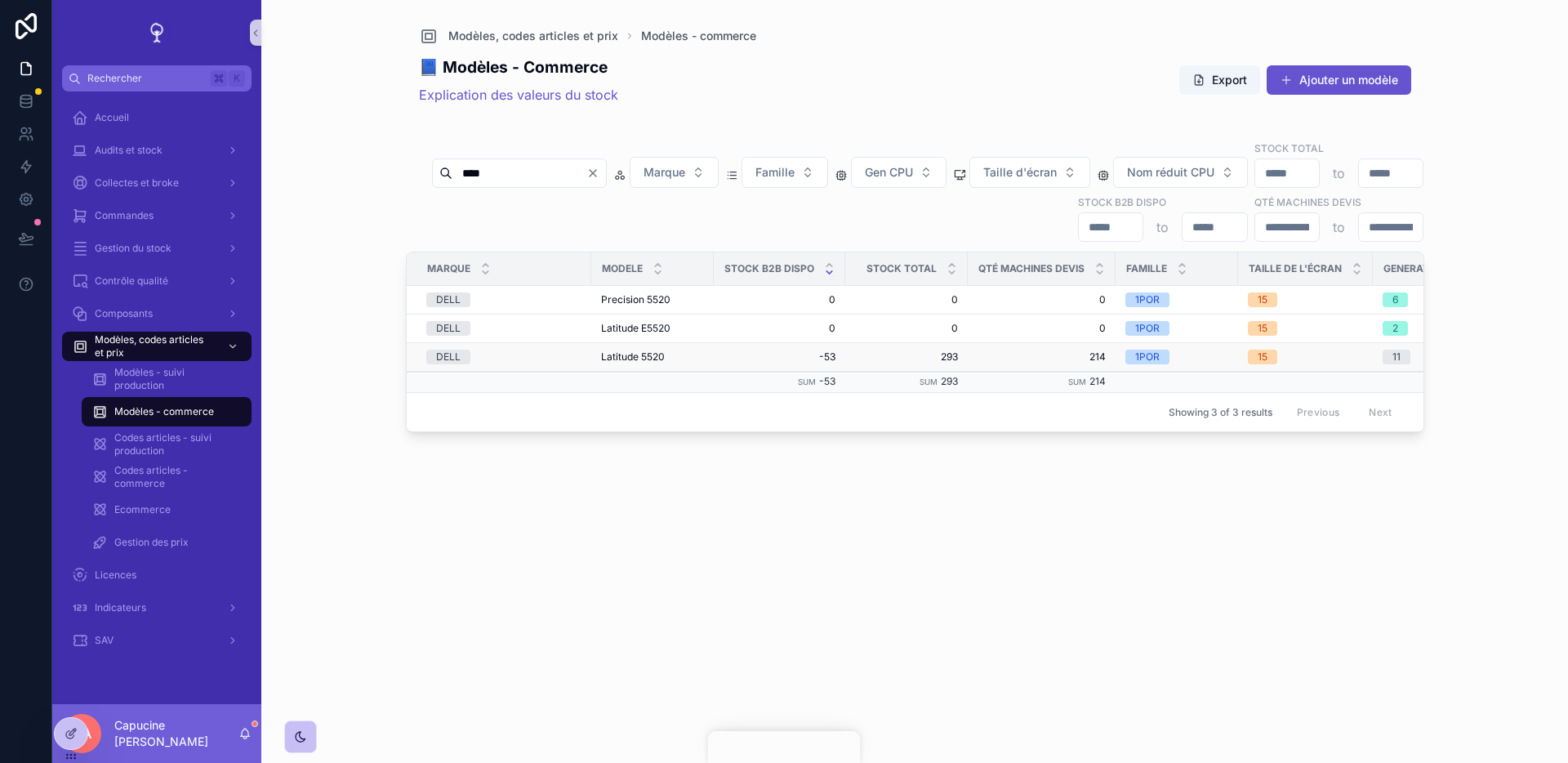 type 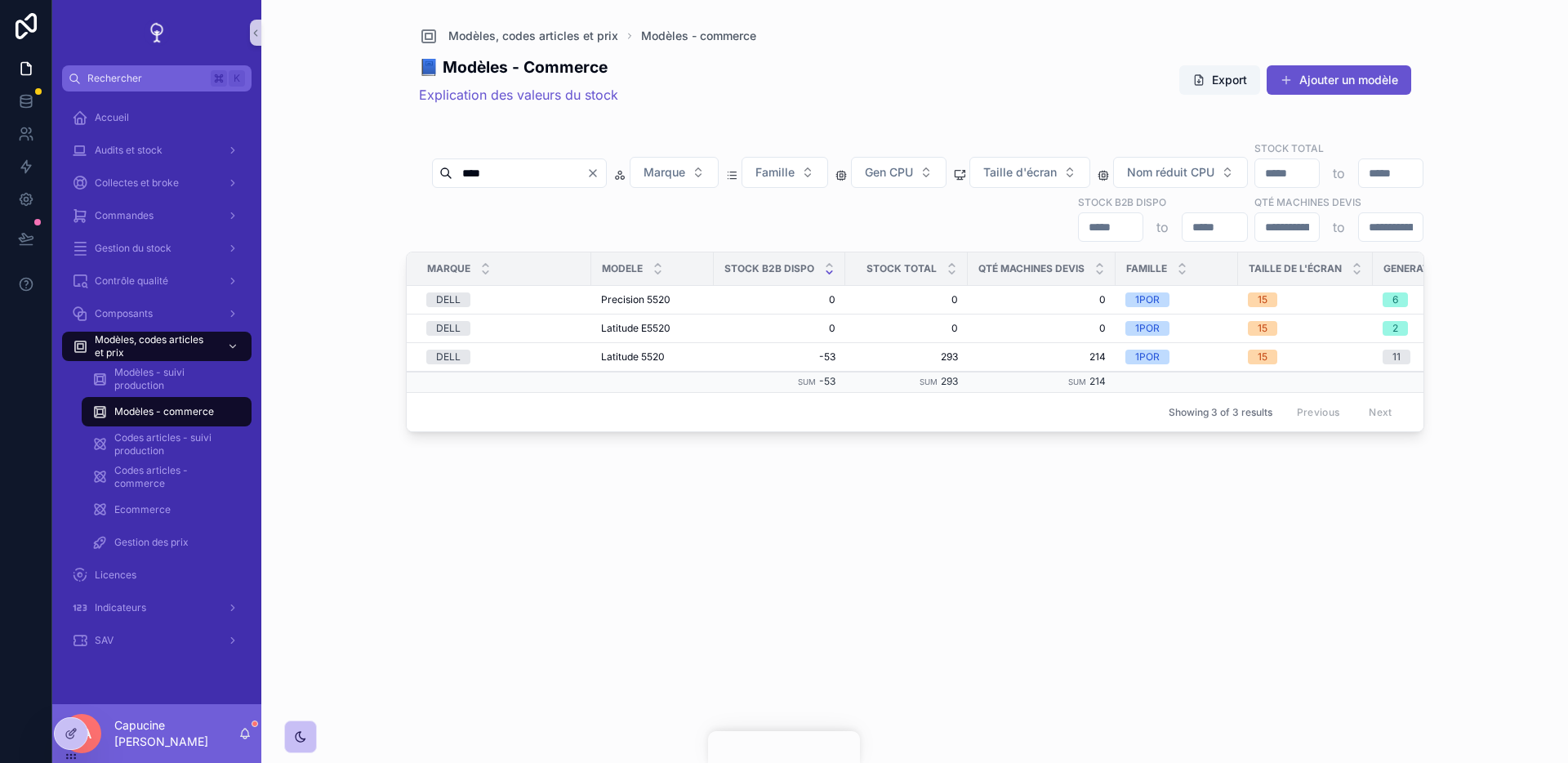 type 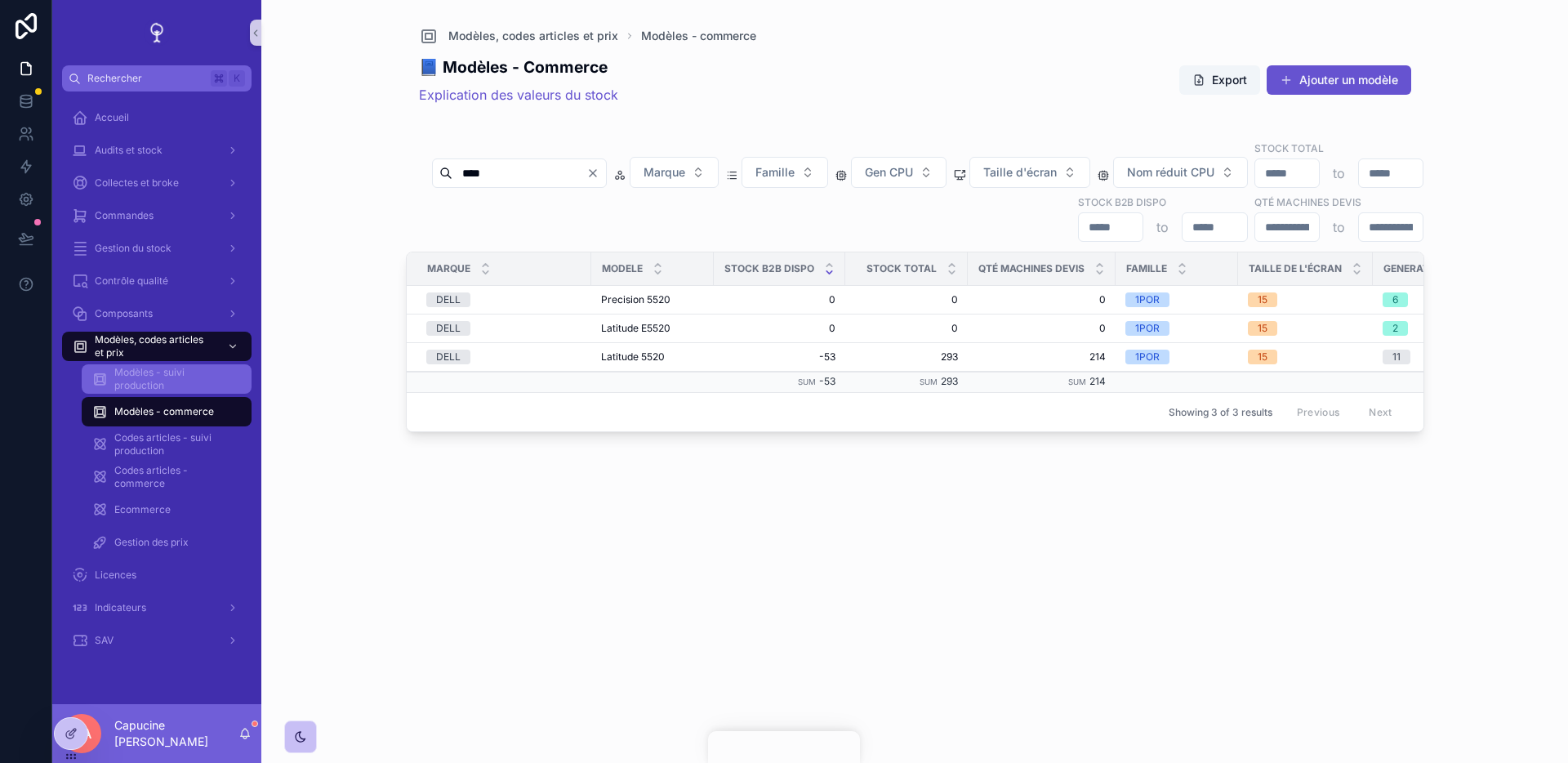 click on "Modèles - suivi production" at bounding box center (167, 379) 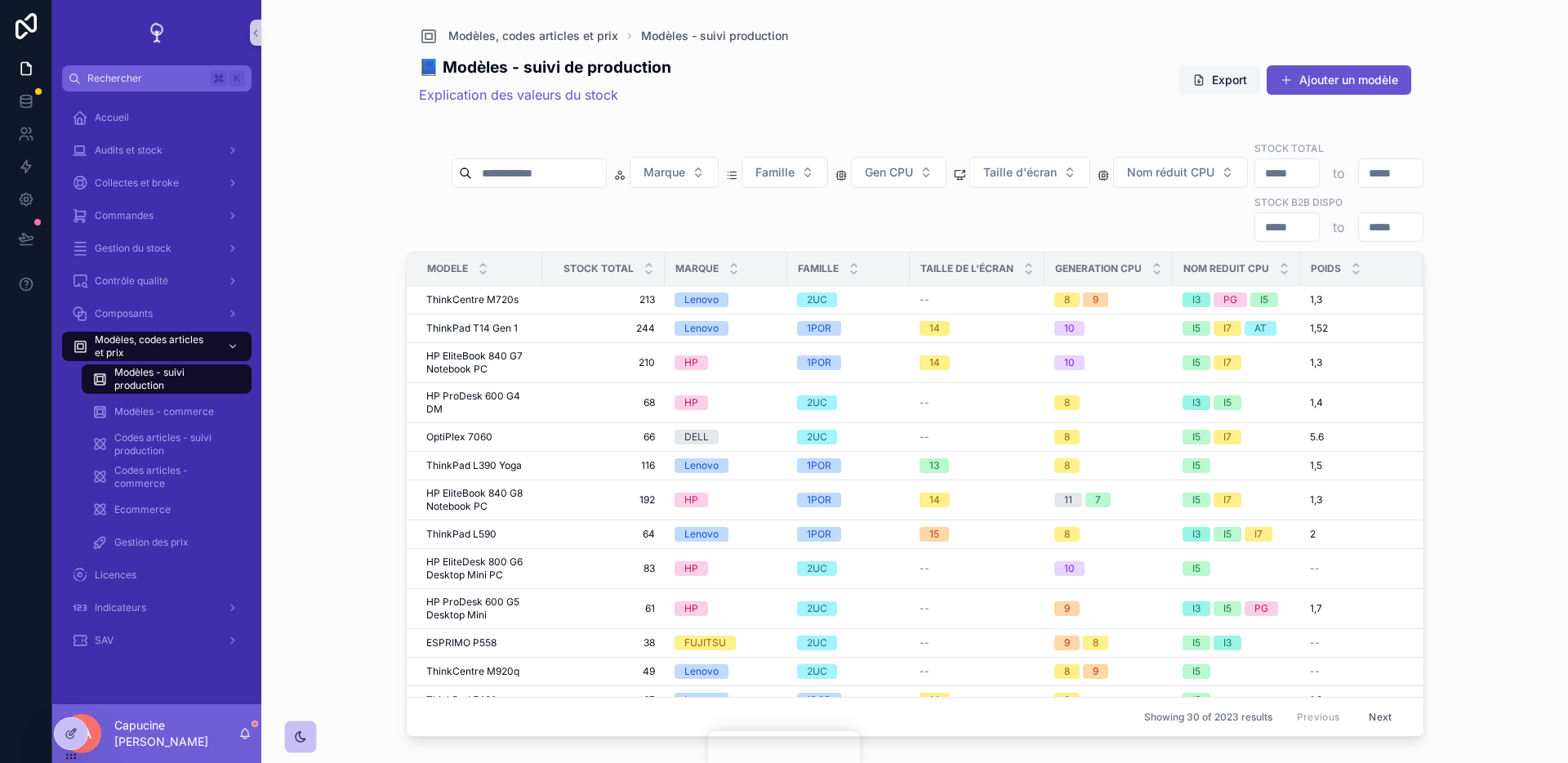 click at bounding box center [539, 173] 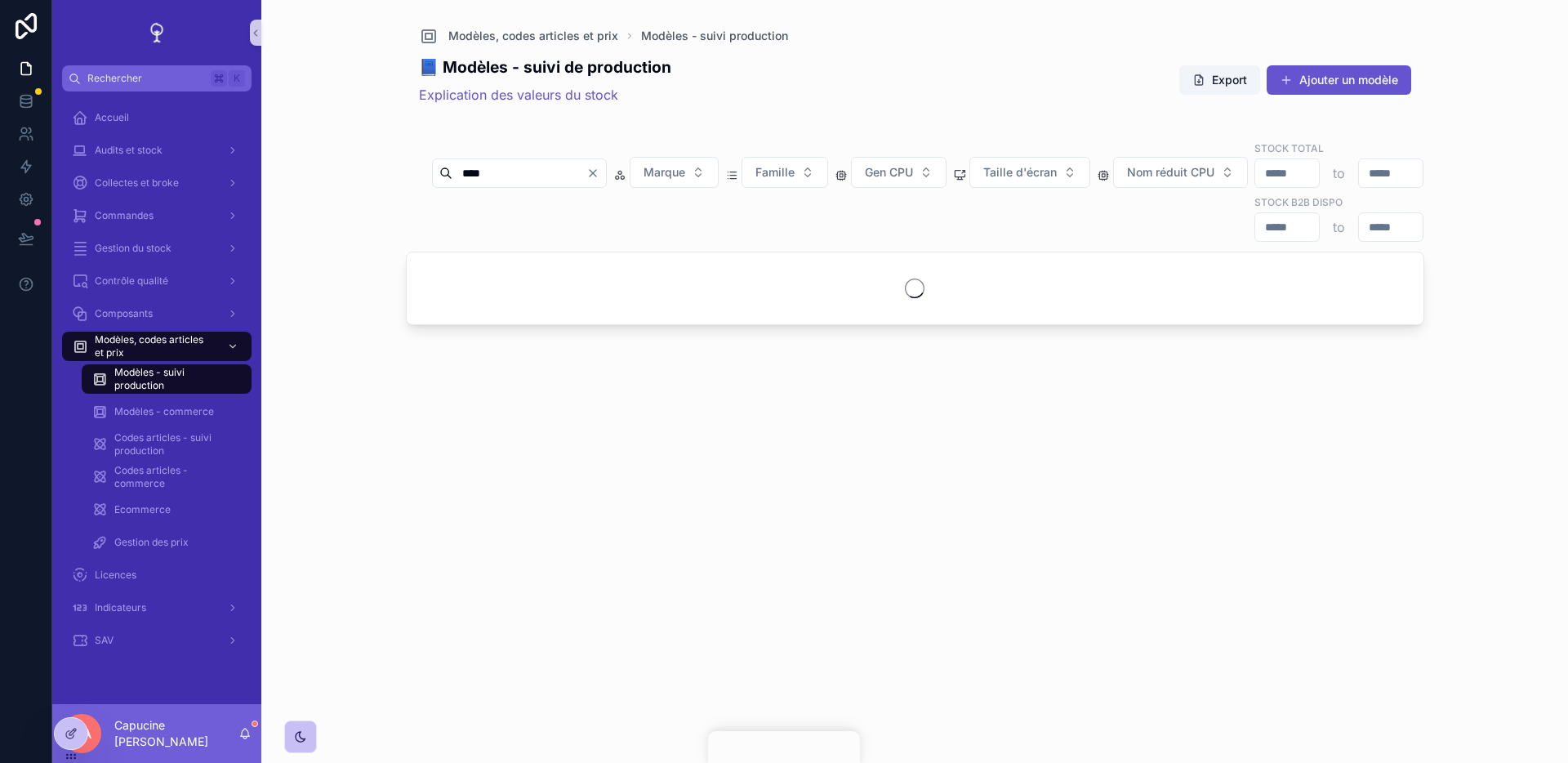 type on "****" 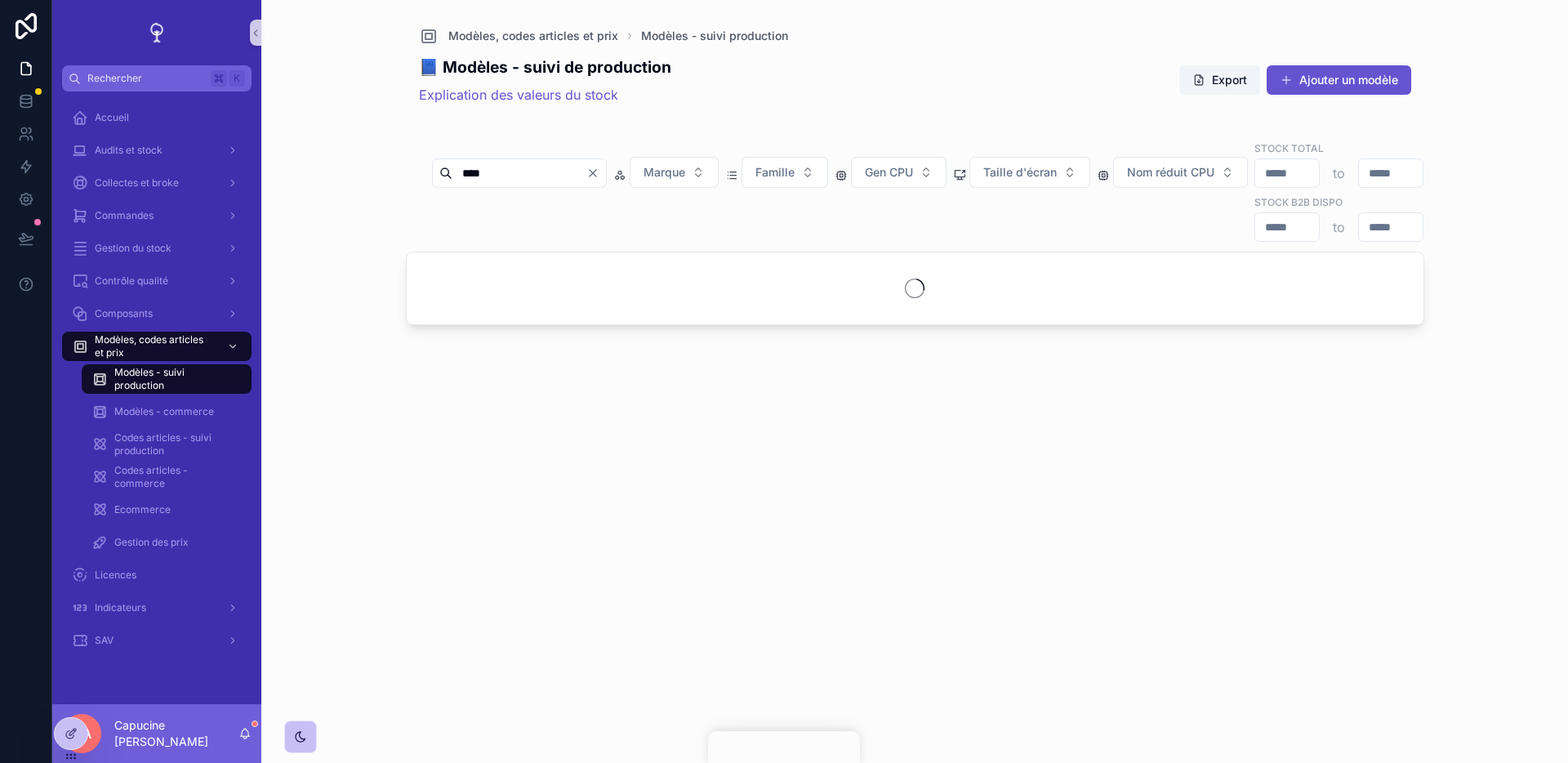 click on "Modèles, codes articles et prix Modèles - suivi production 📘 Modèles - suivi de production Explication des valeurs du stock Export Ajouter un modèle **** Marque Famille Gen CPU Taille d'écran Nom réduit CPU Stock total to Stock B2B dispo to" at bounding box center (915, 382) 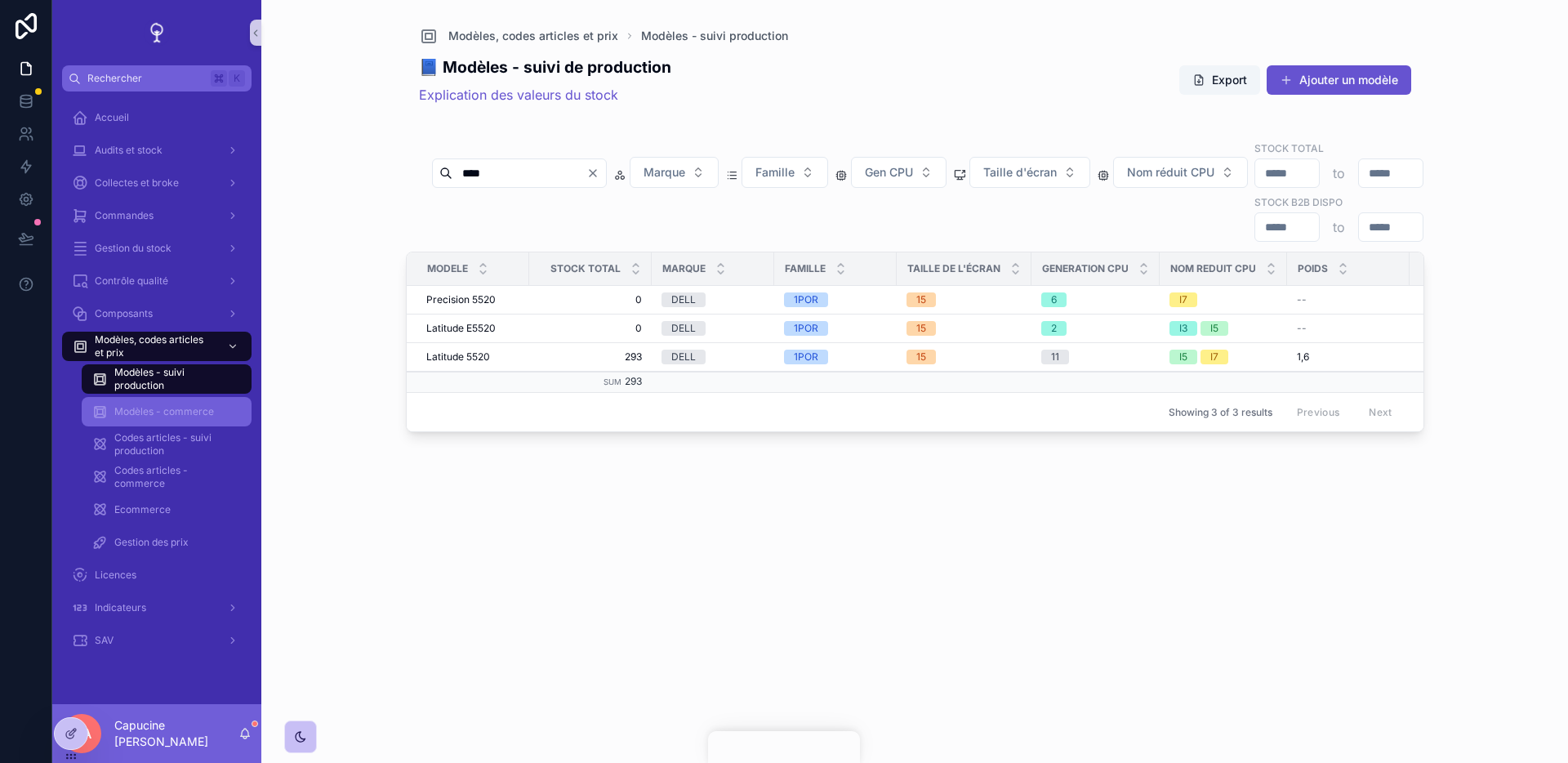 click on "Modèles - commerce" at bounding box center [164, 412] 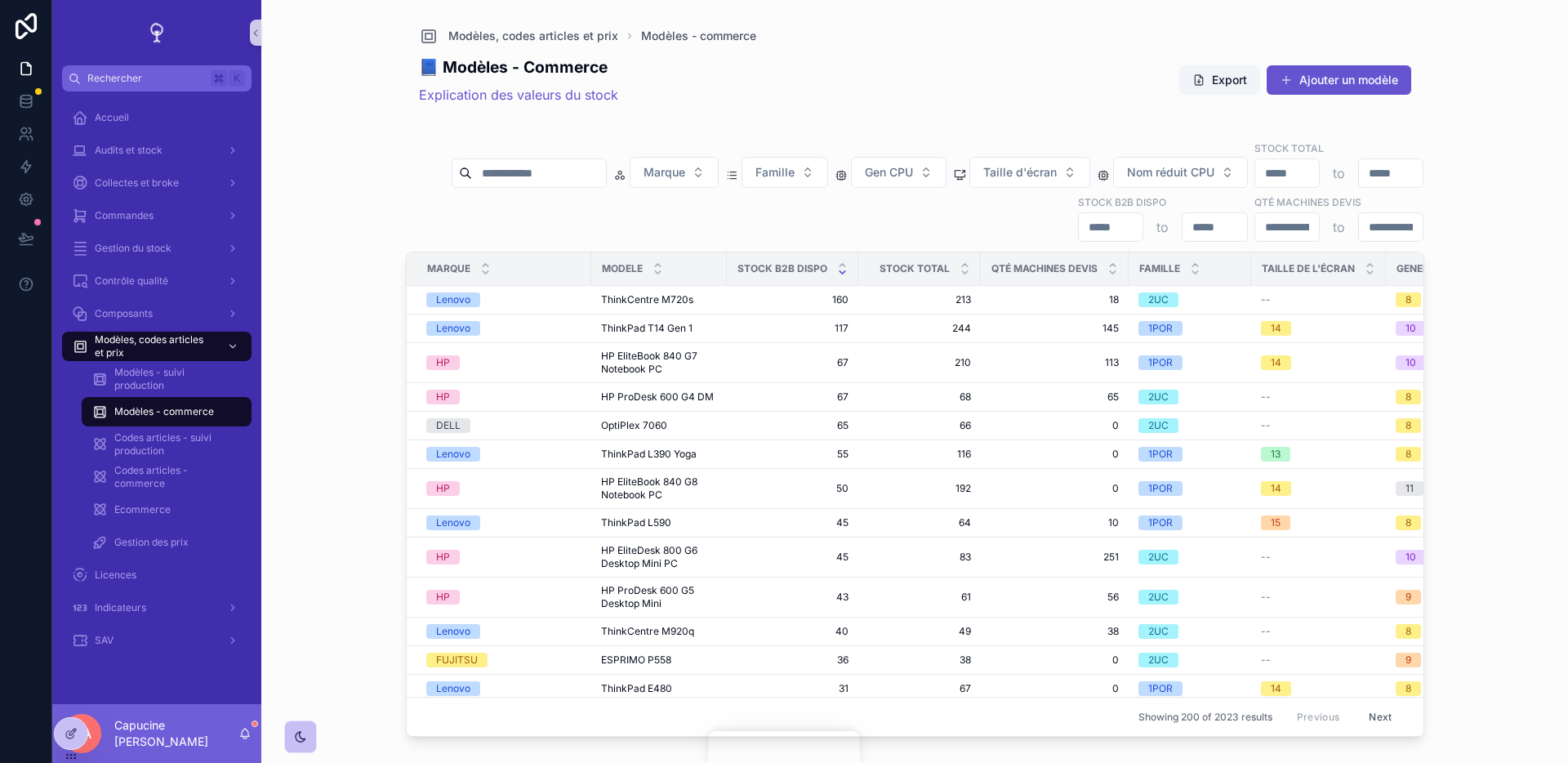 click on "Marque Famille Gen CPU Taille d'écran Nom réduit CPU Stock total to Stock B2B dispo to Qté machines devis to" at bounding box center (915, 191) 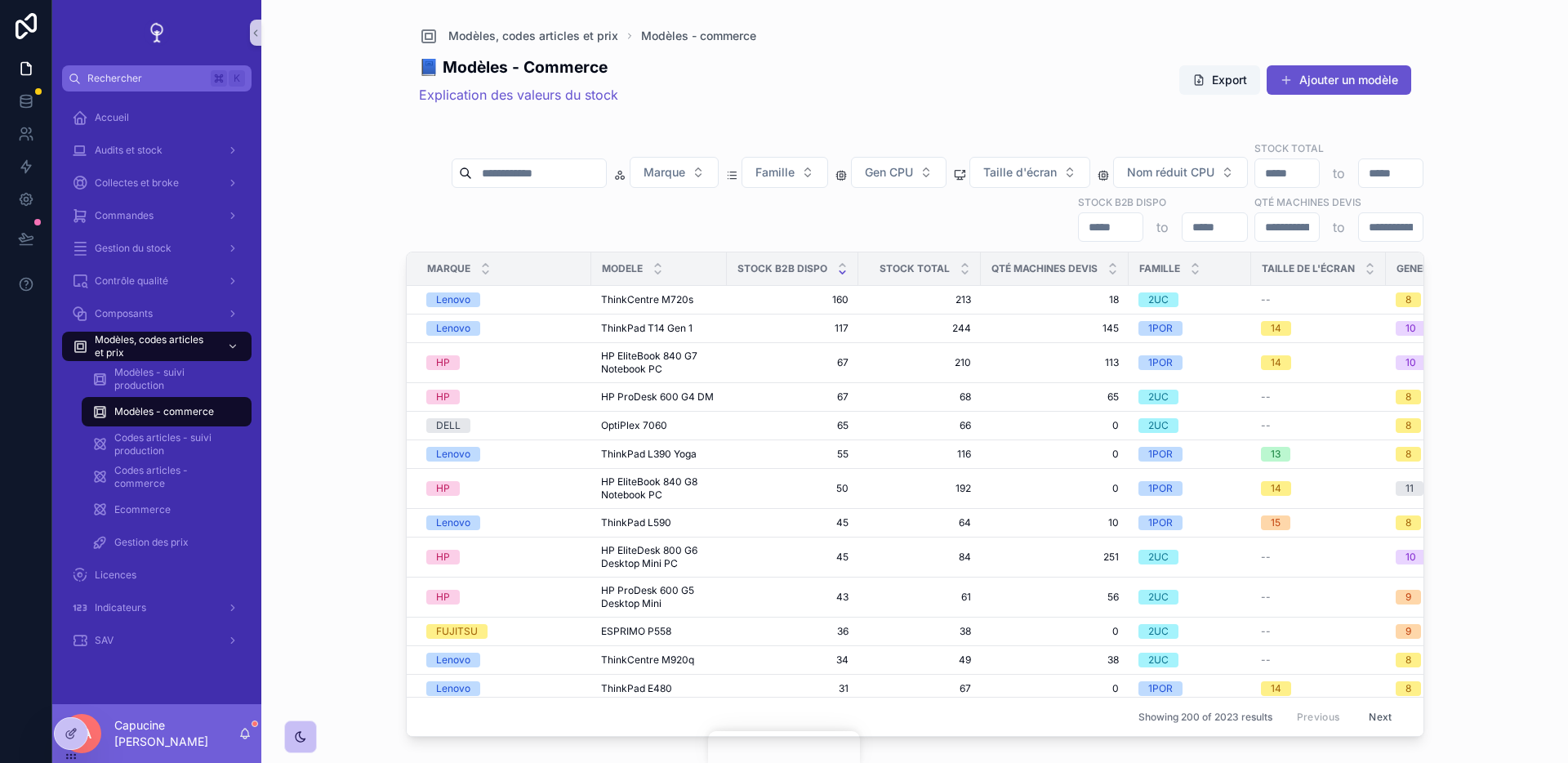 click at bounding box center [539, 173] 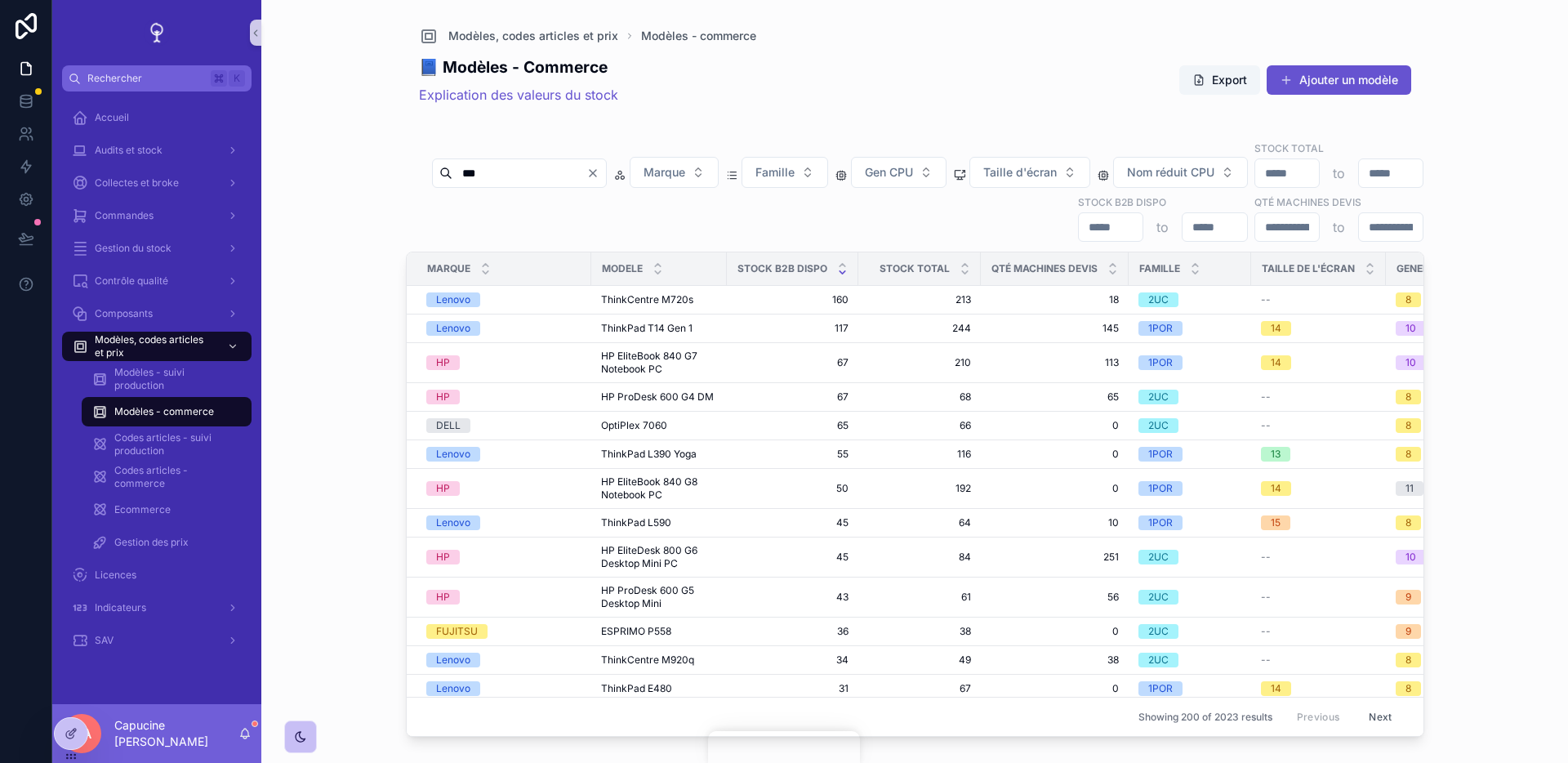 type on "****" 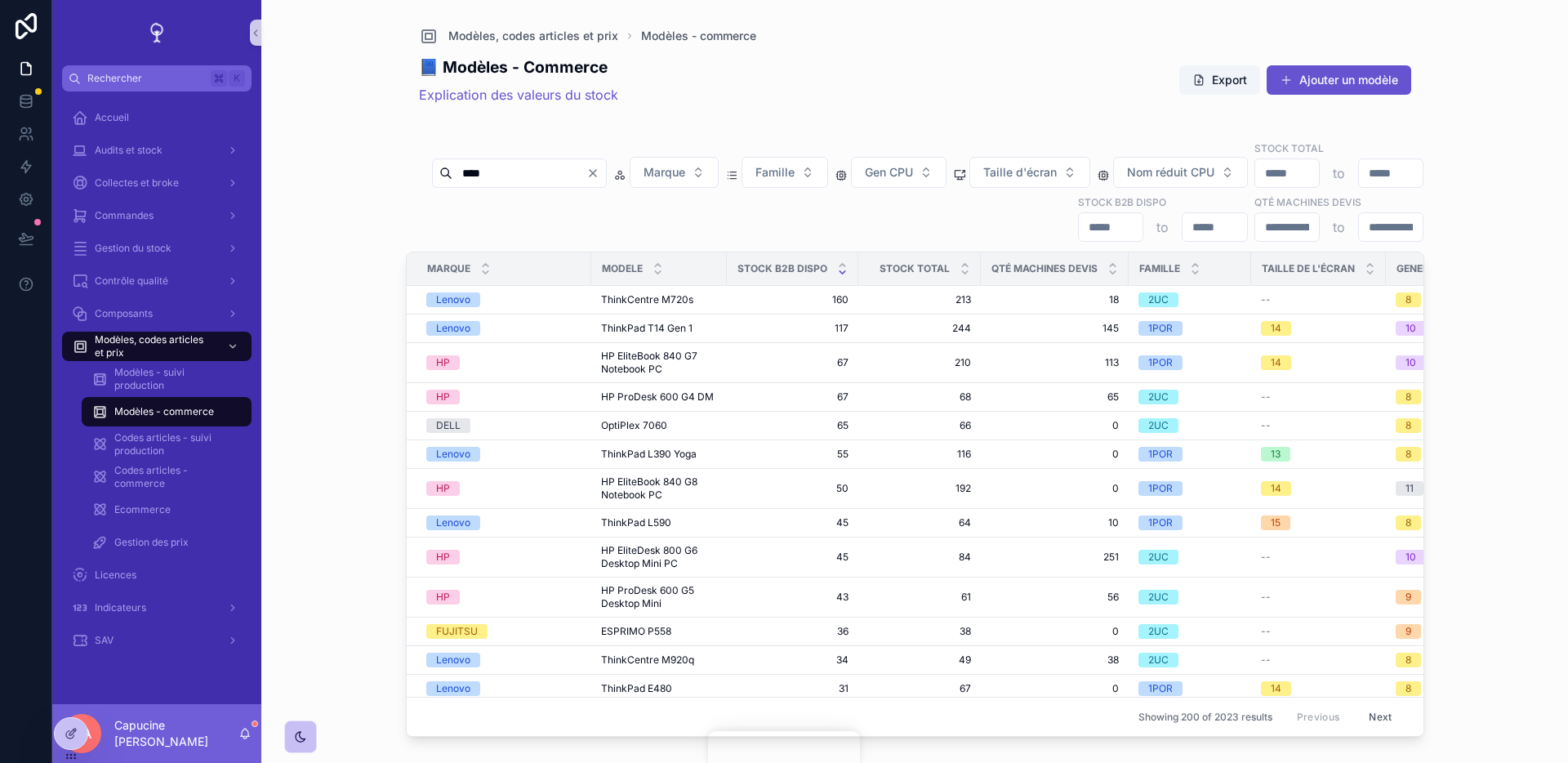 type 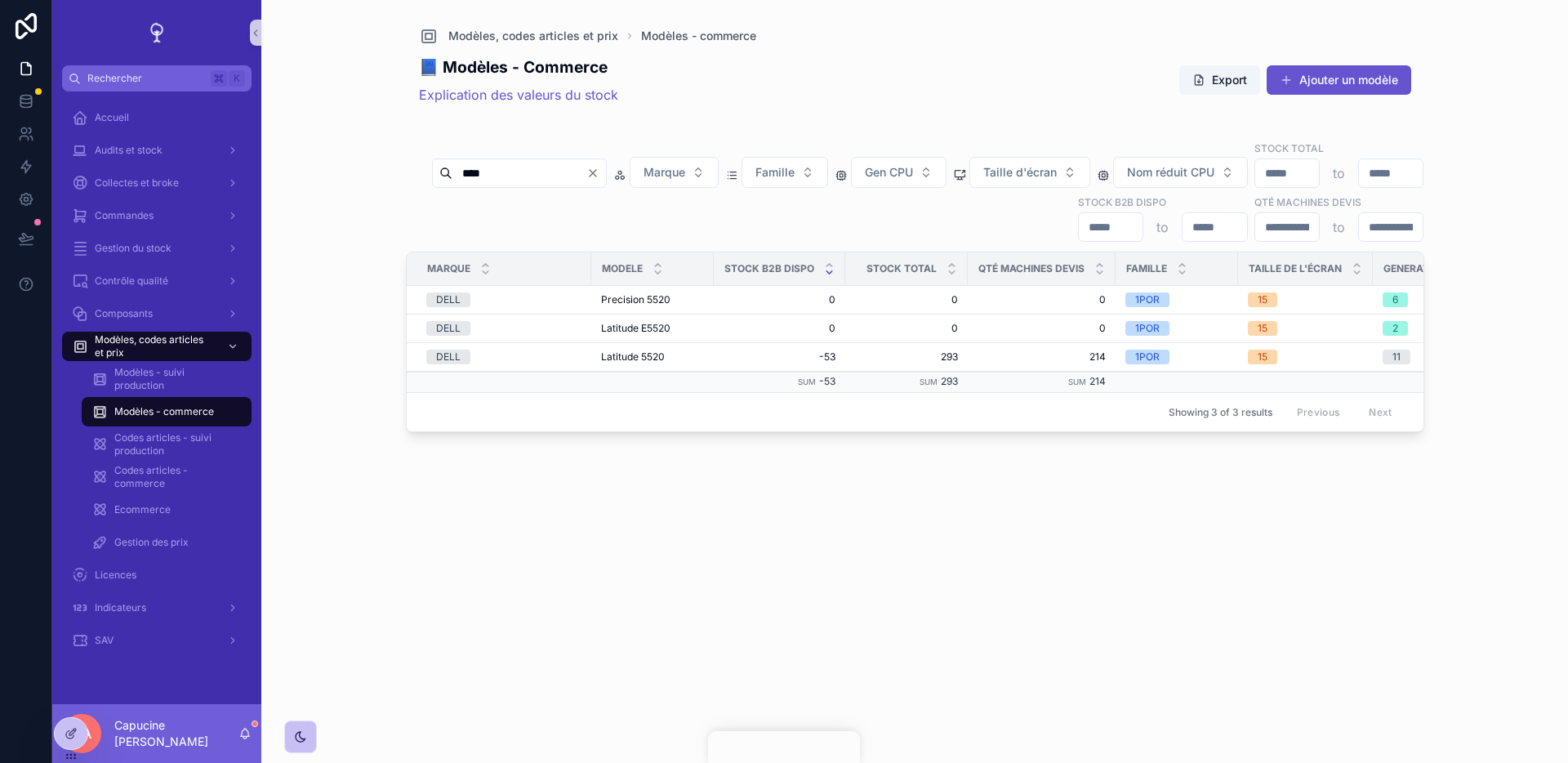type on "****" 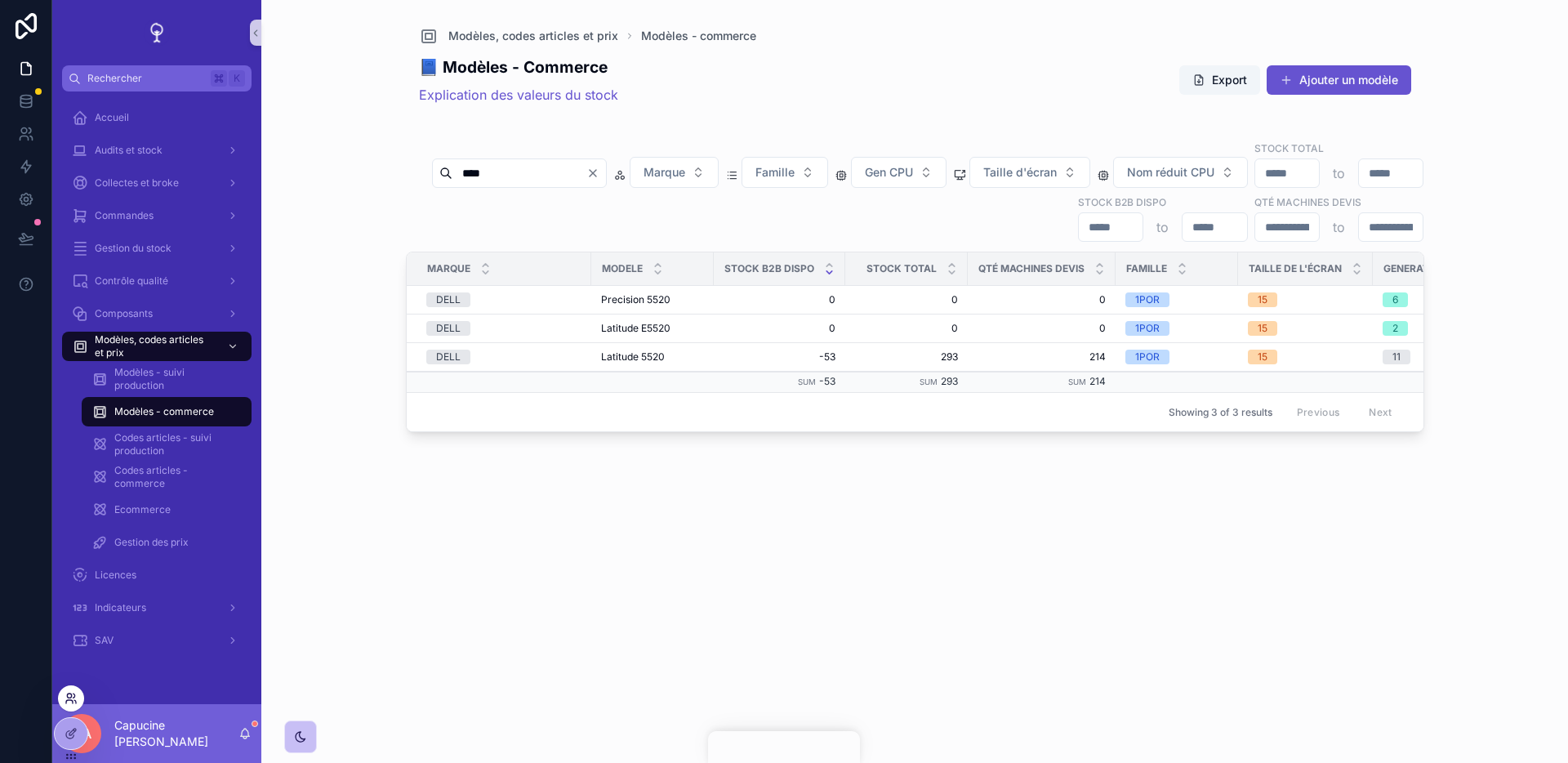click 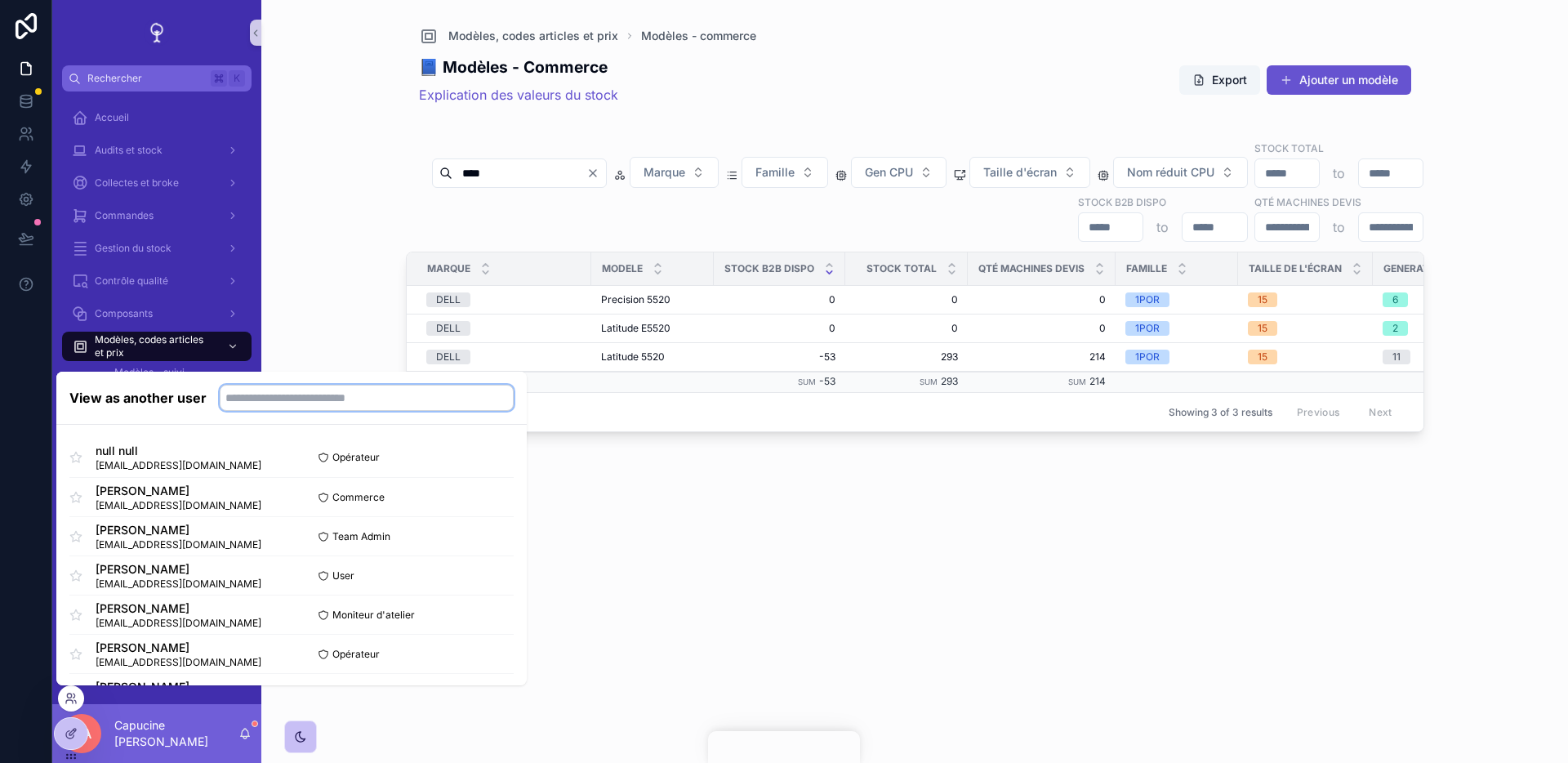 click at bounding box center (367, 398) 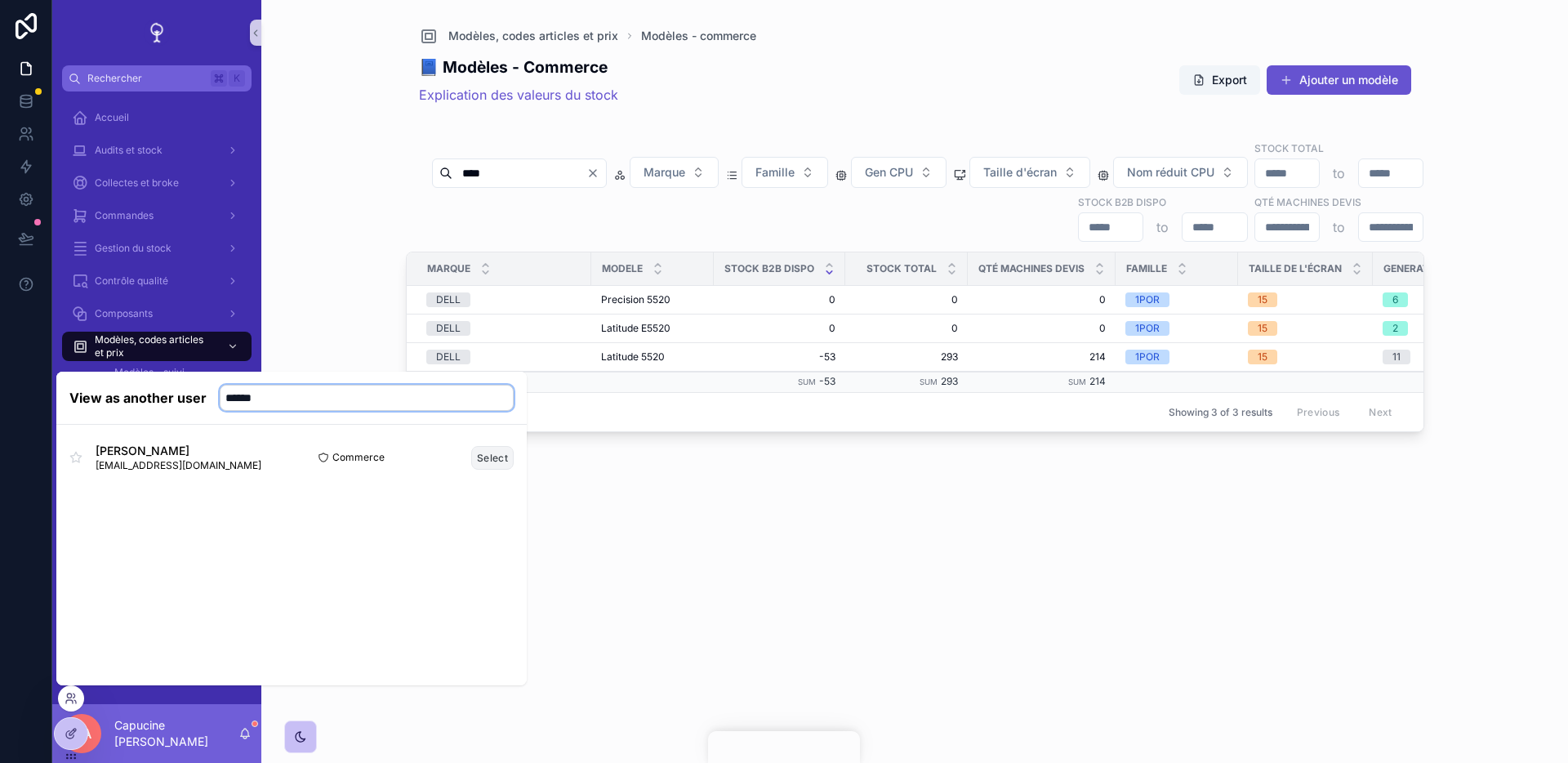 type on "******" 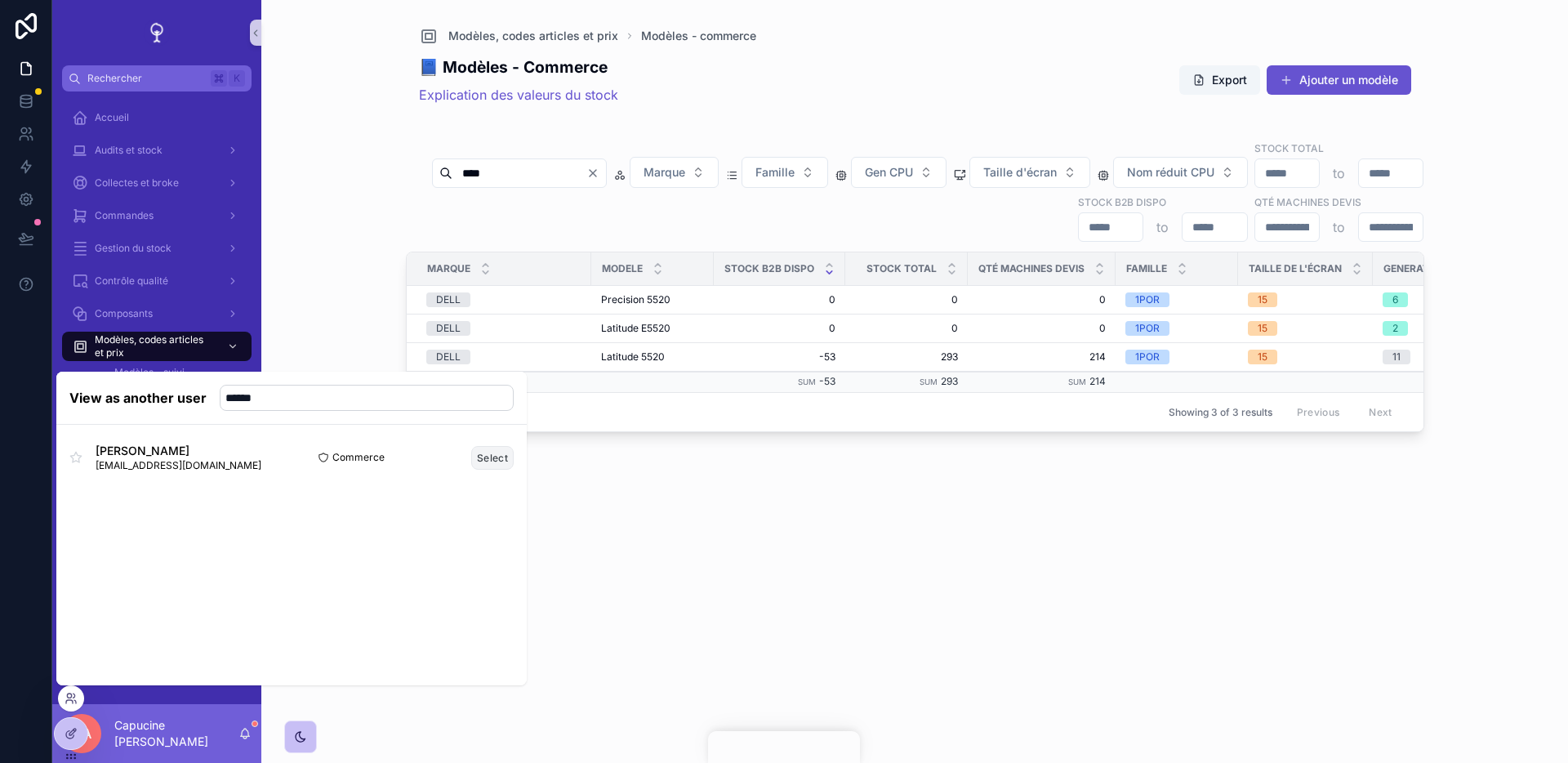 click on "Select" at bounding box center [492, 457] 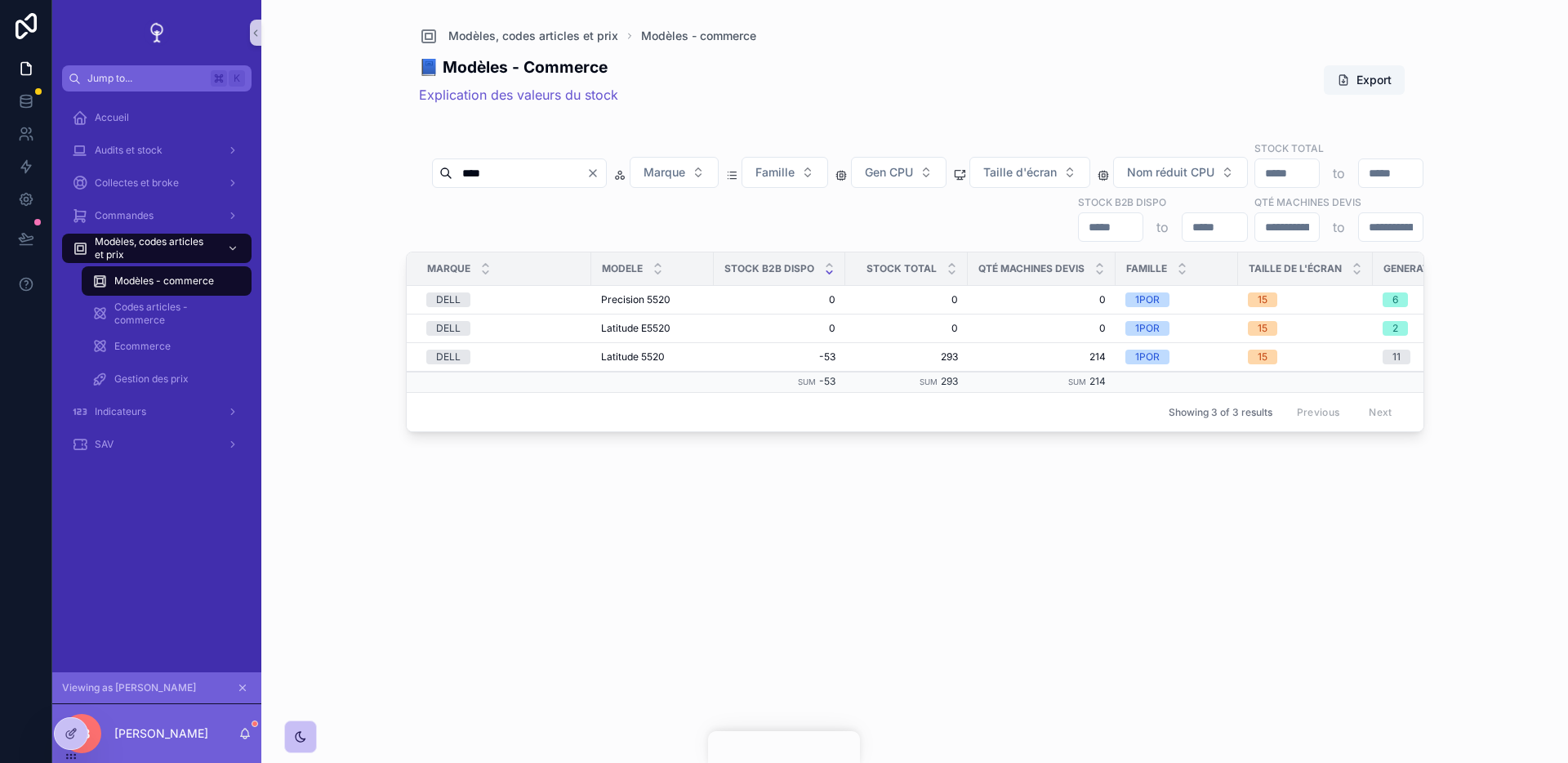scroll, scrollTop: 0, scrollLeft: 0, axis: both 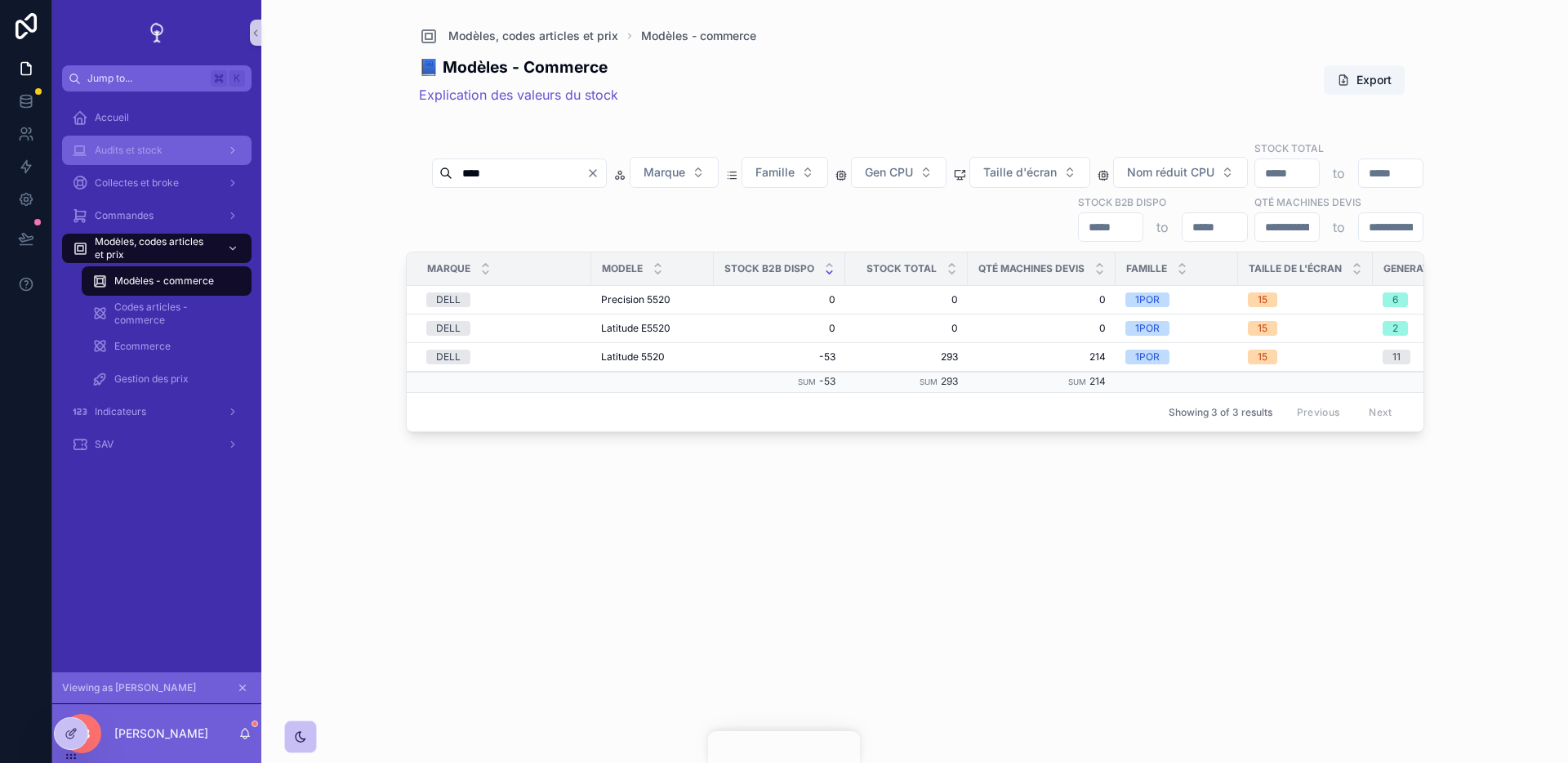 click on "Audits et stock" at bounding box center [157, 150] 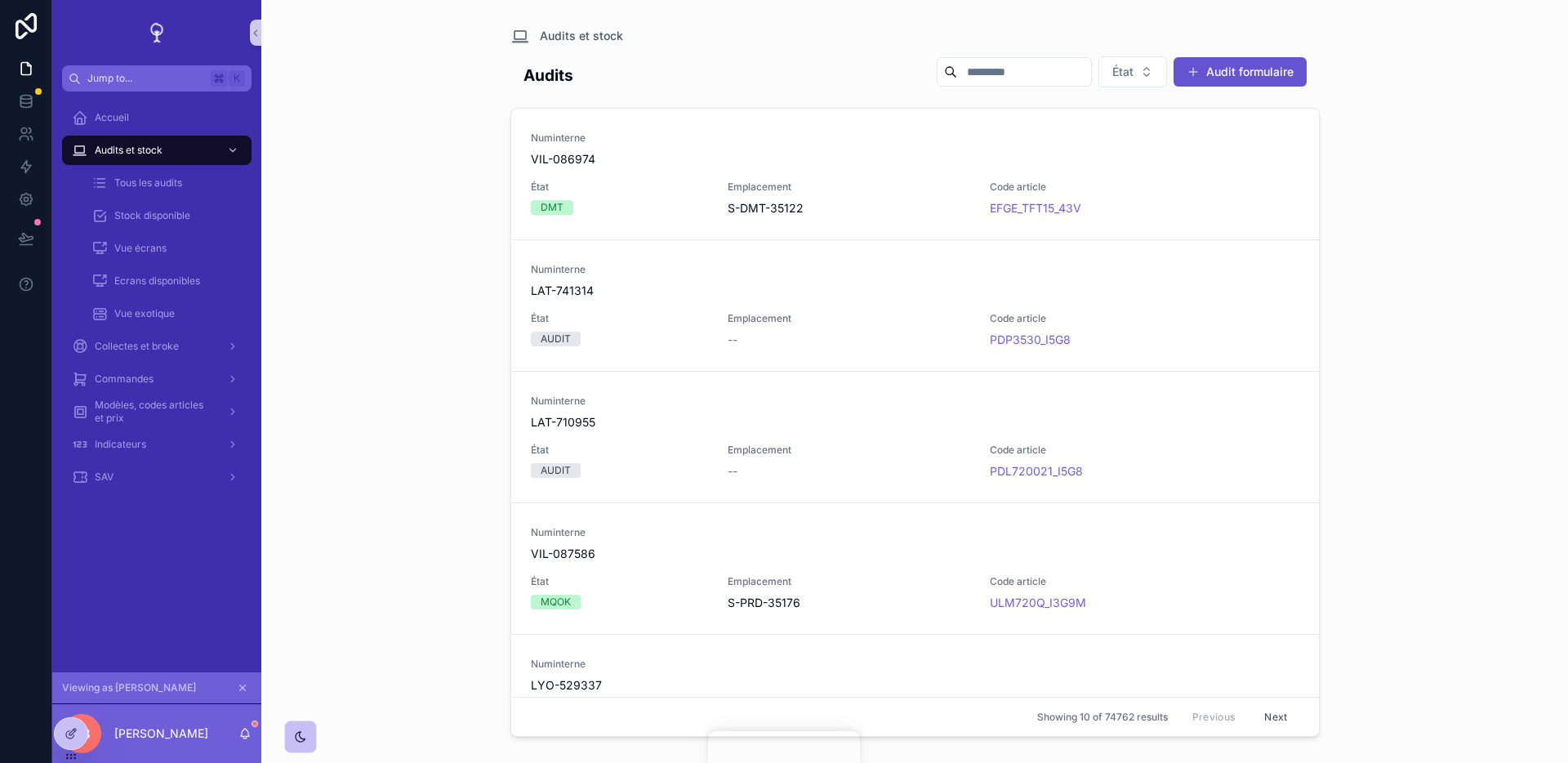 click on "Tous les audits" at bounding box center (167, 183) 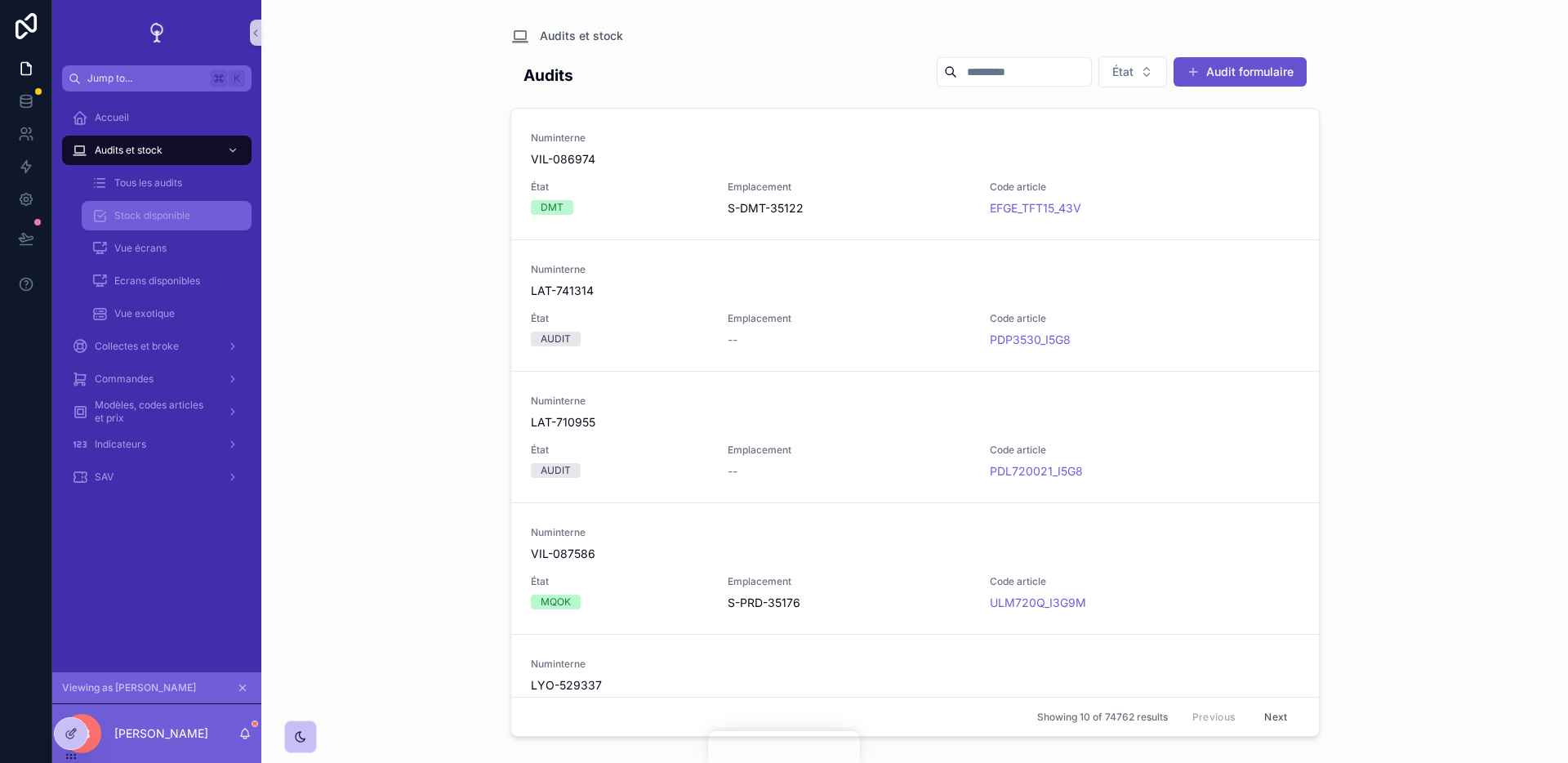 click on "Stock disponible" at bounding box center (167, 216) 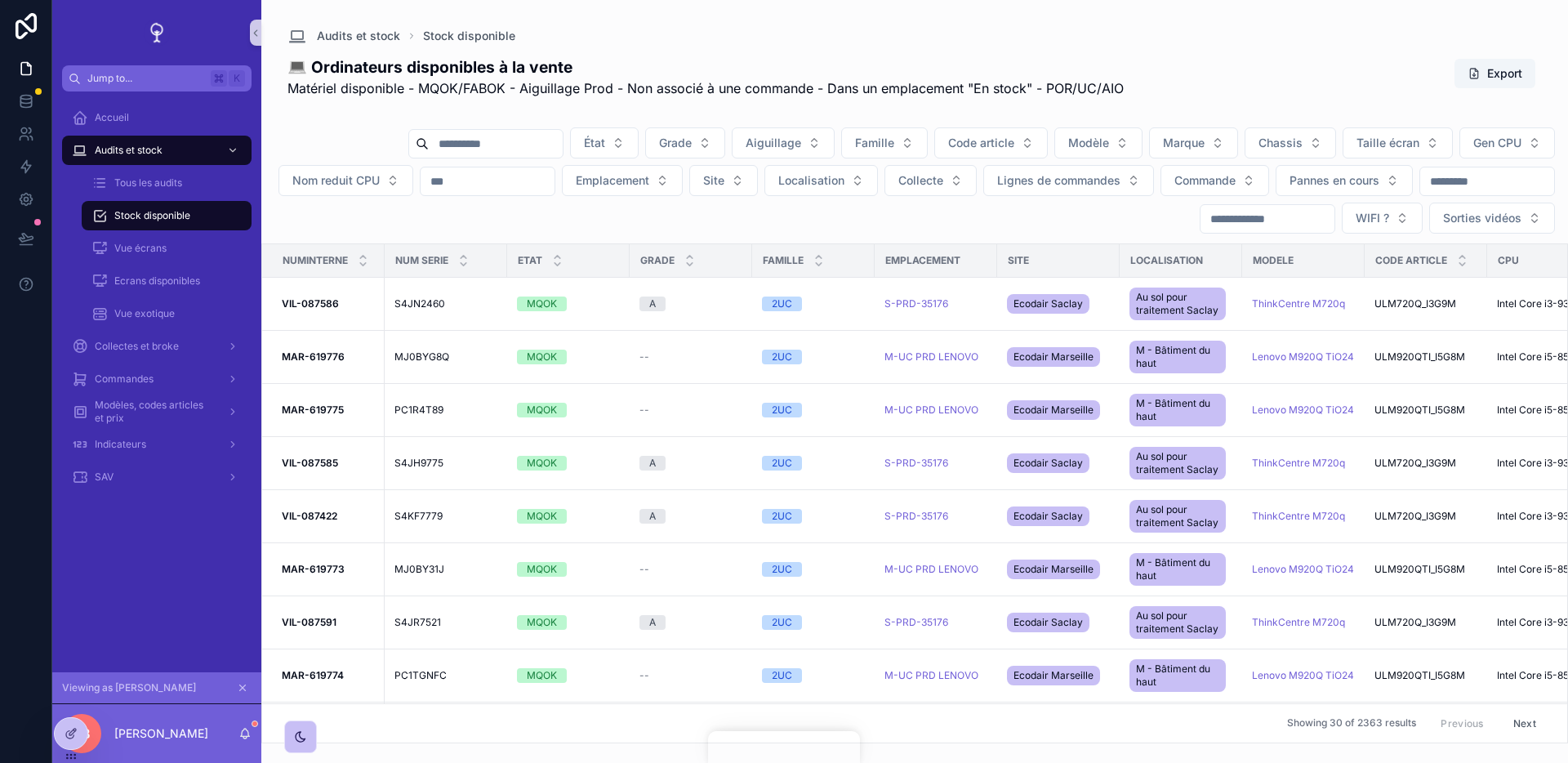 click on "💻 Ordinateurs disponibles à la vente Matériel disponible - MQOK/FABOK - Aiguillage Prod - Non associé à une commande - Dans un emplacement "En stock" - POR/UC/AIO Export État Grade Aiguillage Famille Code article Modèle Marque Chassis Taille écran Gen CPU Nom reduit CPU Emplacement Site Localisation Collecte Lignes de commandes Commande Pannes en cours WIFI ? Sorties vidéos Numinterne Num serie Etat Grade Famille Emplacement Site Localisation Modele Code article CPU Marque Genération CPU Nom réduit CPU Taille d'écran RAM Type disque 1 Taille disque 1 GPU Operation de collecte Aiguillage NomClient Numéro client Lignes commandes Pannes en cours Date de création Sorties vidéos WIFI VIL-087586 VIL-087586 S4JN2460 S4JN2460 MQOK A 2UC S-PRD-35176 Ecodair Saclay Au sol pour traitement Saclay ThinkCentre M720q ULM720Q_I3G9M ULM720Q_I3G9M Intel Core i3-9300 CPU @ 3.70GHz Lenovo 9 I3 -- 8 Go SSD -- CoffeeLake-S GT2 [UHD Graphics 630] CoffeeLake-S GT2 [UHD Graphics 630] ABR-5056-LEDMAX-Lenovo M720q Prod" at bounding box center [915, 399] 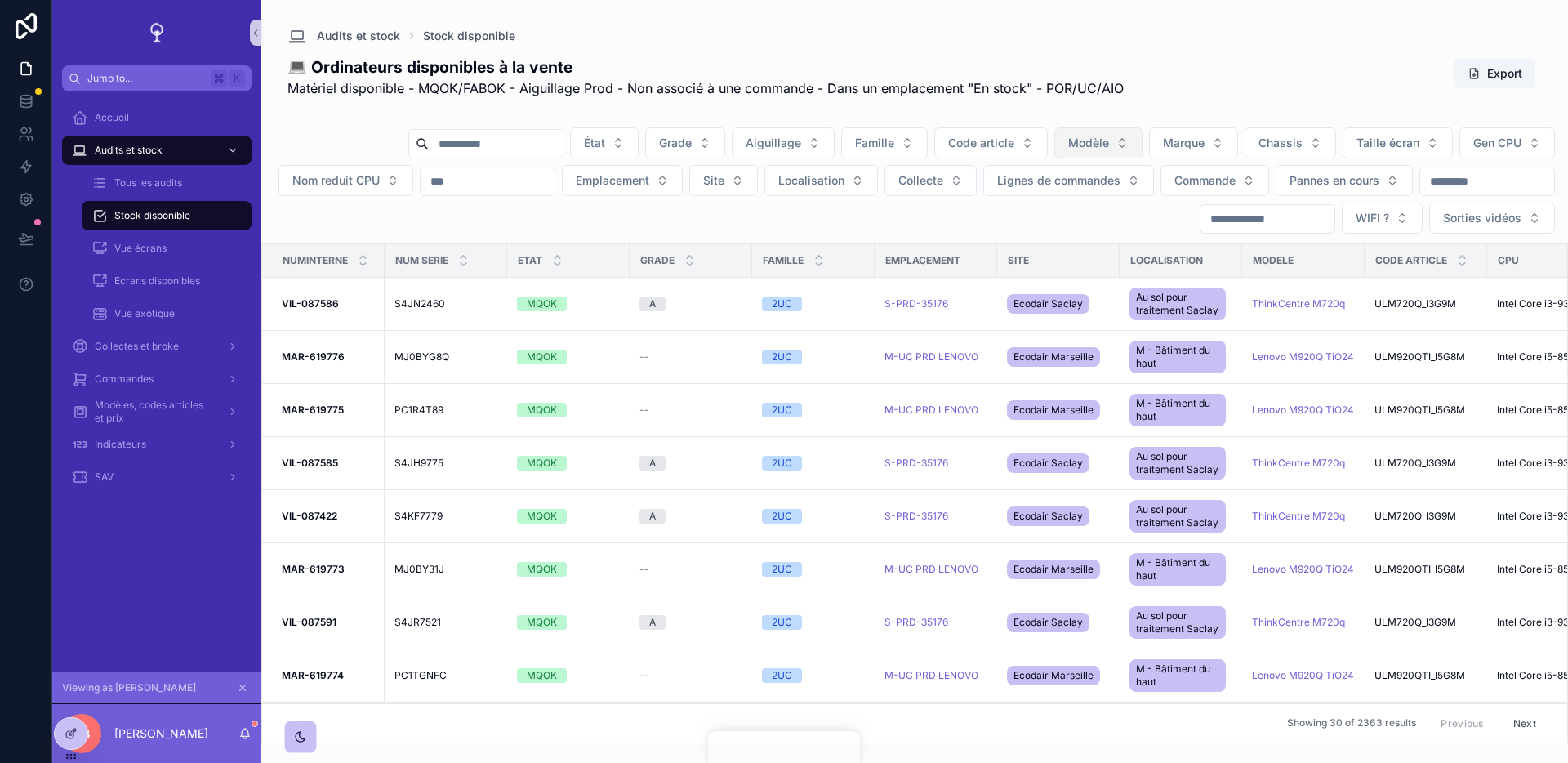 click on "Modèle" at bounding box center [1098, 143] 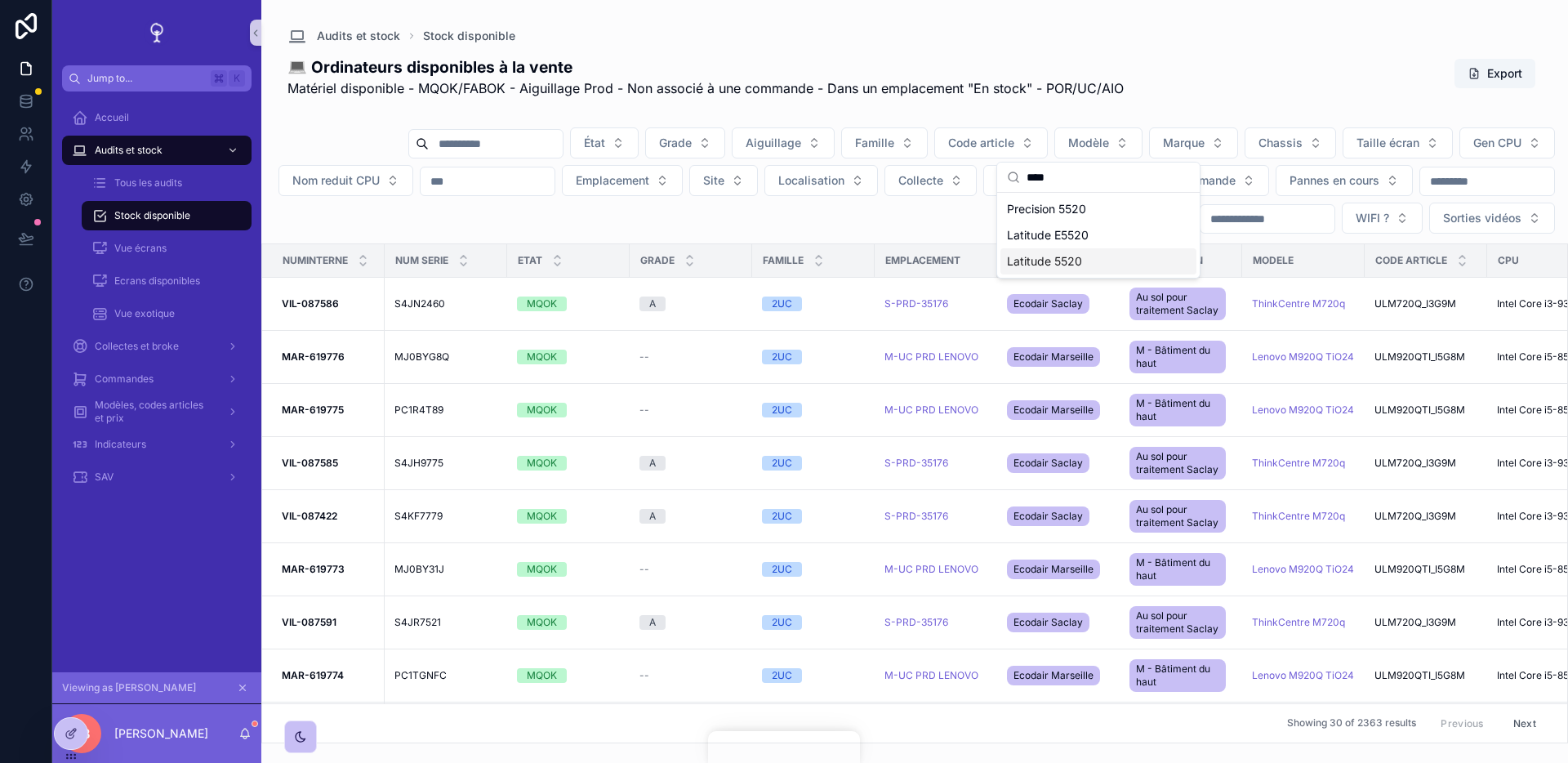type on "****" 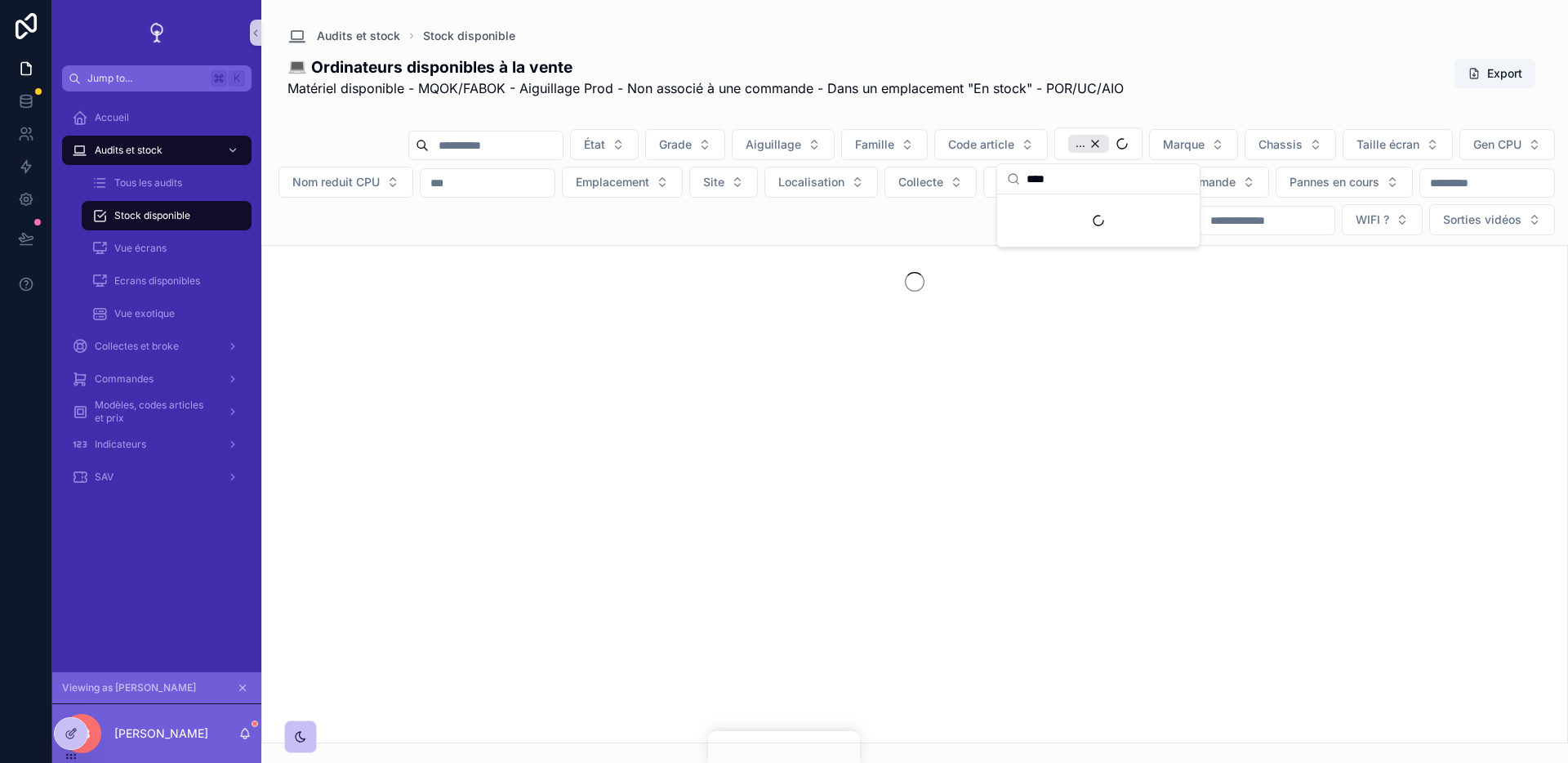 click on "💻 Ordinateurs disponibles à la vente Matériel disponible - MQOK/FABOK - Aiguillage Prod - Non associé à une commande - Dans un emplacement "En stock" - POR/UC/AIO Export" at bounding box center [915, 77] 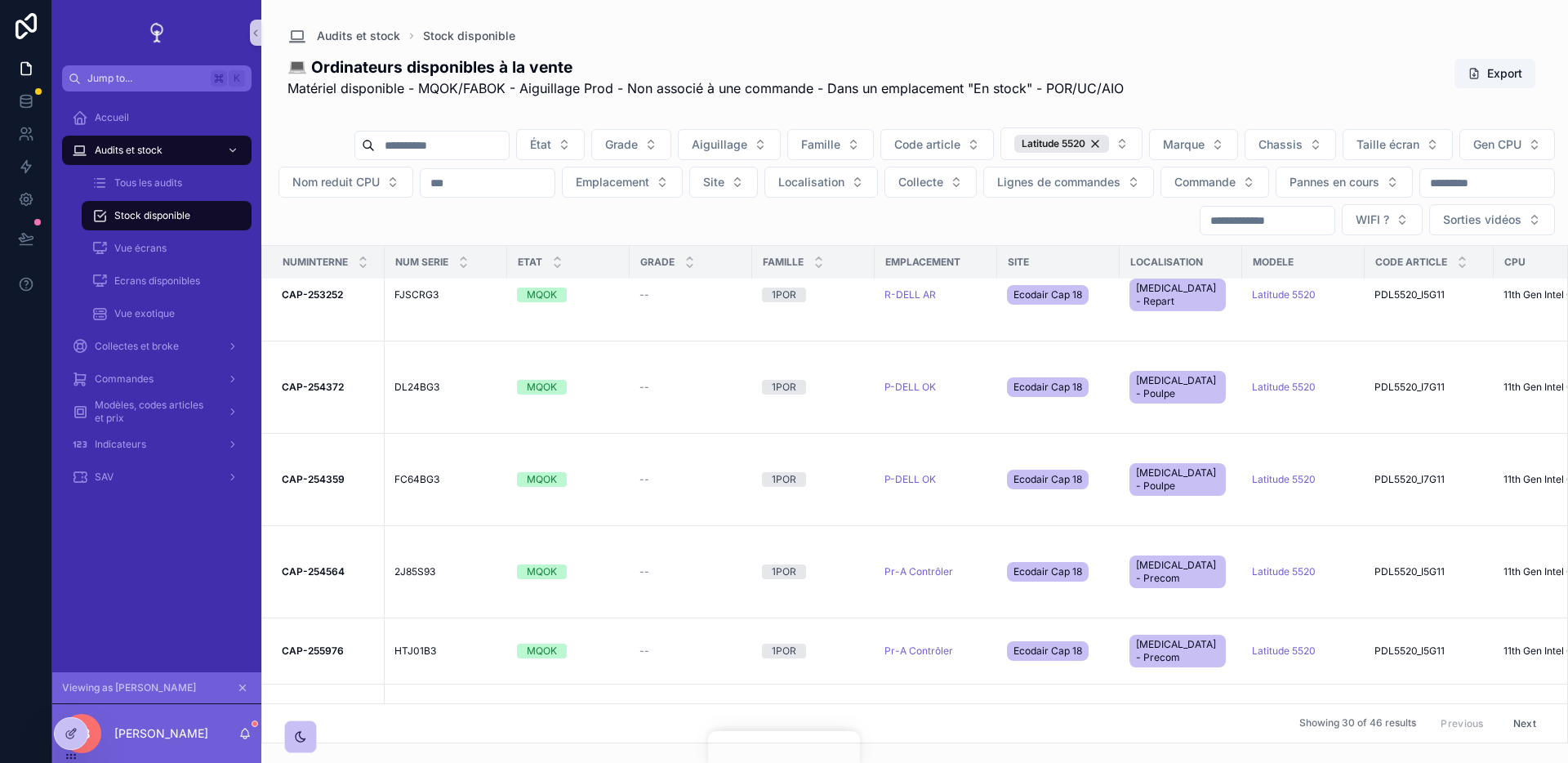 scroll, scrollTop: 0, scrollLeft: 0, axis: both 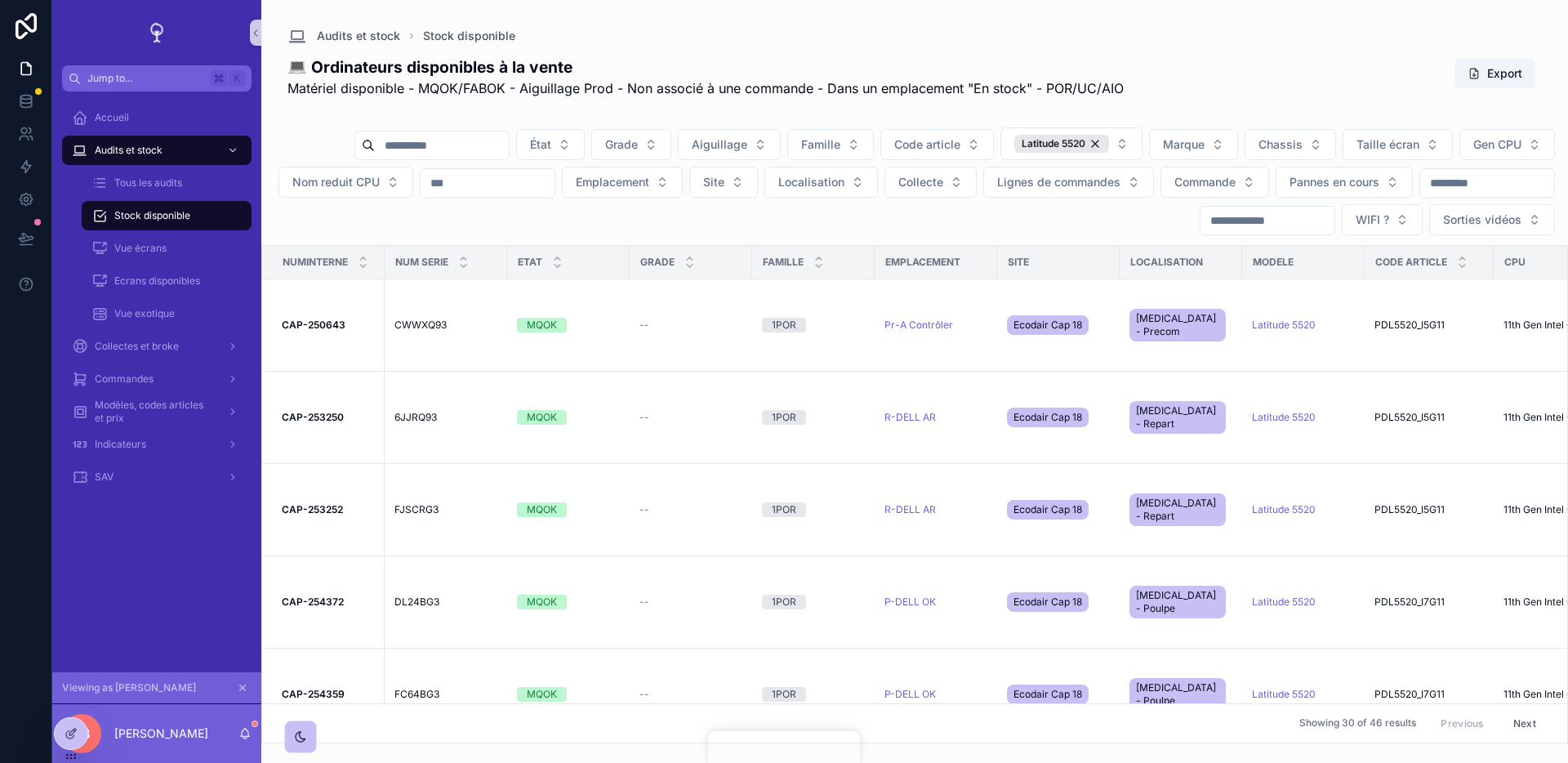 click on "💻 Ordinateurs disponibles à la vente Matériel disponible - MQOK/FABOK - Aiguillage Prod - Non associé à une commande - Dans un emplacement "En stock" - POR/UC/AIO Export" at bounding box center [915, 77] 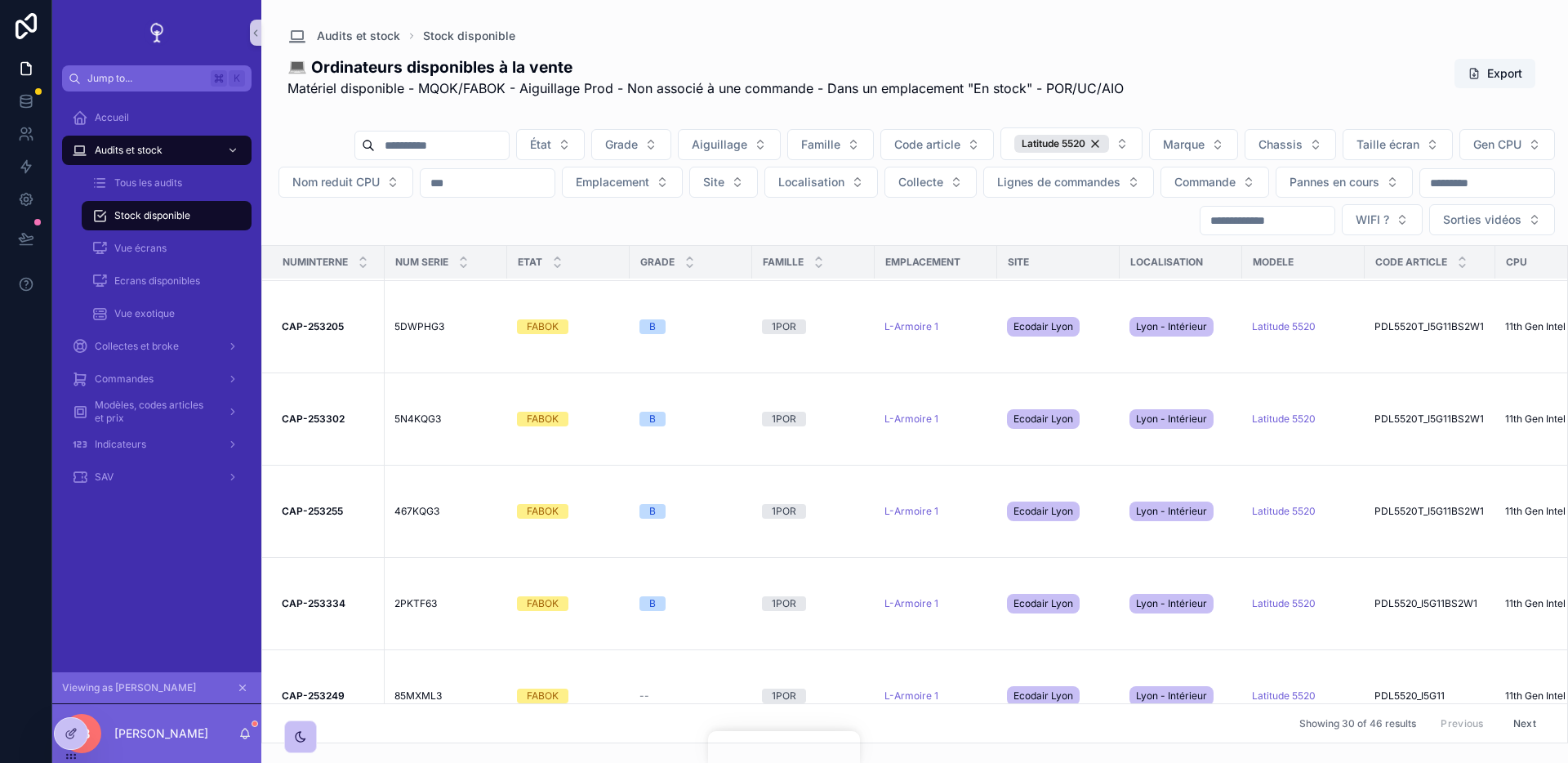 scroll, scrollTop: 0, scrollLeft: 0, axis: both 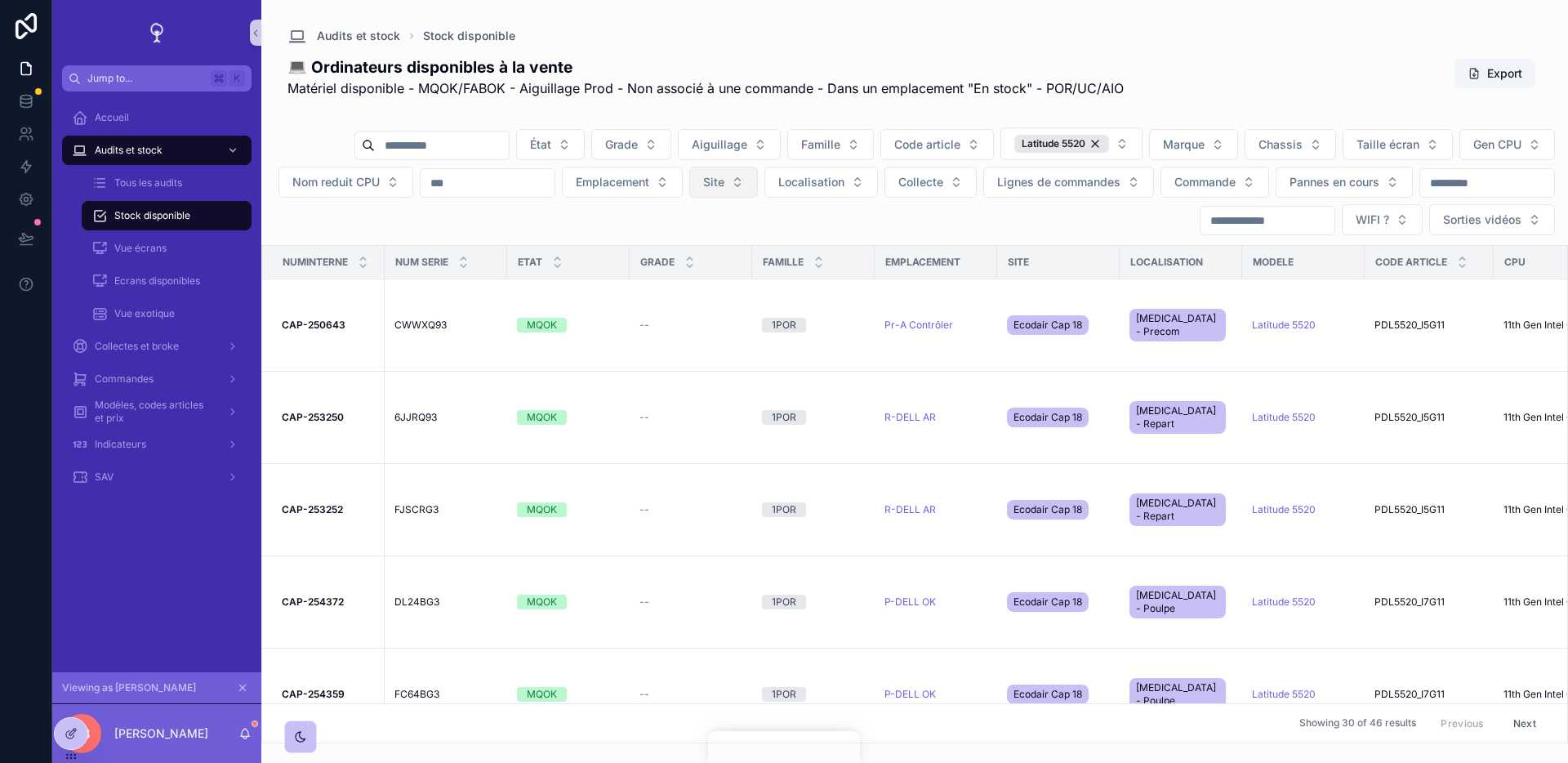 click on "Site" at bounding box center [714, 182] 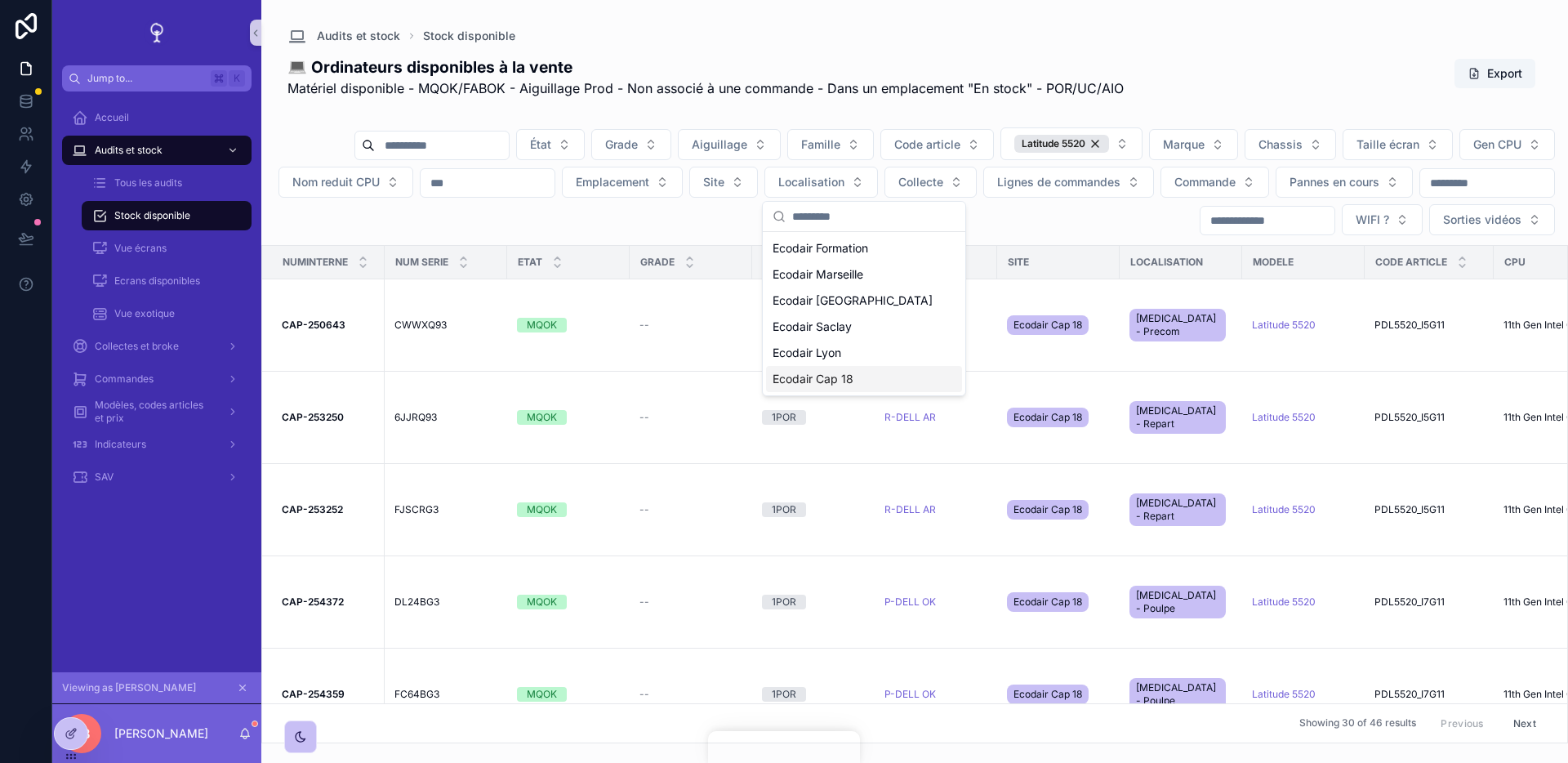 click on "Ecodair Cap 18" at bounding box center (813, 379) 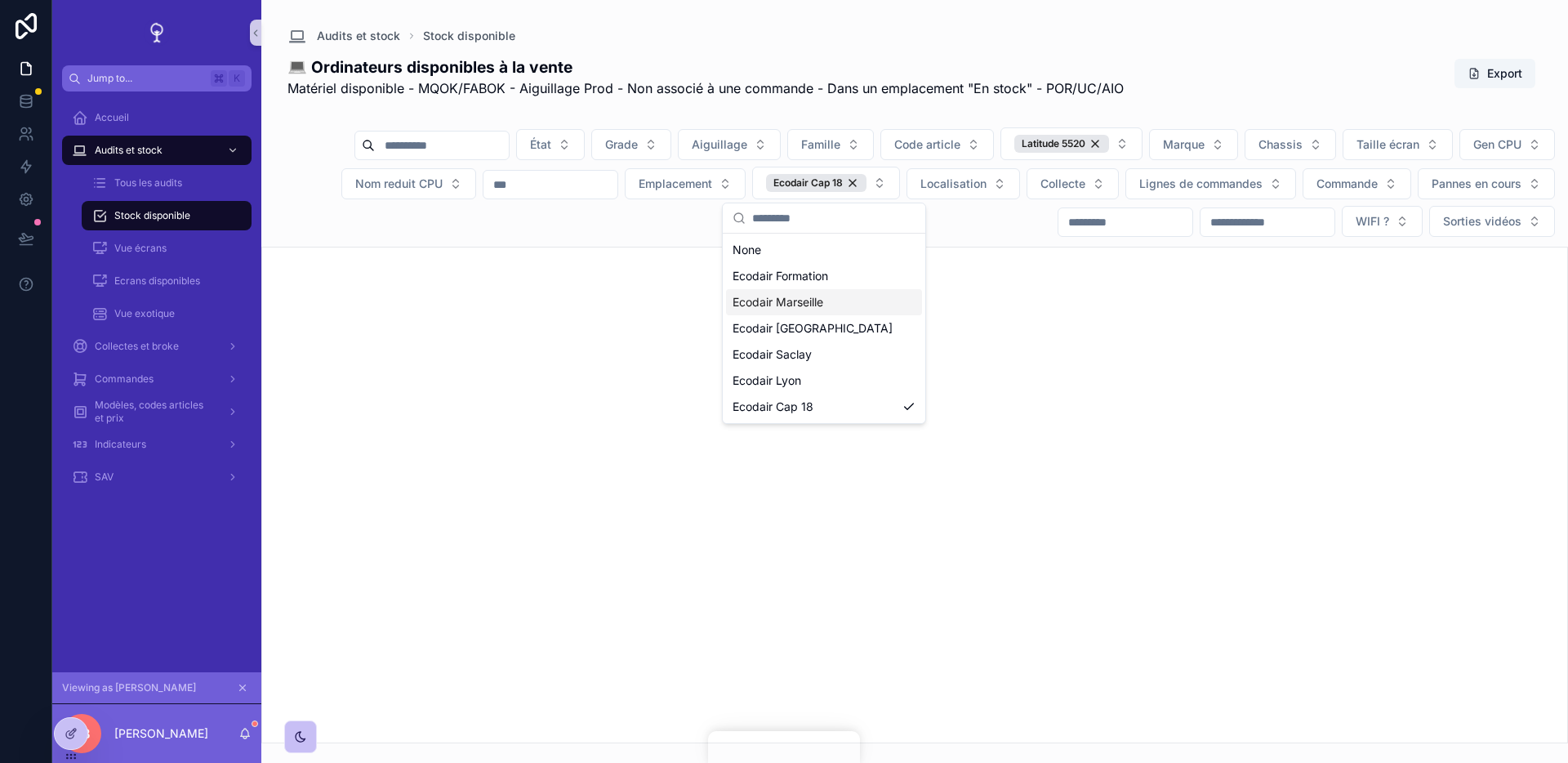 click on "💻 Ordinateurs disponibles à la vente" at bounding box center (706, 67) 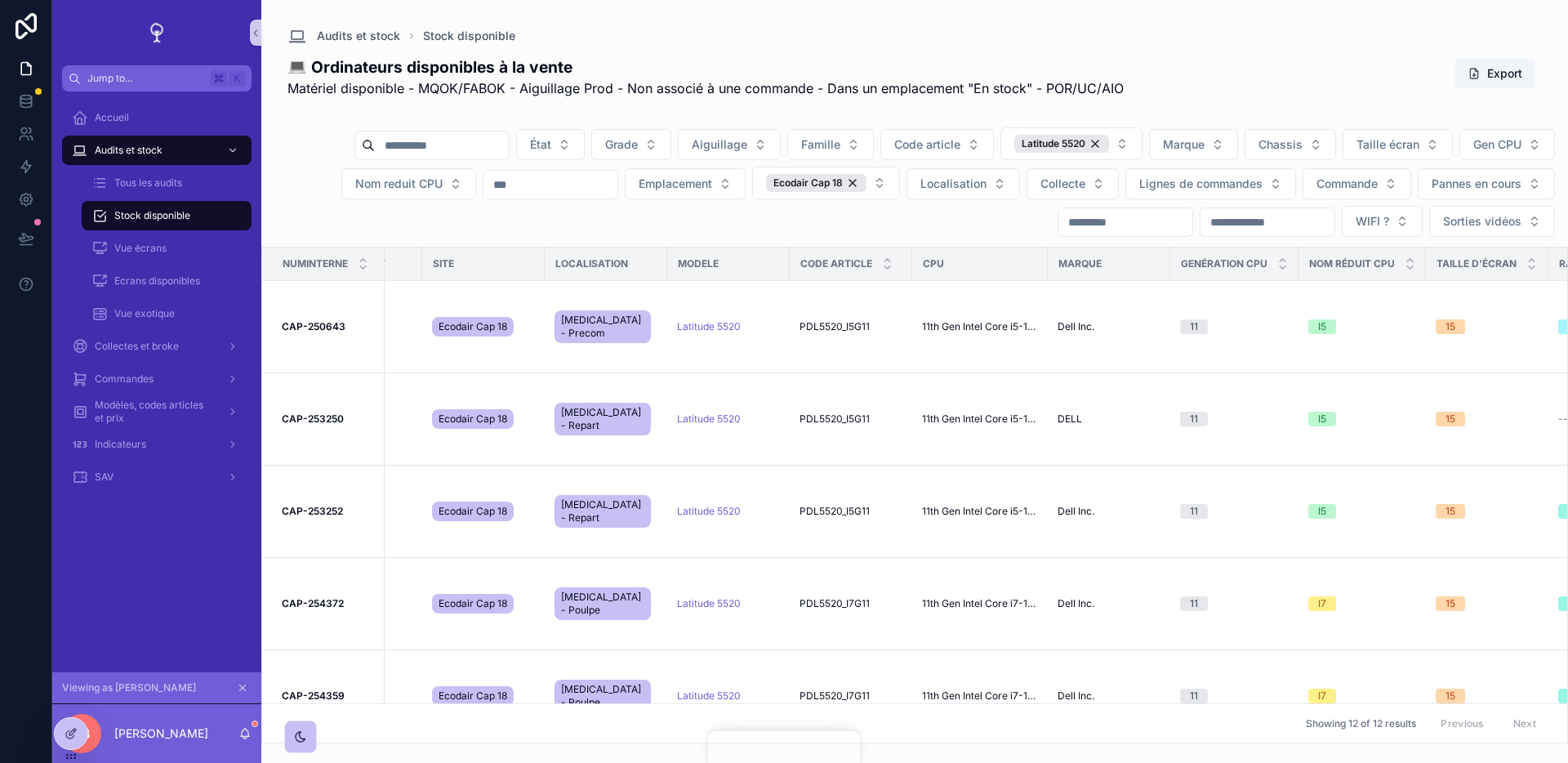 scroll, scrollTop: 0, scrollLeft: 0, axis: both 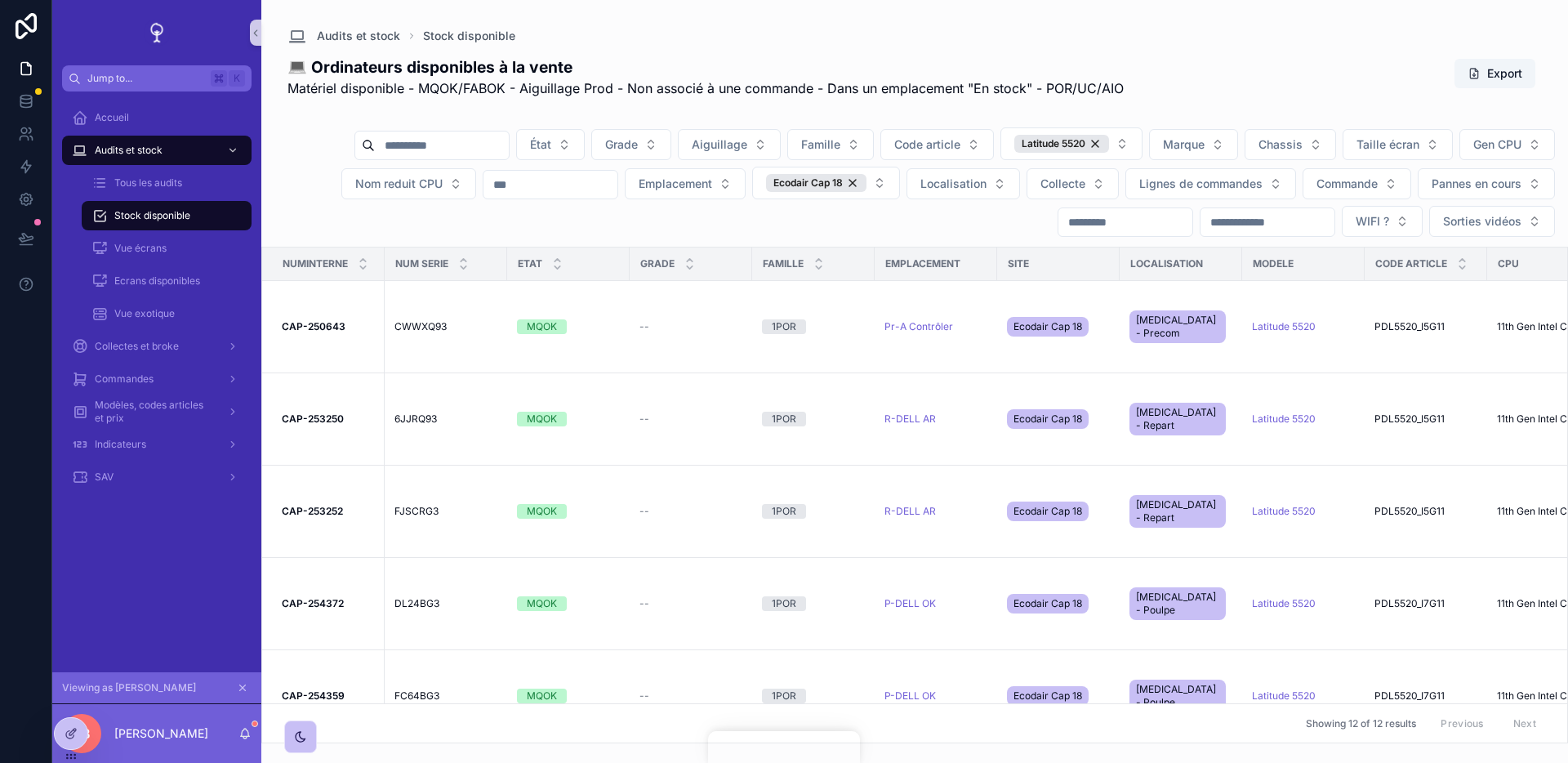 click on "Indicateurs" at bounding box center [157, 444] 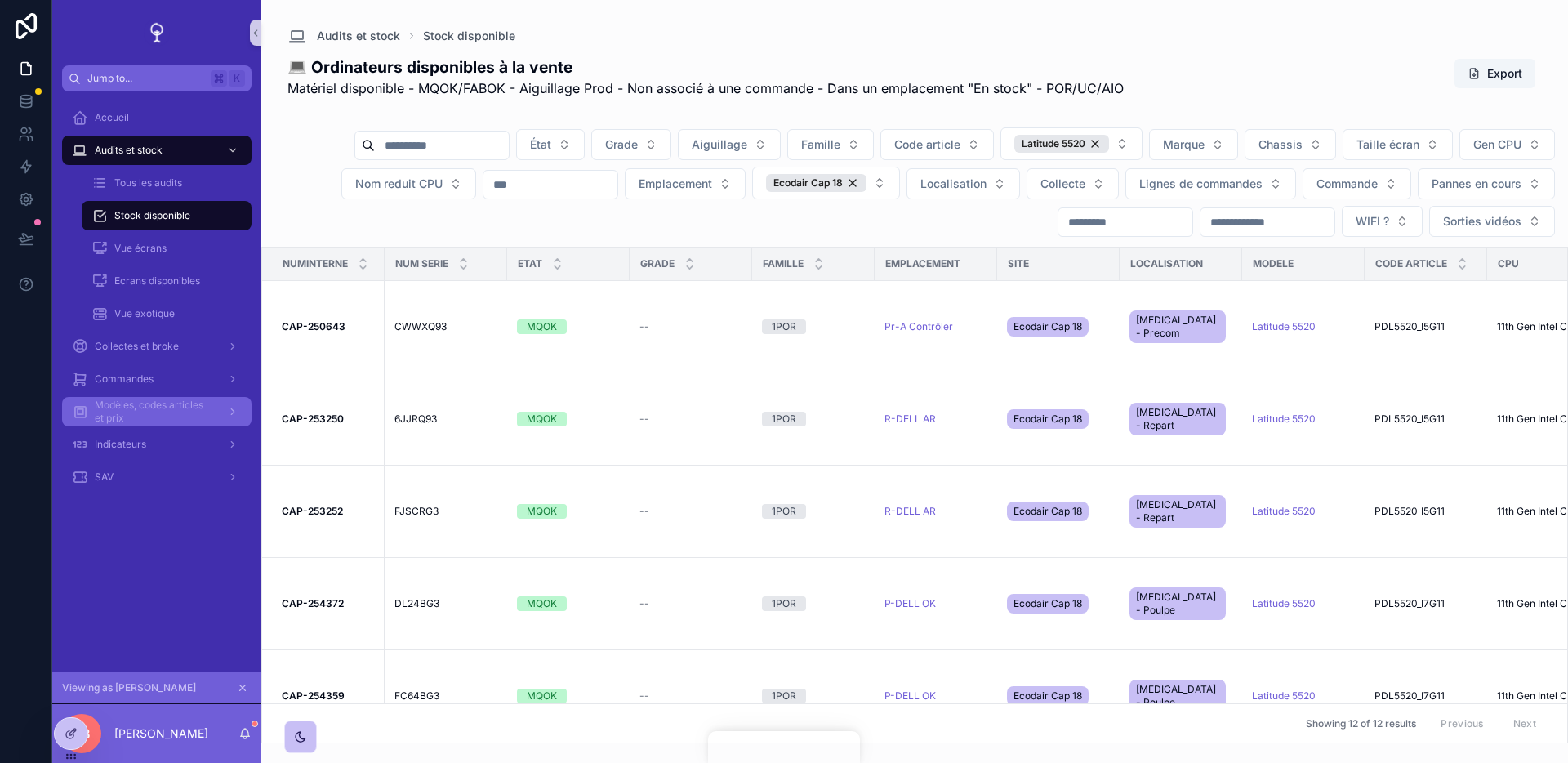 click on "Modèles, codes articles et prix" at bounding box center [154, 412] 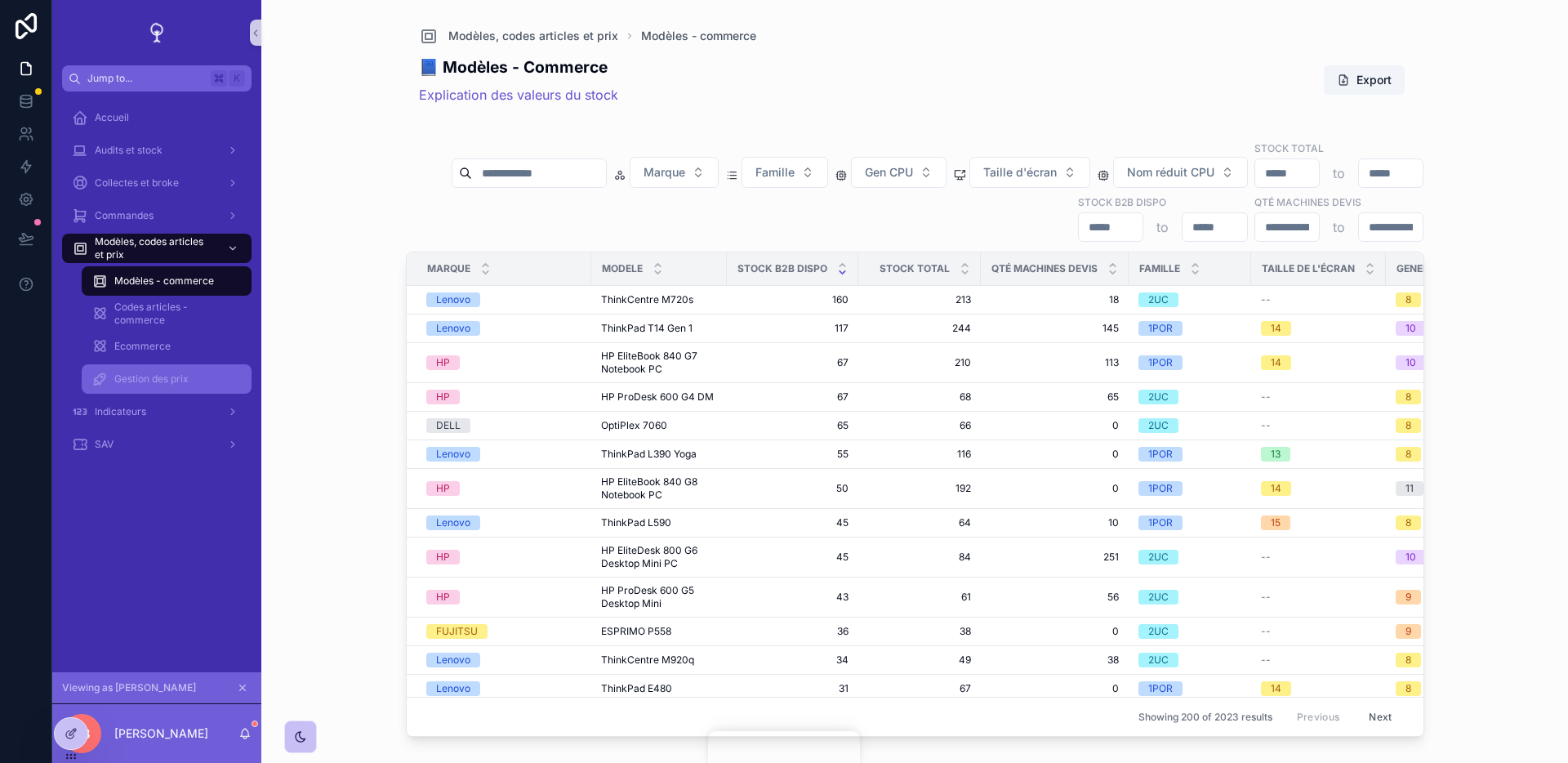 type 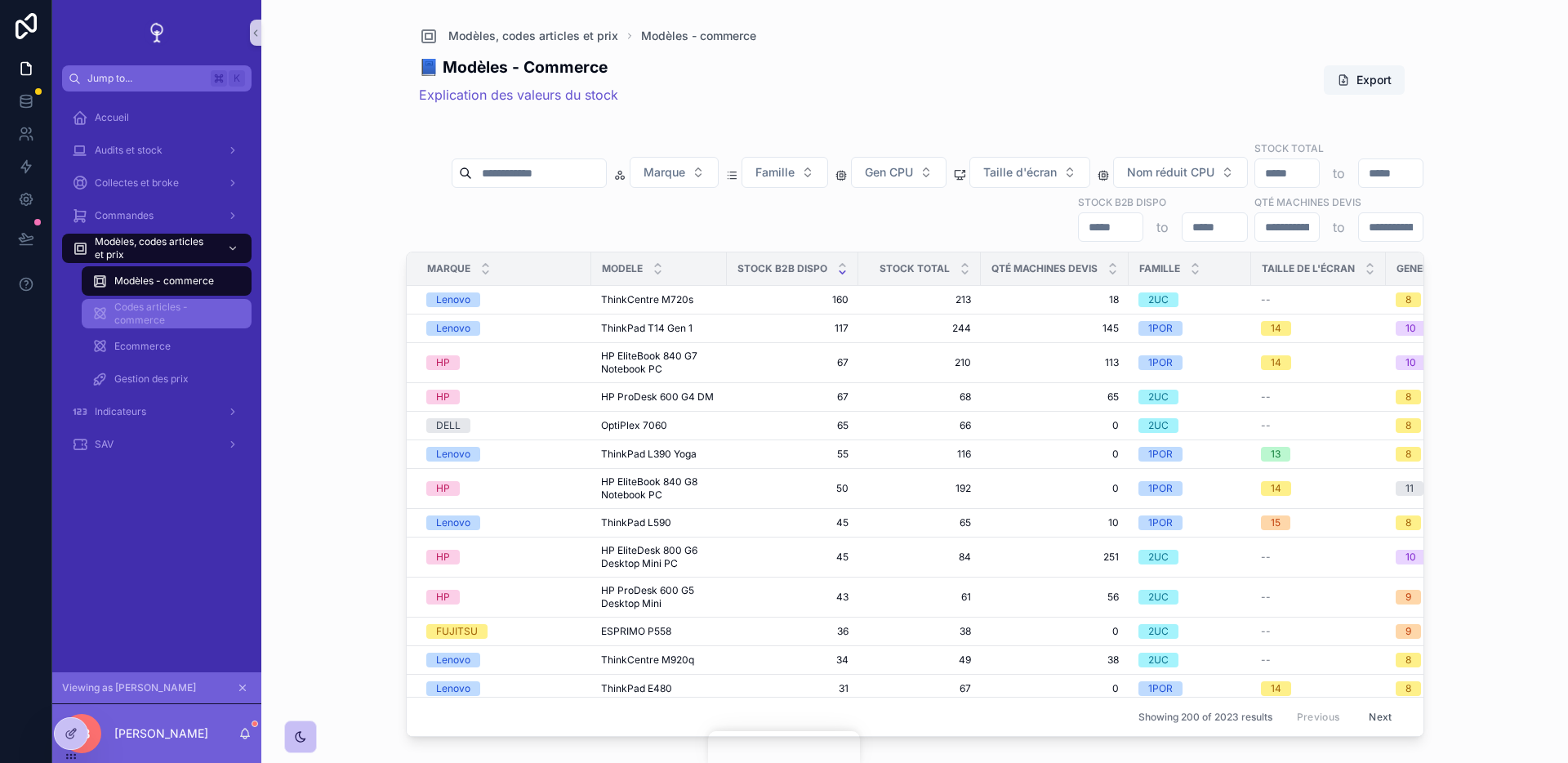 click on "Codes articles - commerce" at bounding box center [175, 314] 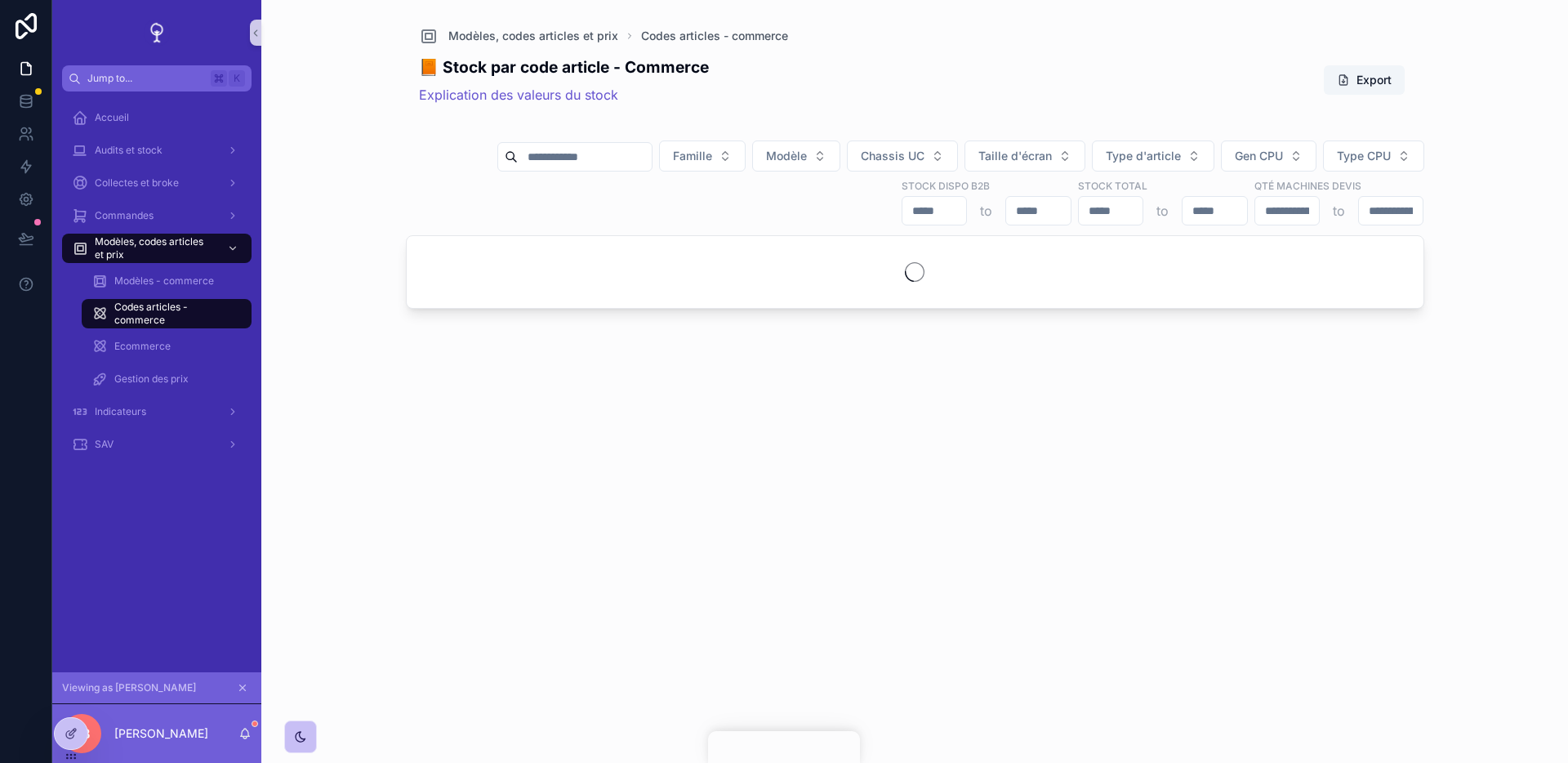 click at bounding box center [585, 157] 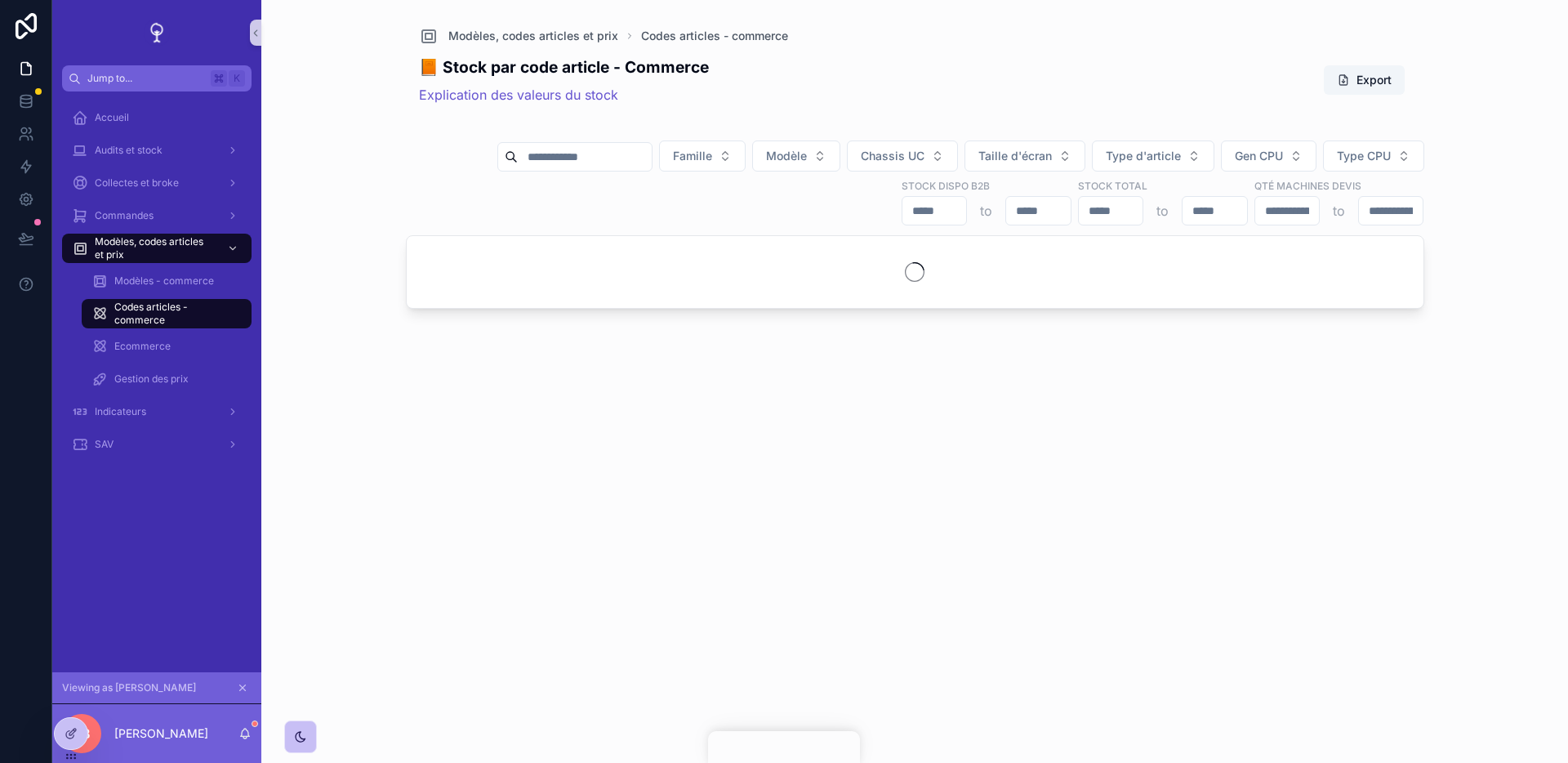 type 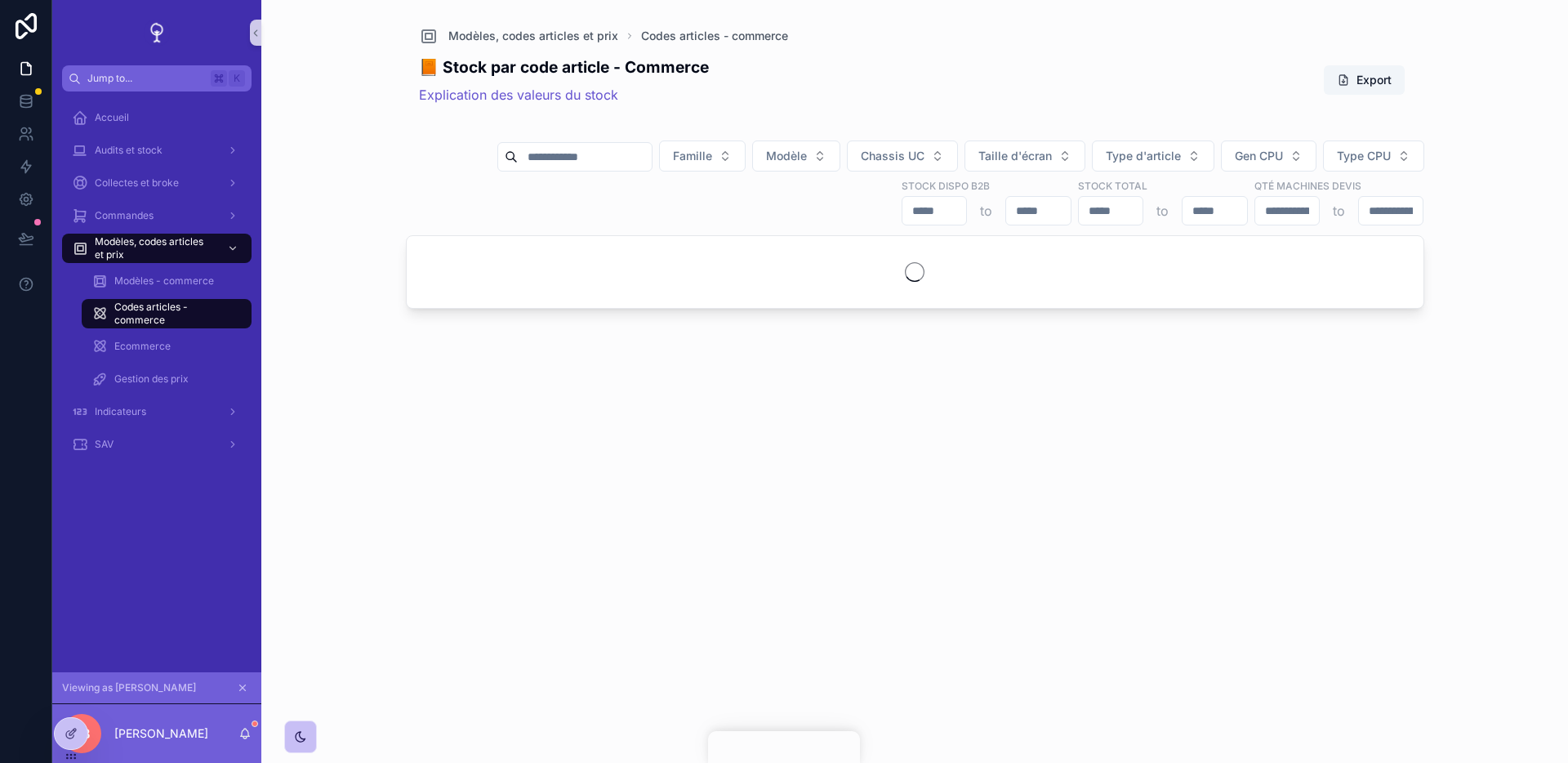 type 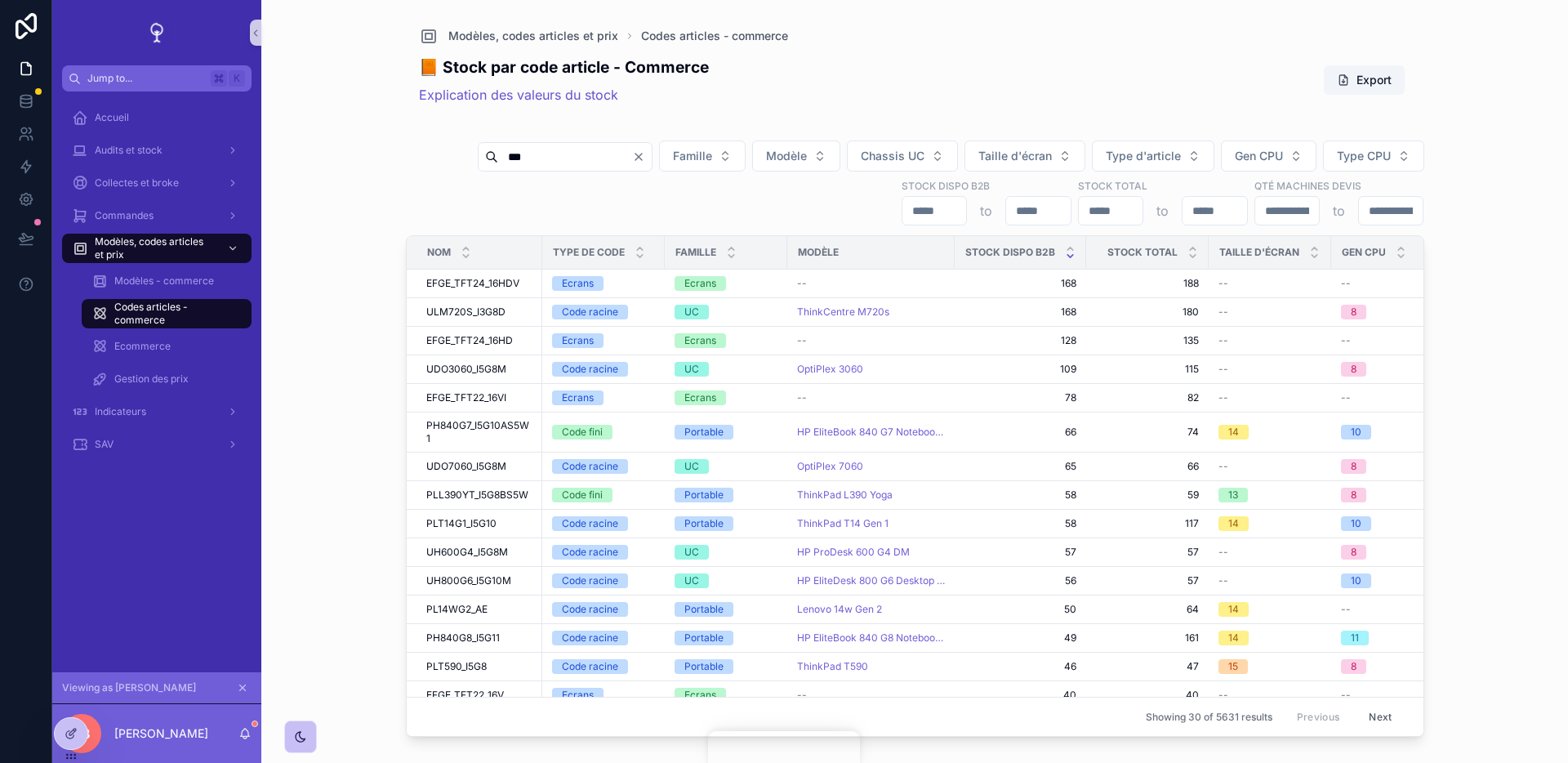 type on "****" 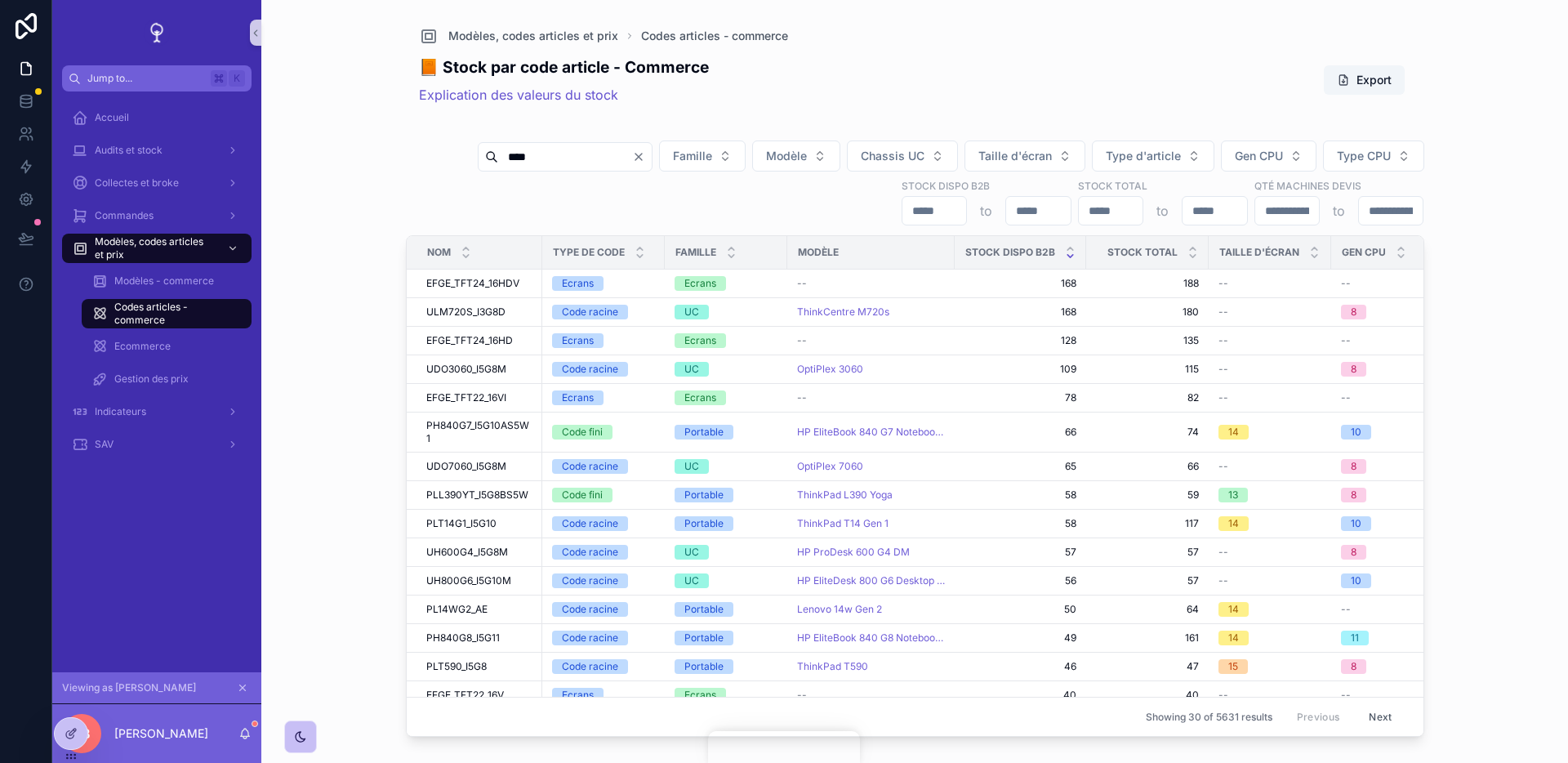 type 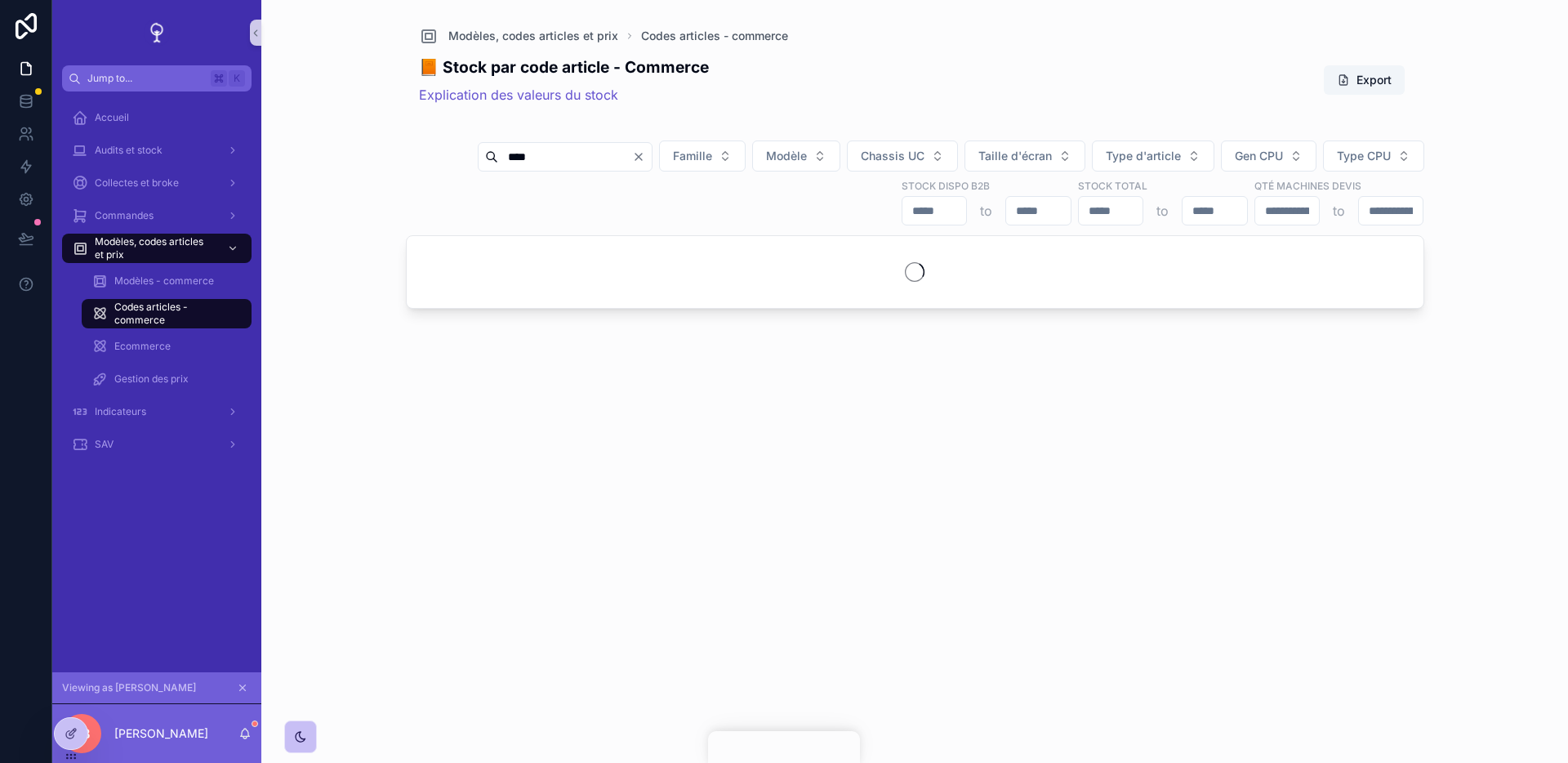 type 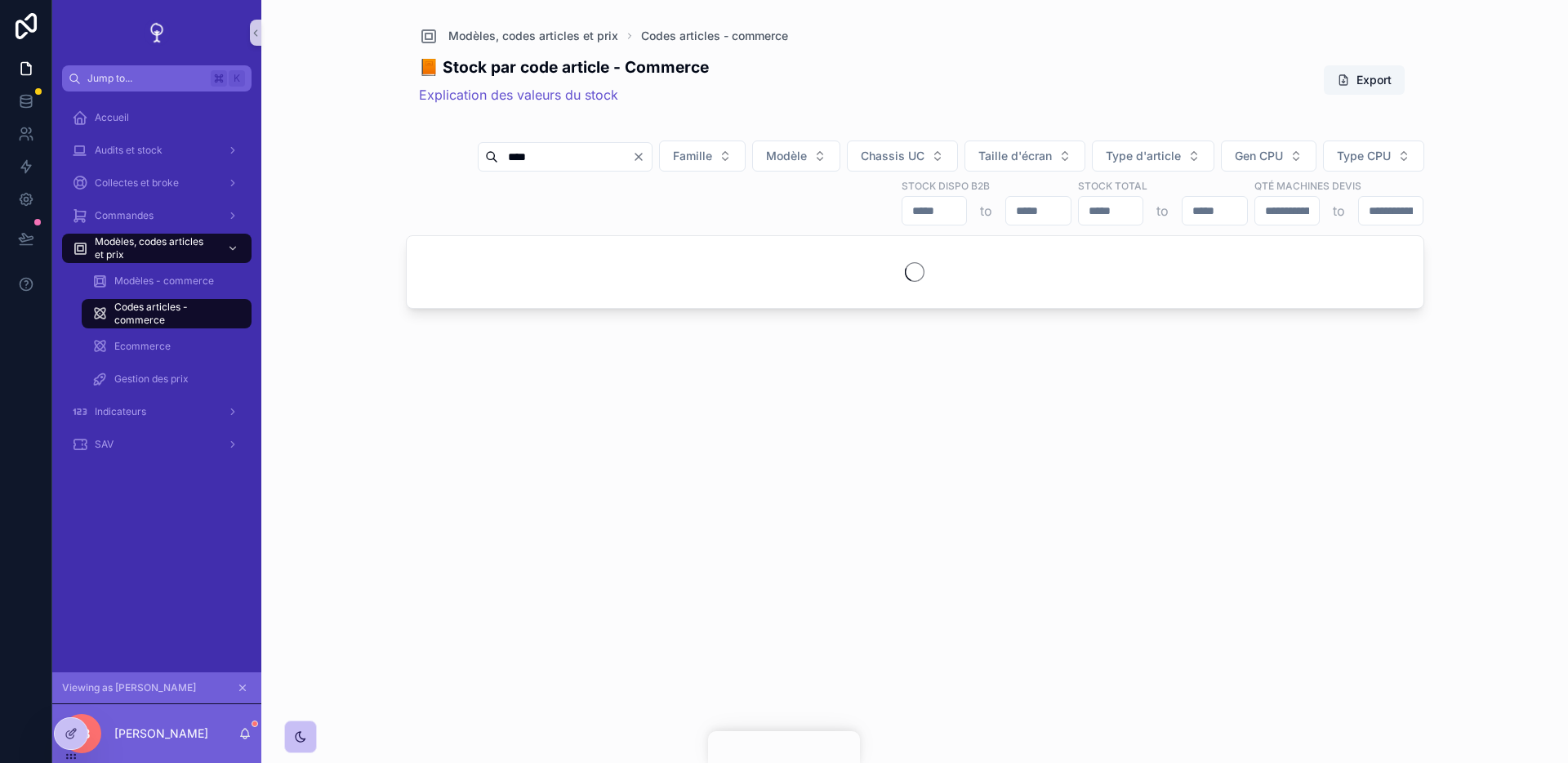 type 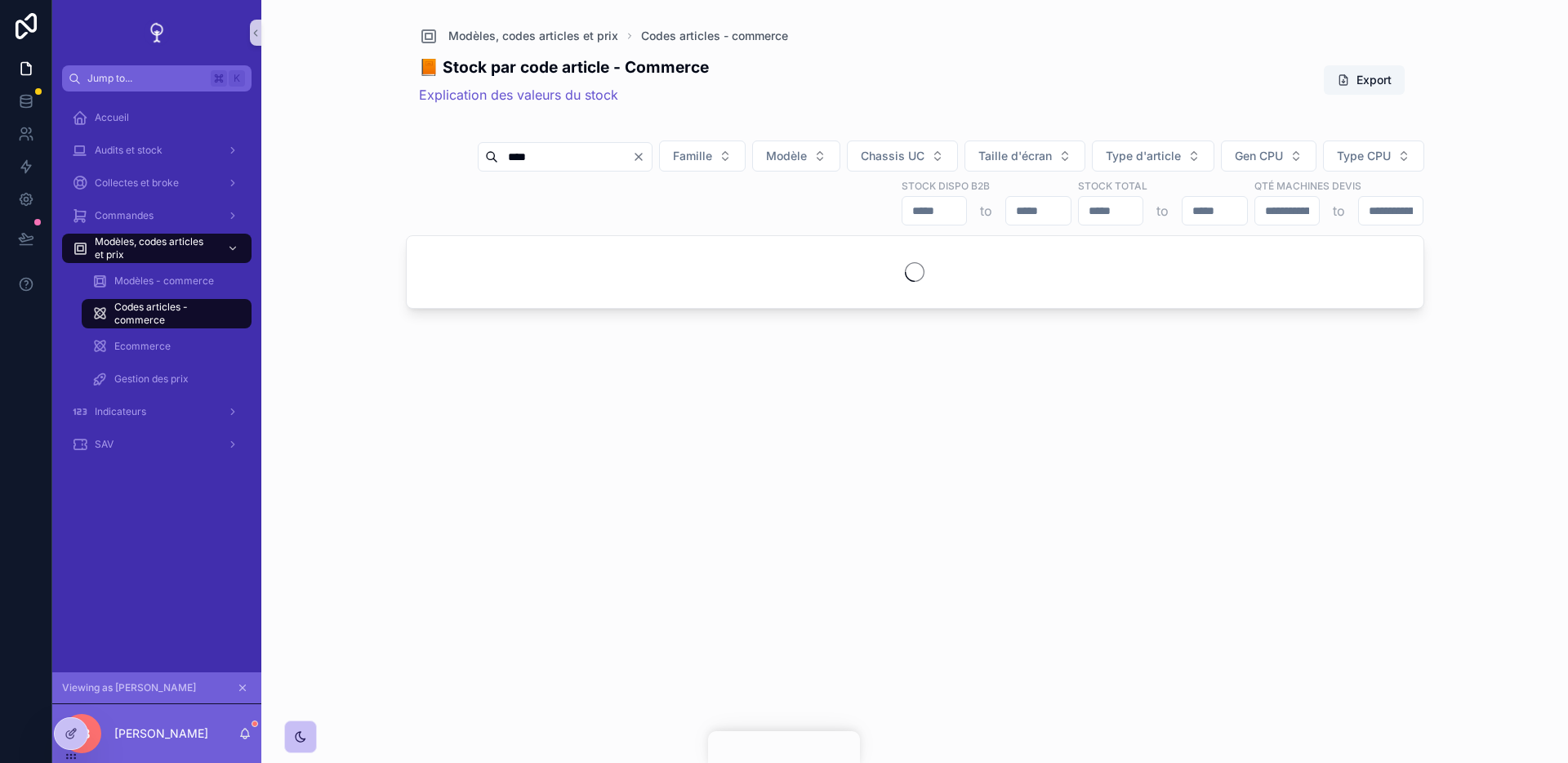 type on "****" 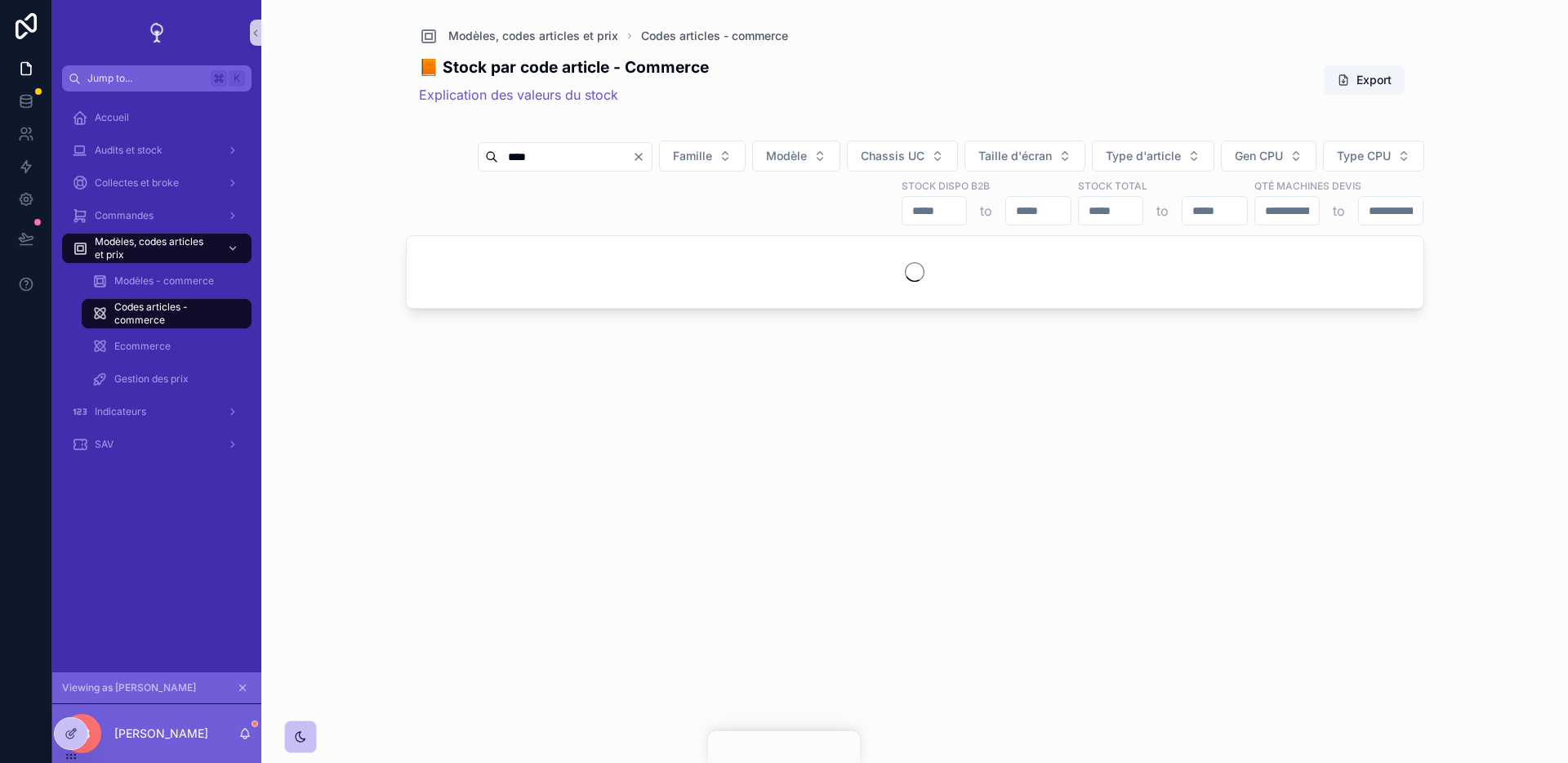 click on "Modèles, codes articles et prix Codes articles - commerce 📙 Stock par code article  - Commerce Explication des valeurs du stock Export **** Famille Modèle Chassis UC Taille d'écran Type d'article Gen CPU Type CPU Stock dispo B2B to Stock total to Qté machines devis to" at bounding box center [915, 382] 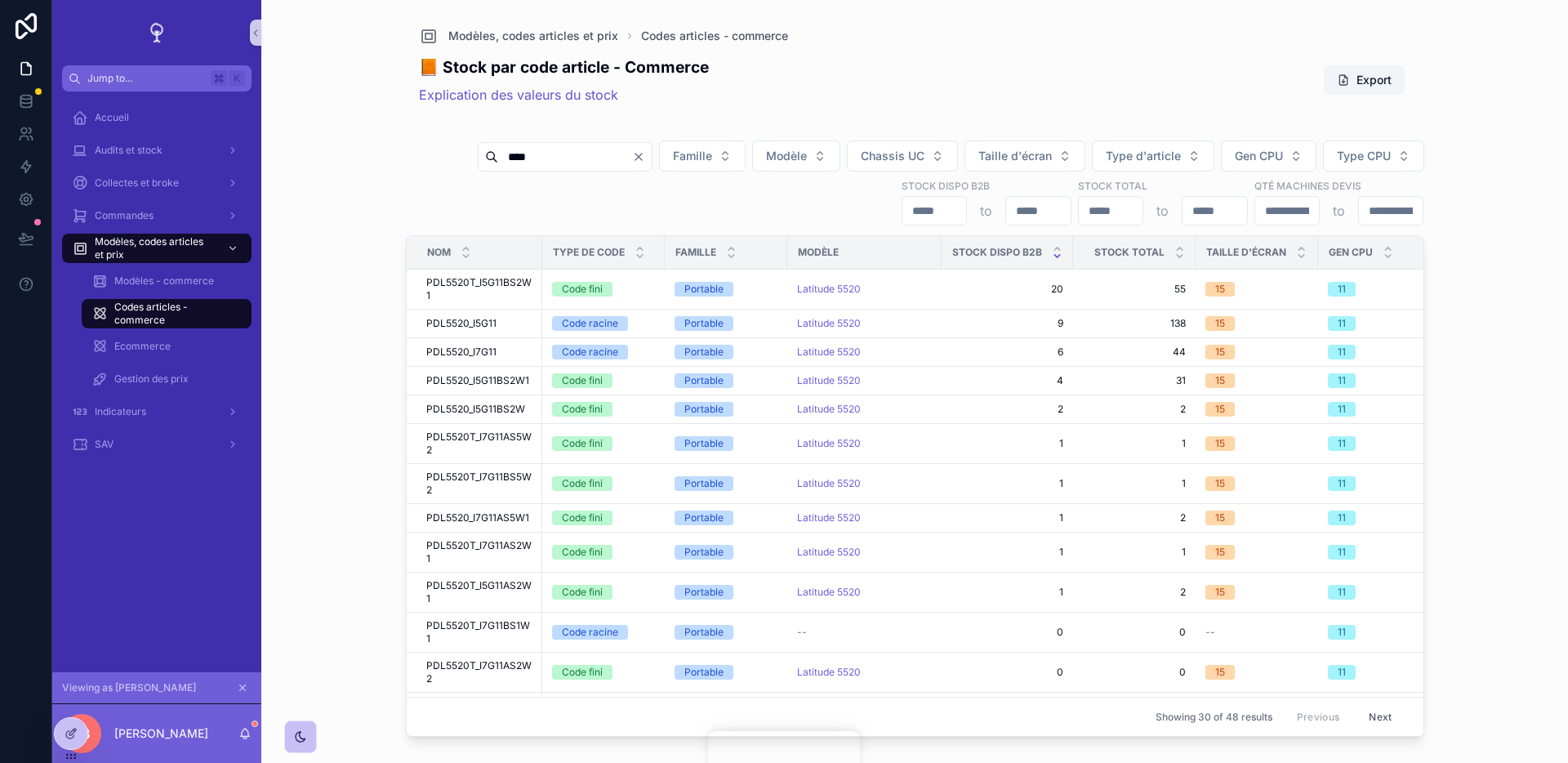 type 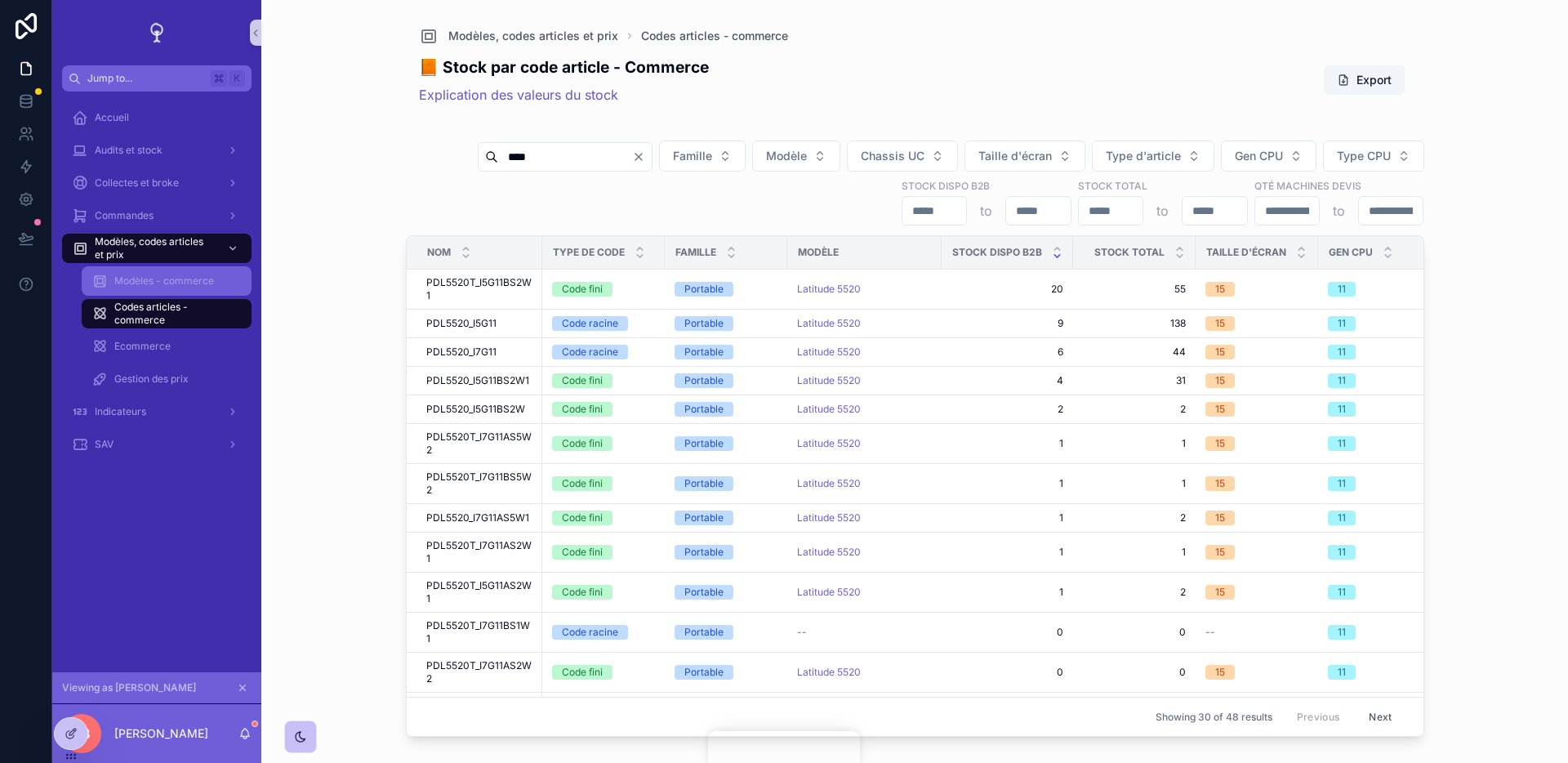 type 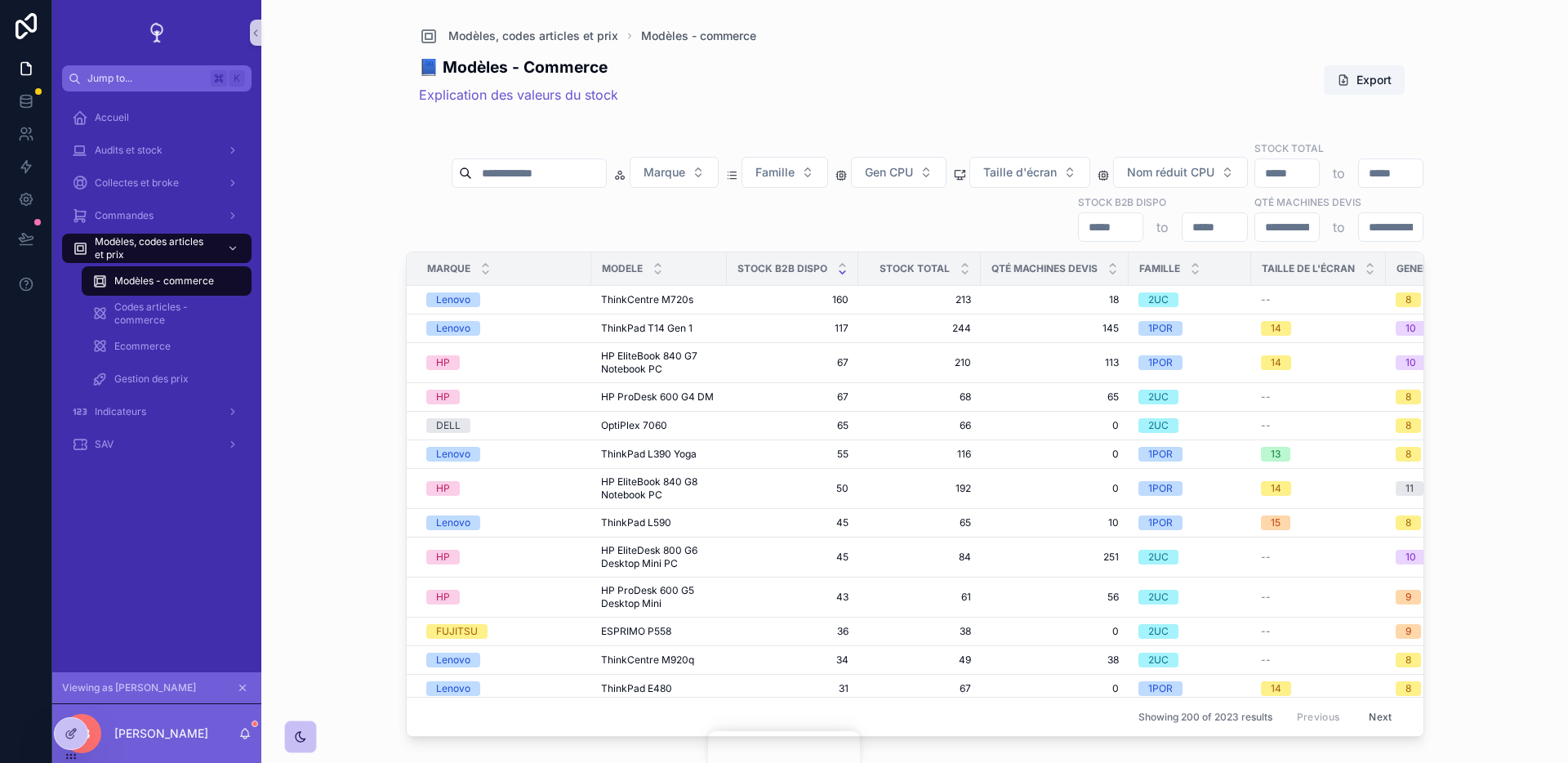 type 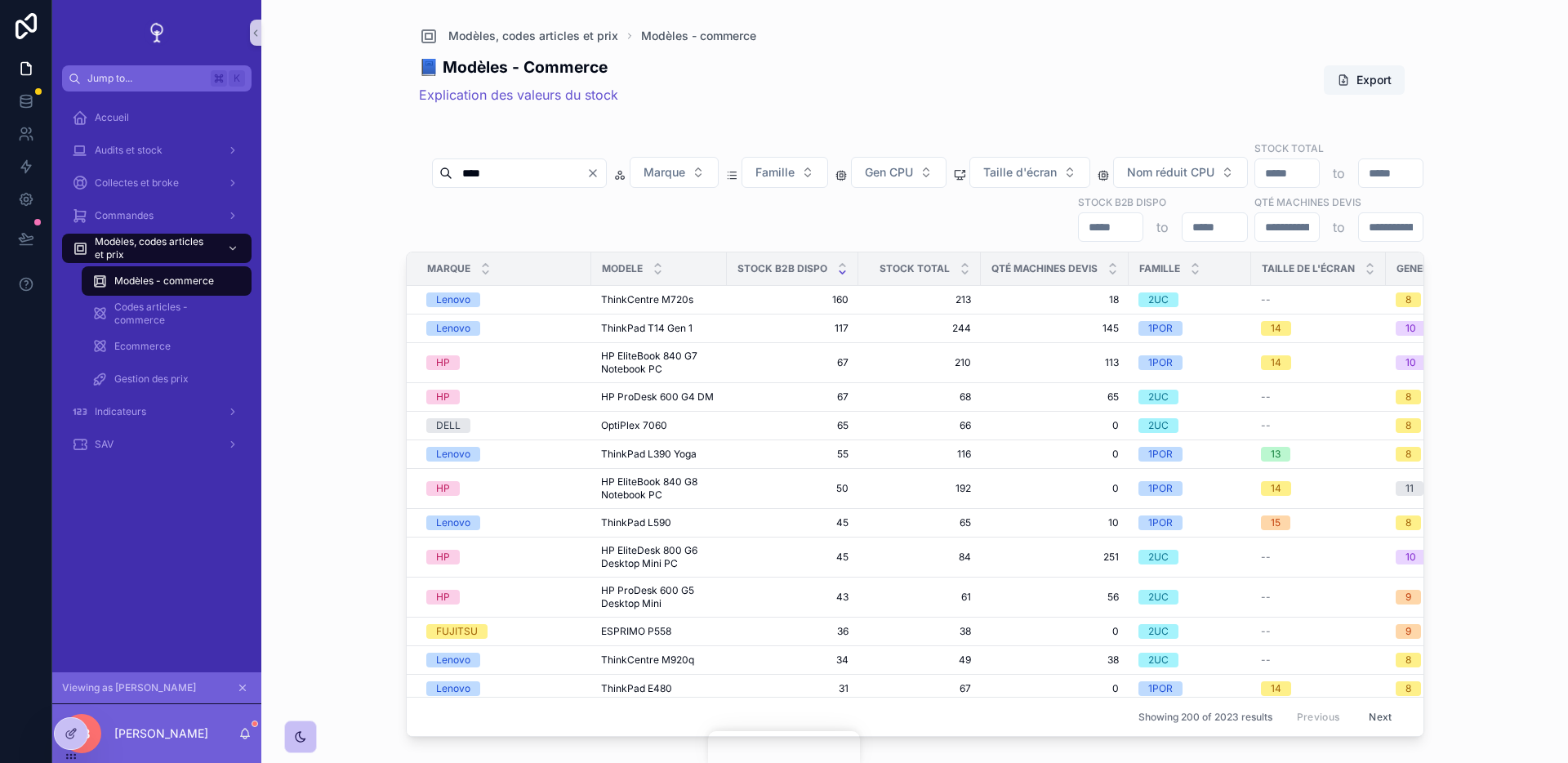 type on "****" 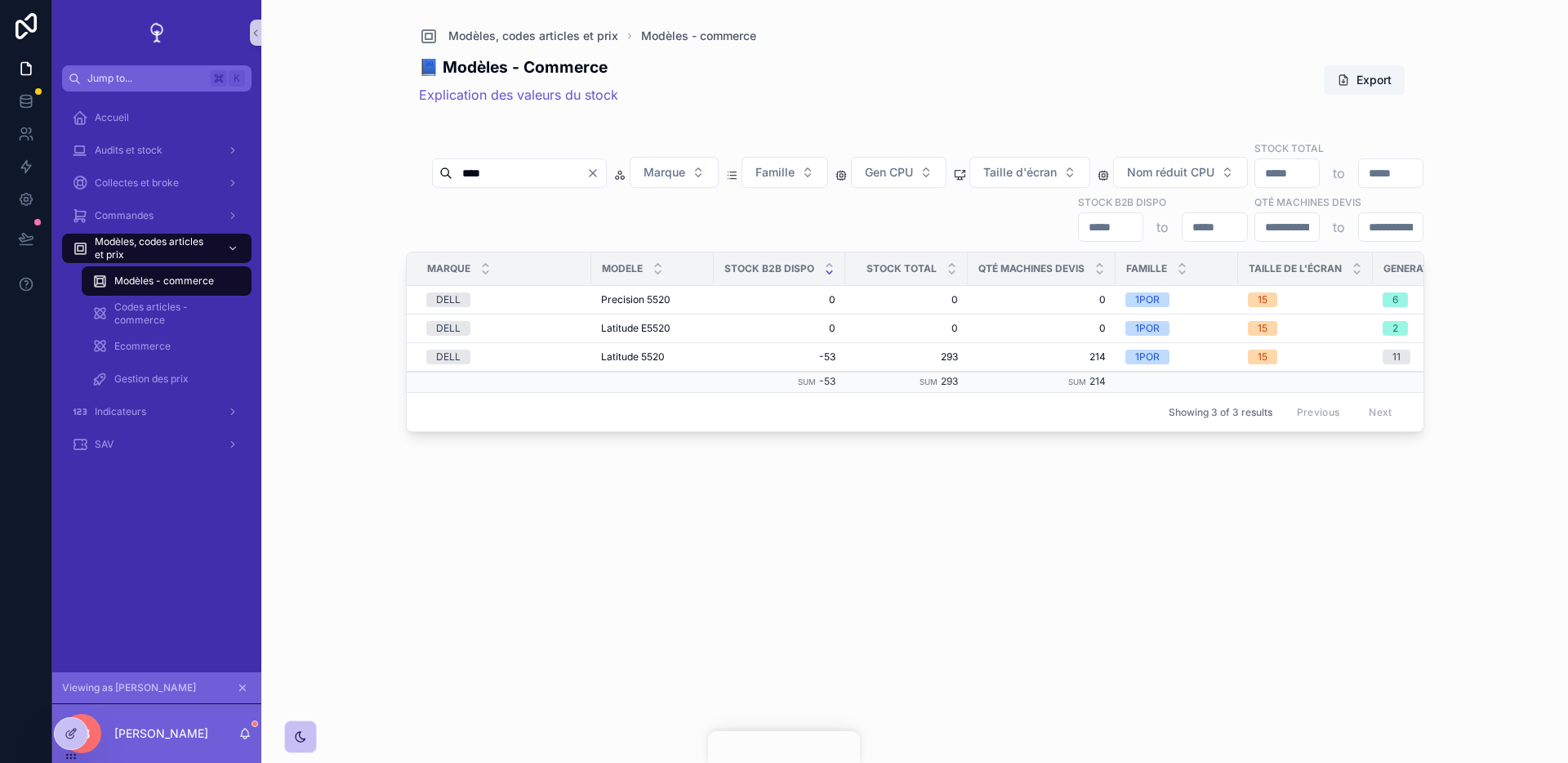 type 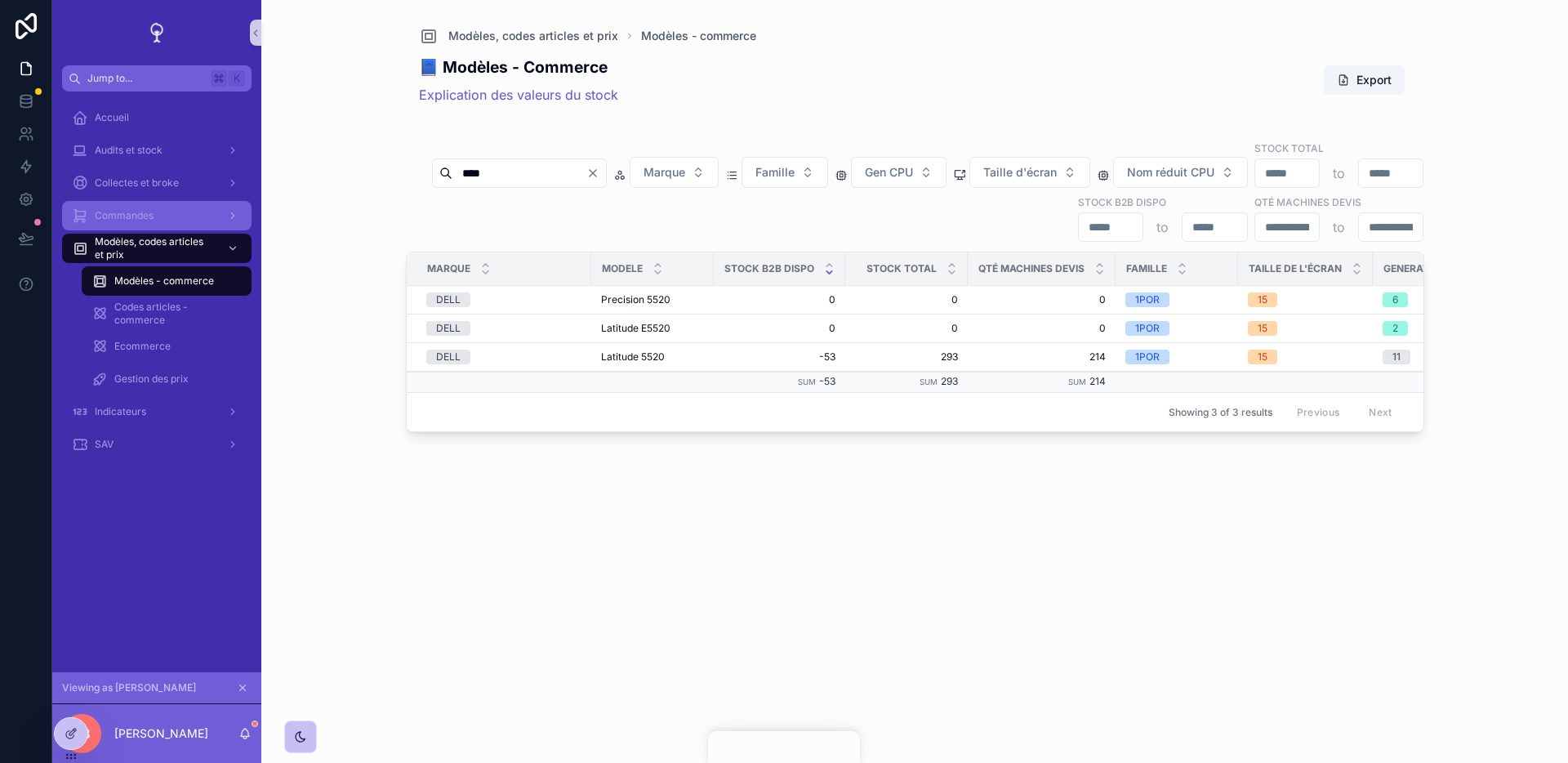 click on "Commandes" at bounding box center (157, 216) 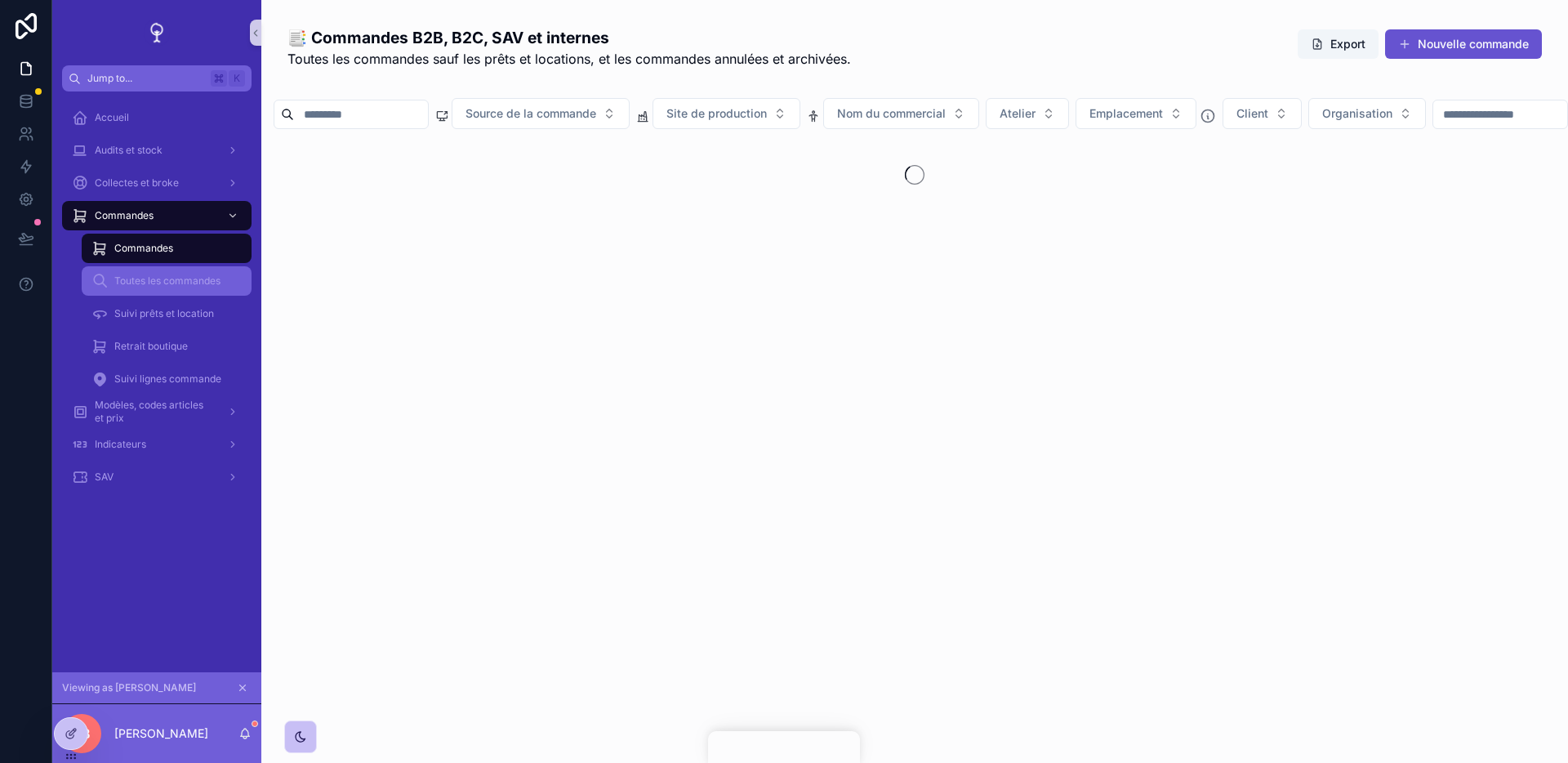click on "Toutes les commandes" at bounding box center [167, 281] 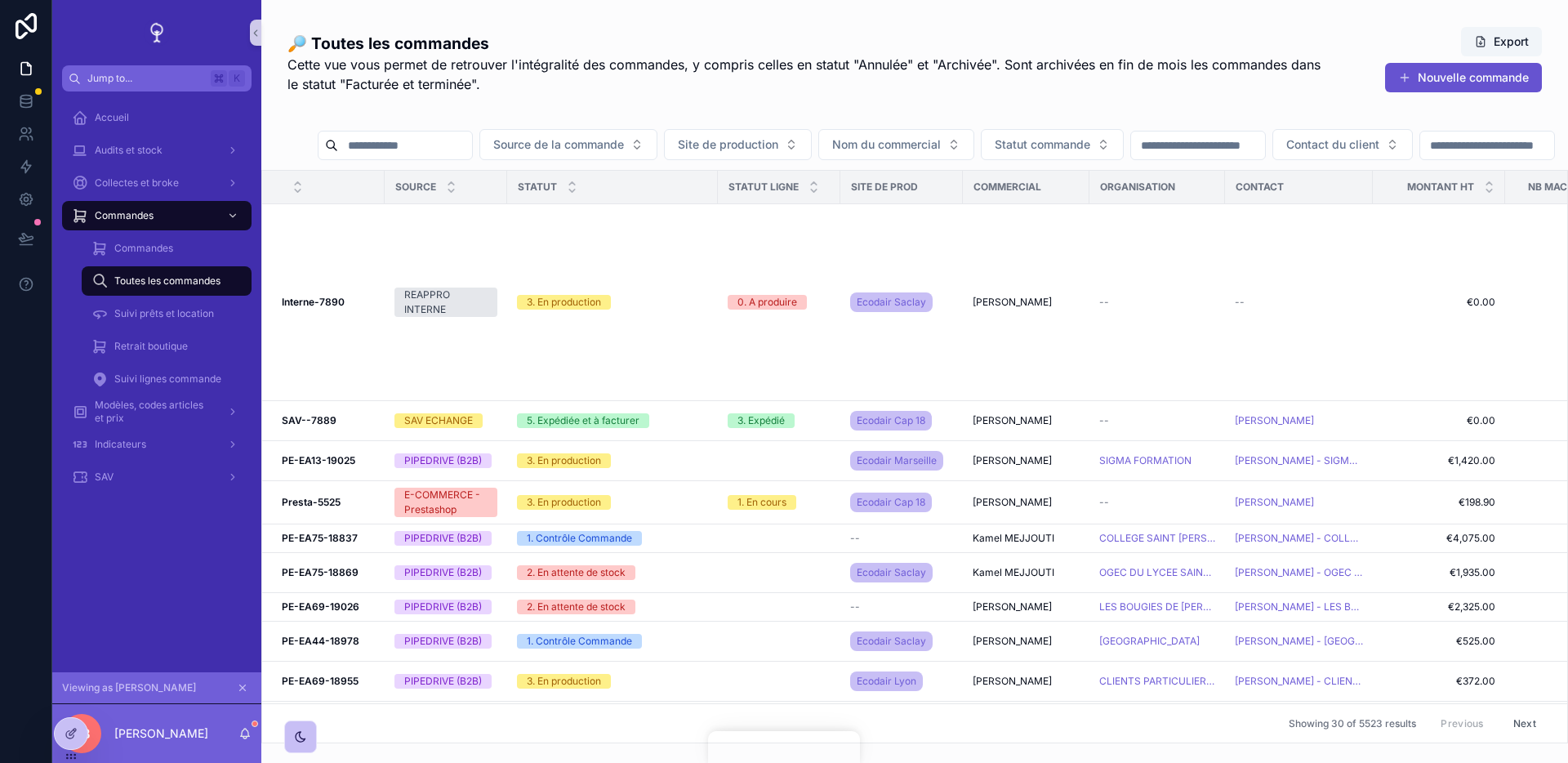 click on "Viewing as Pierre-Louis" at bounding box center [157, 688] 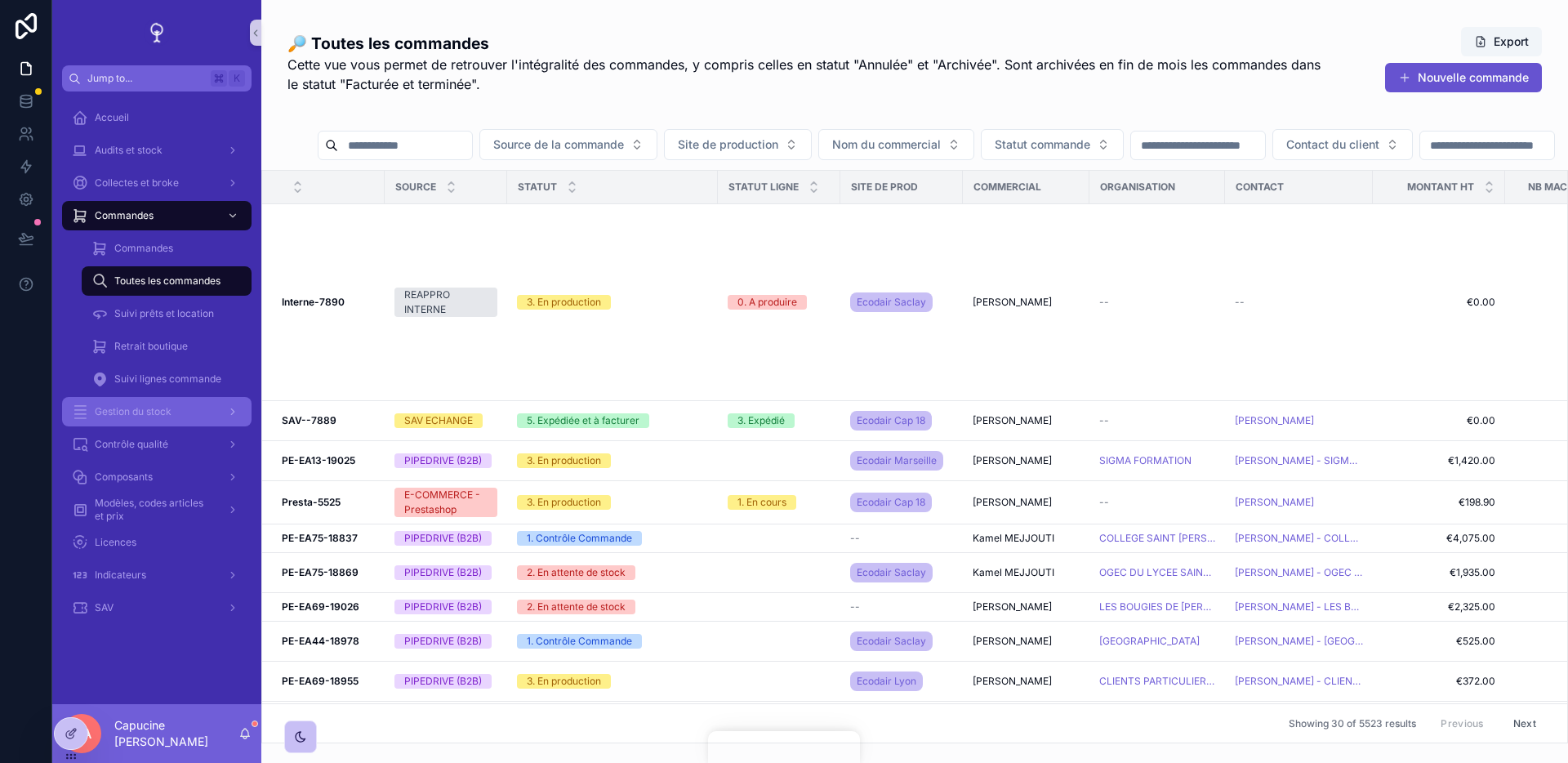 click on "Gestion du stock" at bounding box center (133, 412) 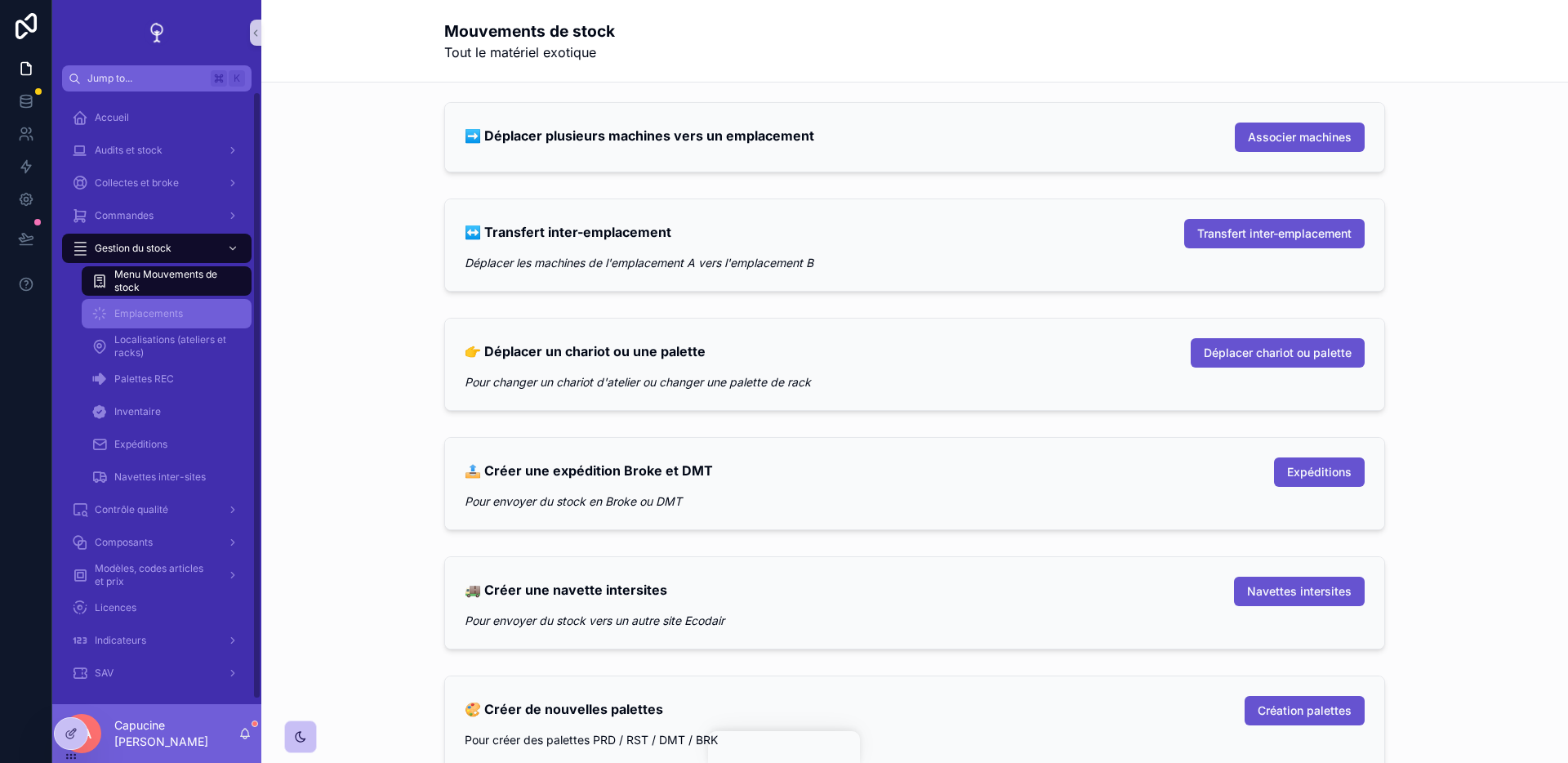 click on "Emplacements" at bounding box center [167, 314] 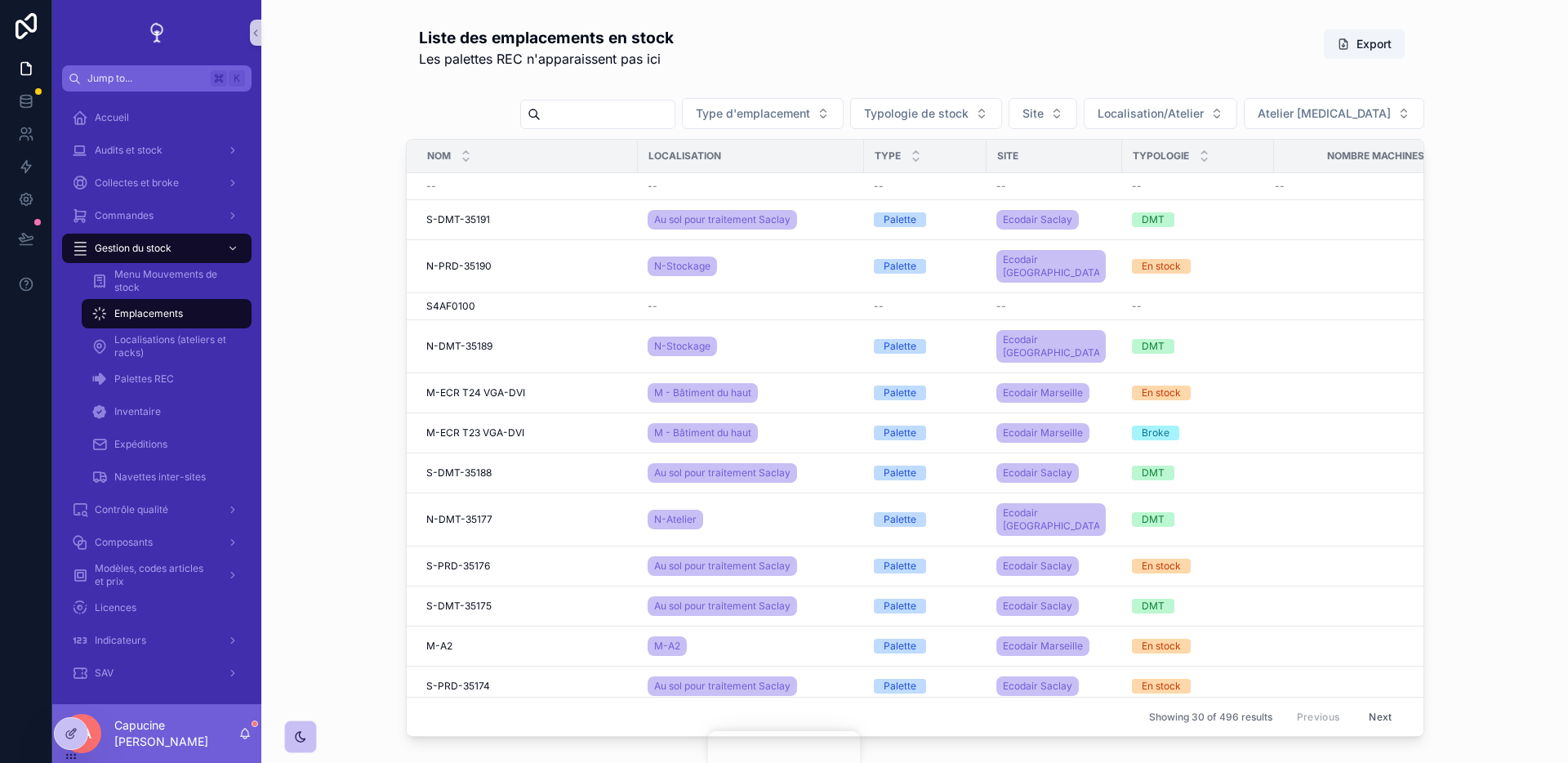 click at bounding box center (598, 114) 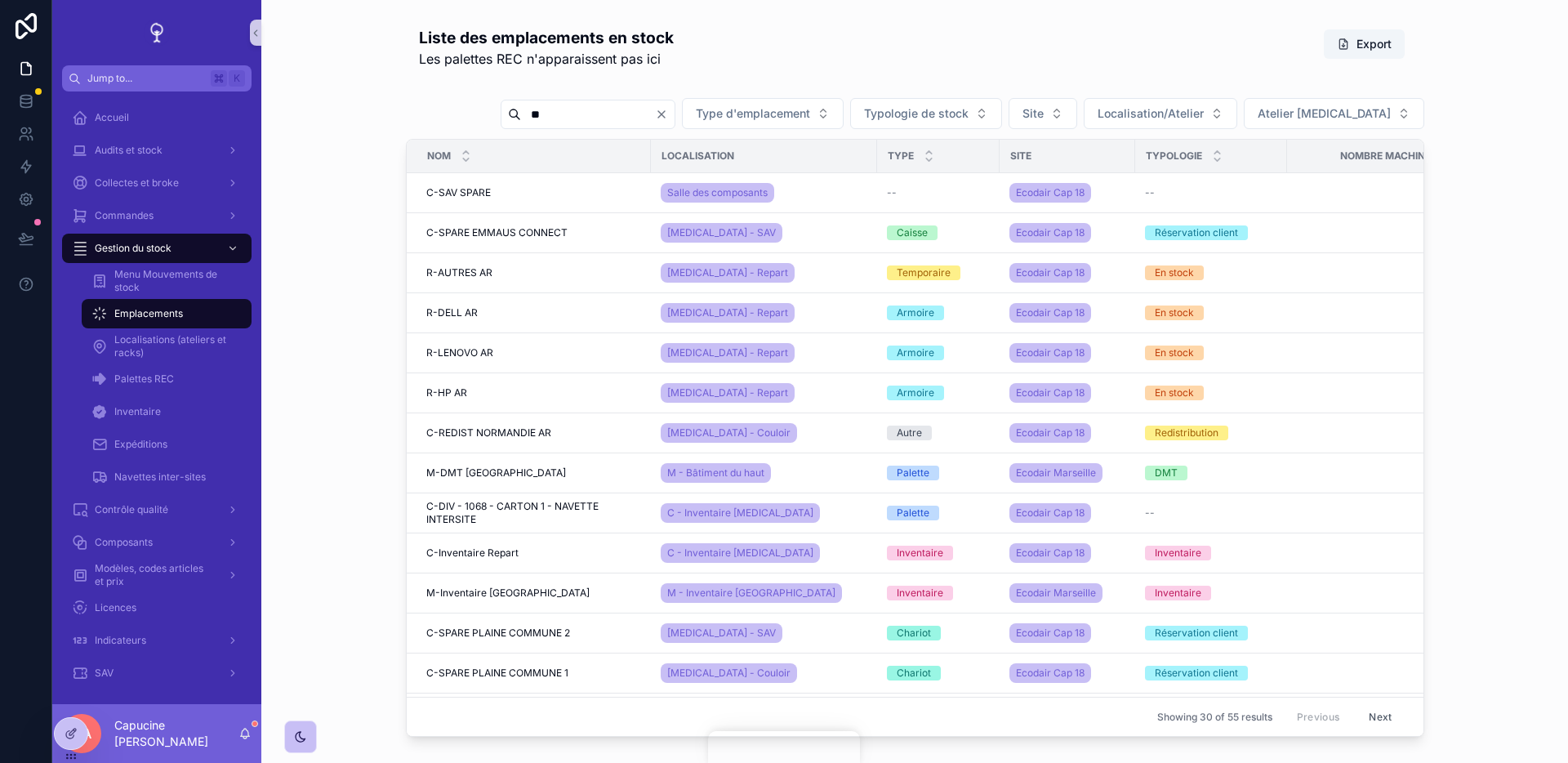 type on "**" 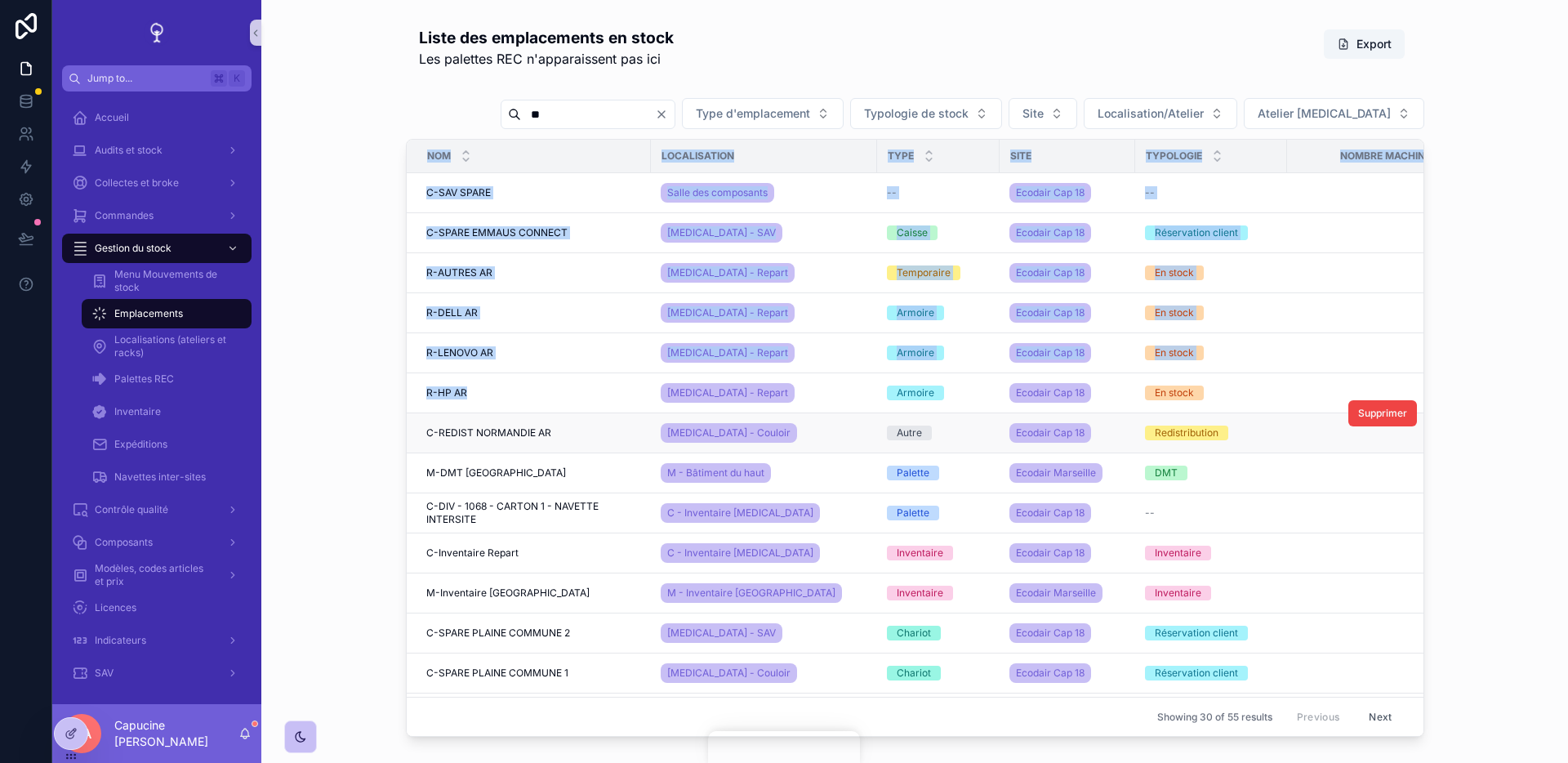 drag, startPoint x: 344, startPoint y: 269, endPoint x: 594, endPoint y: 414, distance: 289.00692 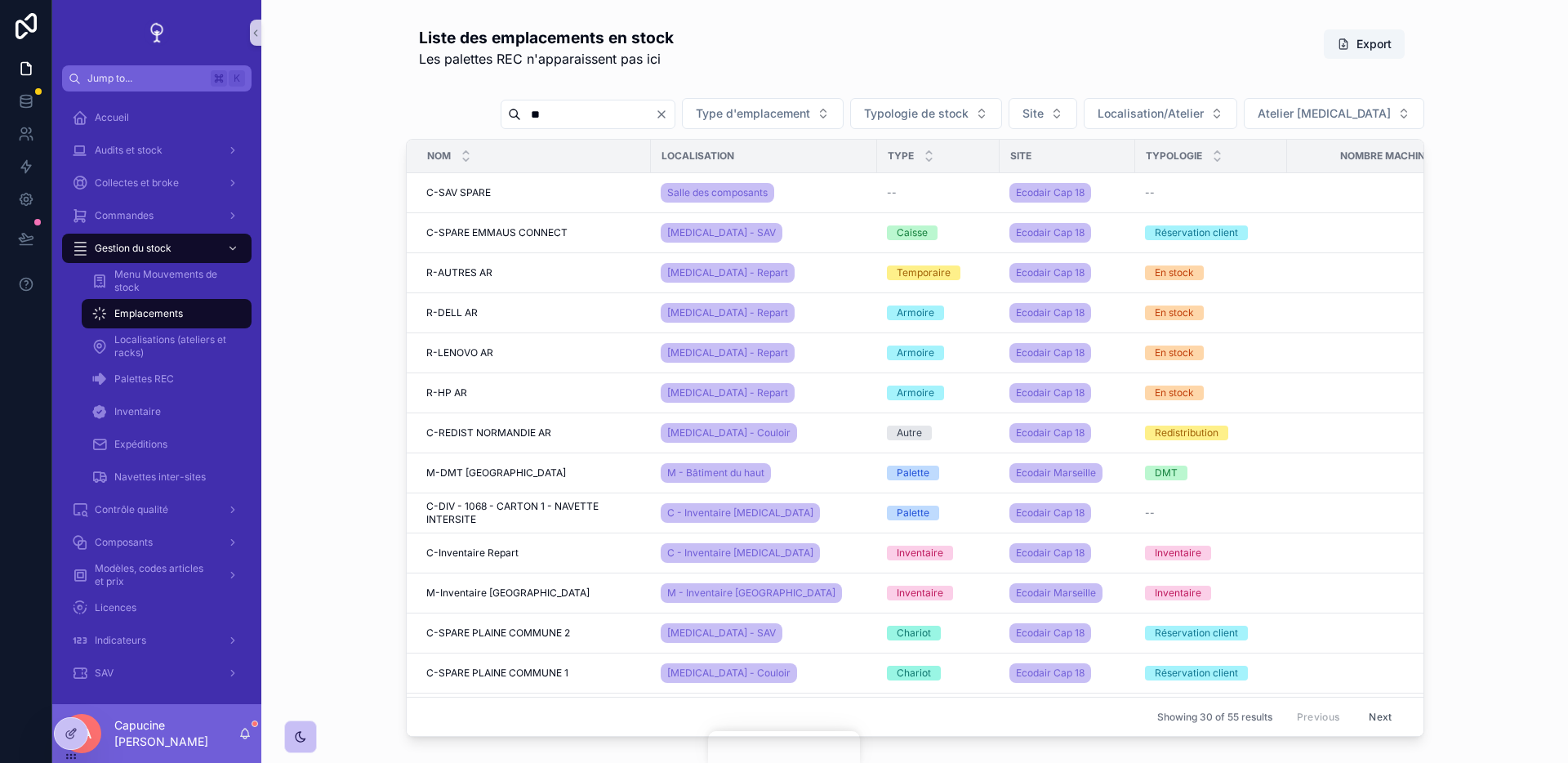 click on "Liste des emplacements en stock Les palettes REC n'apparaissent pas ici Export ** Type d'emplacement Typologie de stock Site Localisation/Atelier Atelier CAP18 Nom Localisation Type Site Typologie Nombre machines C-SAV SPARE C-SAV SPARE Salle des composants -- Ecodair Cap 18 -- 8 8 Supprimer C-SPARE EMMAUS CONNECT C-SPARE EMMAUS CONNECT CAP18 - SAV Caisse Ecodair Cap 18 Réservation client 6 6 Supprimer R-AUTRES AR R-AUTRES AR CAP18 - Repart Temporaire Ecodair Cap 18 En stock 0 0 Supprimer R-DELL AR R-DELL AR CAP18 - Repart Armoire Ecodair Cap 18 En stock 312 312 Supprimer R-LENOVO AR R-LENOVO AR CAP18 - Repart Armoire Ecodair Cap 18 En stock 296 296 Supprimer R-HP AR R-HP AR CAP18 - Repart Armoire Ecodair Cap 18 En stock 212 212 Supprimer C-REDIST NORMANDIE AR C-REDIST NORMANDIE AR CAP18 - Couloir Autre Ecodair Cap 18 Redistribution 476 476 Supprimer M-DMT MARSEILLE  M-DMT MARSEILLE  M - Bâtiment du haut  Palette Ecodair Marseille DMT 35 35 Supprimer C-DIV - 1068 - CARTON 1 - NAVETTE INTERSITE Palette -- 0" at bounding box center (915, 382) 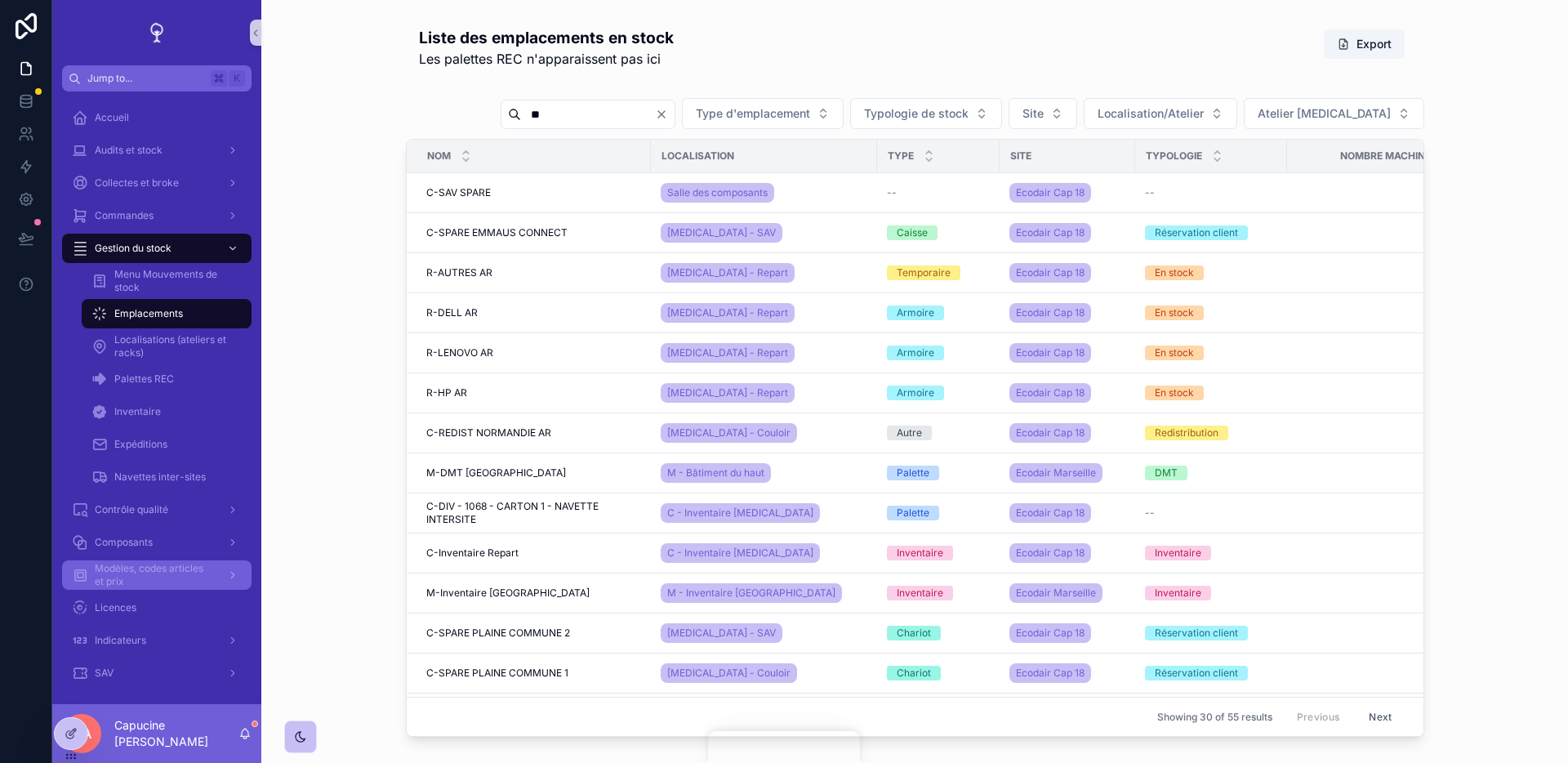 click on "Modèles, codes articles et prix" at bounding box center [154, 575] 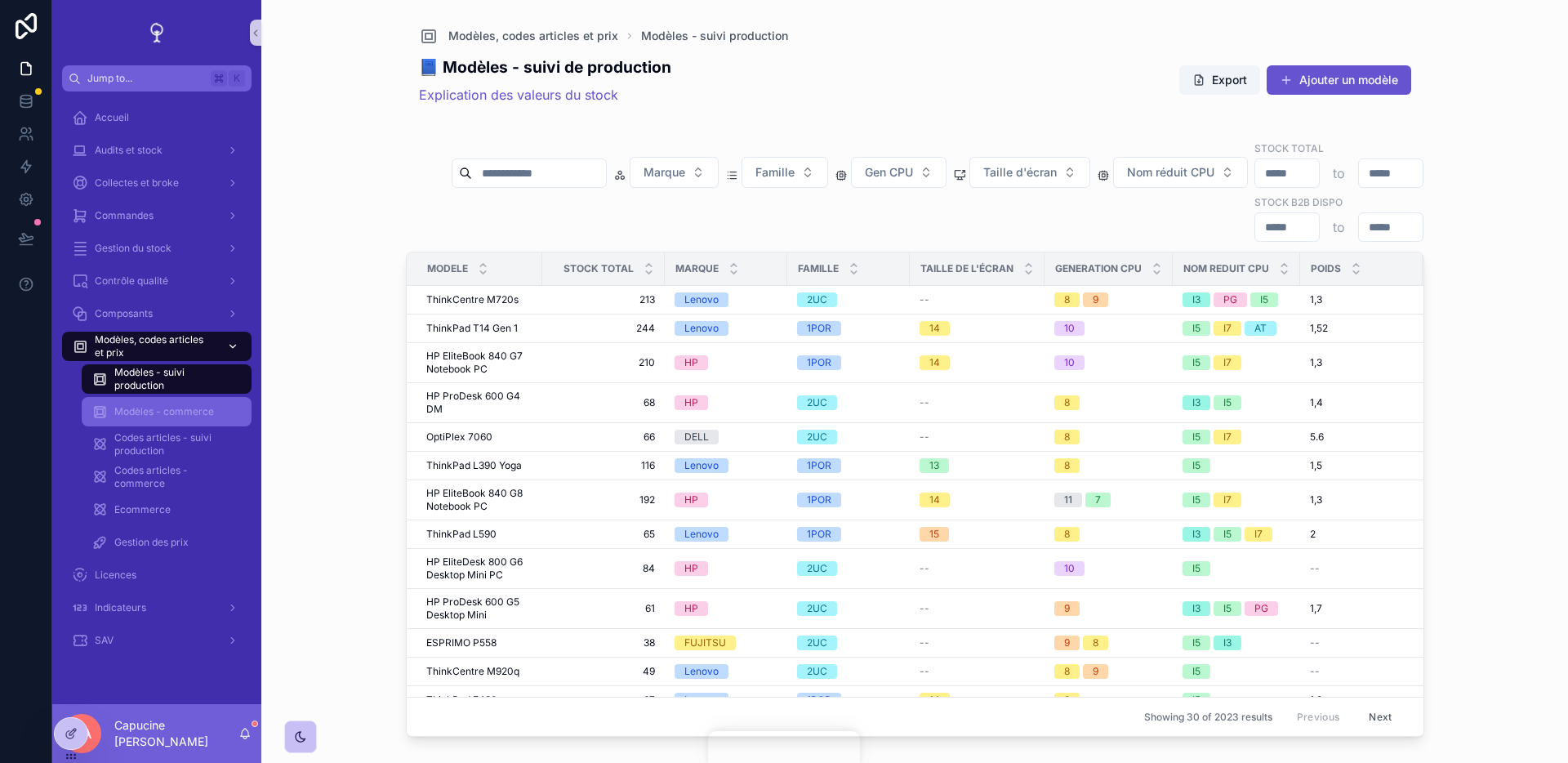 click on "Modèles - commerce" at bounding box center (164, 412) 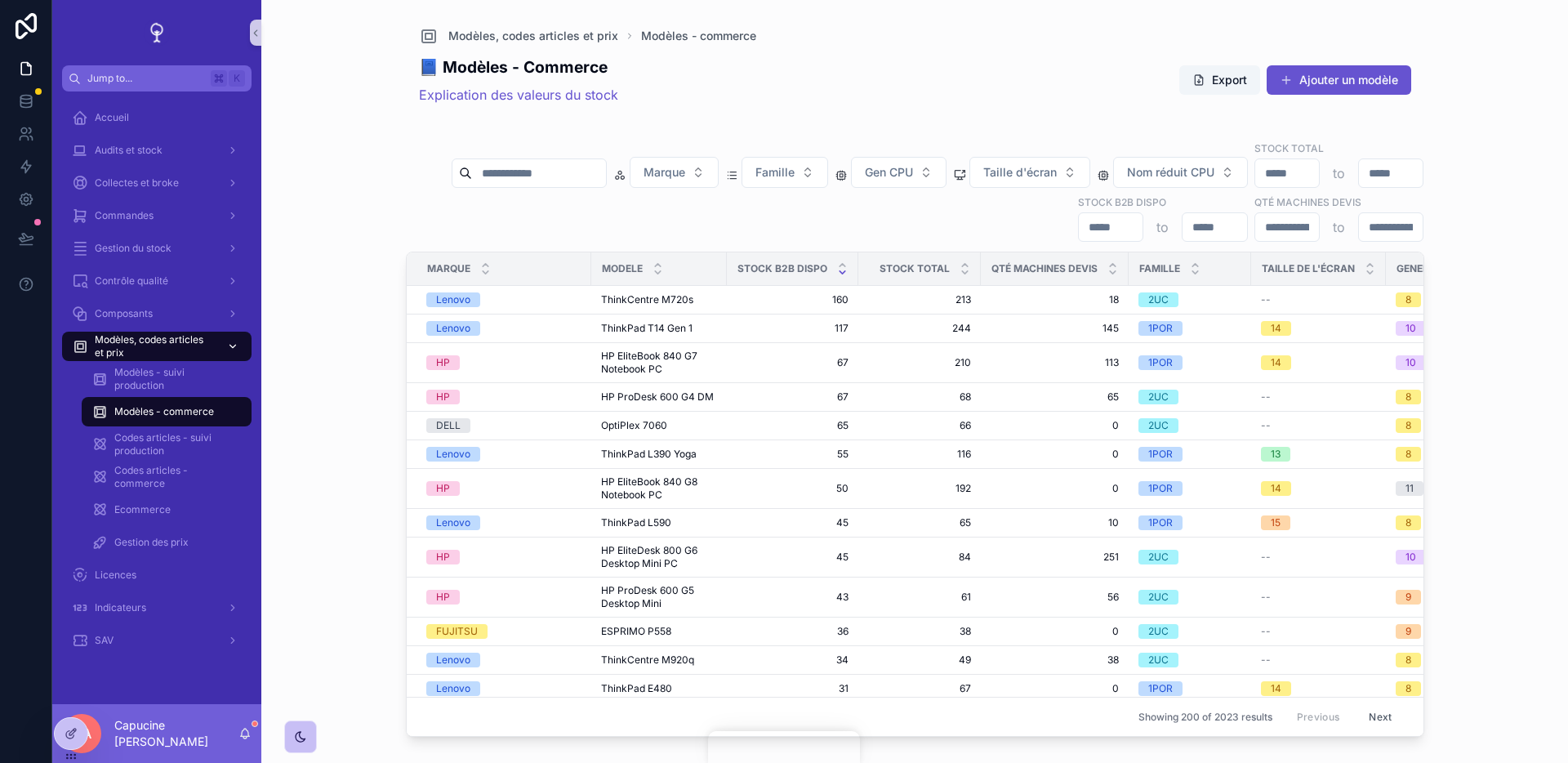 click at bounding box center (539, 173) 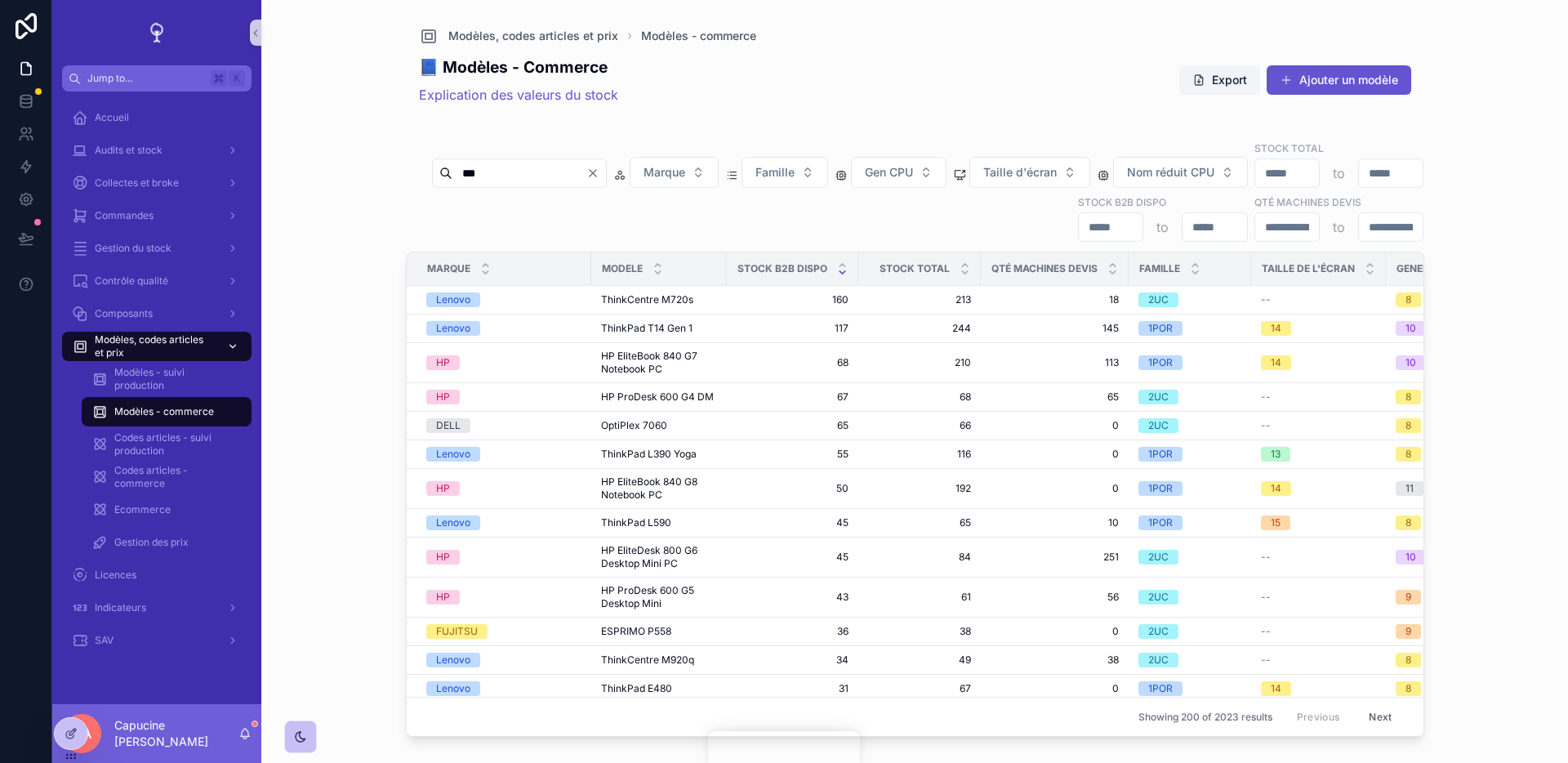 type on "****" 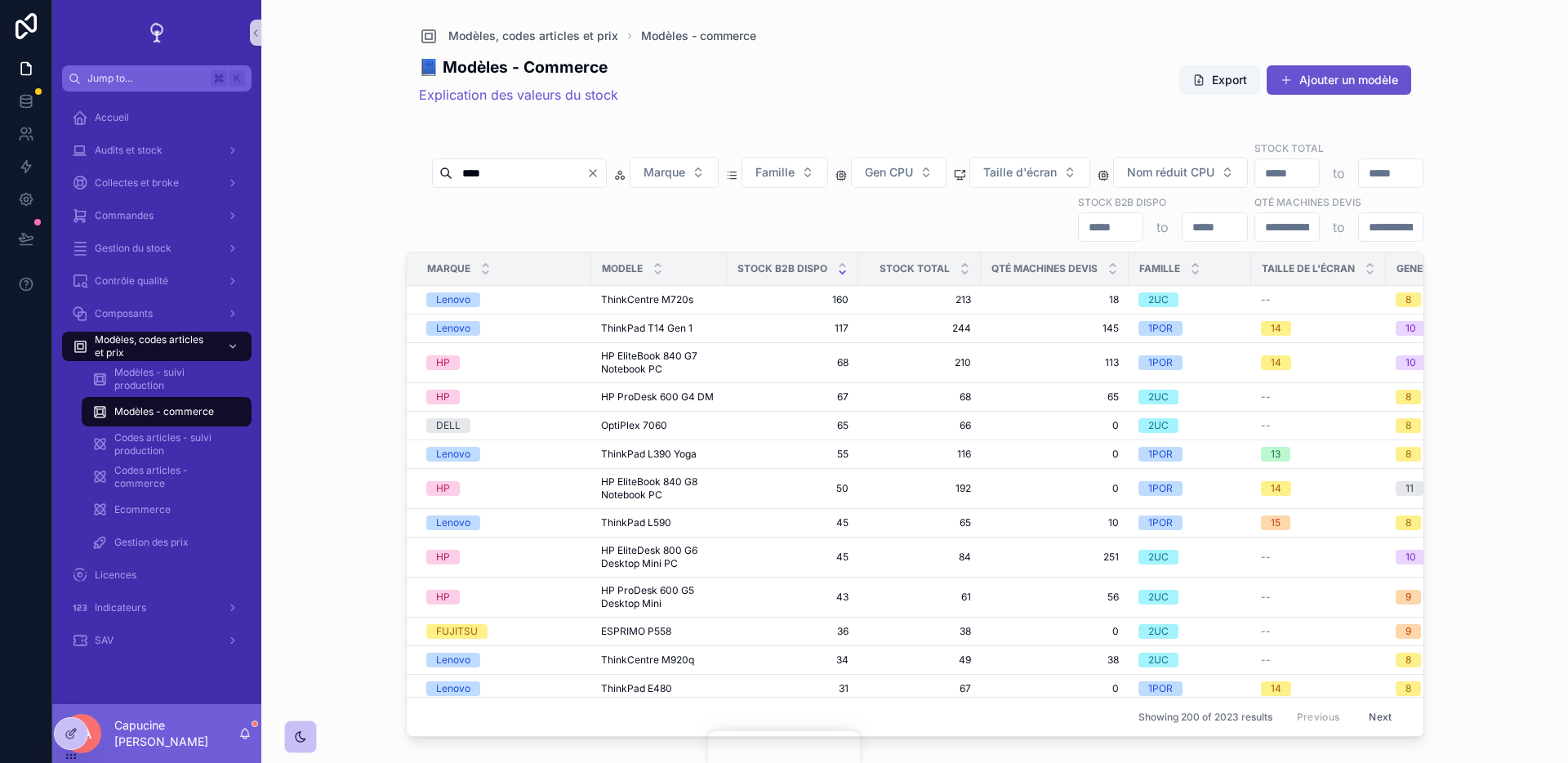 type 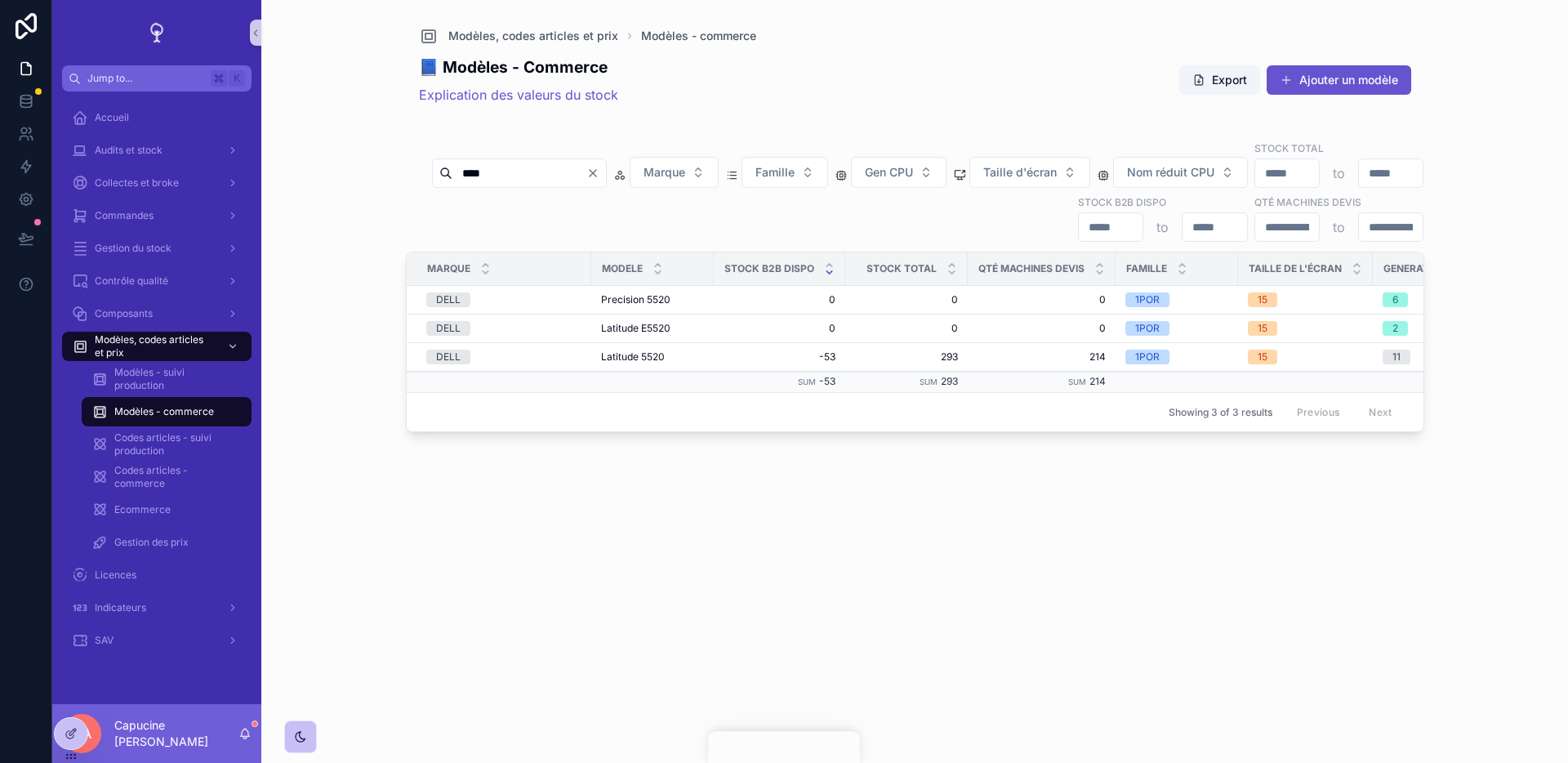 type 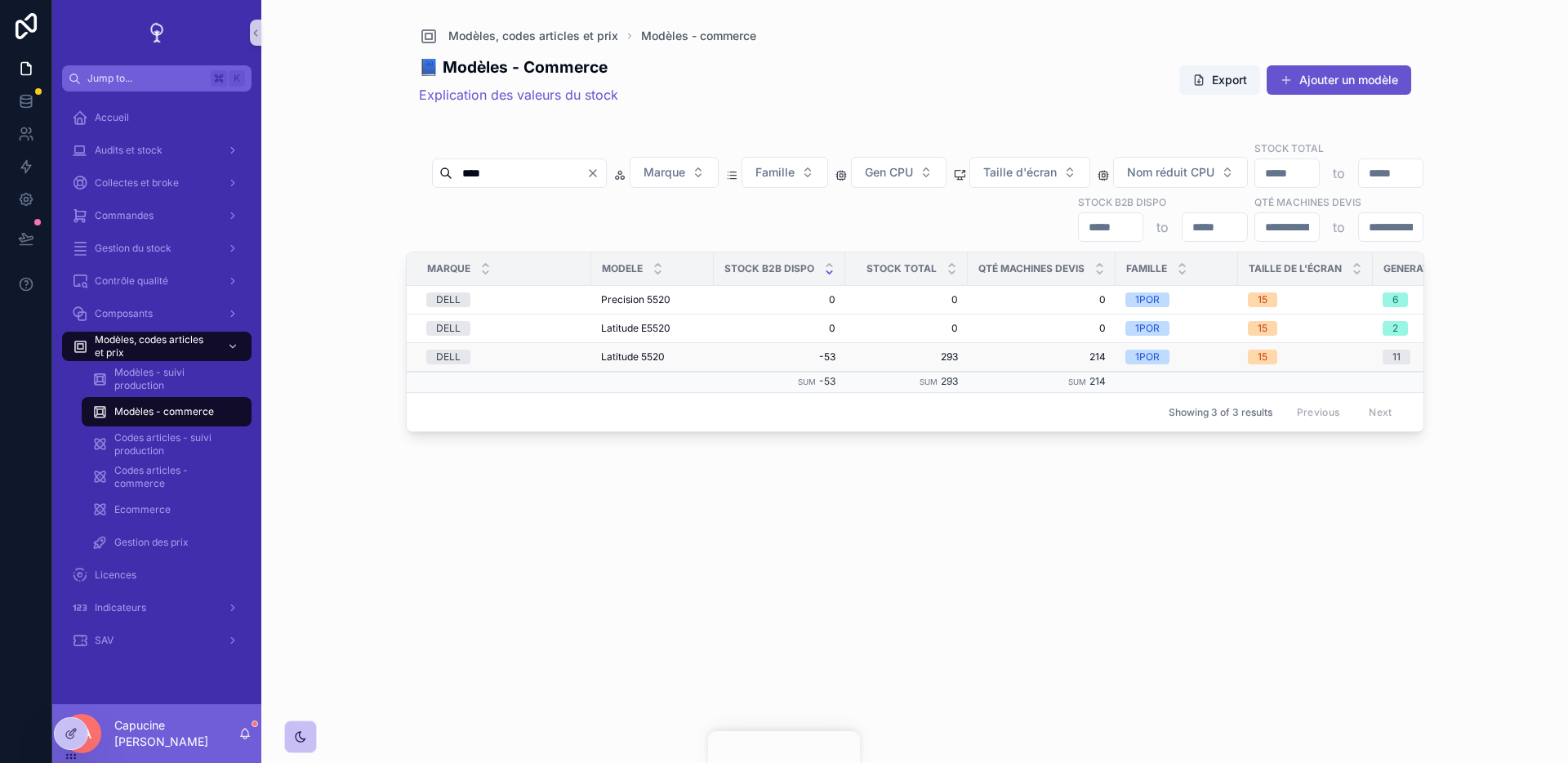 type 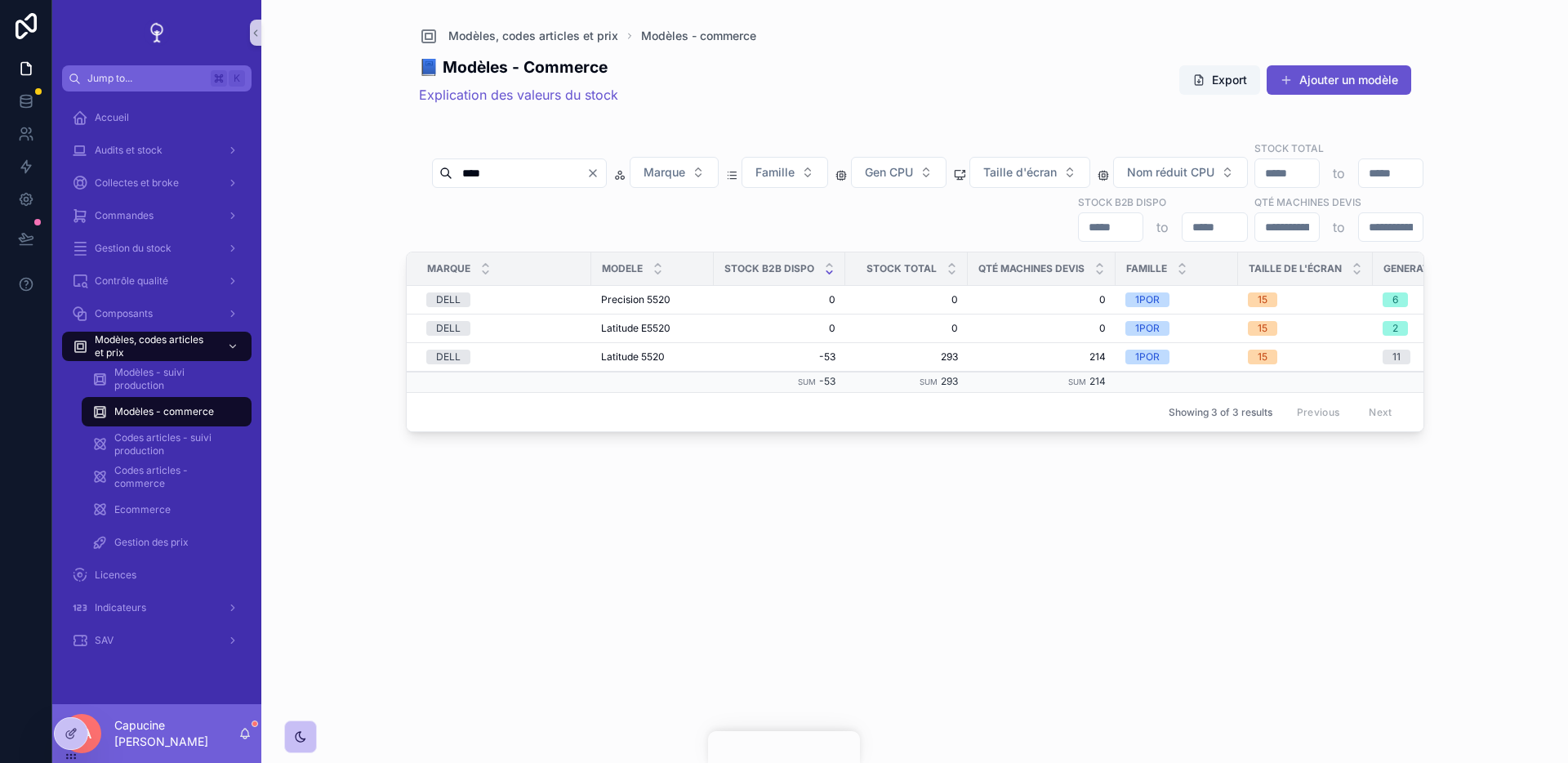 click on "📘 Modèles - Commerce Explication des valeurs du stock Export Ajouter un modèle **** Marque Famille Gen CPU Taille d'écran Nom réduit CPU Stock total to Stock B2B dispo to Qté machines devis to Marque Modele Stock B2B dispo Stock total Qté machines devis Famille Taille de l'écran Generation CPU Nom reduit CPU Poids DELL Precision 5520 Precision 5520 0 0 0 0 0 0 1POR 15 6 I7 -- DELL Latitude E5520 Latitude E5520 0 0 0 0 0 0 1POR 15 2 I3 I5 -- DELL Latitude 5520 Latitude 5520 -53 -53 293 293 214 214 1POR 15 11 I5 I7 1,6 1,6 Sum -53 Sum 293 Sum 214 Showing 3 of 3 results Previous Next" at bounding box center (915, 399) 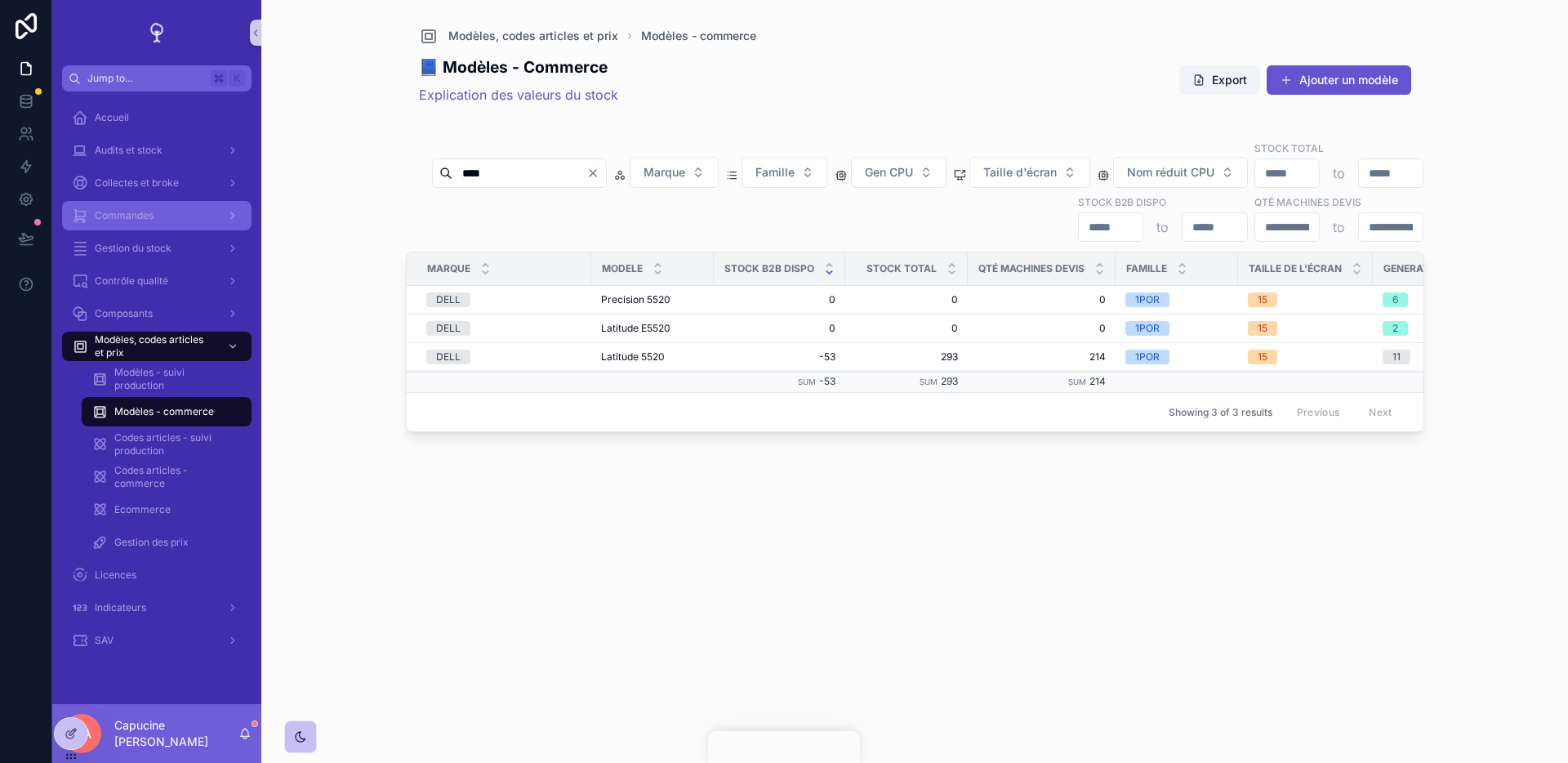 click on "Commandes" at bounding box center (157, 216) 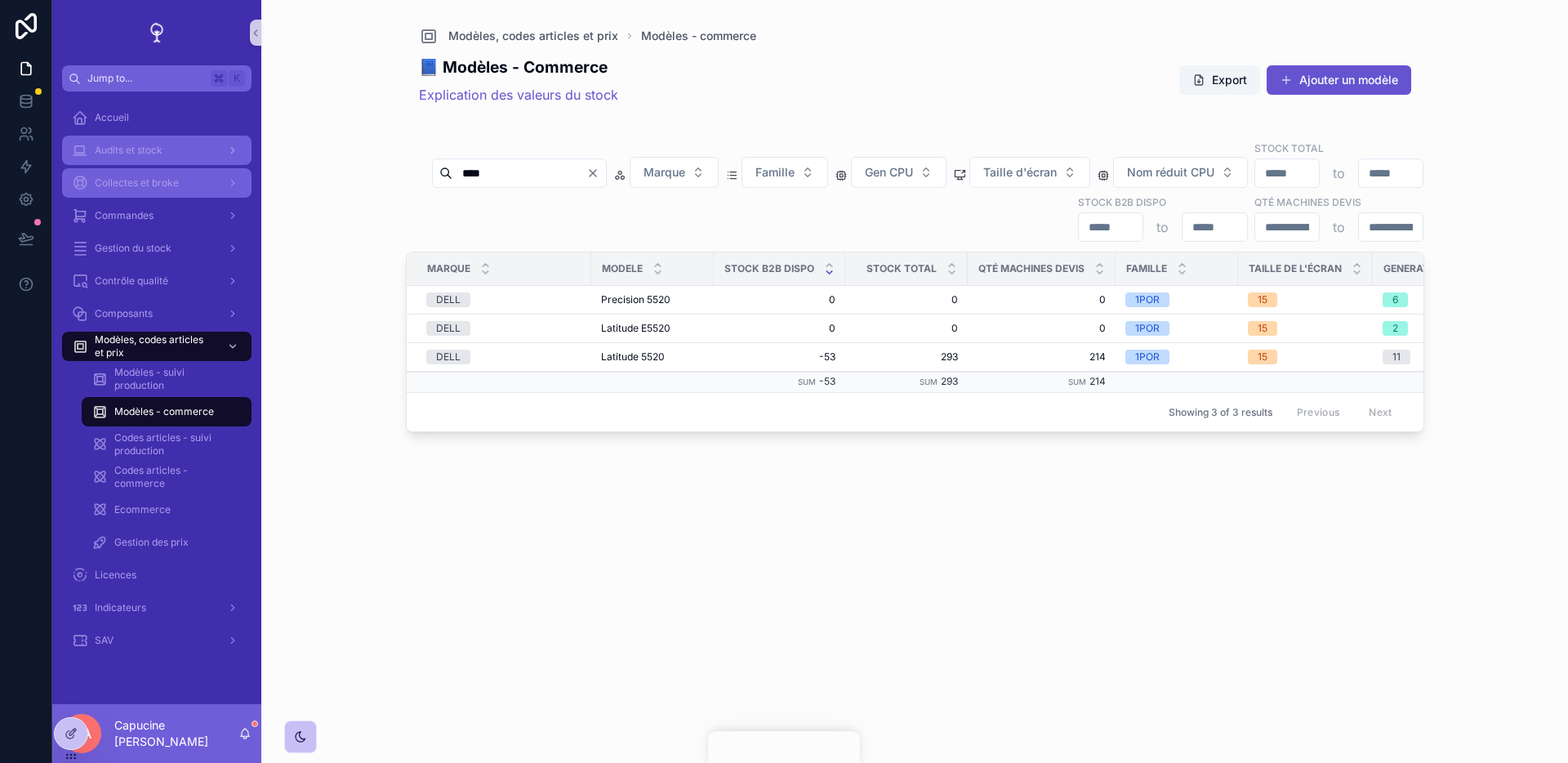 click on "Collectes et broke" at bounding box center [157, 183] 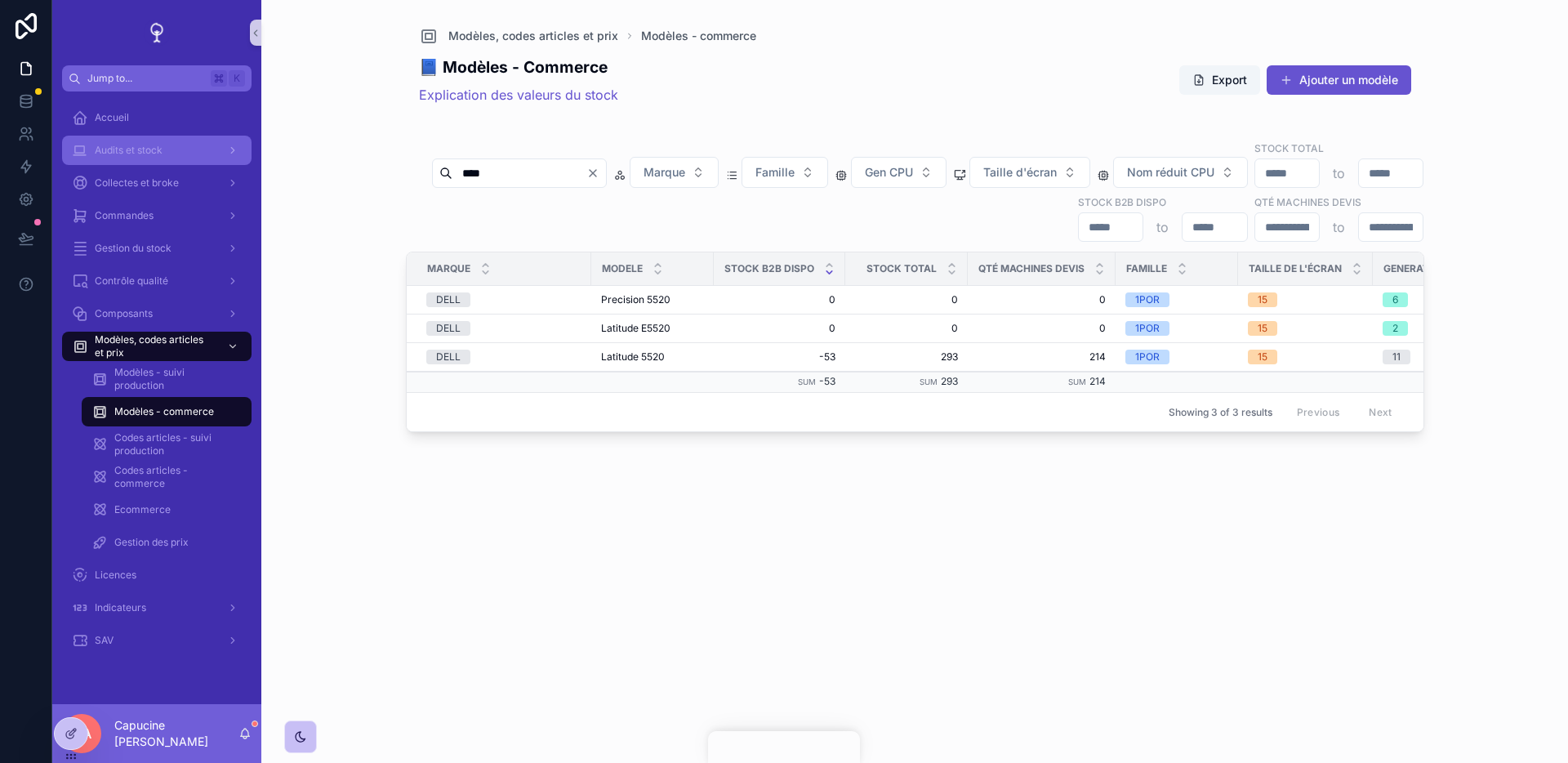click on "Audits et stock" at bounding box center [157, 150] 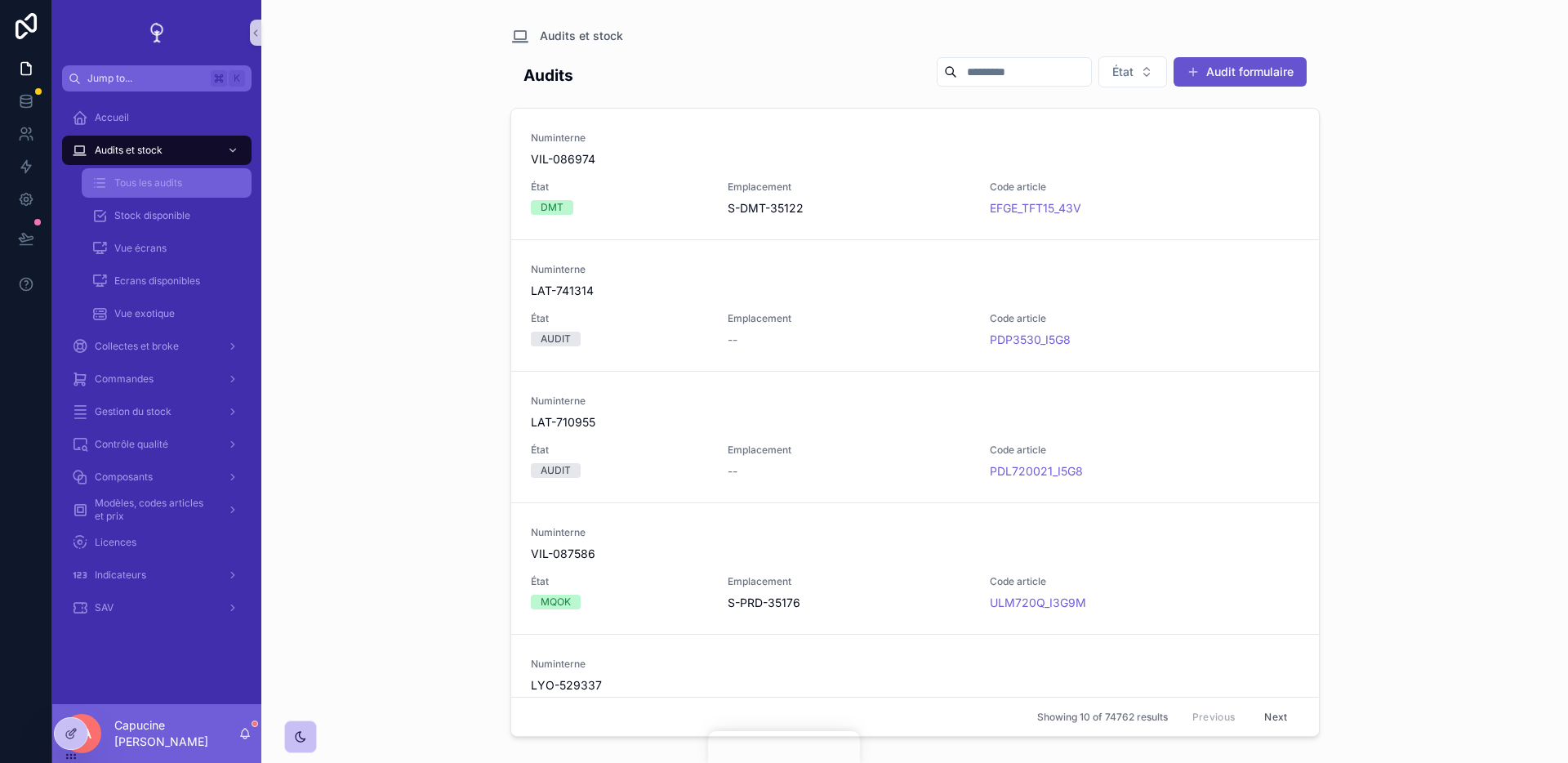 click on "Tous les audits" at bounding box center [167, 183] 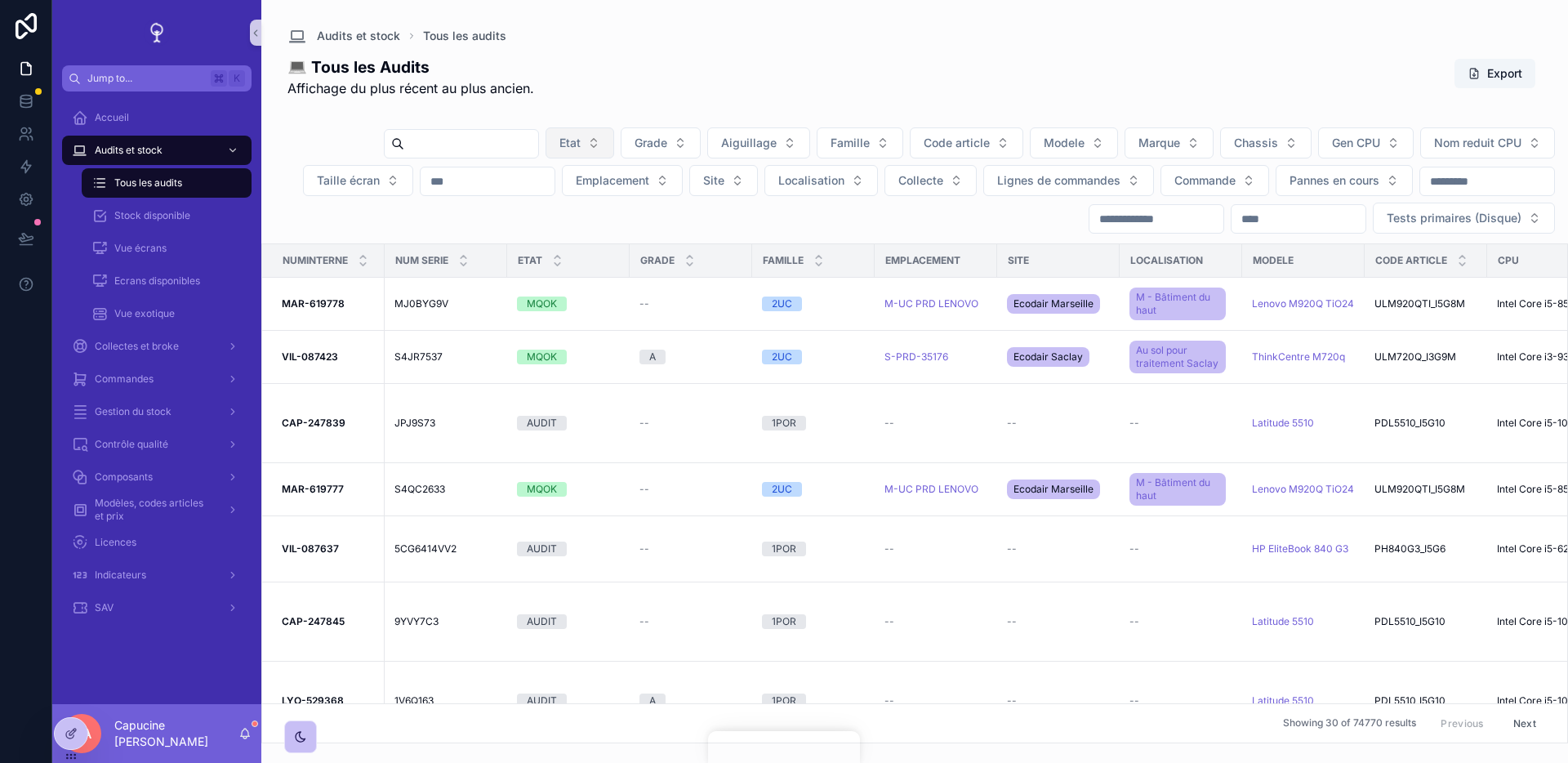 click on "Etat" at bounding box center (580, 143) 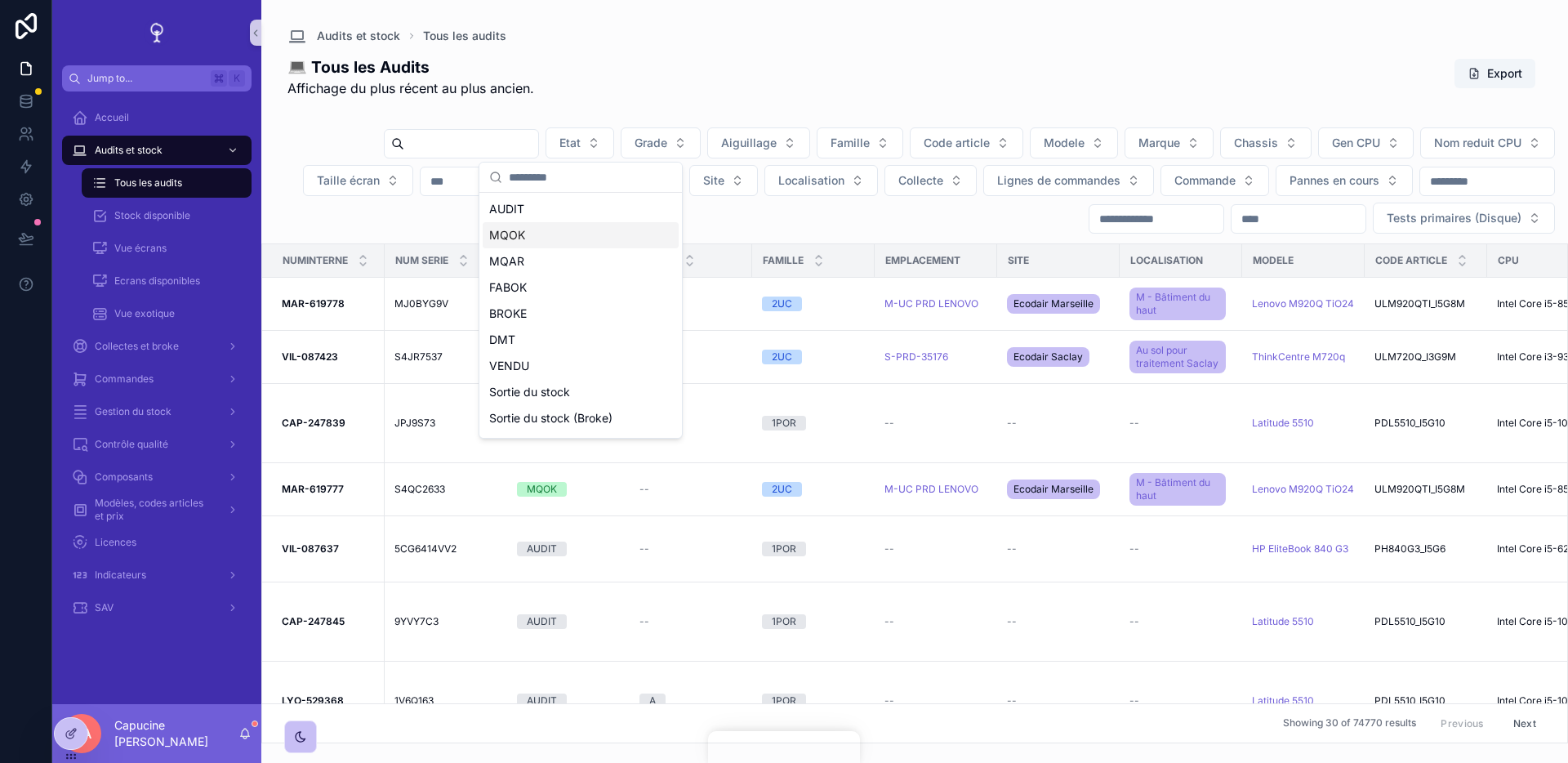 click on "💻 Tous les Audits Affichage du plus récent au plus ancien. Export" at bounding box center [915, 77] 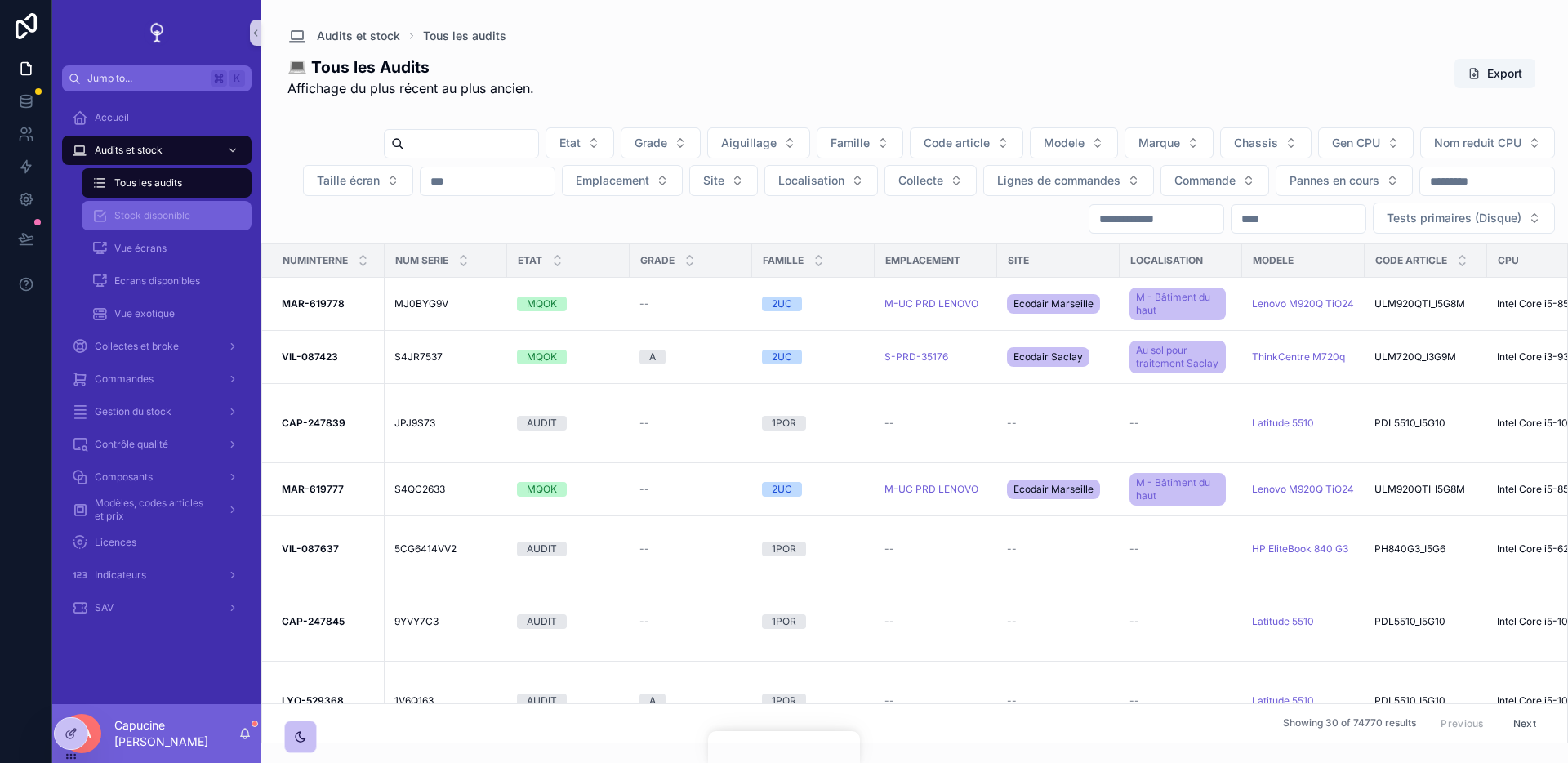 click on "Stock disponible" at bounding box center (167, 216) 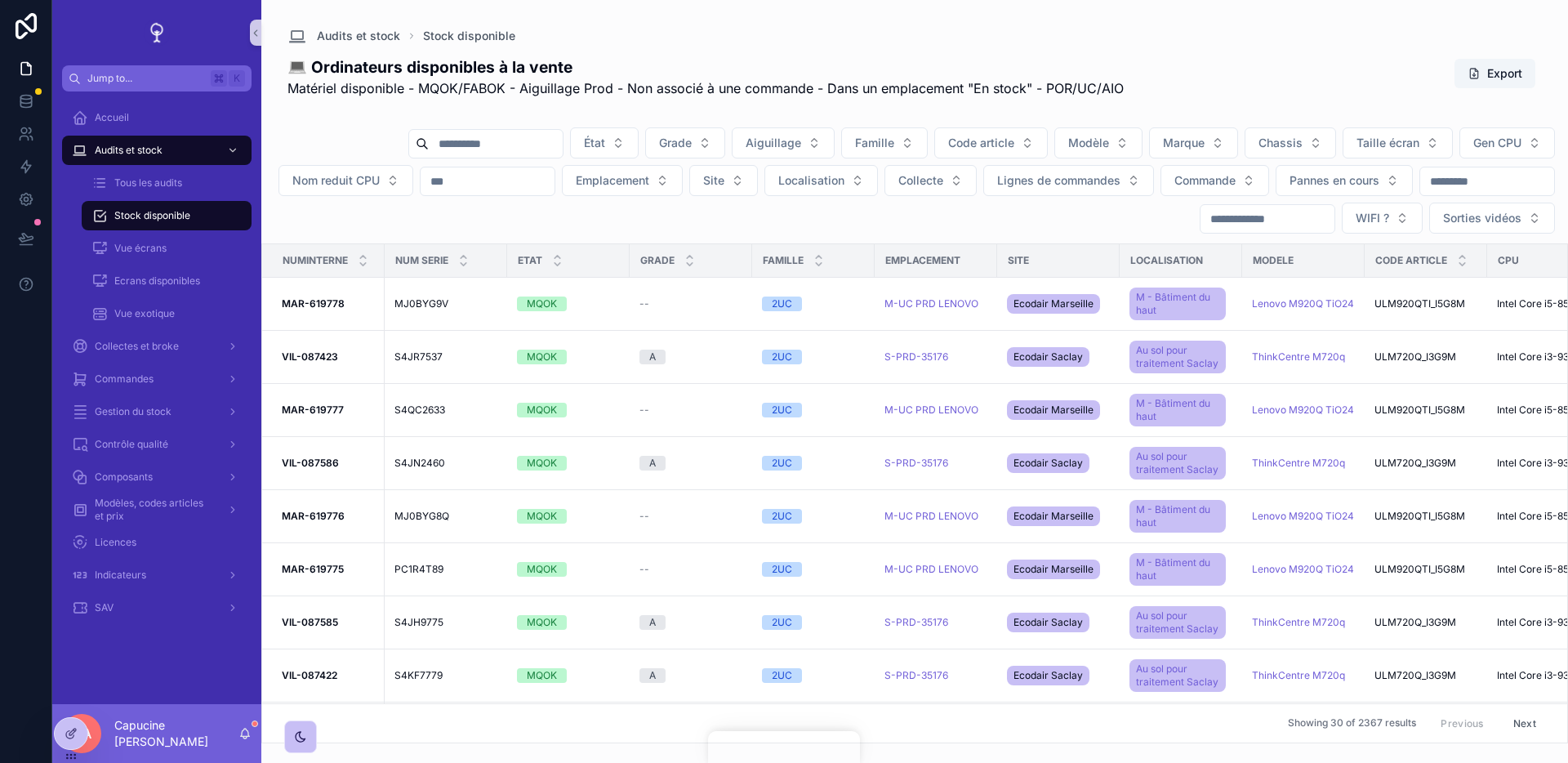 click on "État Grade Aiguillage Famille Code article Modèle Marque Chassis Taille écran Gen CPU Nom reduit CPU Emplacement Site Localisation Collecte Lignes de commandes Commande Pannes en cours WIFI ? Sorties vidéos" at bounding box center (915, 181) 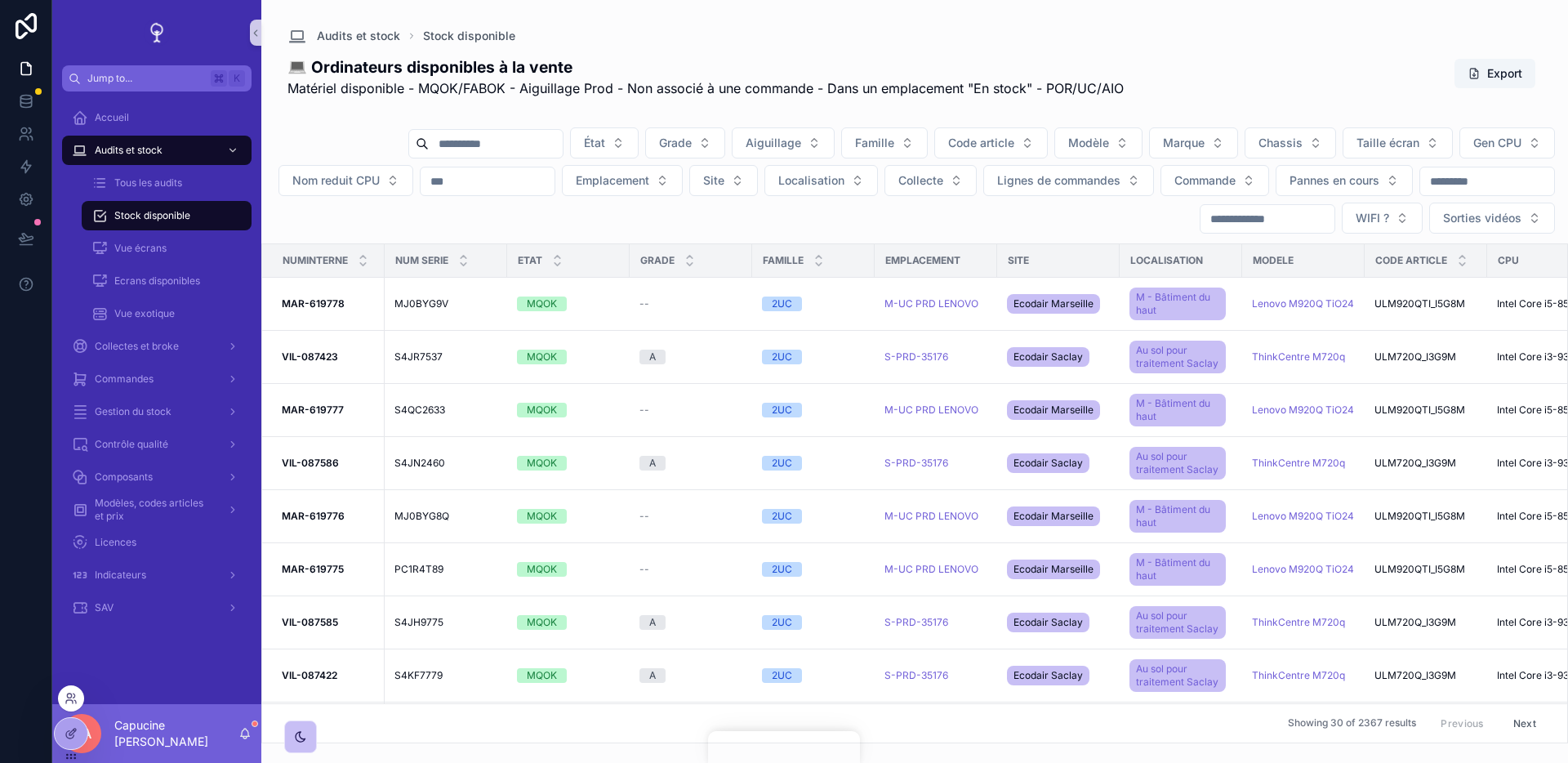 click at bounding box center (71, 698) 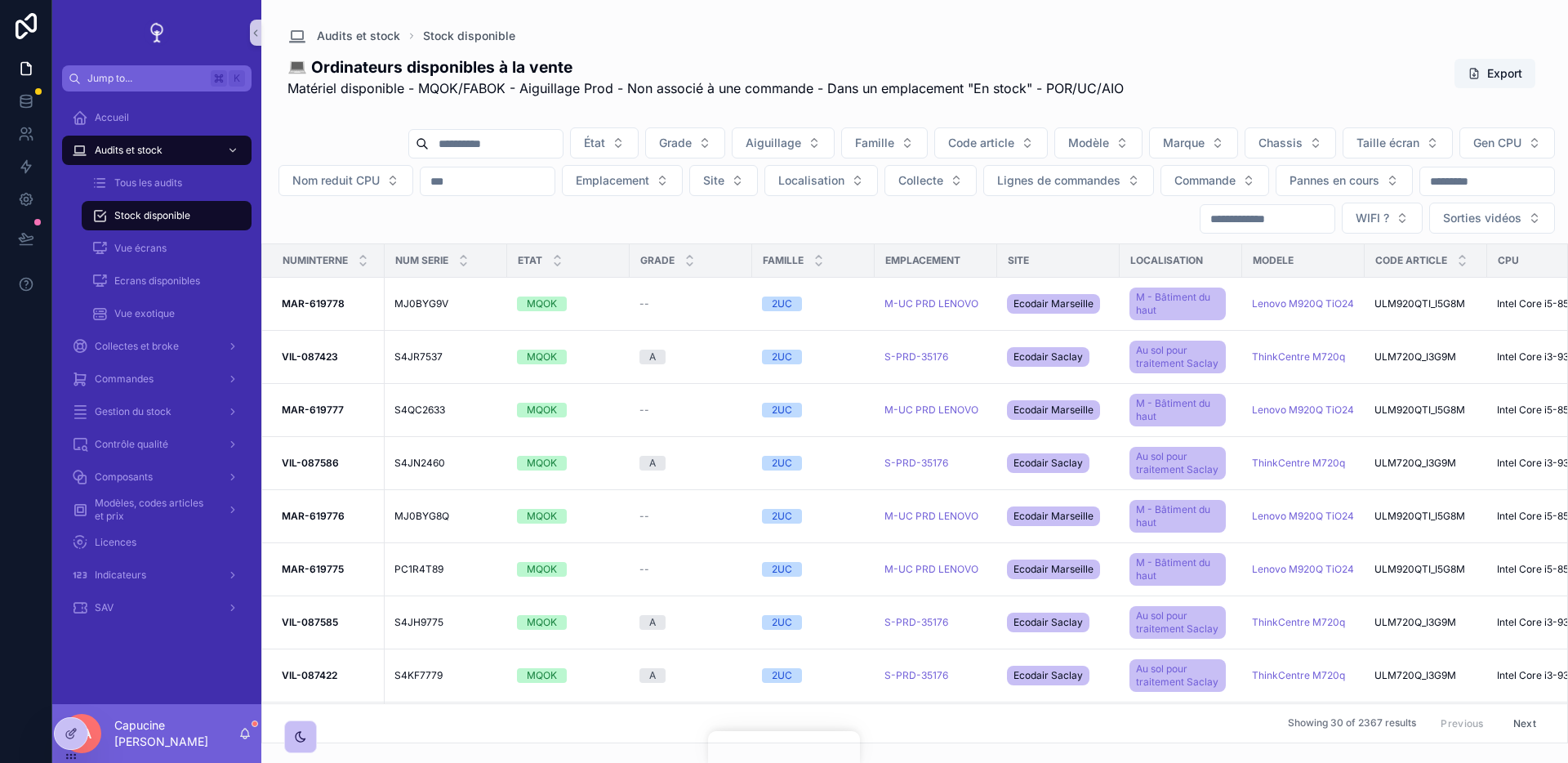 click on "Accueil Audits et stock Tous les audits Stock disponible Vue écrans Ecrans disponibles Vue exotique Collectes et broke Commandes  Gestion du stock Contrôle qualité Composants Modèles, codes articles et prix Licences Indicateurs SAV" at bounding box center (157, 368) 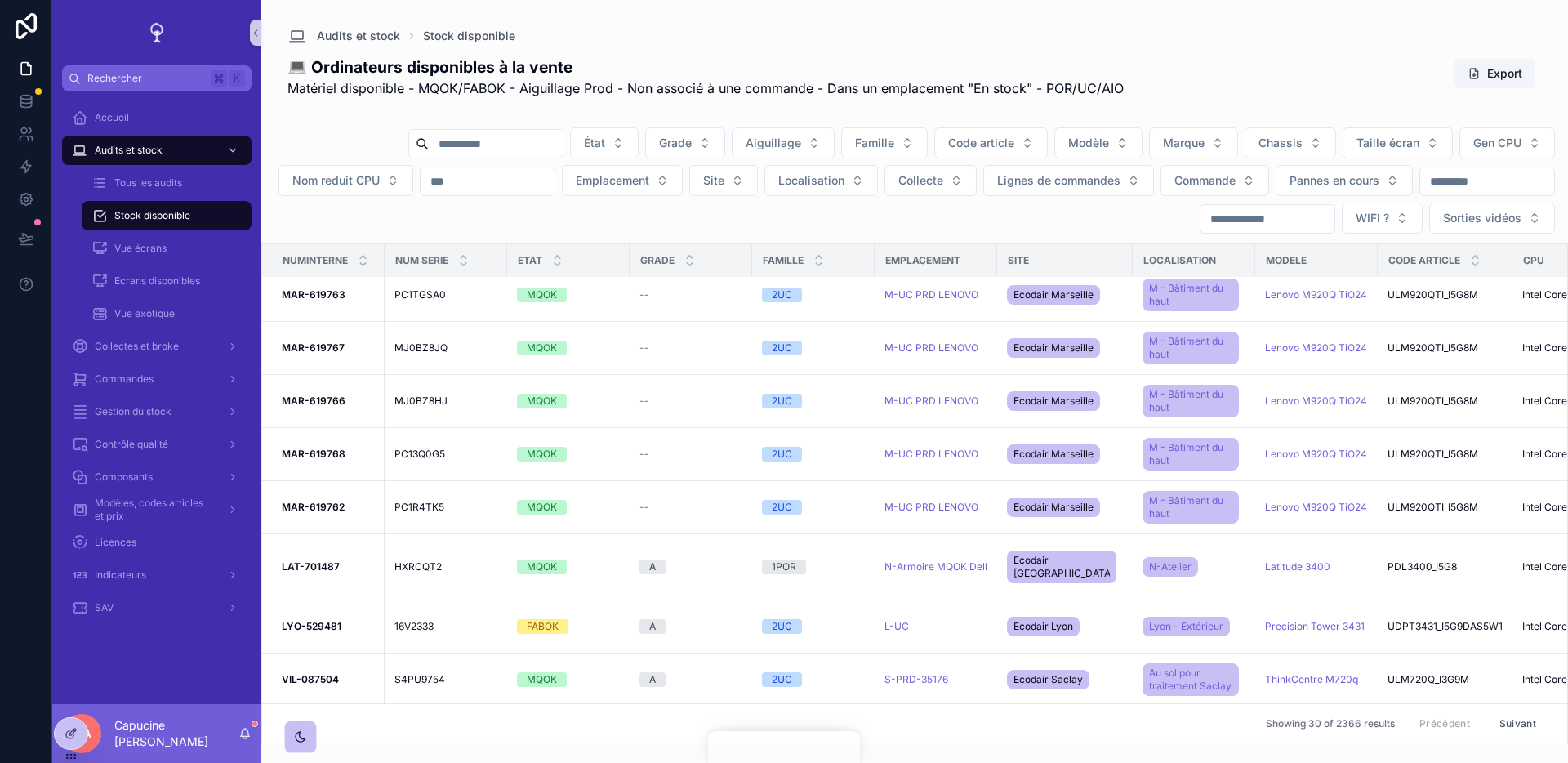 scroll, scrollTop: 0, scrollLeft: 0, axis: both 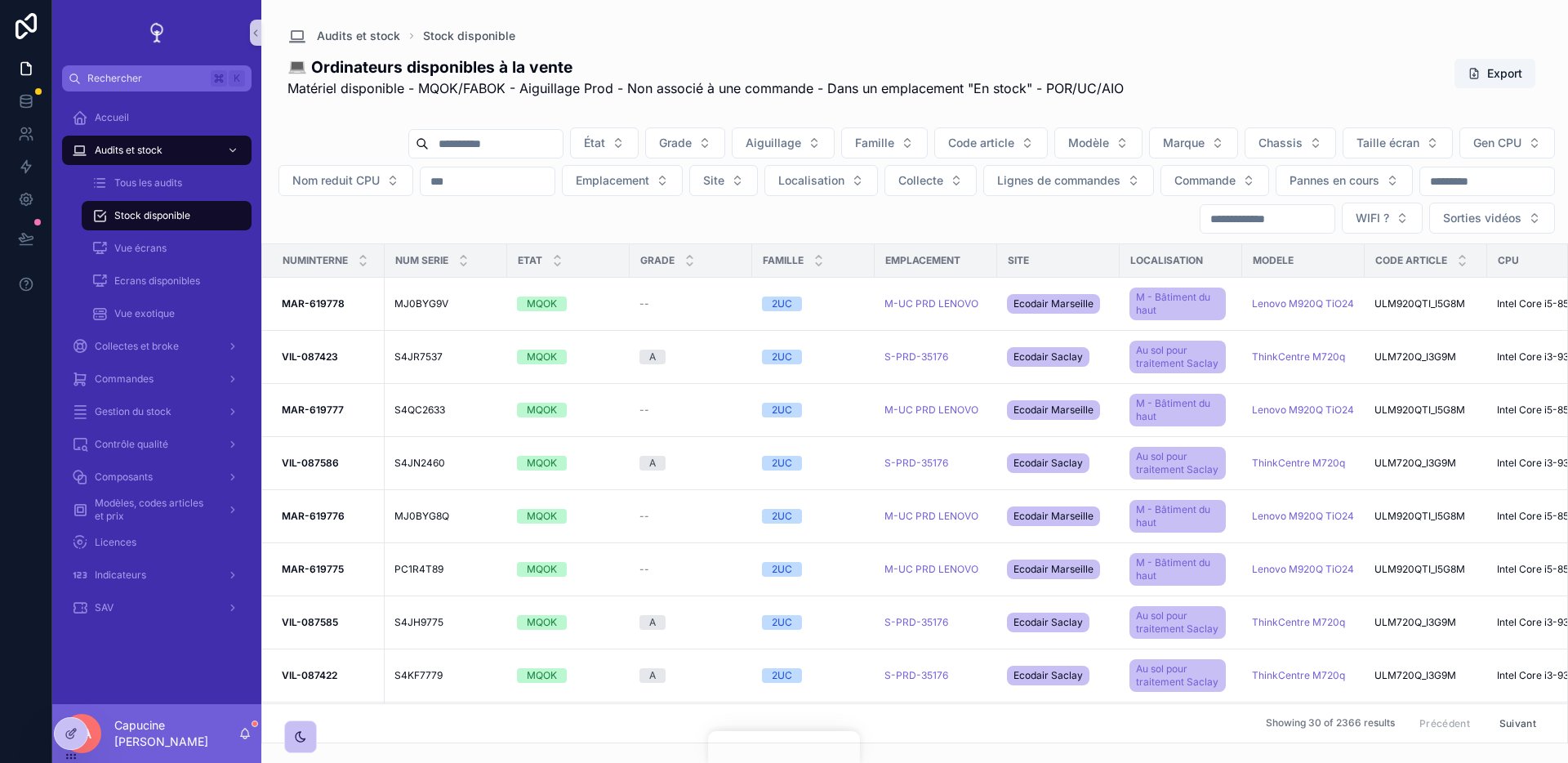 click on "État Grade Aiguillage Famille Code article Modèle Marque Chassis Taille écran Gen CPU Nom reduit CPU Emplacement Site Localisation Collecte Lignes de commandes Commande Pannes en cours WIFI ? Sorties vidéos" at bounding box center (915, 181) 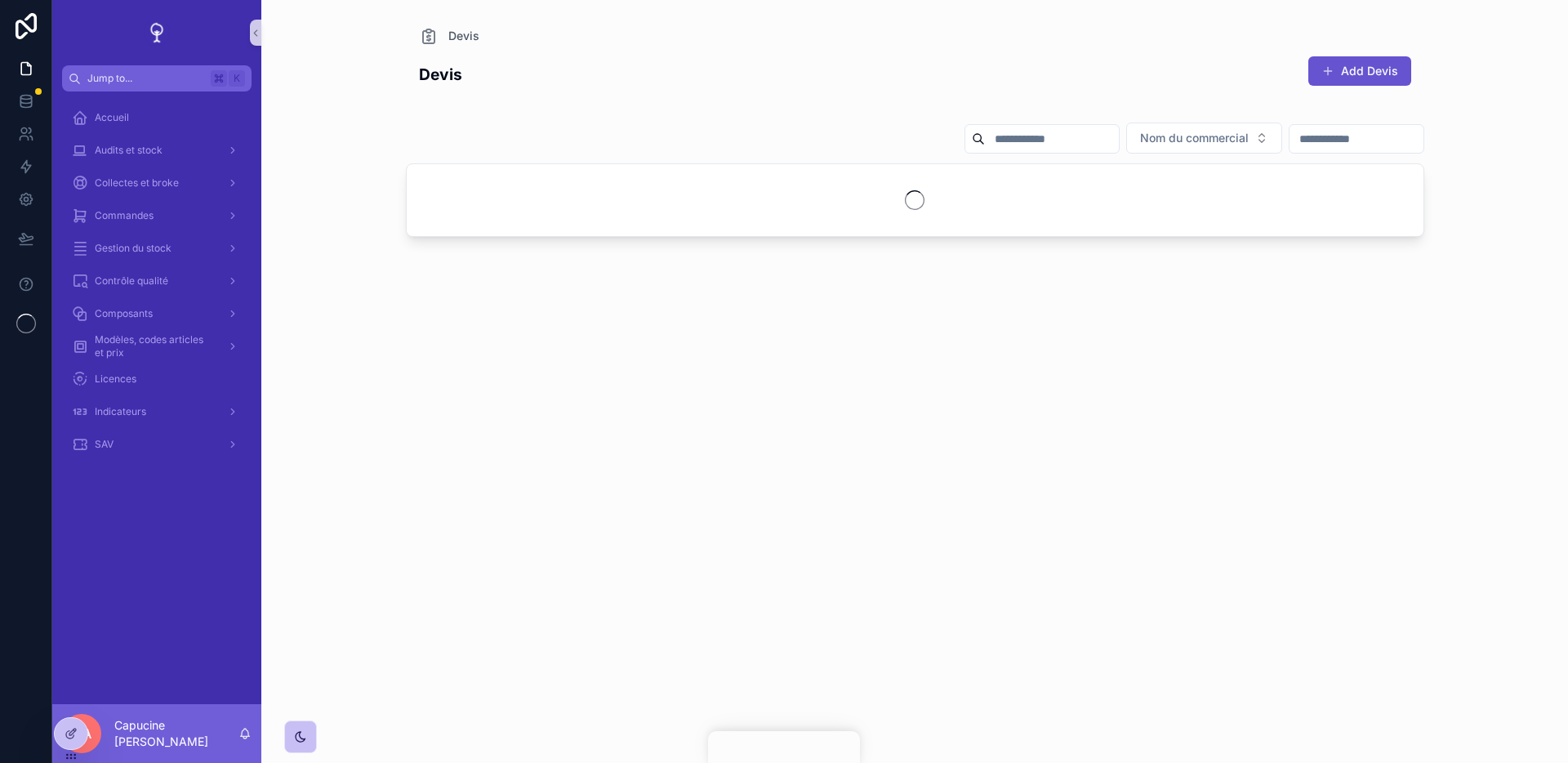 scroll, scrollTop: 0, scrollLeft: 0, axis: both 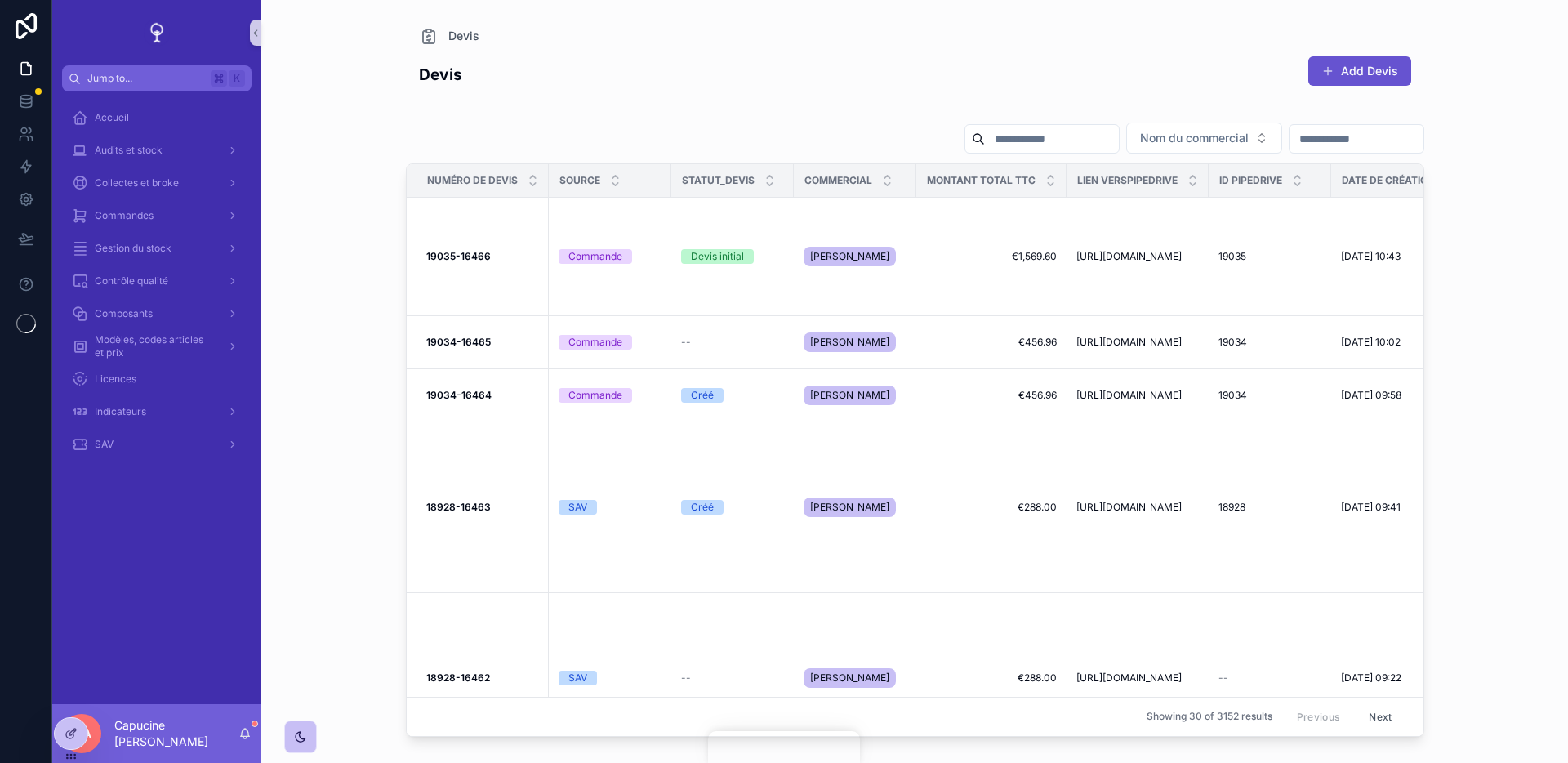 click at bounding box center (1052, 139) 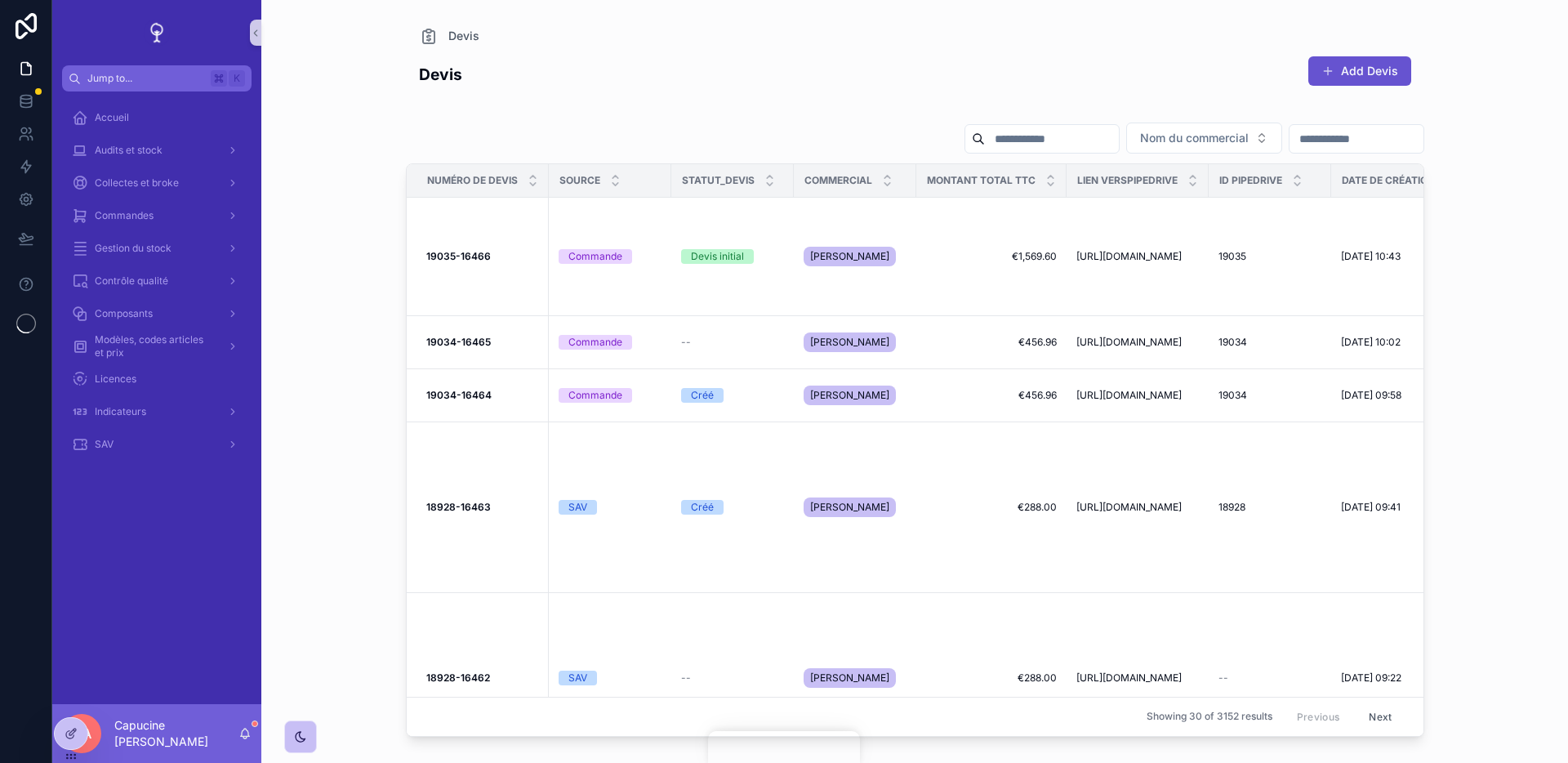 paste on "**********" 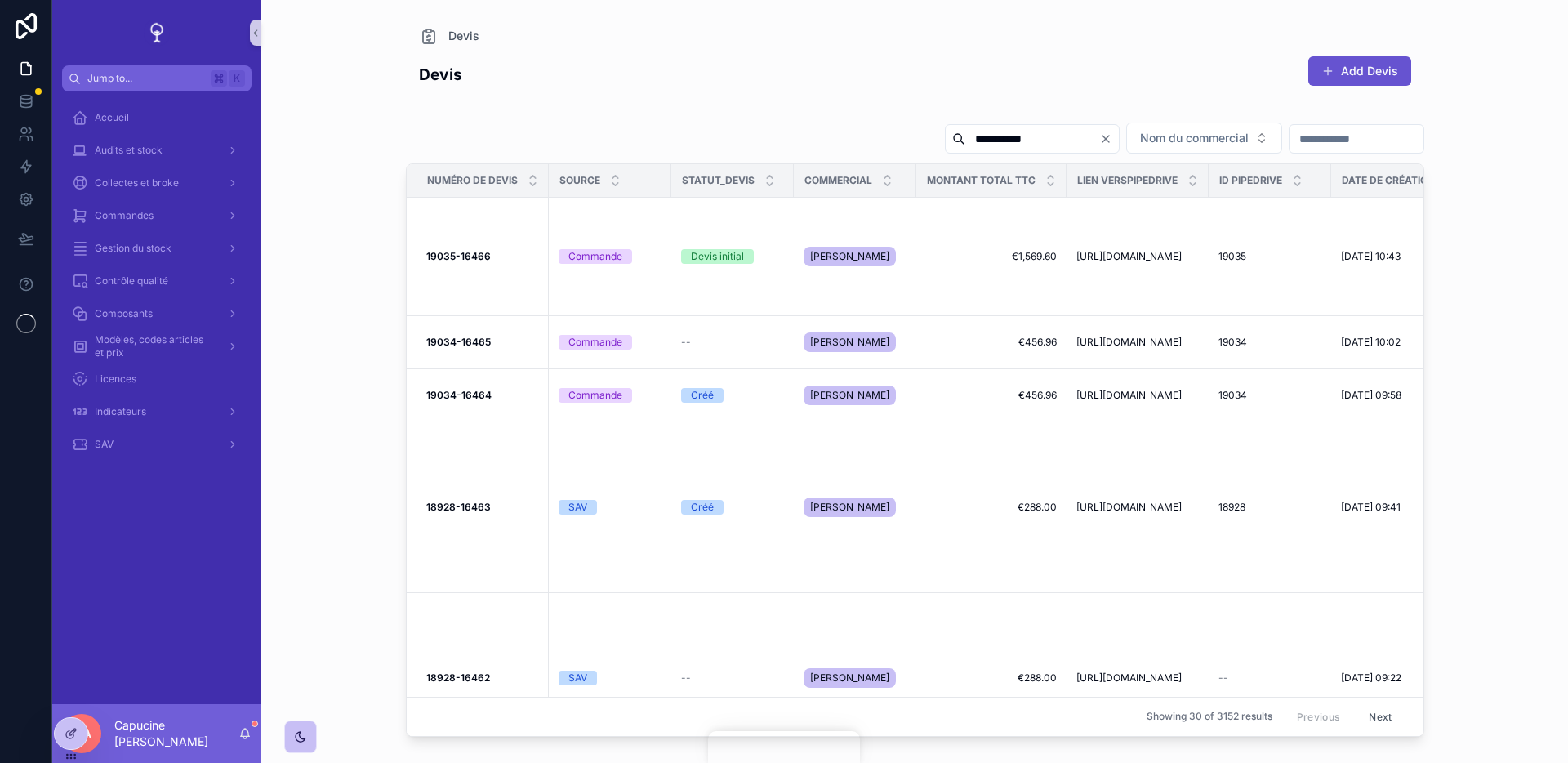 type on "**********" 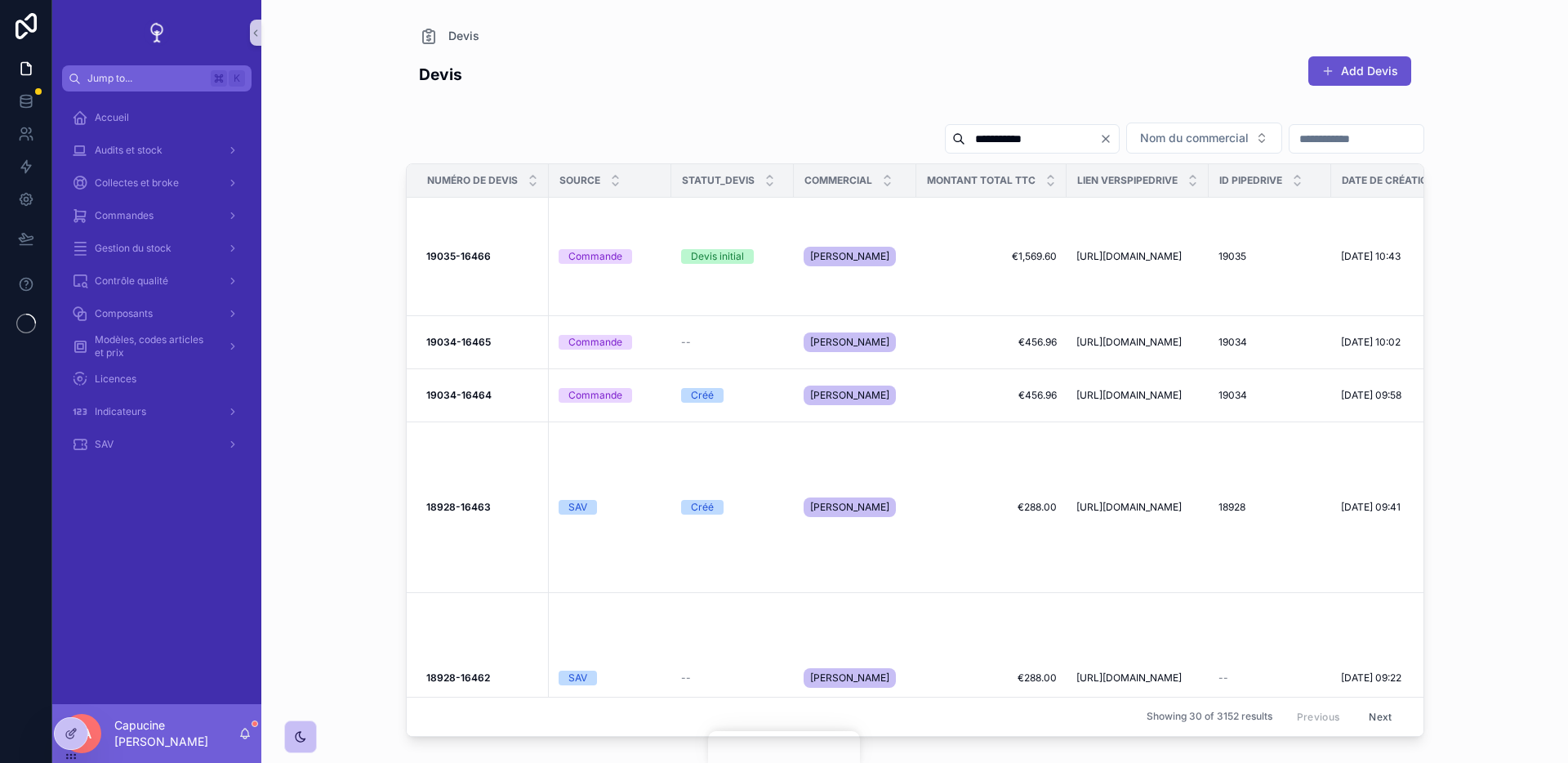click on "**********" at bounding box center (1032, 139) 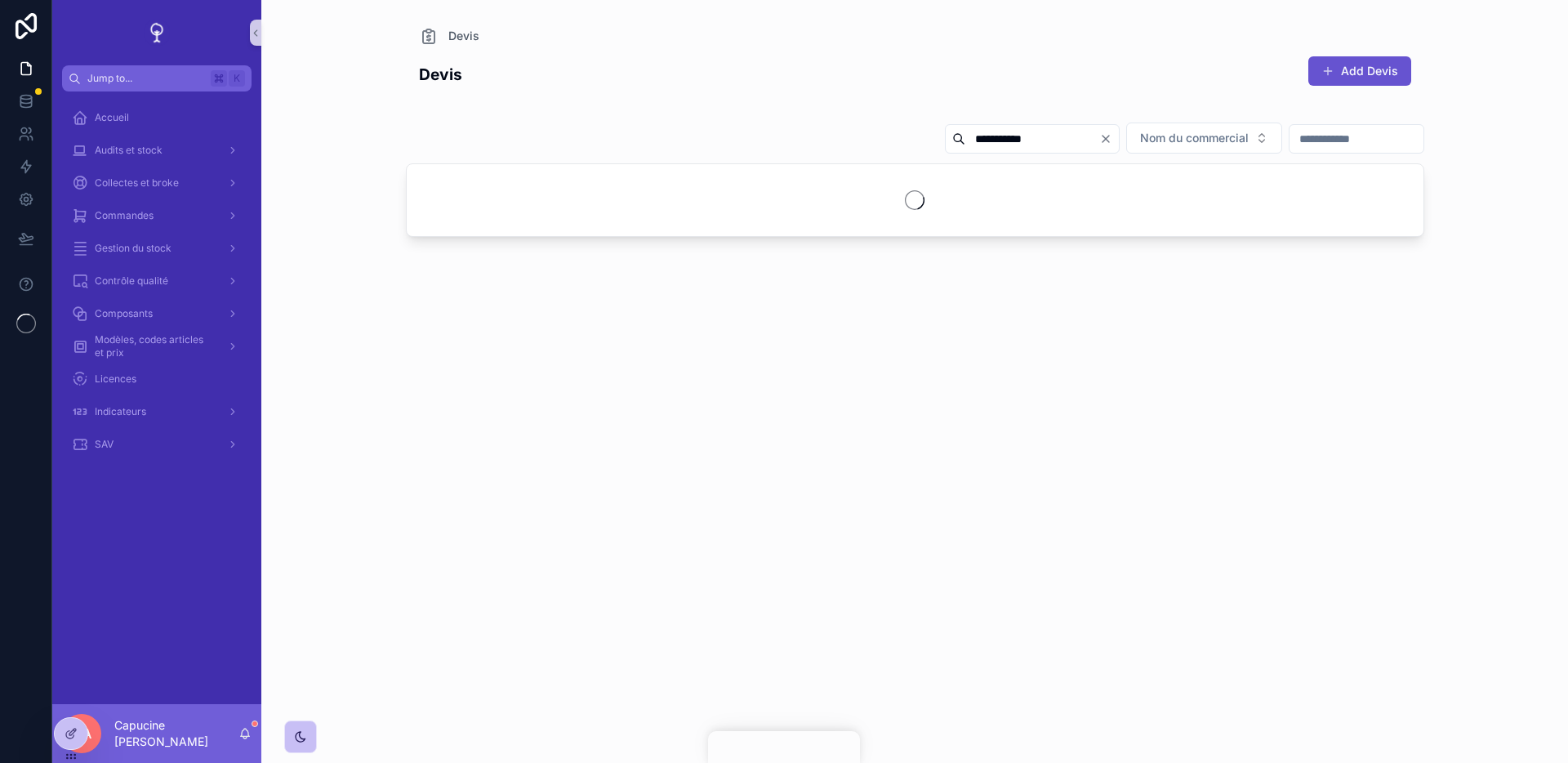 click on "**********" at bounding box center (915, 399) 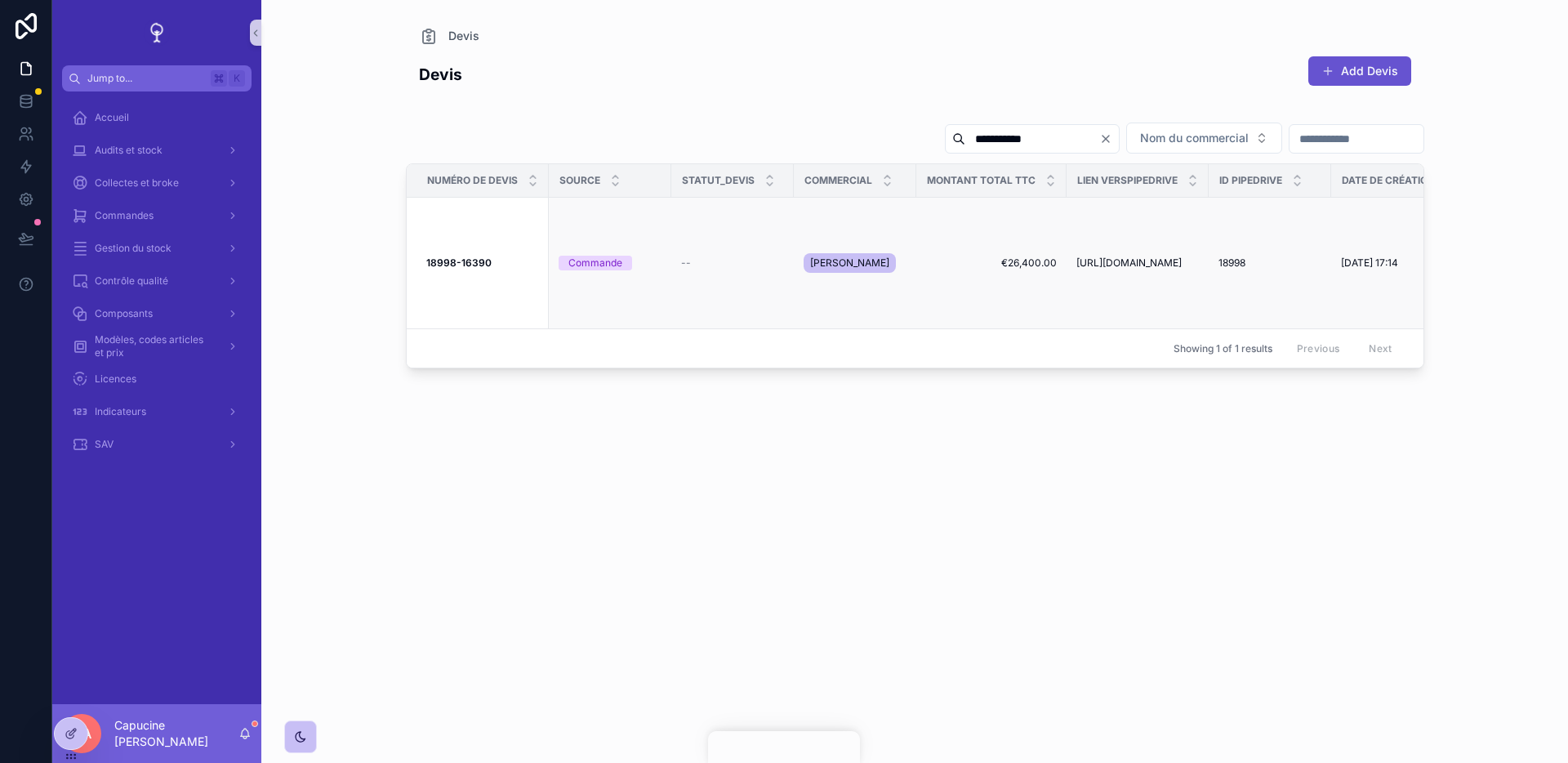 click on "18998-16390" at bounding box center (459, 262) 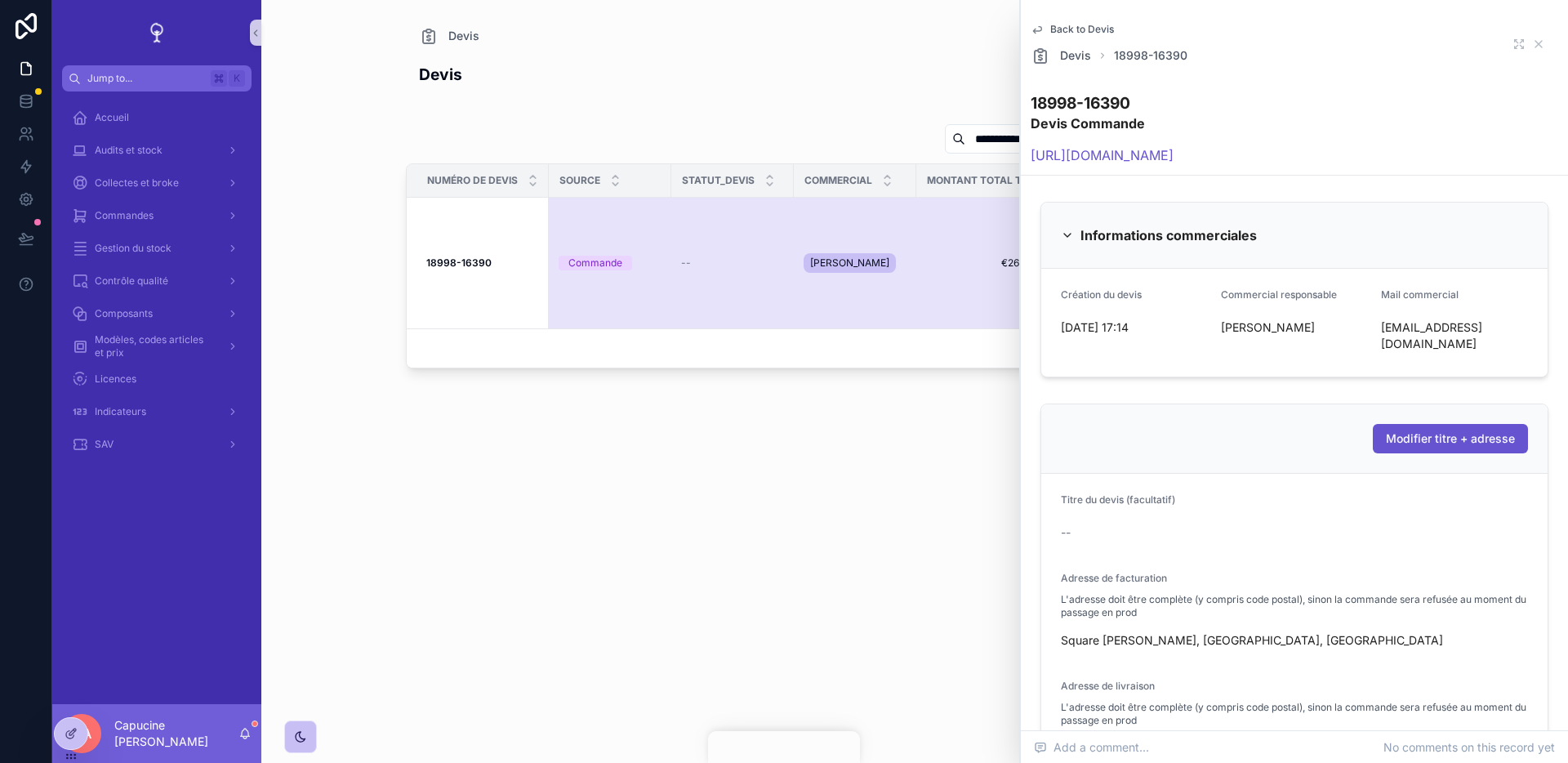 click on "18998-16390 Devis Commande https://ecodair.pipedrive.com/deal/18998" at bounding box center (1294, 132) 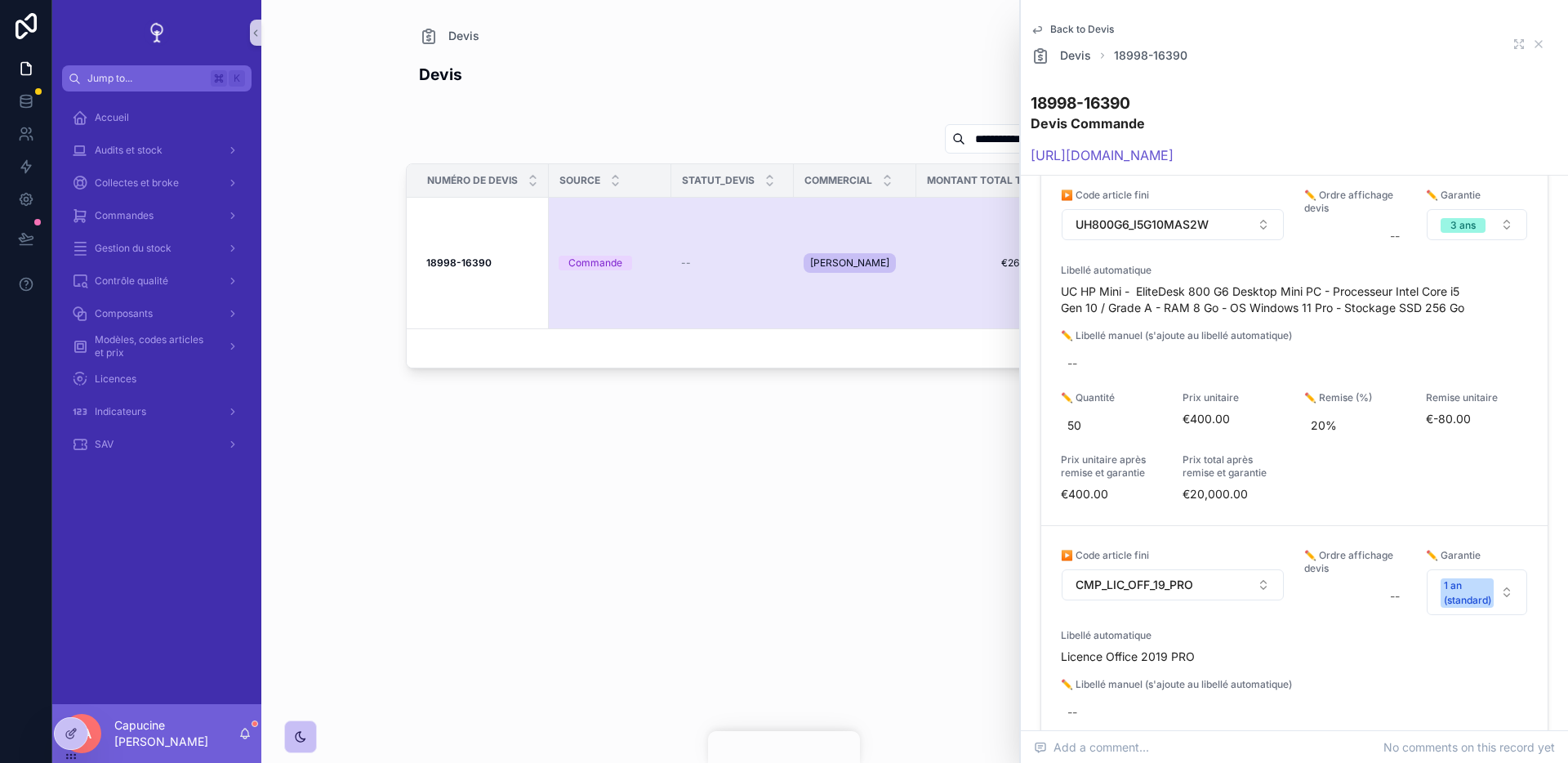scroll, scrollTop: 1237, scrollLeft: 0, axis: vertical 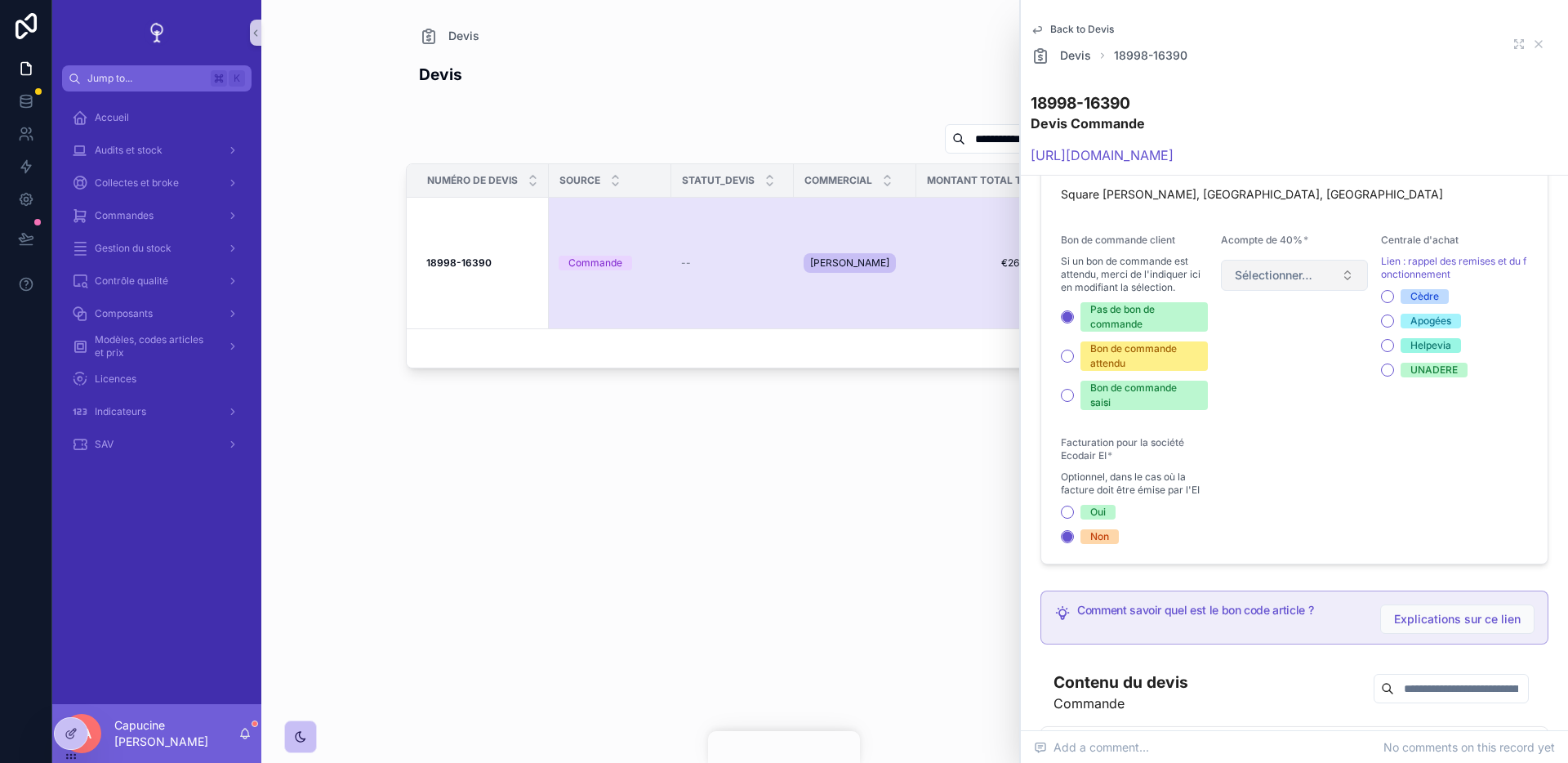click on "Sélectionner…" at bounding box center [1294, 275] 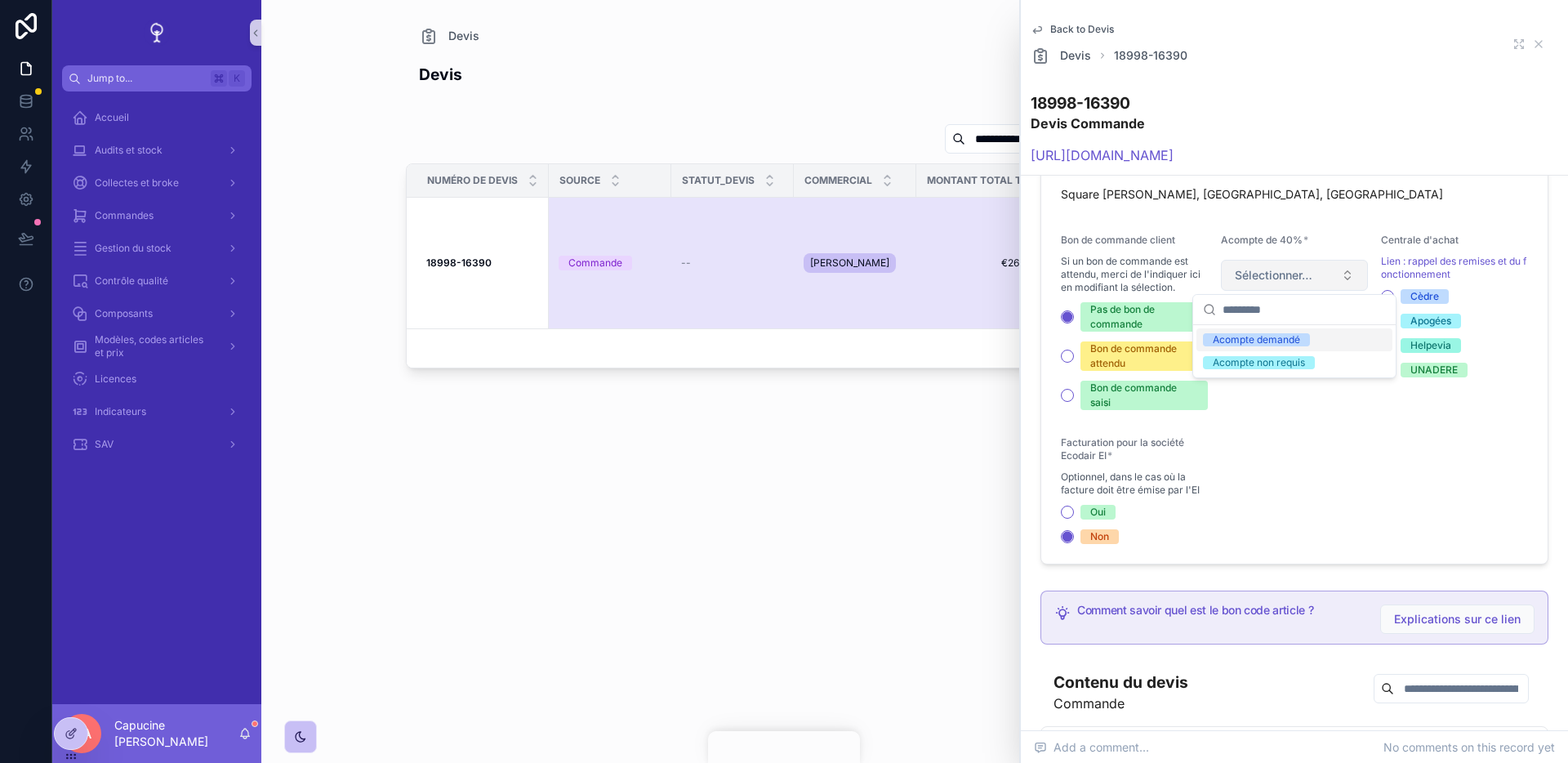 click on "Sélectionner…" at bounding box center [1294, 275] 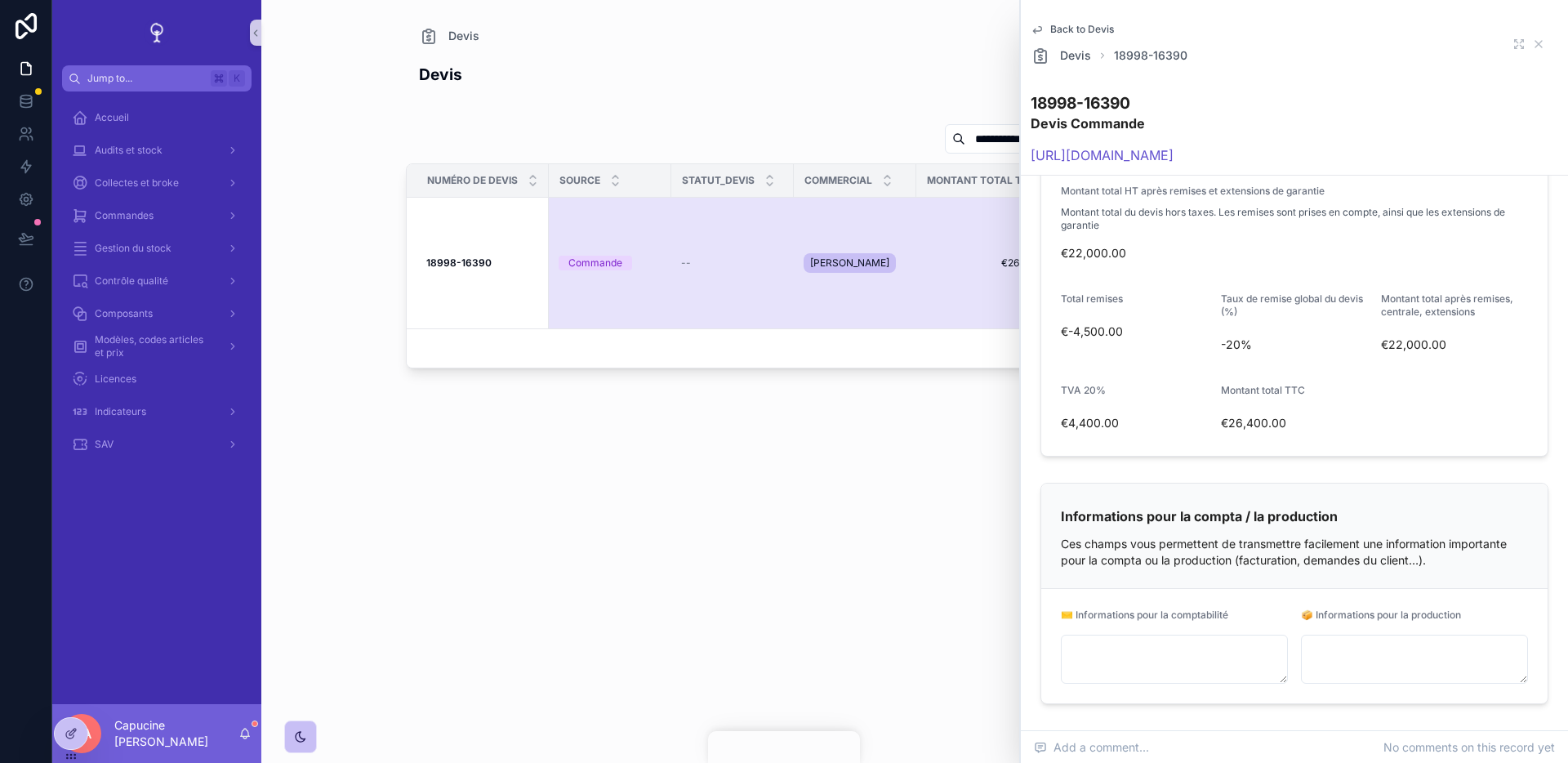scroll, scrollTop: 1928, scrollLeft: 0, axis: vertical 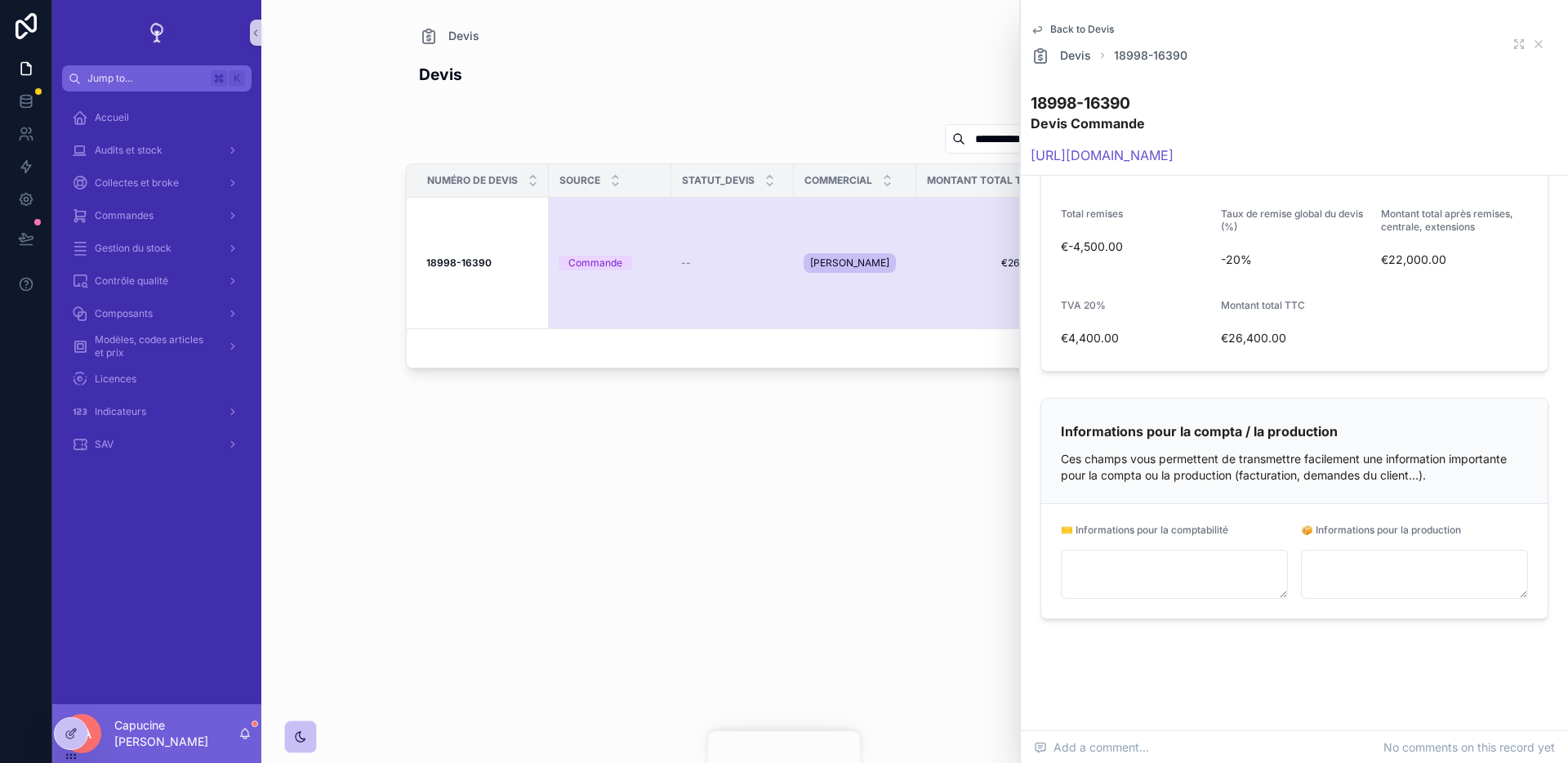 click on "Back to Devis Devis 18998-16390 18998-16390 Devis Commande https://ecodair.pipedrive.com/deal/18998 Informations commerciales  Création du devis 08/07/2025 17:14 Commercial responsable Alexandre HERIAU Mail commercial aheriau@ecodair.org Modifier titre + adresse Titre du devis (facultatif) -- Adresse de facturation L'adresse doit être complète (y compris code postal), sinon la commande sera refusée au moment du passage en prod Square Emile Bohuon, Combourg, France Adresse de livraison L'adresse doit être complète (y compris code postal), sinon la commande sera refusée au moment du passage en prod Square Emile Bohuon, Combourg, France Bon de commande client Si un bon de commande est attendu, merci de l'indiquer ici en modifiant la sélection. Pas de bon de commande Bon de commande attendu Bon de commande saisi Acompte de 40% * Sélectionner… Centrale d'achat Lien : rappel des remises et du fonctionnement Cèdre Apogées Helpevia UNADERE Facturation pour la société Ecodair EI * Oui Non Commande -- --" at bounding box center (1294, -599) 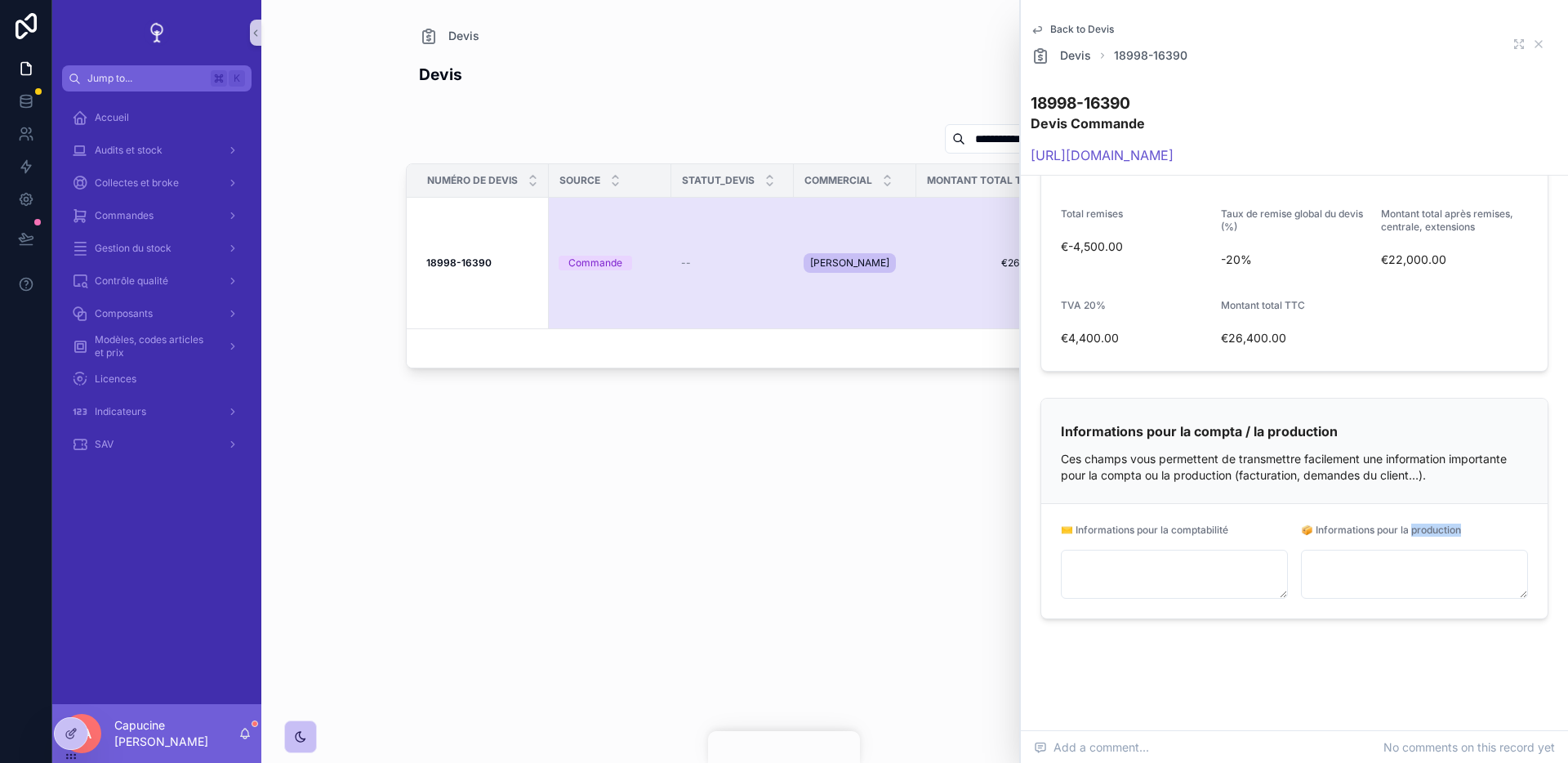 click on "Back to Devis Devis 18998-16390 18998-16390 Devis Commande https://ecodair.pipedrive.com/deal/18998 Informations commerciales  Création du devis 08/07/2025 17:14 Commercial responsable Alexandre HERIAU Mail commercial aheriau@ecodair.org Modifier titre + adresse Titre du devis (facultatif) -- Adresse de facturation L'adresse doit être complète (y compris code postal), sinon la commande sera refusée au moment du passage en prod Square Emile Bohuon, Combourg, France Adresse de livraison L'adresse doit être complète (y compris code postal), sinon la commande sera refusée au moment du passage en prod Square Emile Bohuon, Combourg, France Bon de commande client Si un bon de commande est attendu, merci de l'indiquer ici en modifiant la sélection. Pas de bon de commande Bon de commande attendu Bon de commande saisi Acompte de 40% * Sélectionner… Centrale d'achat Lien : rappel des remises et du fonctionnement Cèdre Apogées Helpevia UNADERE Facturation pour la société Ecodair EI * Oui Non Commande -- --" at bounding box center (1294, -599) 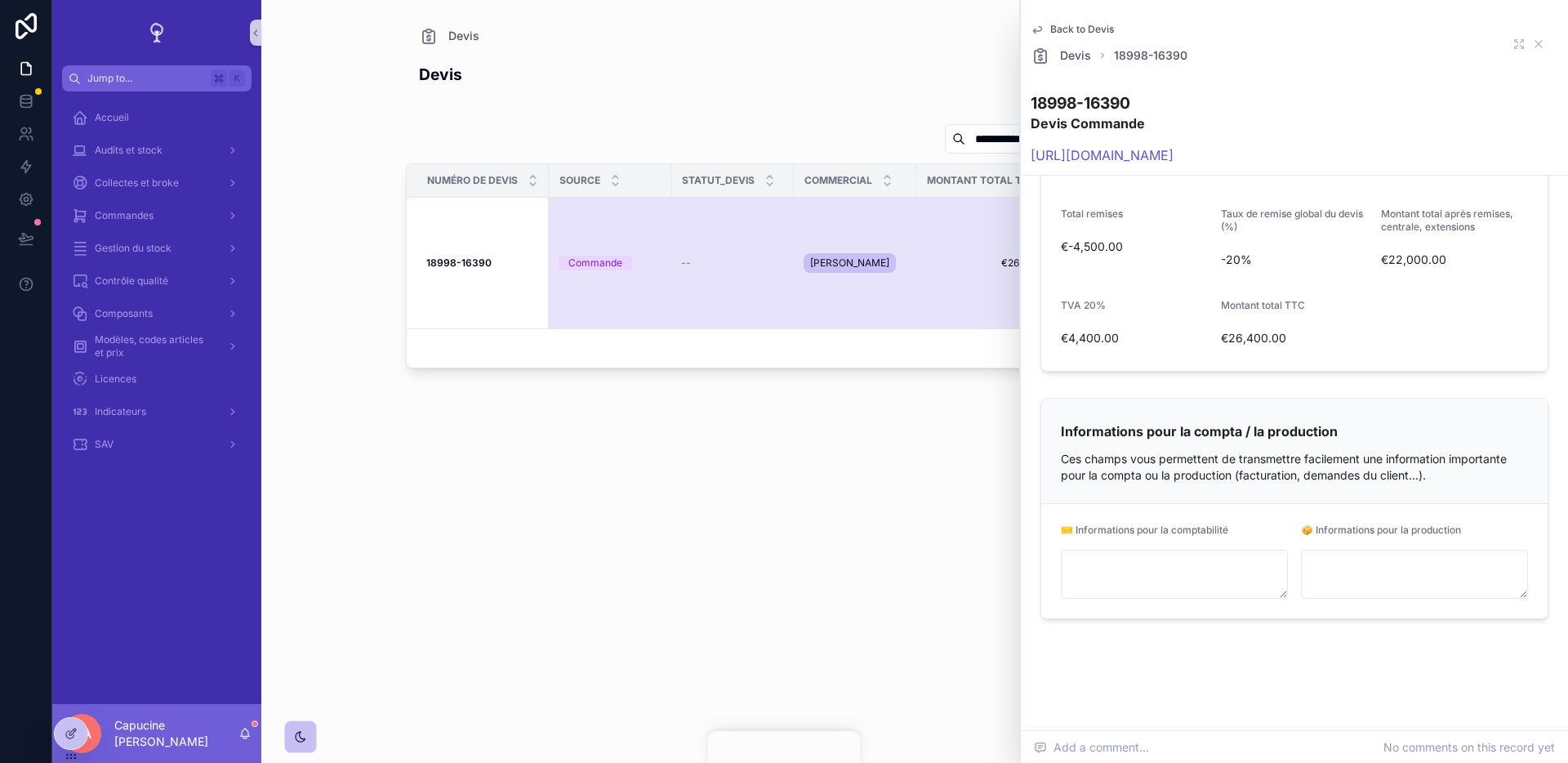 click on "Back to Devis Devis 18998-16390 18998-16390 Devis Commande https://ecodair.pipedrive.com/deal/18998 Informations commerciales  Création du devis 08/07/2025 17:14 Commercial responsable Alexandre HERIAU Mail commercial aheriau@ecodair.org Modifier titre + adresse Titre du devis (facultatif) -- Adresse de facturation L'adresse doit être complète (y compris code postal), sinon la commande sera refusée au moment du passage en prod Square Emile Bohuon, Combourg, France Adresse de livraison L'adresse doit être complète (y compris code postal), sinon la commande sera refusée au moment du passage en prod Square Emile Bohuon, Combourg, France Bon de commande client Si un bon de commande est attendu, merci de l'indiquer ici en modifiant la sélection. Pas de bon de commande Bon de commande attendu Bon de commande saisi Acompte de 40% * Sélectionner… Centrale d'achat Lien : rappel des remises et du fonctionnement Cèdre Apogées Helpevia UNADERE Facturation pour la société Ecodair EI * Oui Non Commande -- --" at bounding box center (1294, -599) 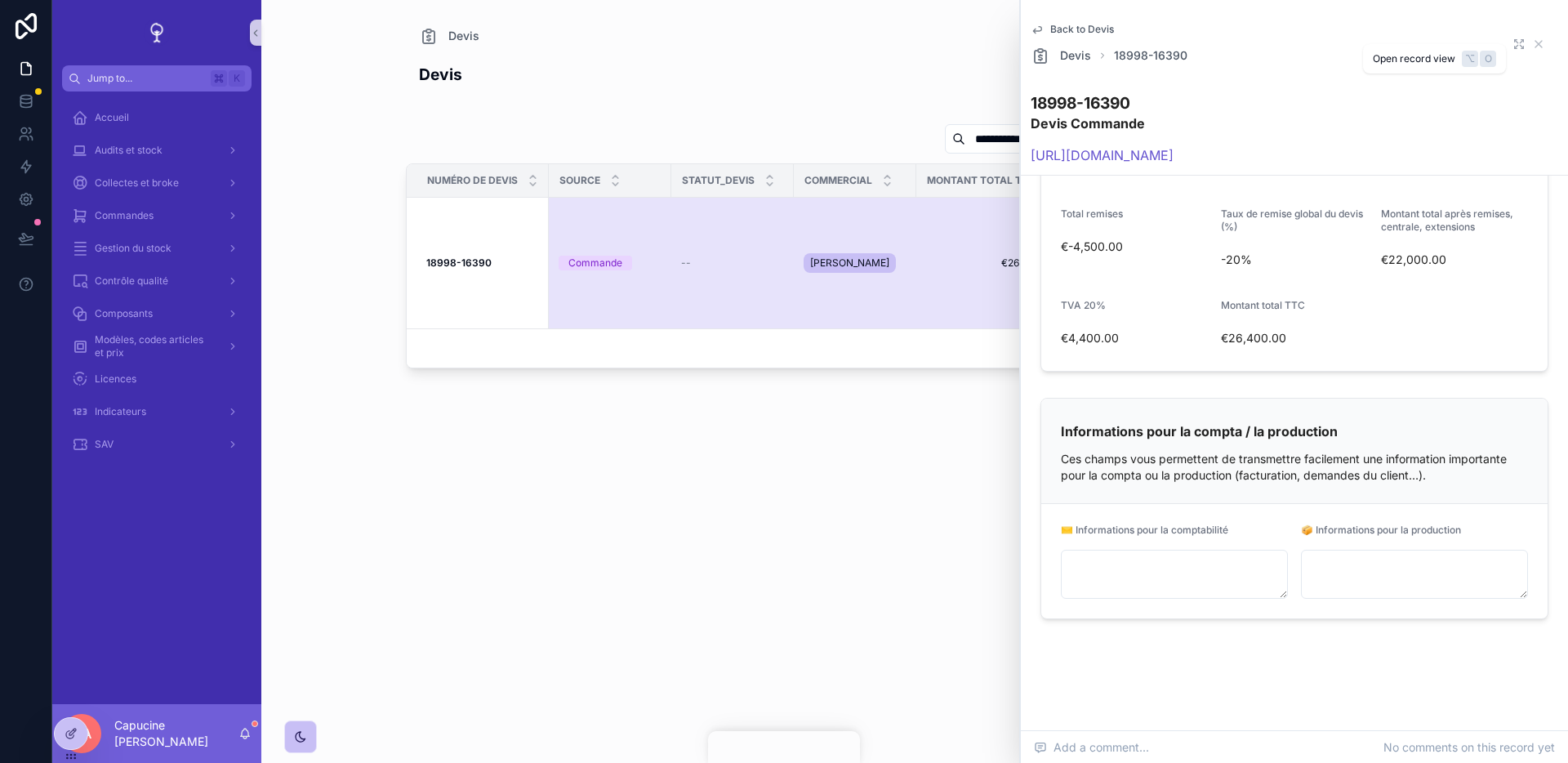 click 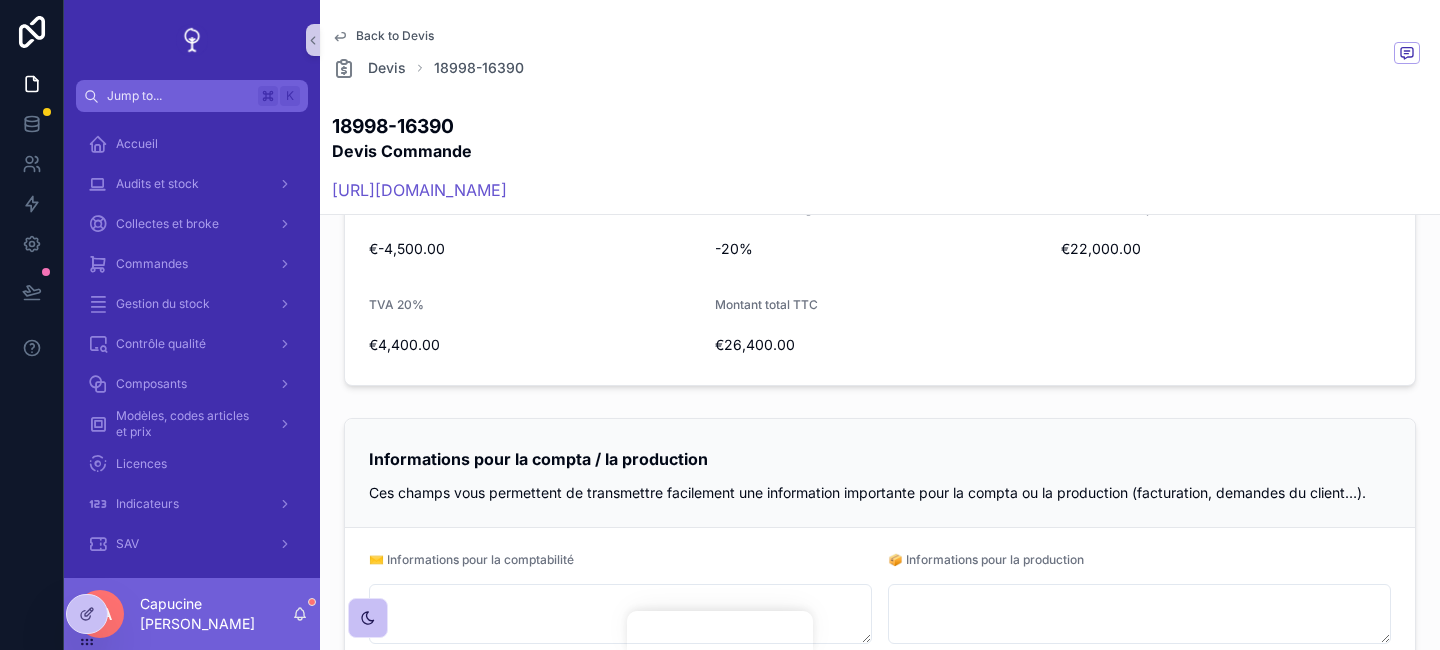 scroll, scrollTop: 2047, scrollLeft: 0, axis: vertical 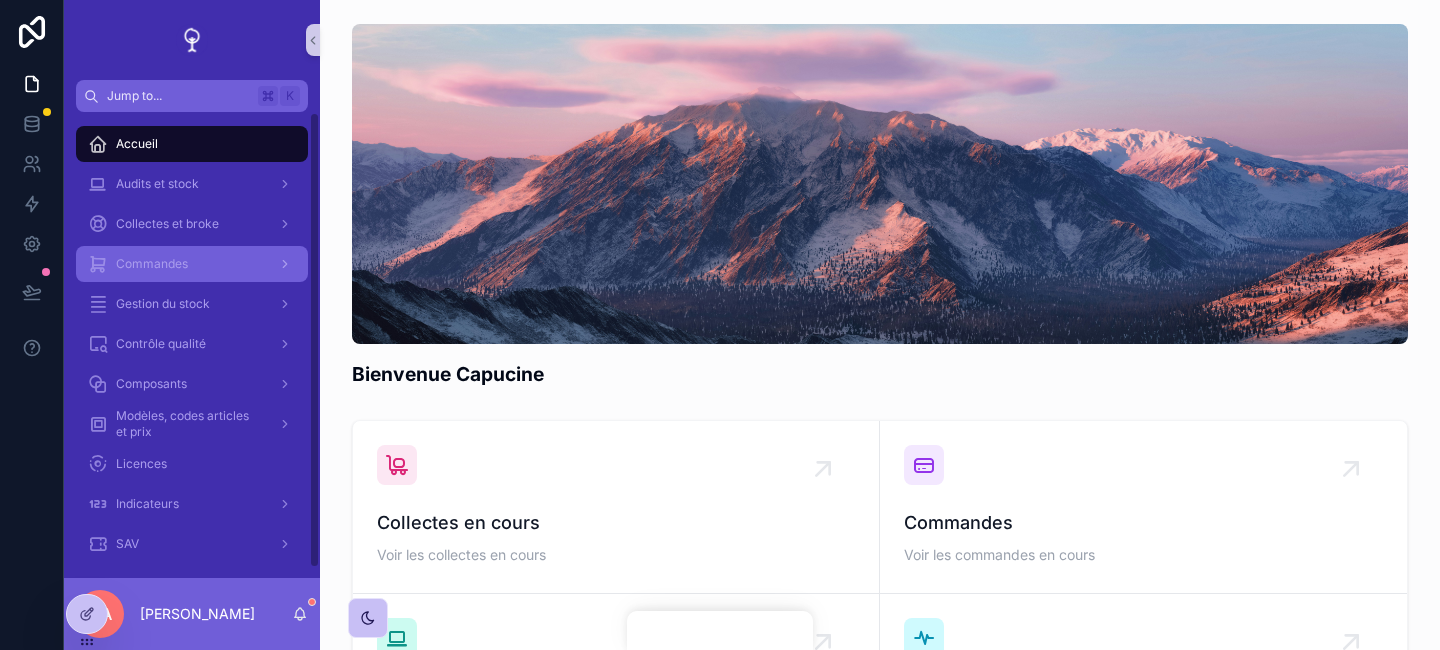 click on "Commandes" at bounding box center [192, 264] 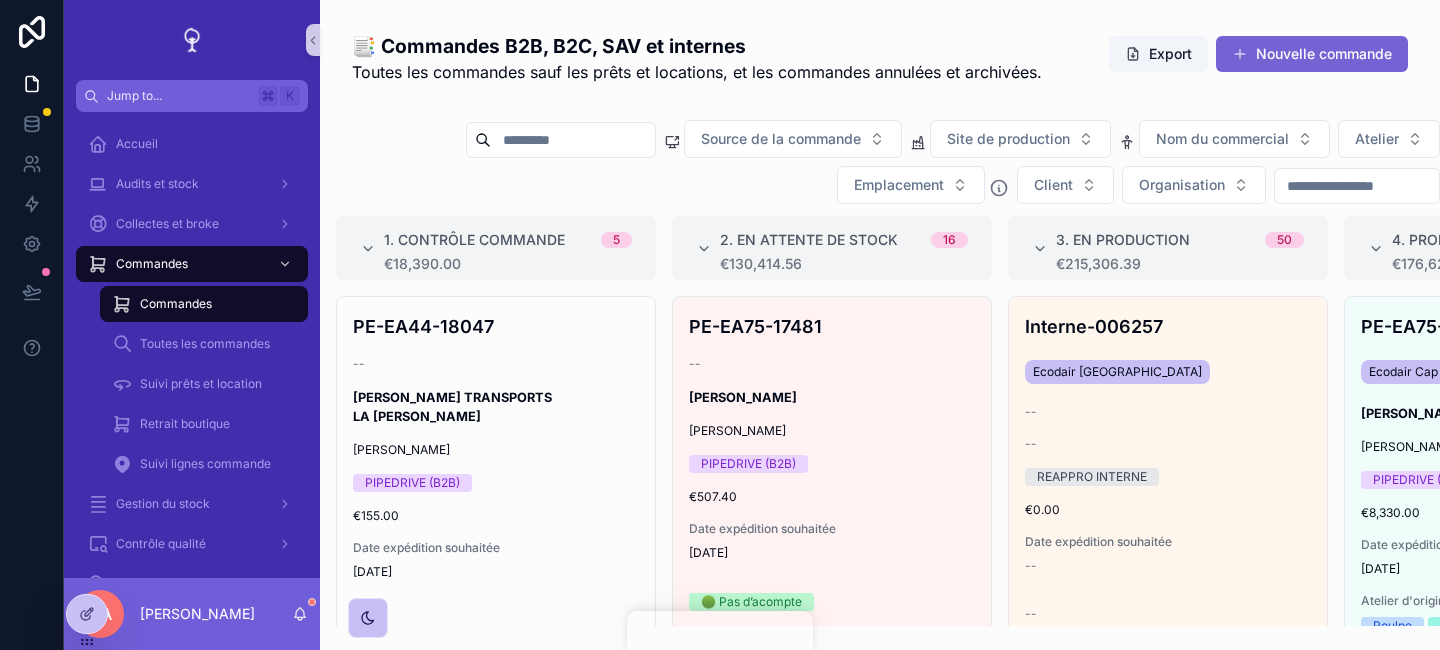 click on "Nouvelle commande" at bounding box center (1312, 54) 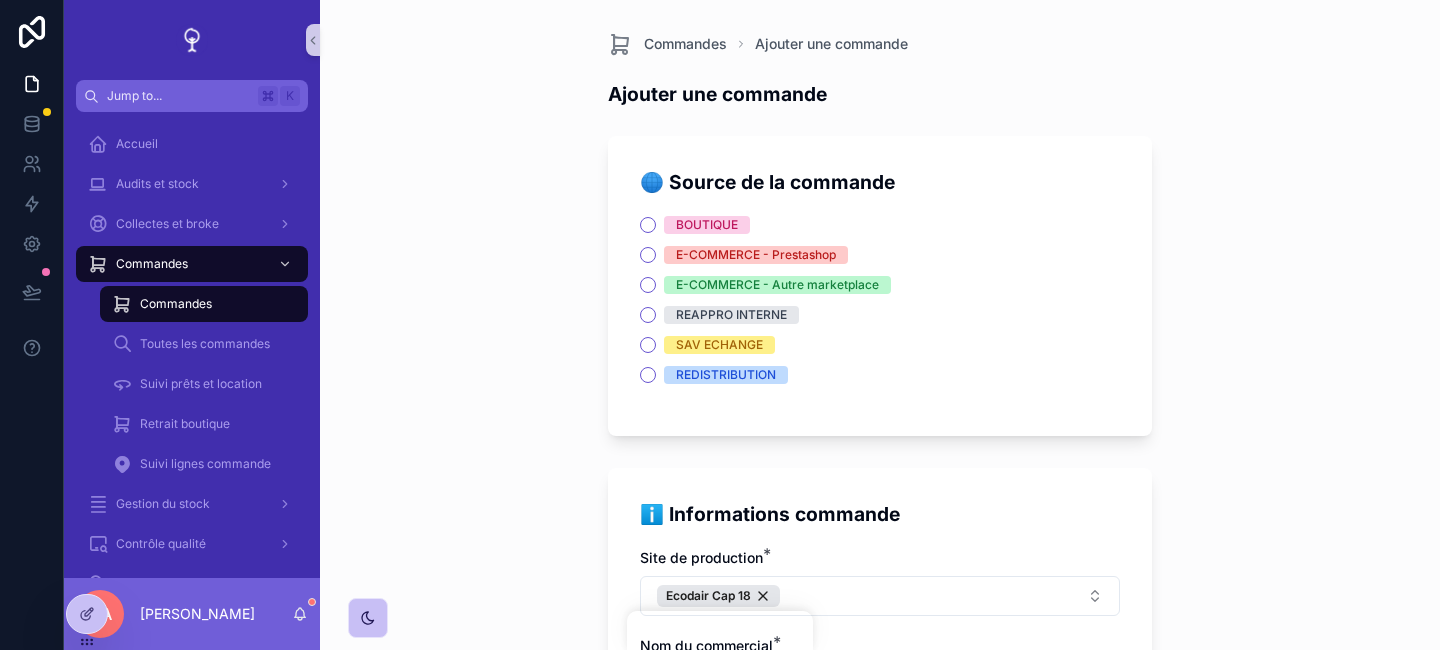 click on "E-COMMERCE - Autre marketplace" at bounding box center (777, 285) 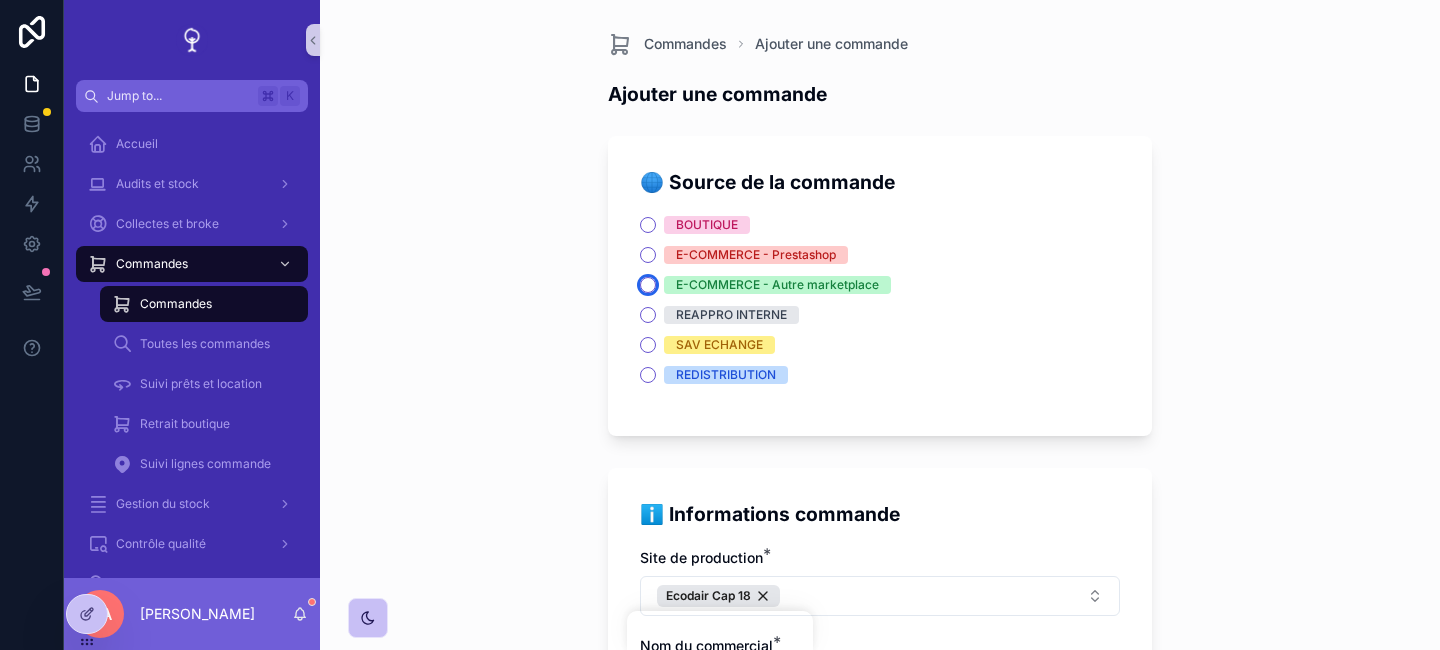 click on "E-COMMERCE - Autre marketplace" at bounding box center [648, 285] 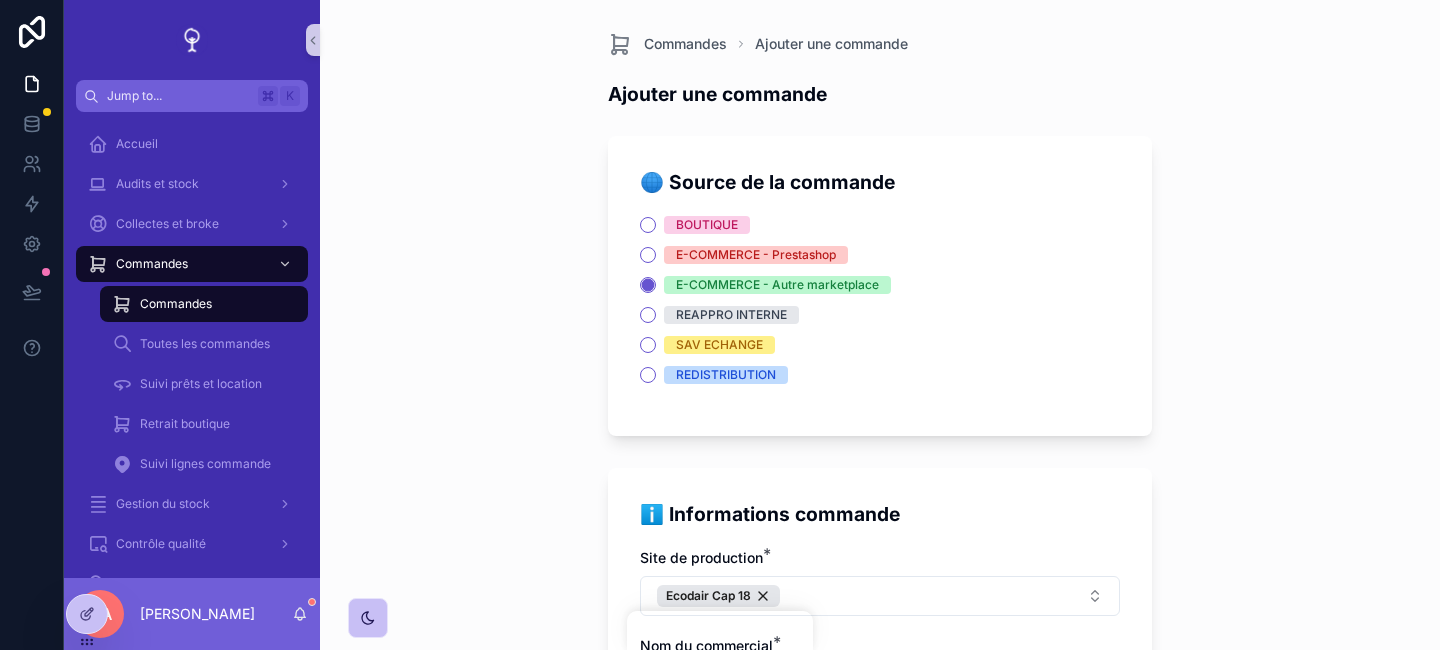 click on "BOUTIQUE" at bounding box center (880, 225) 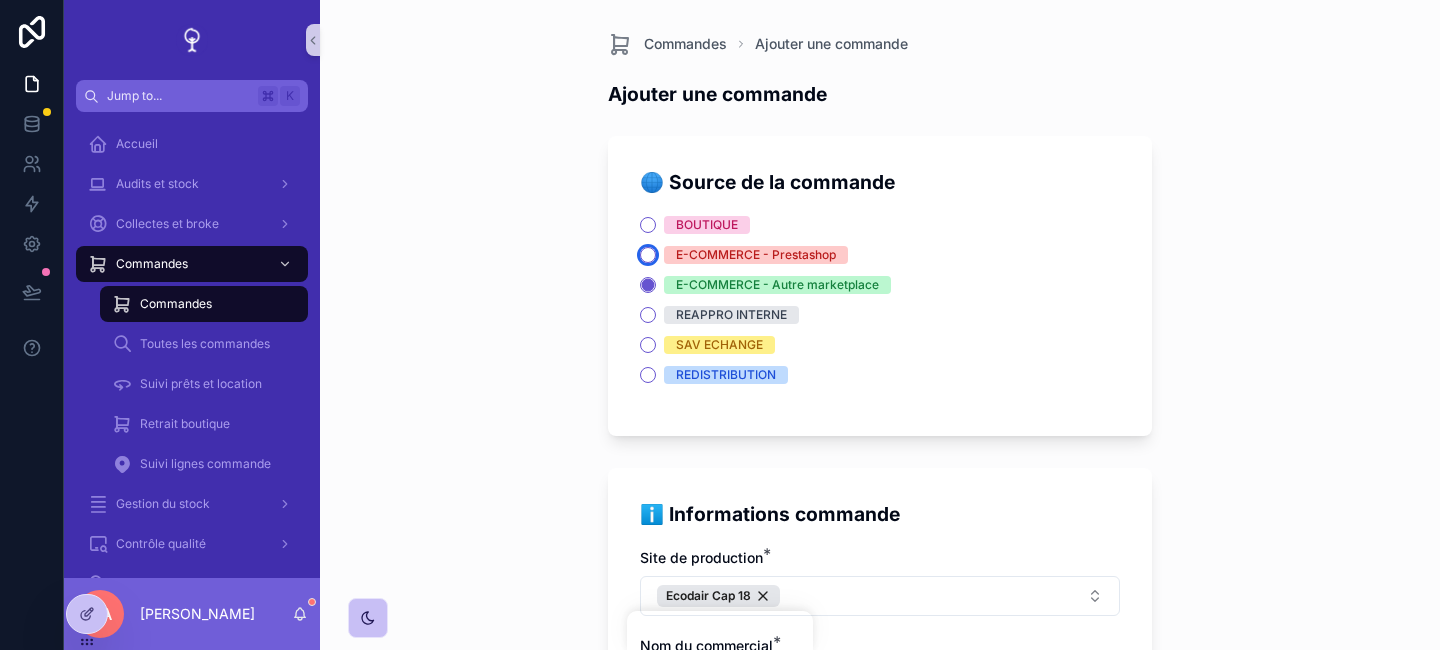 click on "E-COMMERCE - Prestashop" at bounding box center [648, 255] 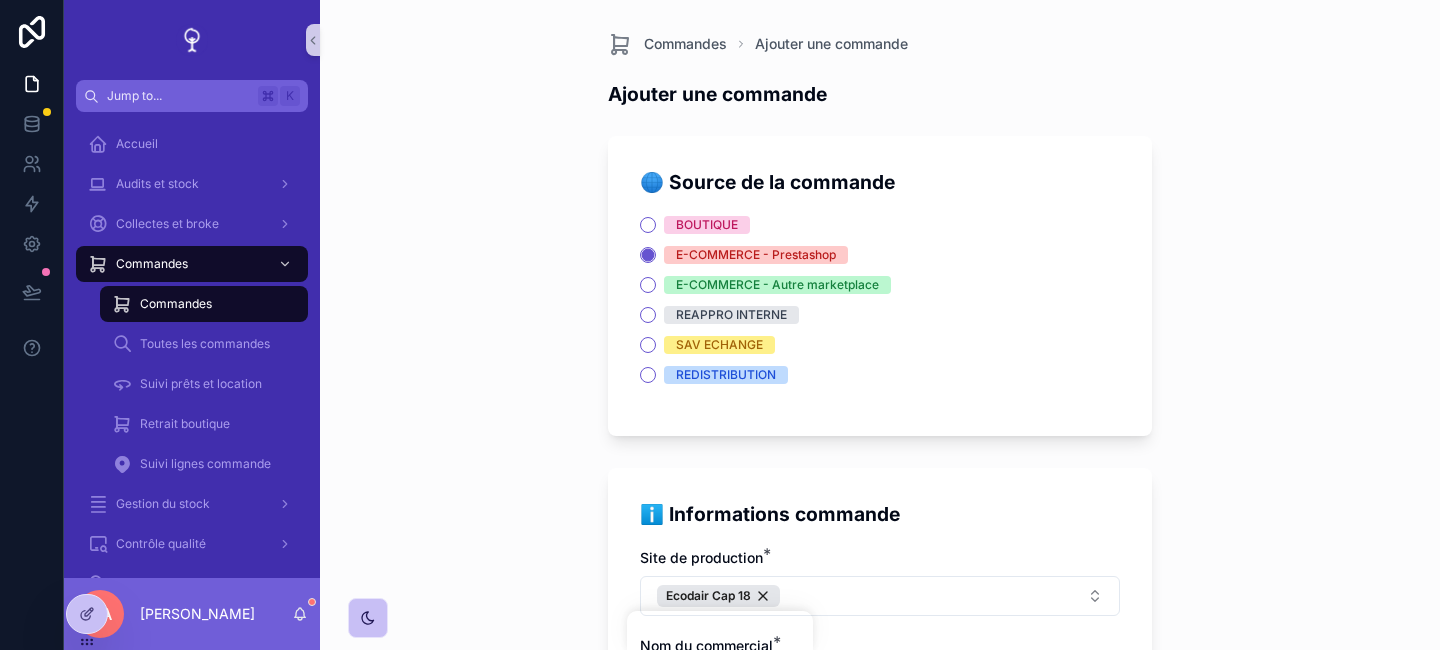 click on "BOUTIQUE" at bounding box center [880, 225] 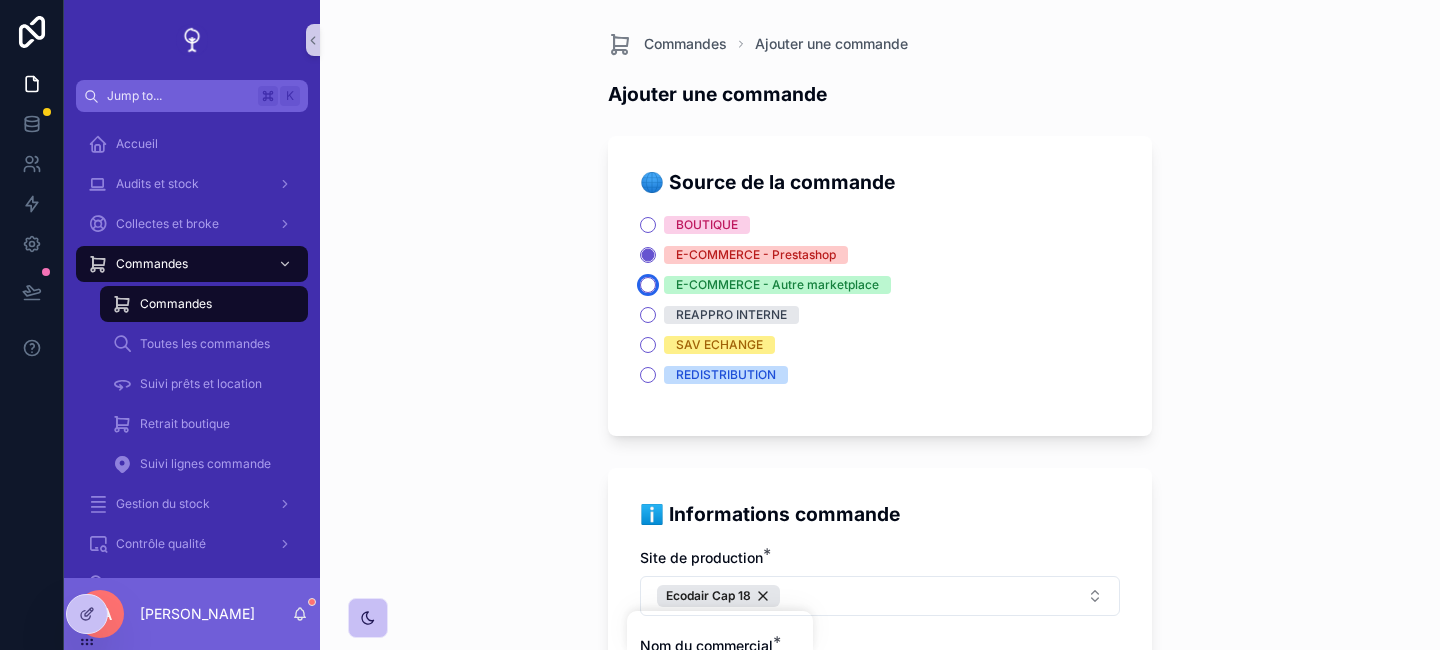 click on "E-COMMERCE - Autre marketplace" at bounding box center [648, 285] 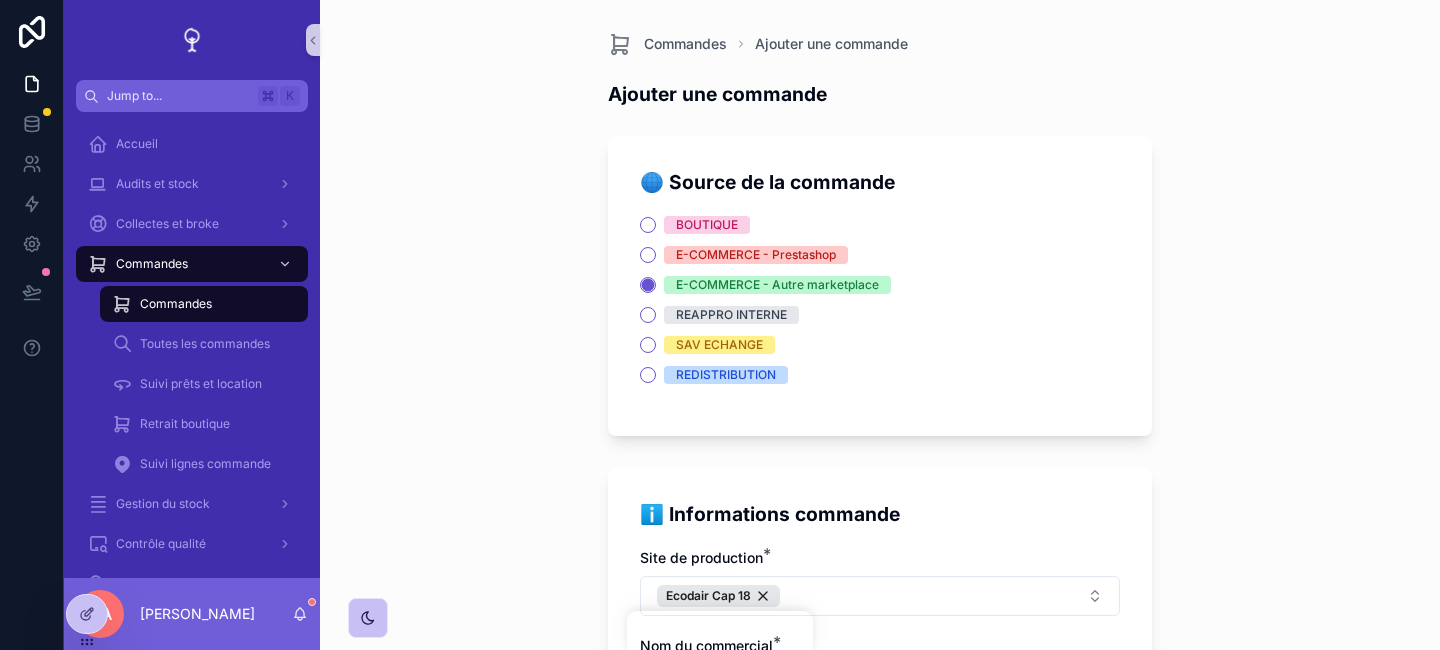 click on "BOUTIQUE E-COMMERCE - Prestashop E-COMMERCE - Autre marketplace REAPPRO INTERNE SAV ECHANGE REDISTRIBUTION" at bounding box center [880, 300] 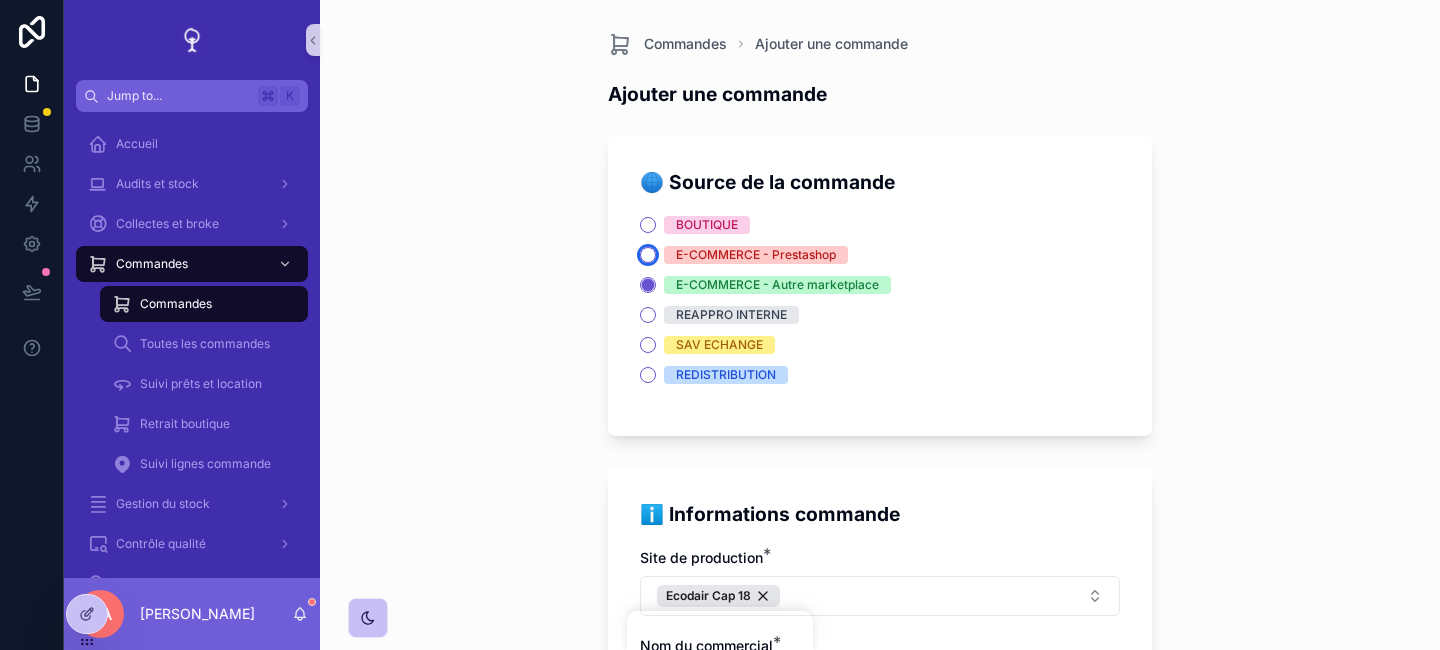 click on "E-COMMERCE - Prestashop" at bounding box center [648, 255] 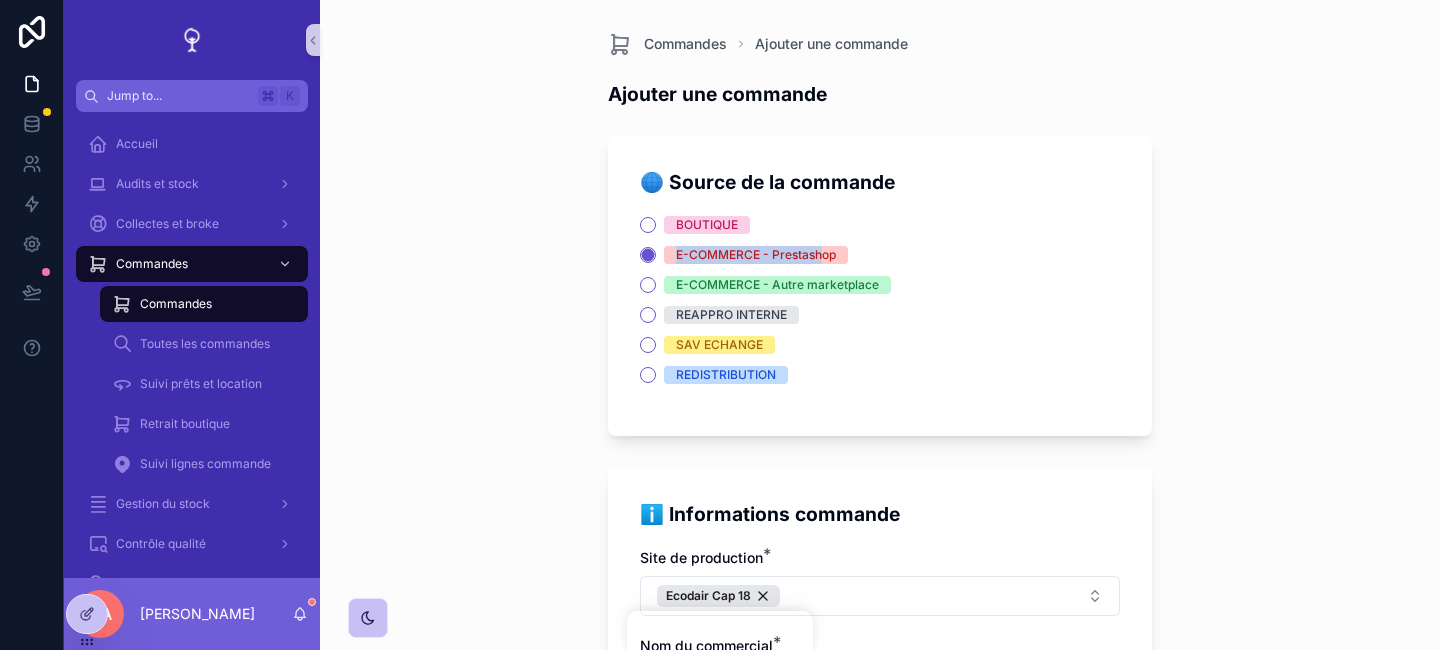 drag, startPoint x: 585, startPoint y: 260, endPoint x: 822, endPoint y: 258, distance: 237.00844 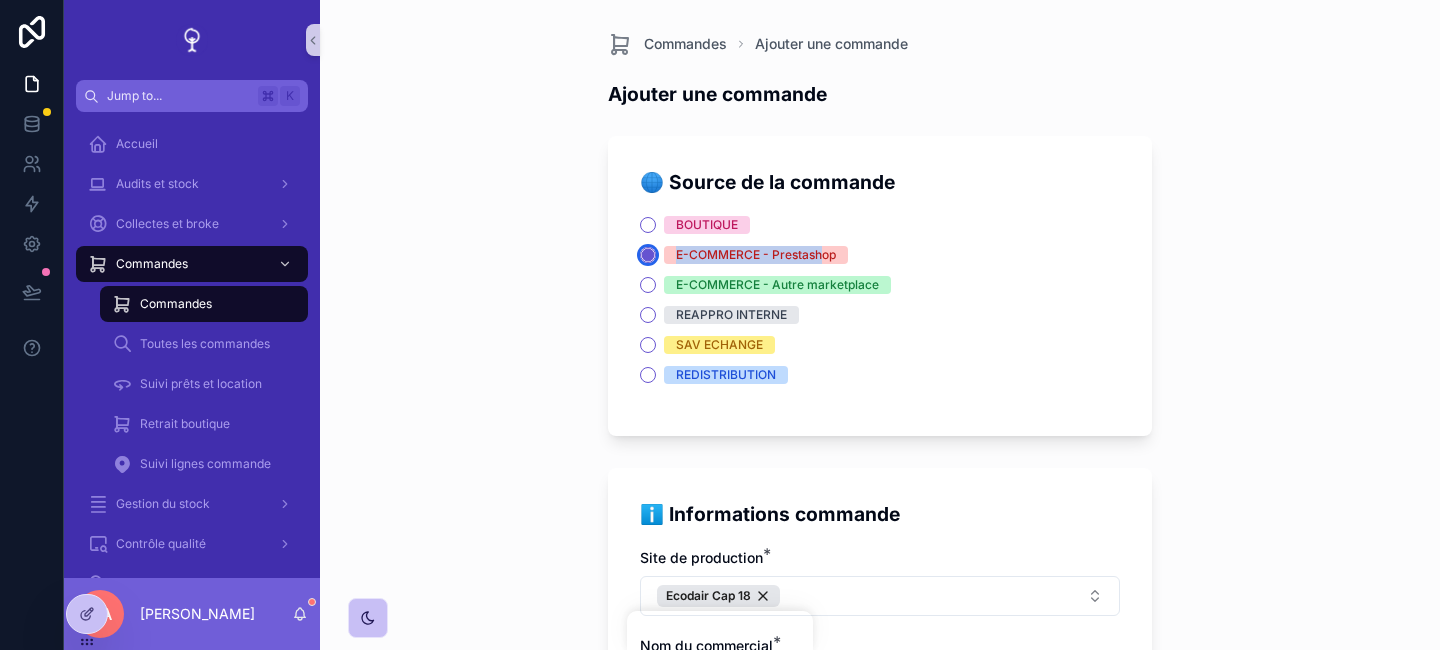 click on "E-COMMERCE - Prestashop" at bounding box center [648, 255] 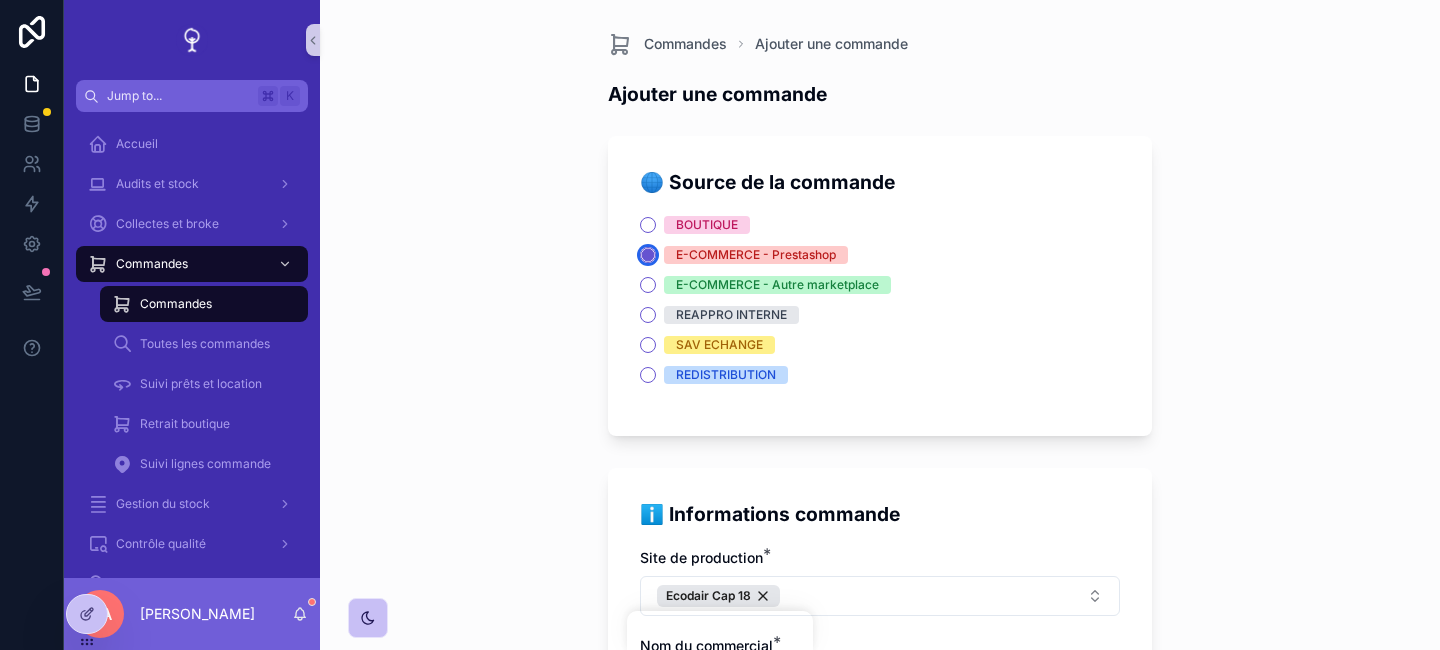drag, startPoint x: 822, startPoint y: 258, endPoint x: 424, endPoint y: 250, distance: 398.08038 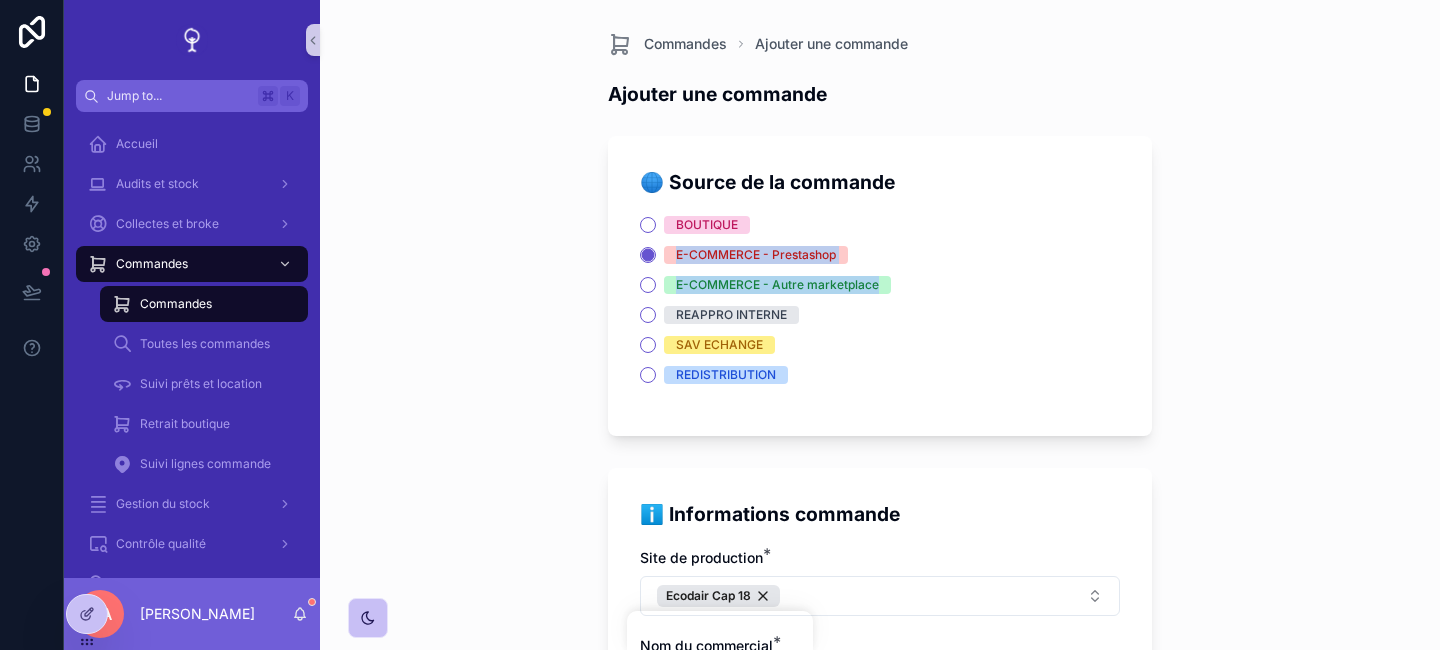 drag, startPoint x: 424, startPoint y: 250, endPoint x: 961, endPoint y: 286, distance: 538.2053 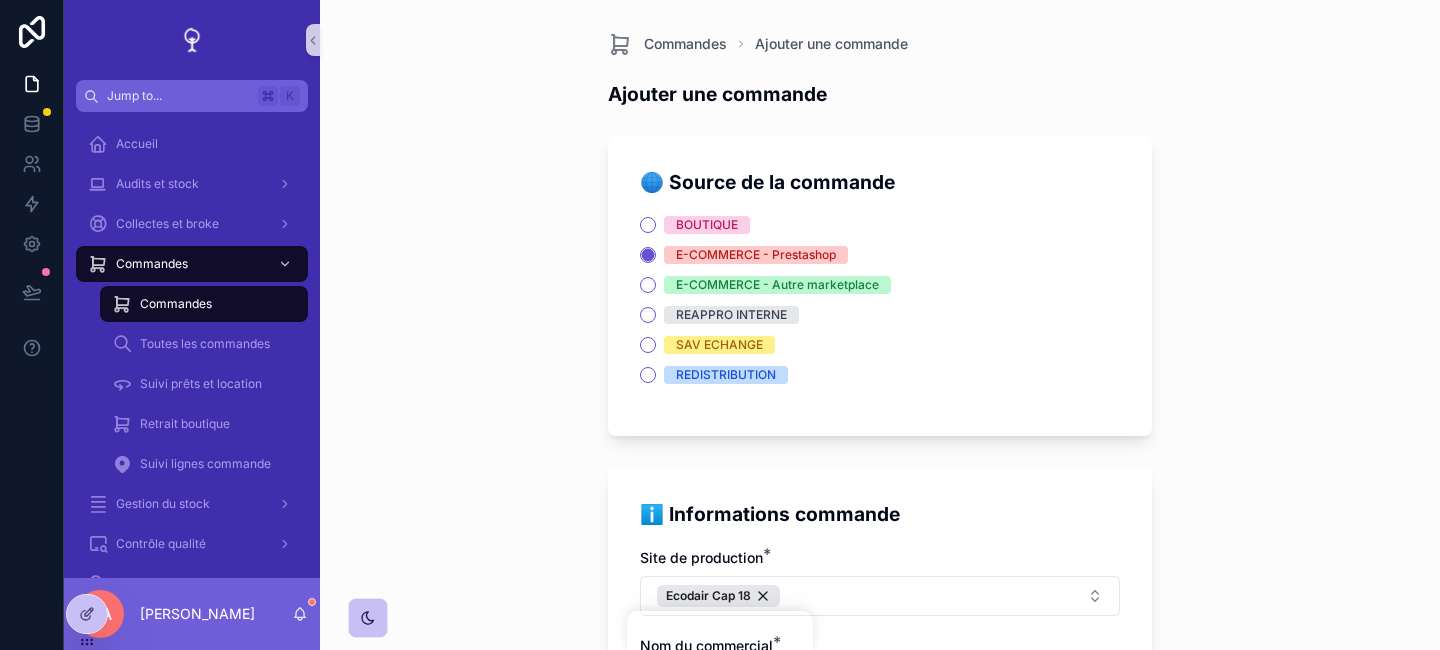 drag, startPoint x: 920, startPoint y: 361, endPoint x: 914, endPoint y: 247, distance: 114.15778 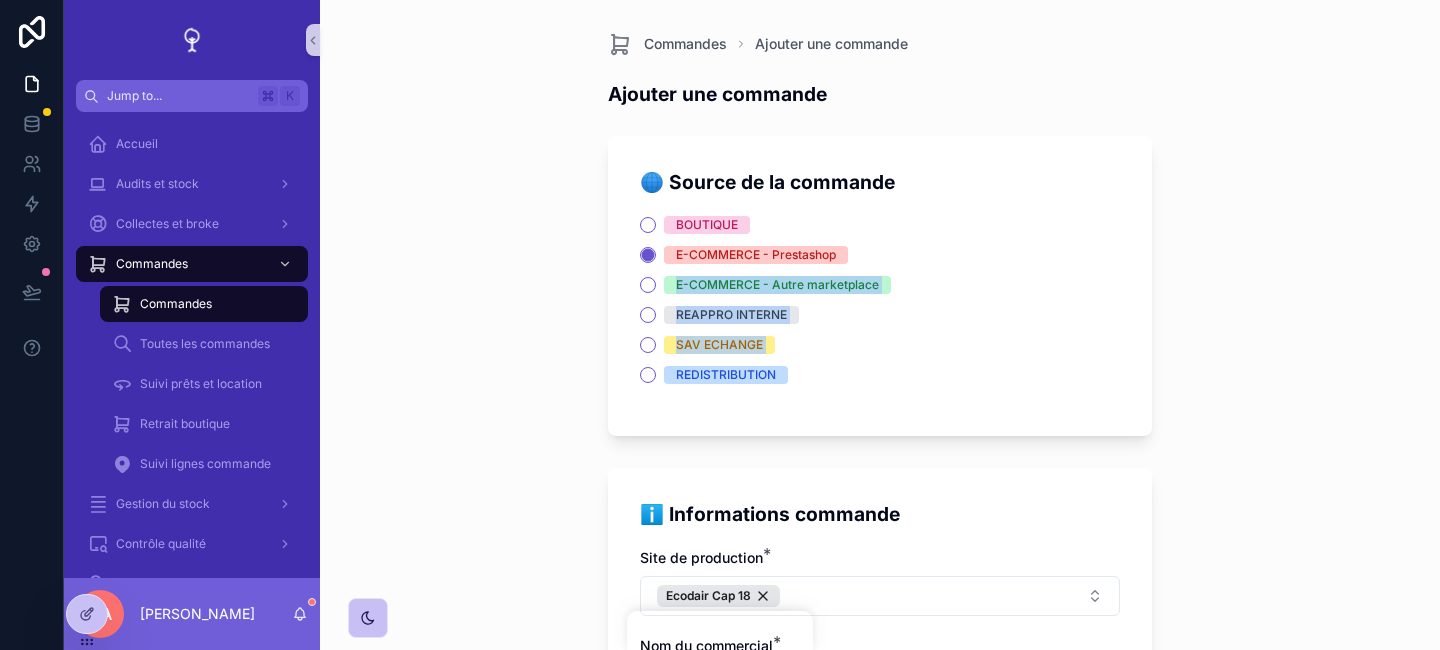 click on "BOUTIQUE E-COMMERCE - Prestashop E-COMMERCE - Autre marketplace REAPPRO INTERNE SAV ECHANGE REDISTRIBUTION" at bounding box center (880, 300) 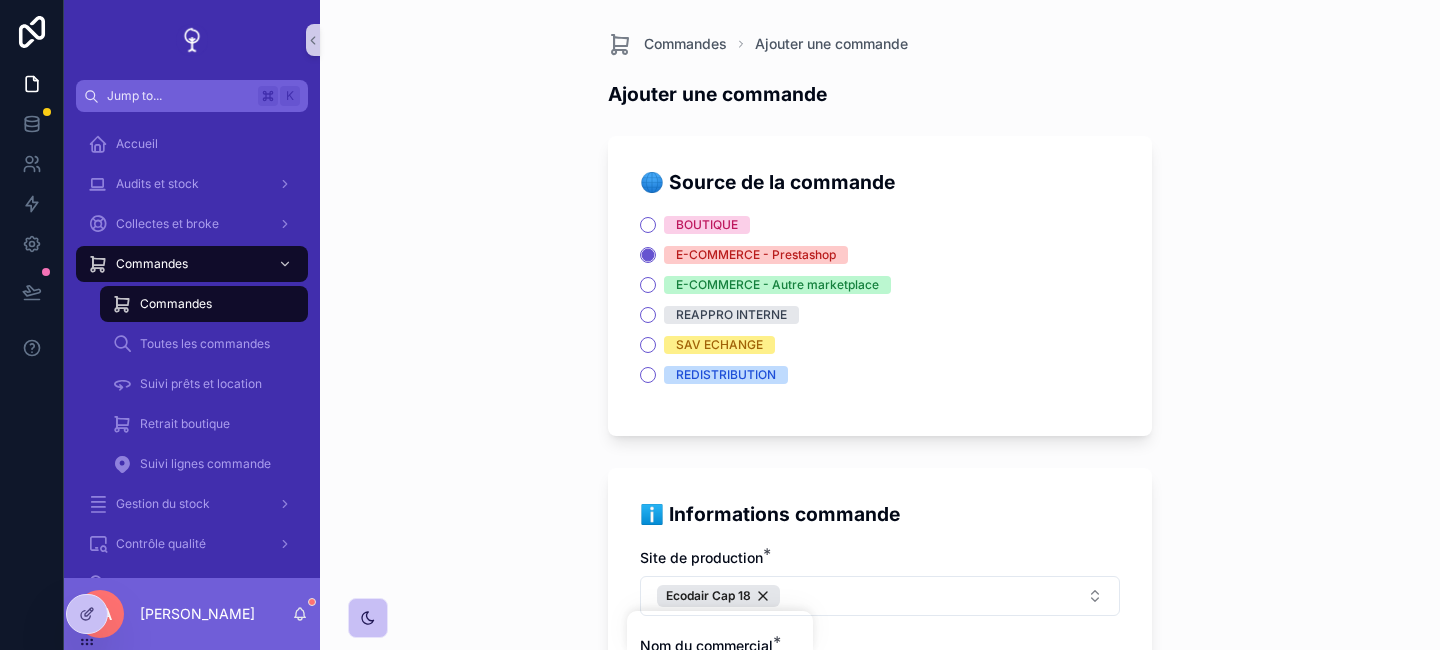 click on "E-COMMERCE - Prestashop" at bounding box center (756, 255) 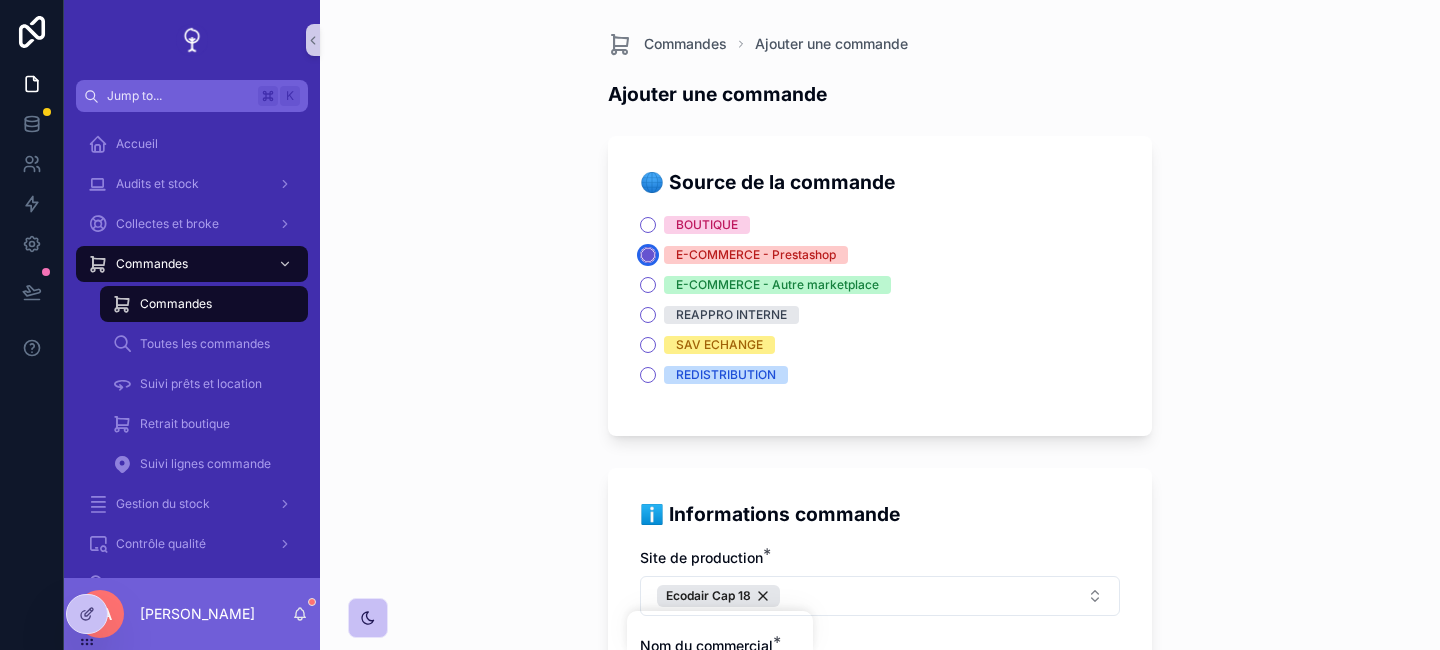 click on "E-COMMERCE - Prestashop" at bounding box center [648, 255] 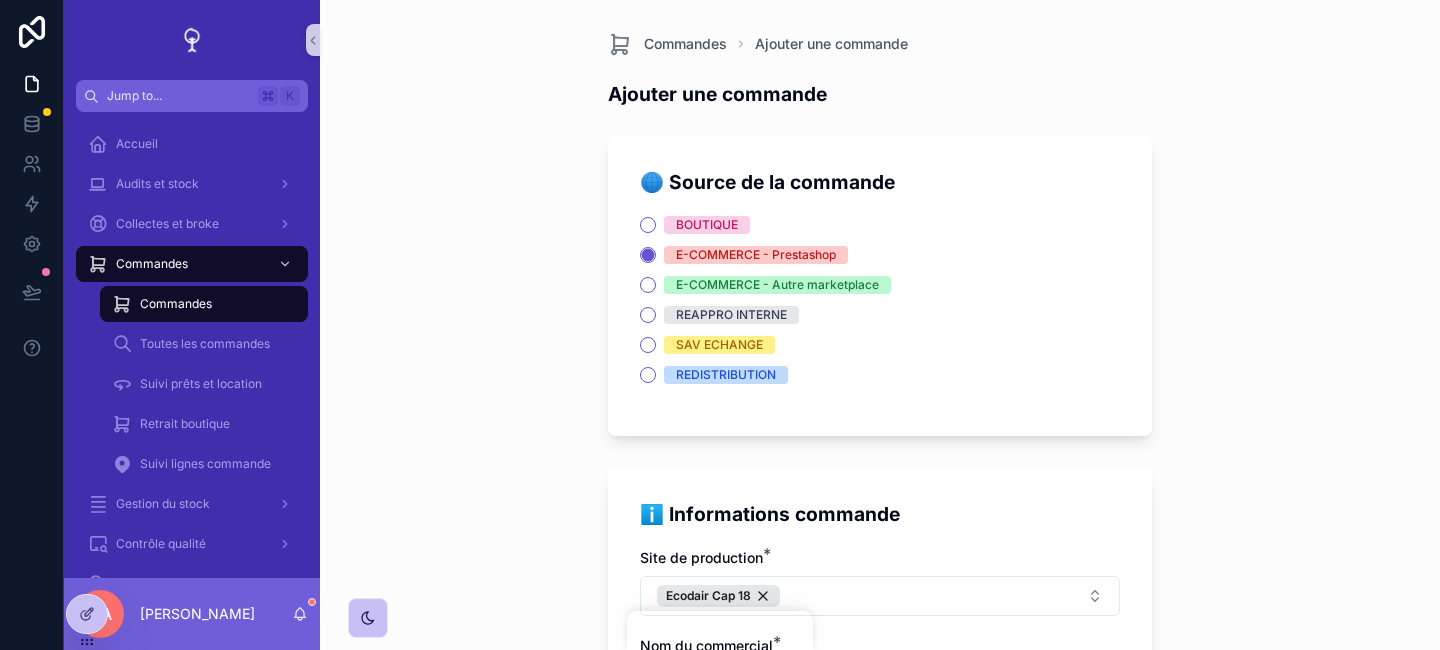 click on "E-COMMERCE - Prestashop" at bounding box center [880, 255] 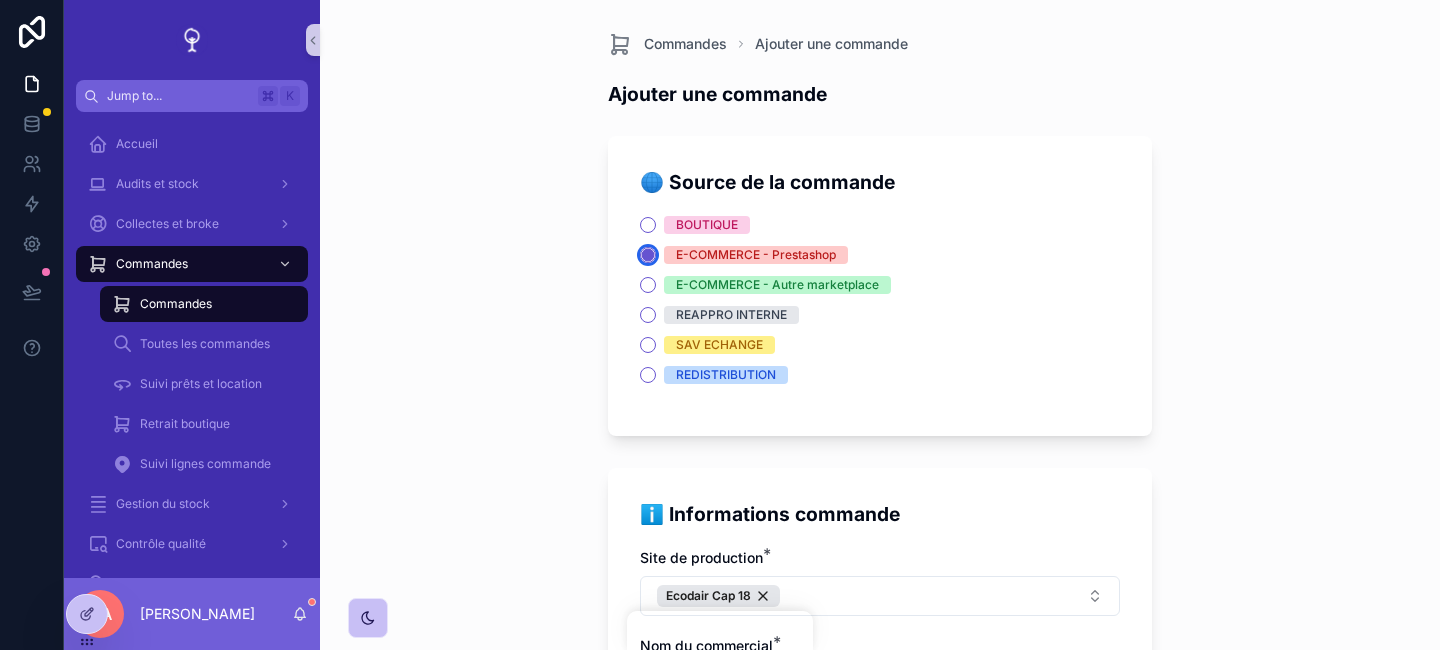 click on "E-COMMERCE - Prestashop" at bounding box center (648, 255) 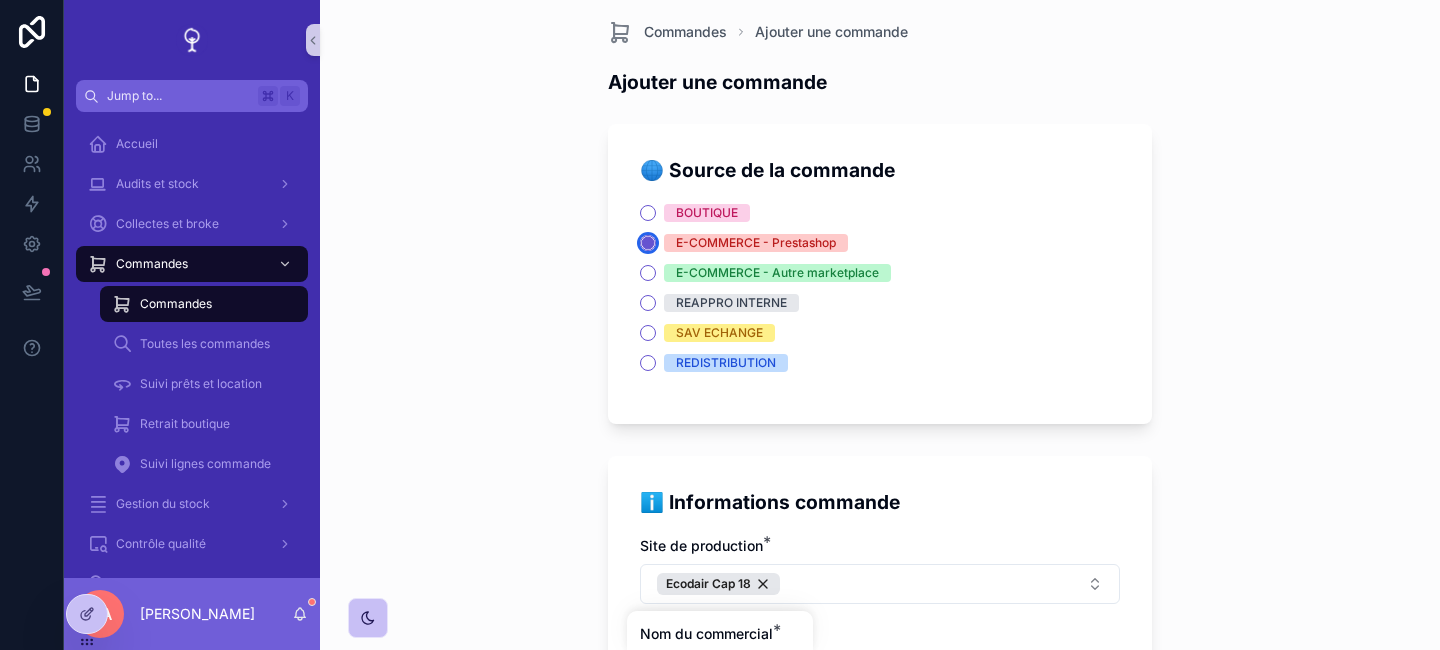 scroll, scrollTop: 19, scrollLeft: 0, axis: vertical 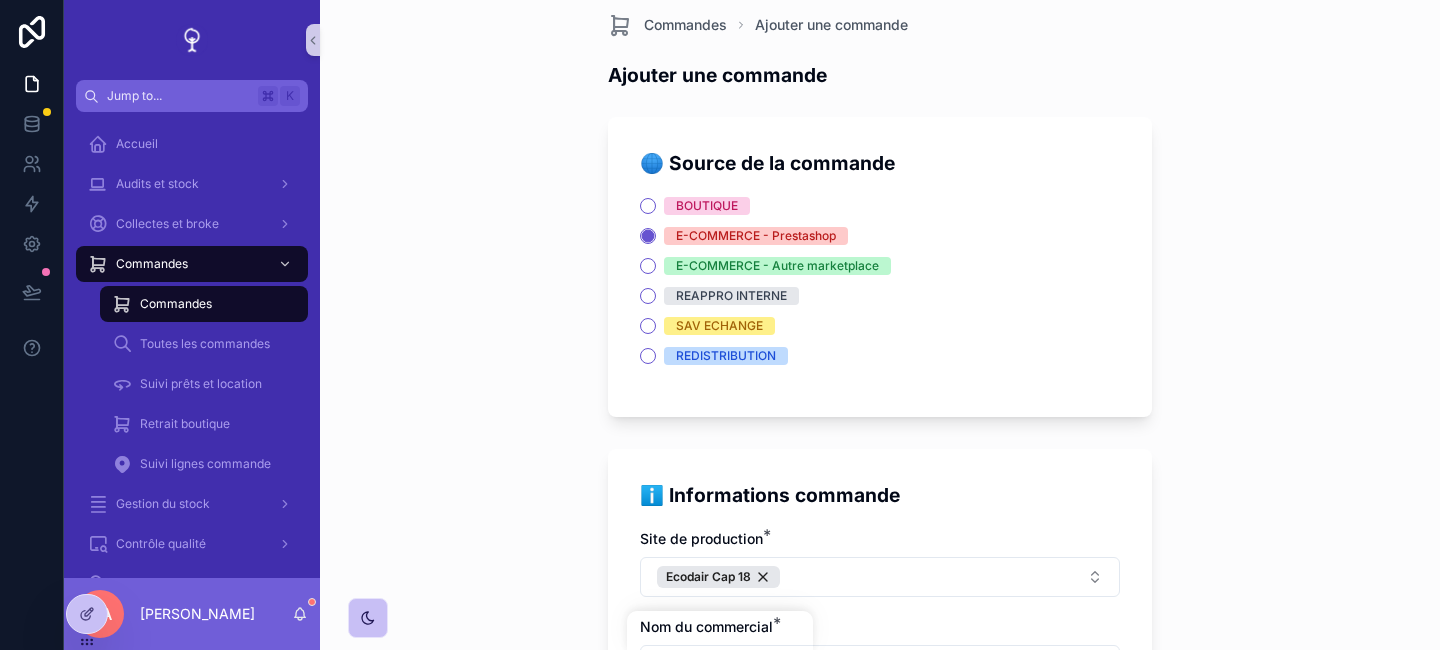 click on "BOUTIQUE E-COMMERCE - Prestashop E-COMMERCE - Autre marketplace REAPPRO INTERNE SAV ECHANGE REDISTRIBUTION" at bounding box center [880, 281] 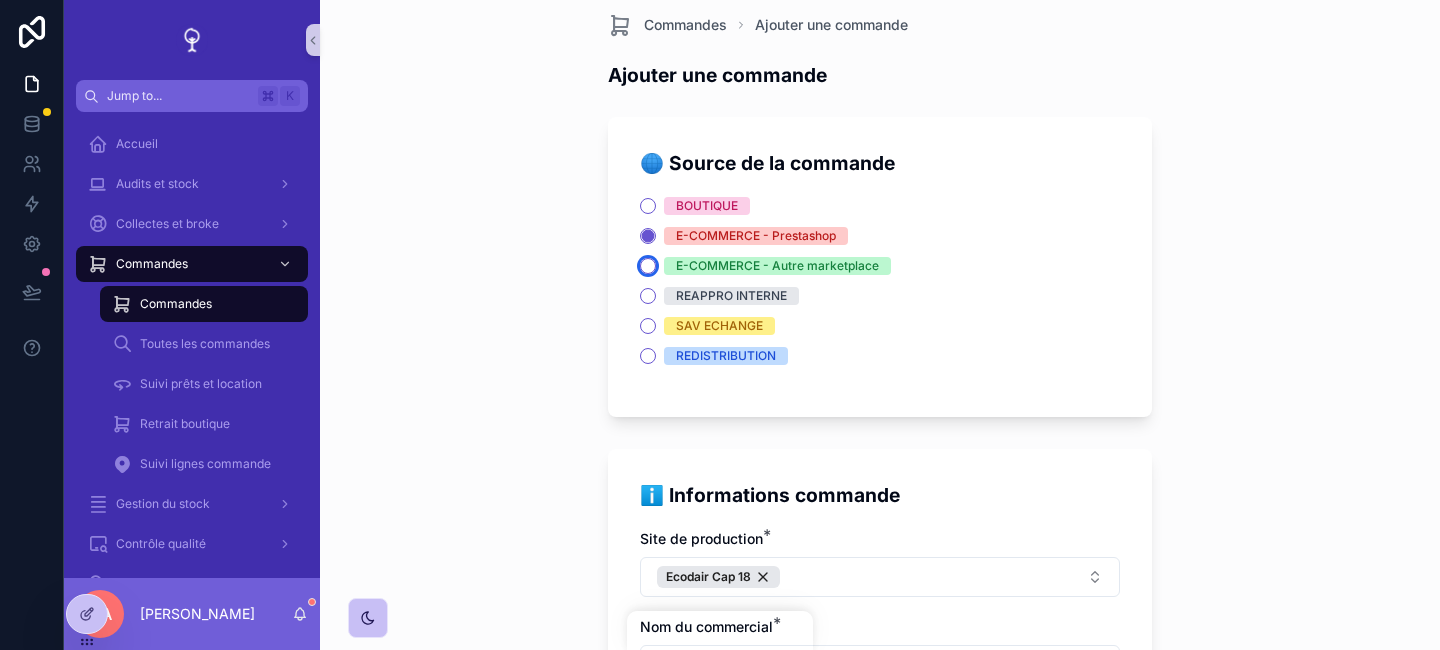 click on "E-COMMERCE - Autre marketplace" at bounding box center [648, 266] 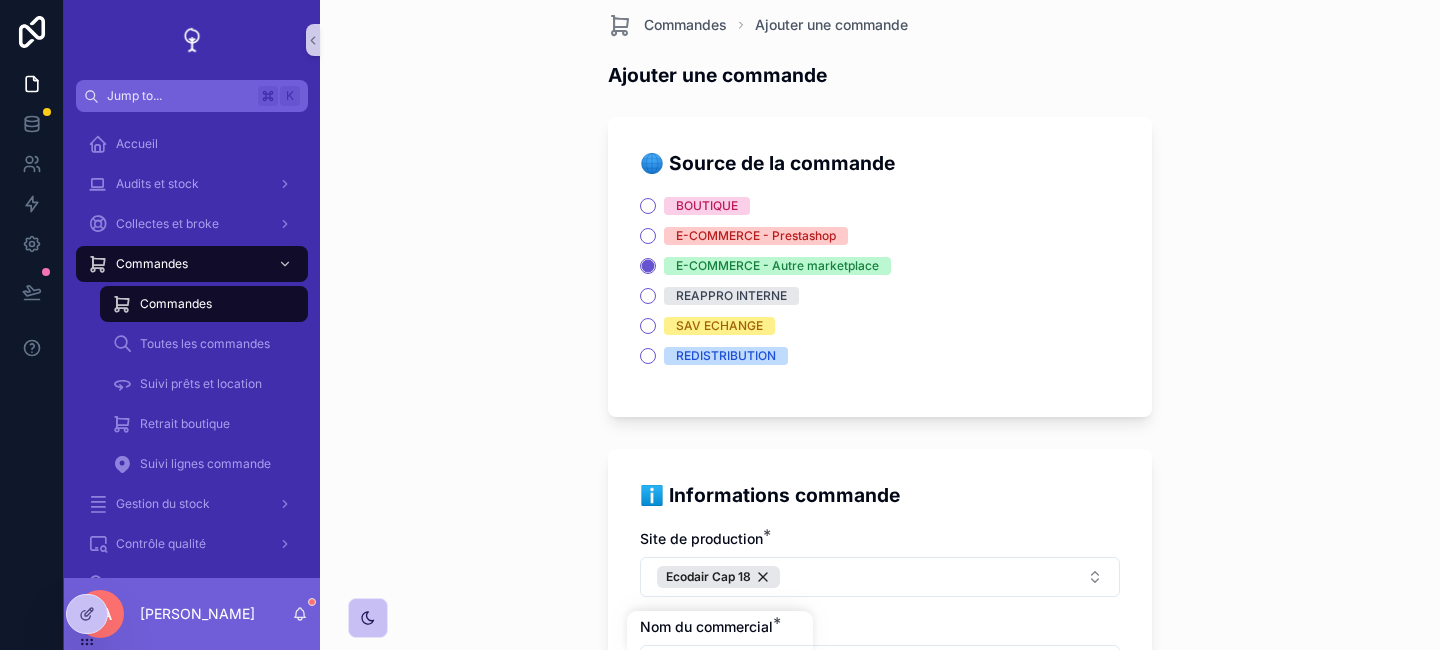 click on "E-COMMERCE - Prestashop" at bounding box center [756, 236] 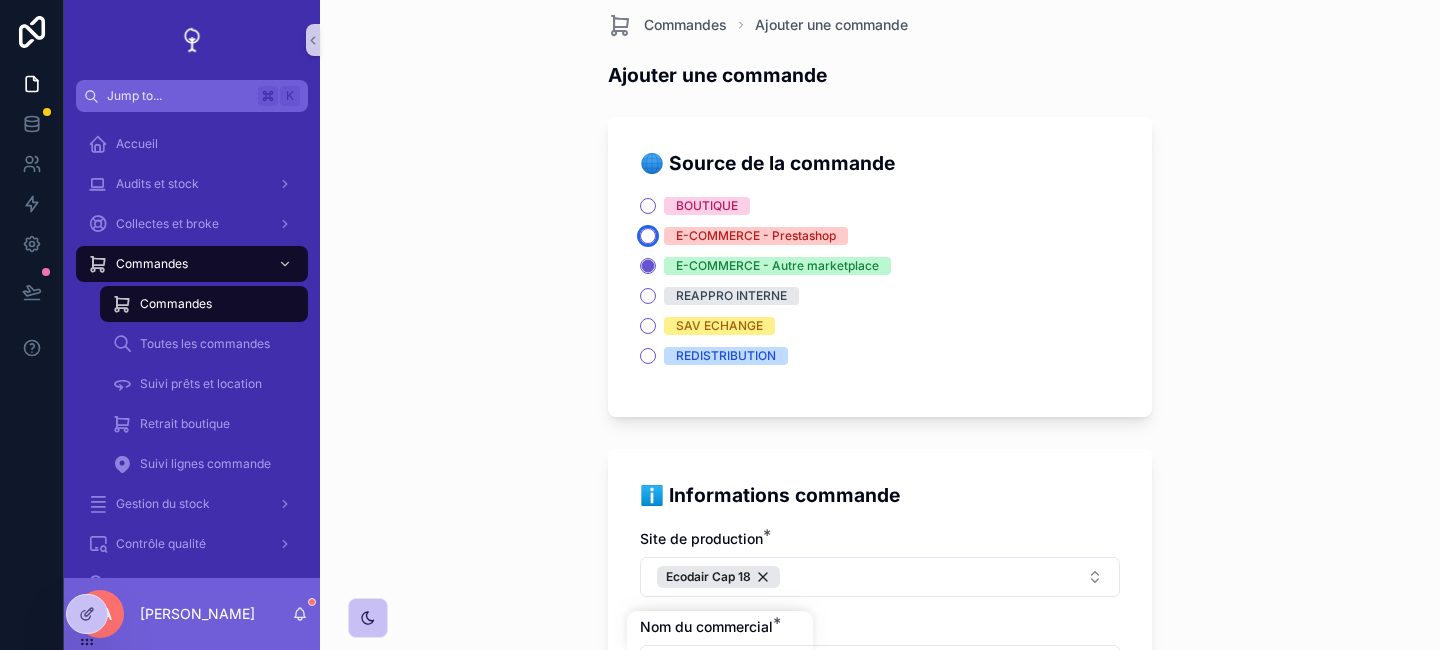 click on "E-COMMERCE - Prestashop" at bounding box center (648, 236) 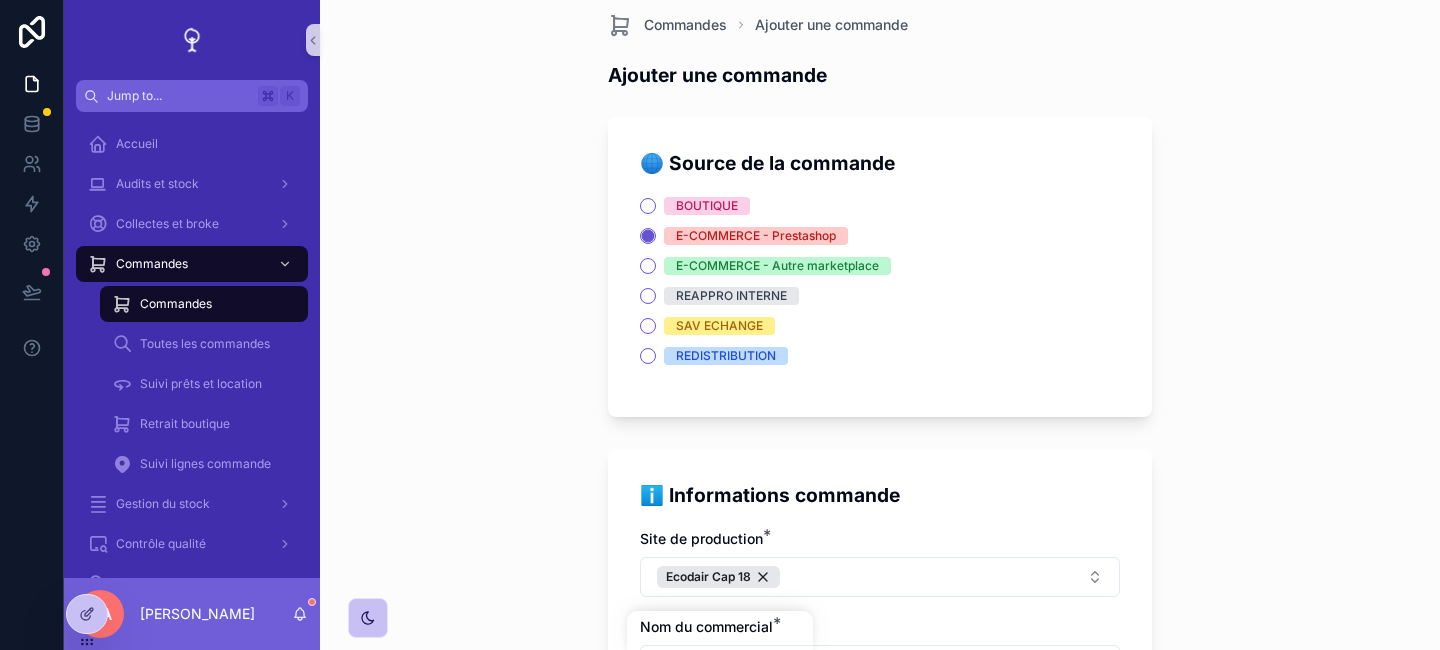 click on "BOUTIQUE E-COMMERCE - Prestashop E-COMMERCE - Autre marketplace REAPPRO INTERNE SAV ECHANGE REDISTRIBUTION" at bounding box center [880, 281] 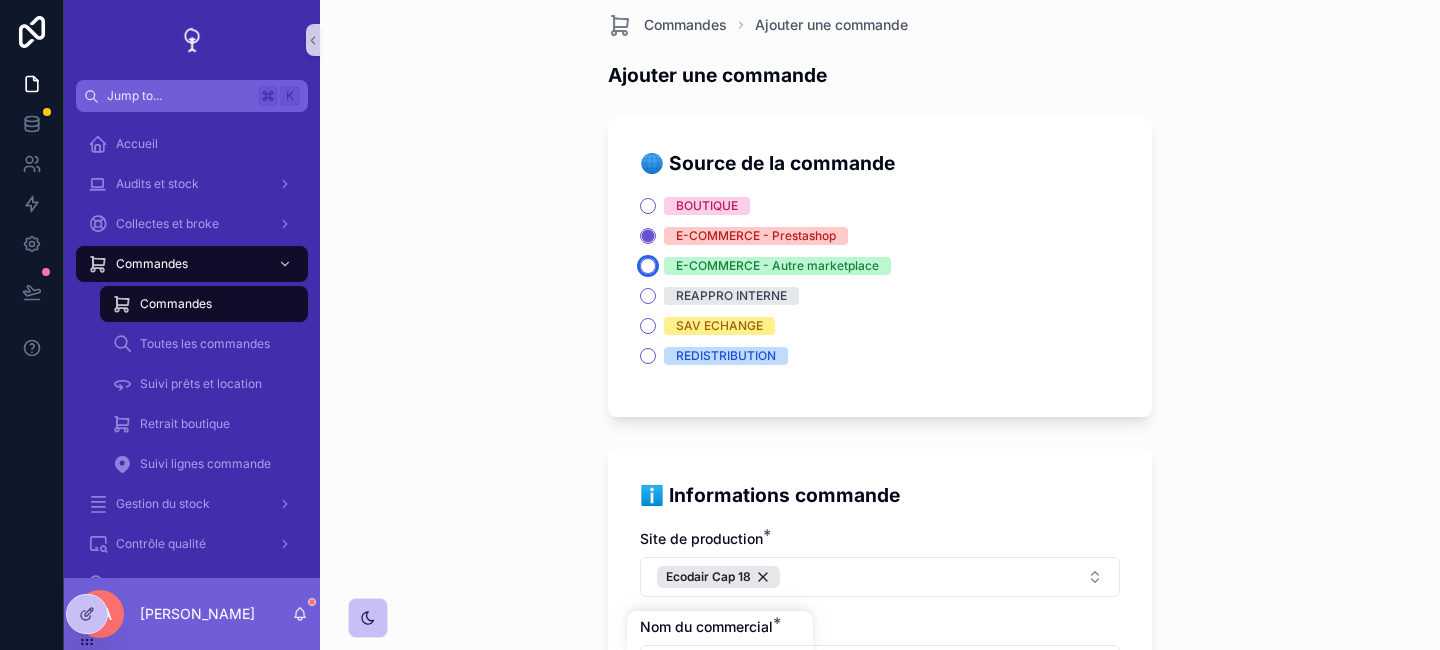 click on "E-COMMERCE - Autre marketplace" at bounding box center [648, 266] 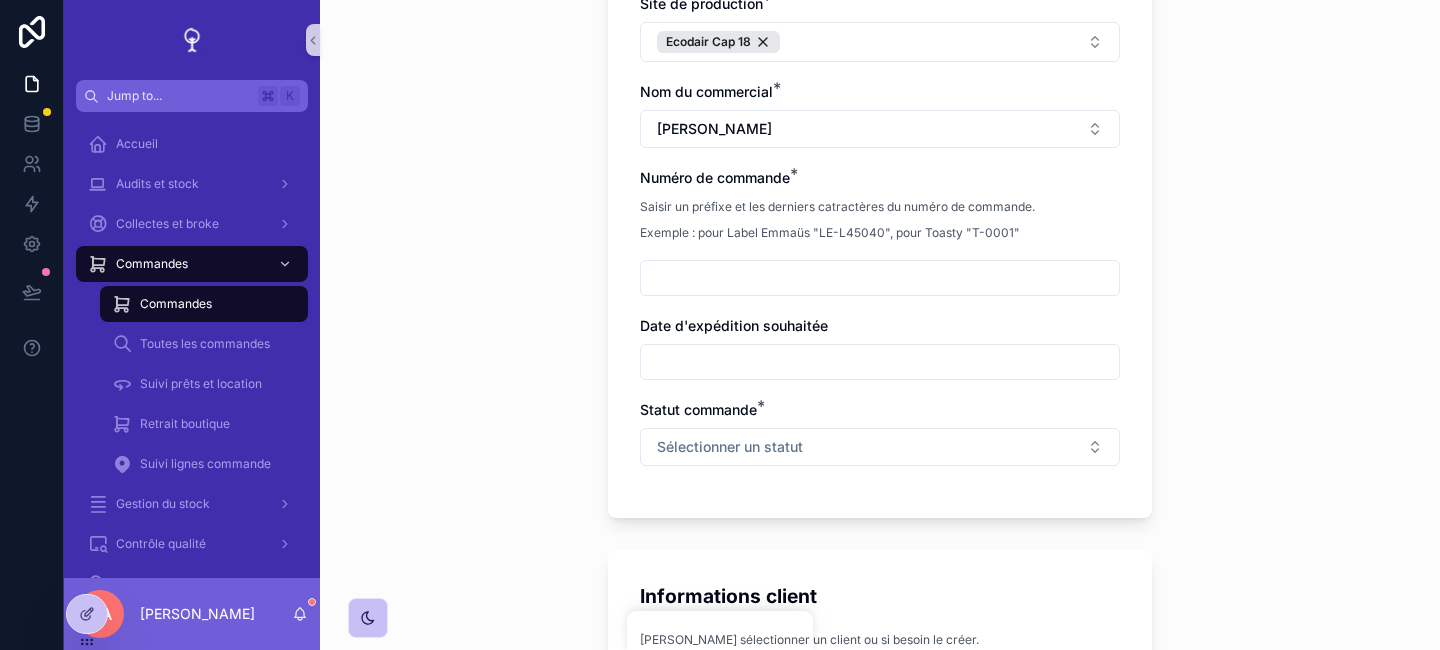 scroll, scrollTop: 668, scrollLeft: 0, axis: vertical 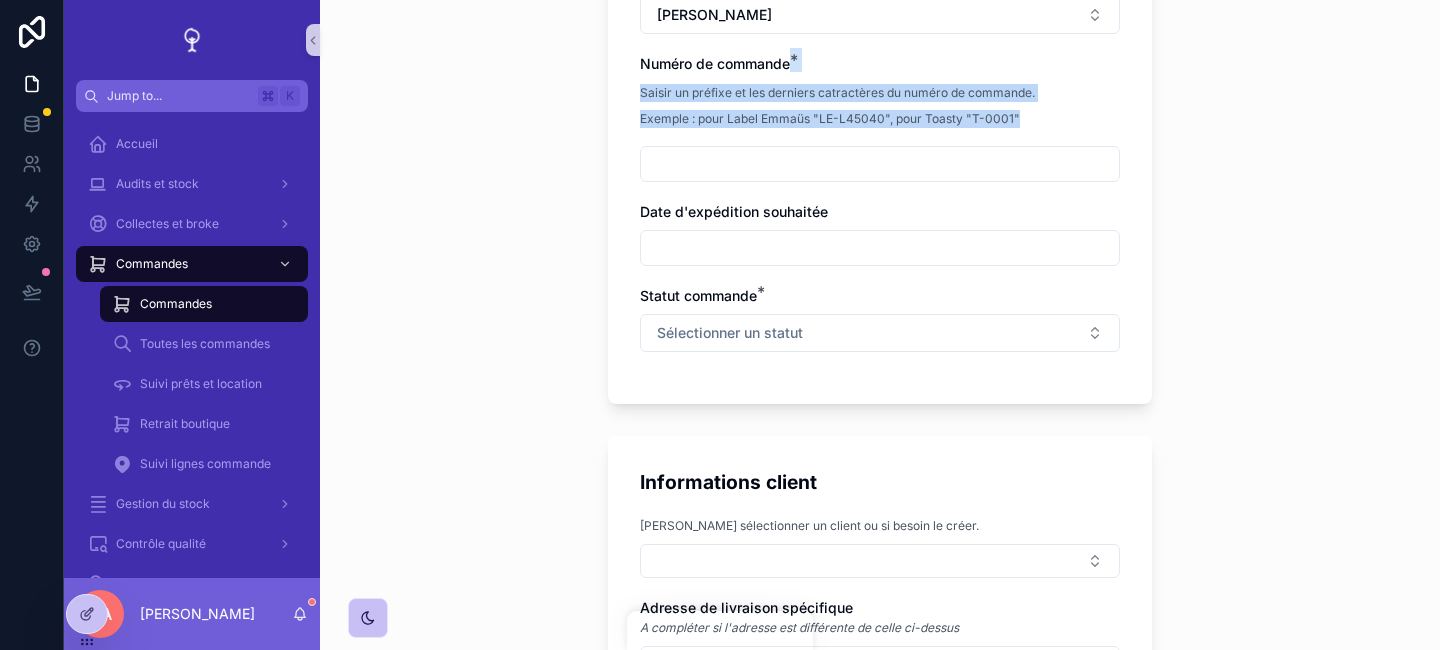 drag, startPoint x: 1037, startPoint y: 131, endPoint x: 1009, endPoint y: 70, distance: 67.11929 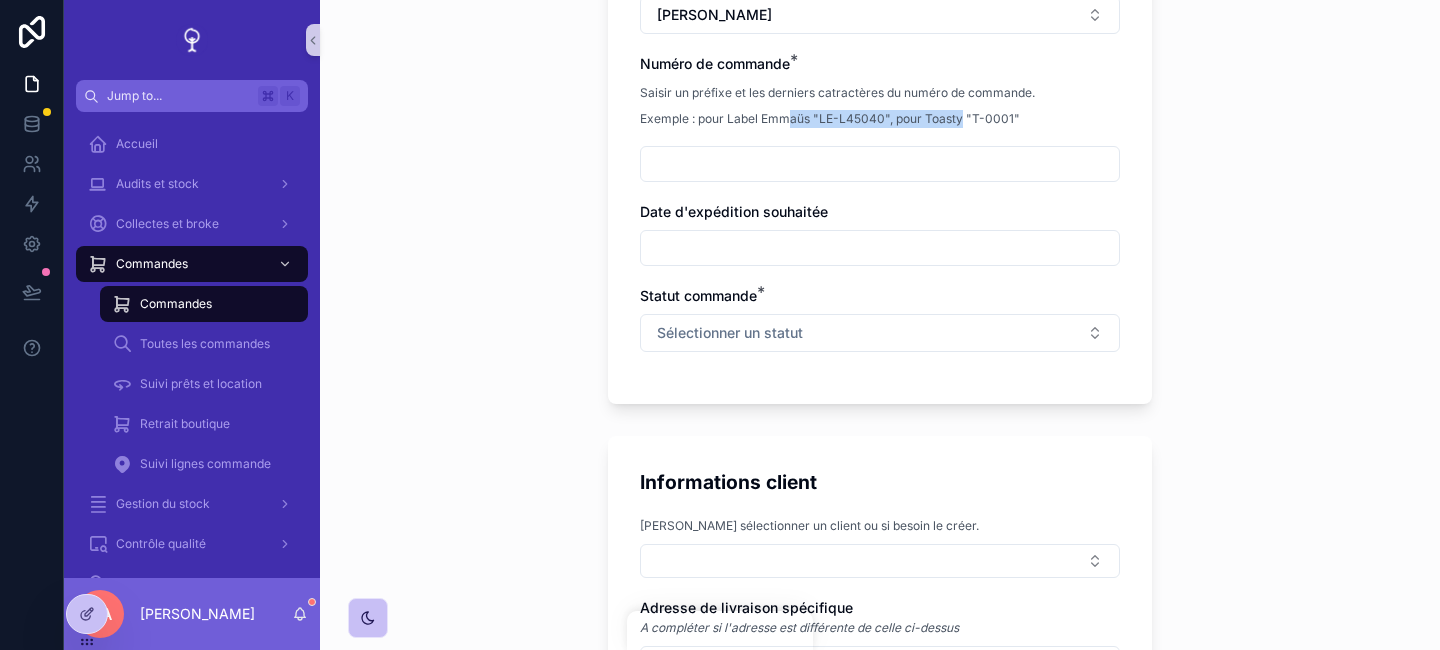 drag, startPoint x: 791, startPoint y: 114, endPoint x: 964, endPoint y: 114, distance: 173 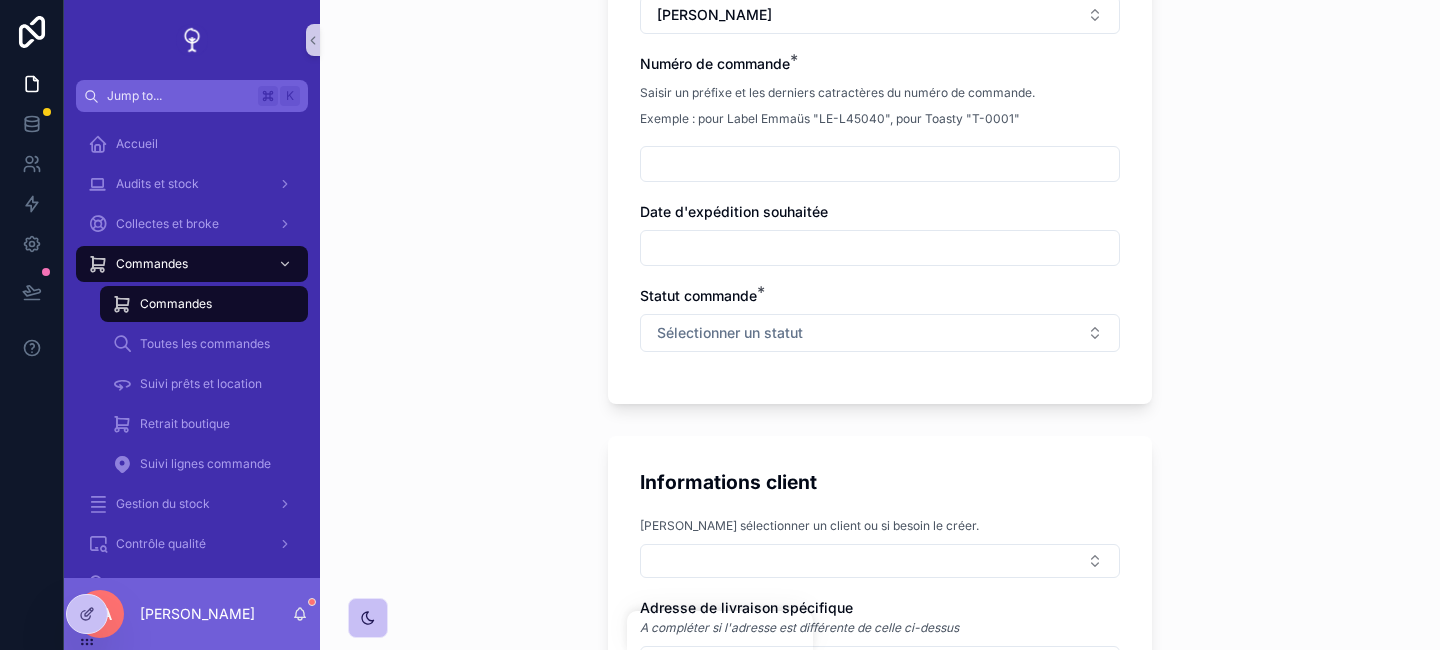 drag, startPoint x: 1028, startPoint y: 128, endPoint x: 1018, endPoint y: 88, distance: 41.231056 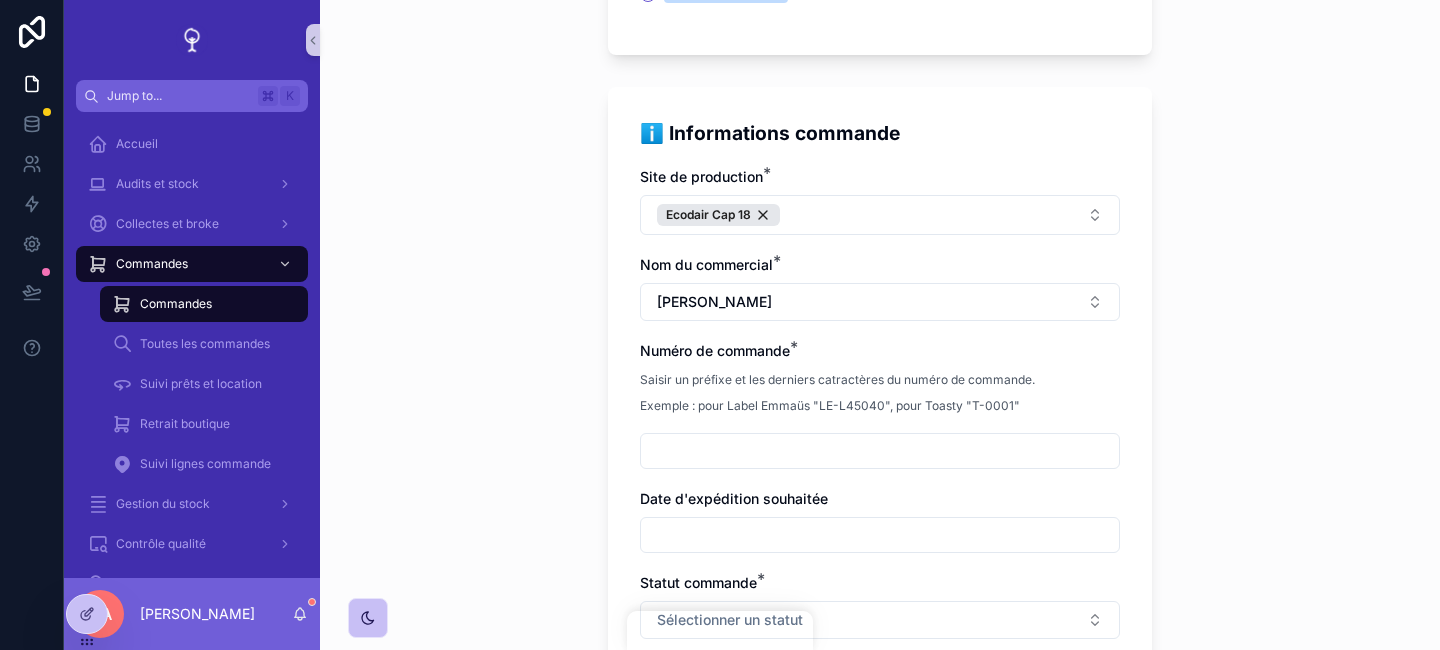 scroll, scrollTop: 380, scrollLeft: 0, axis: vertical 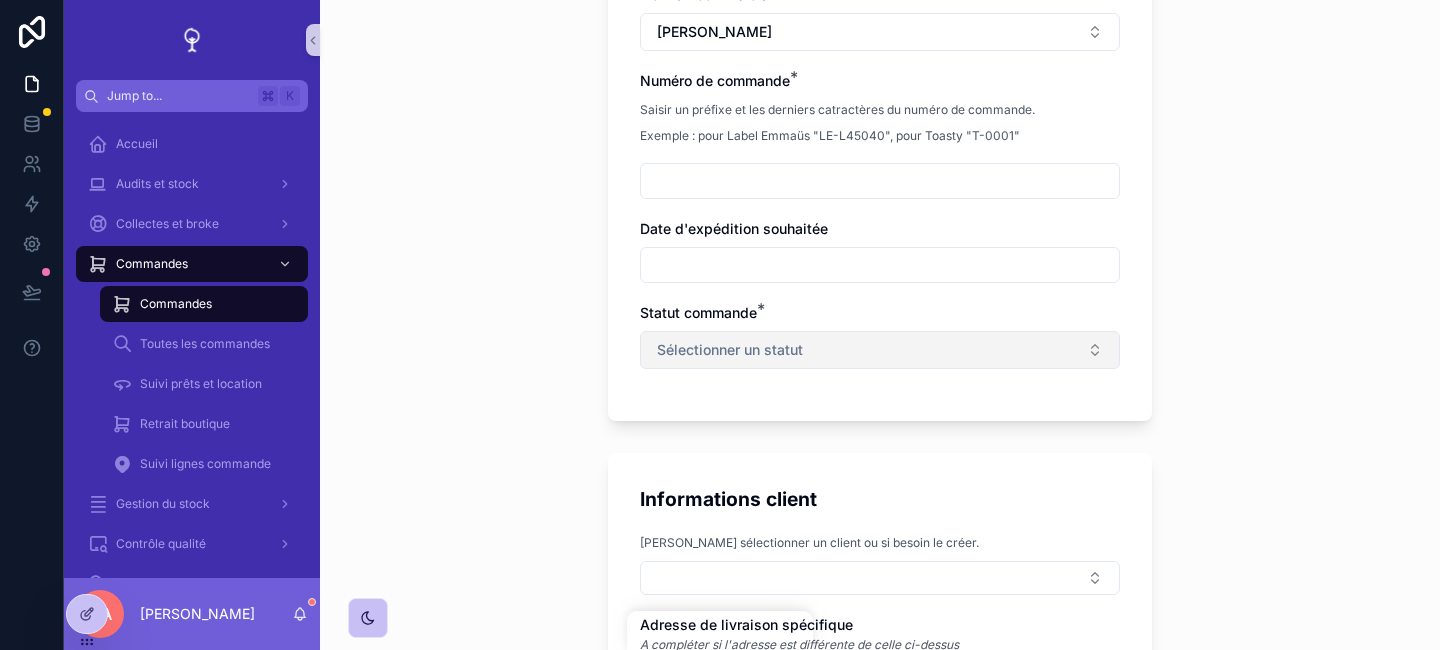 click on "Sélectionner un  statut" at bounding box center [880, 350] 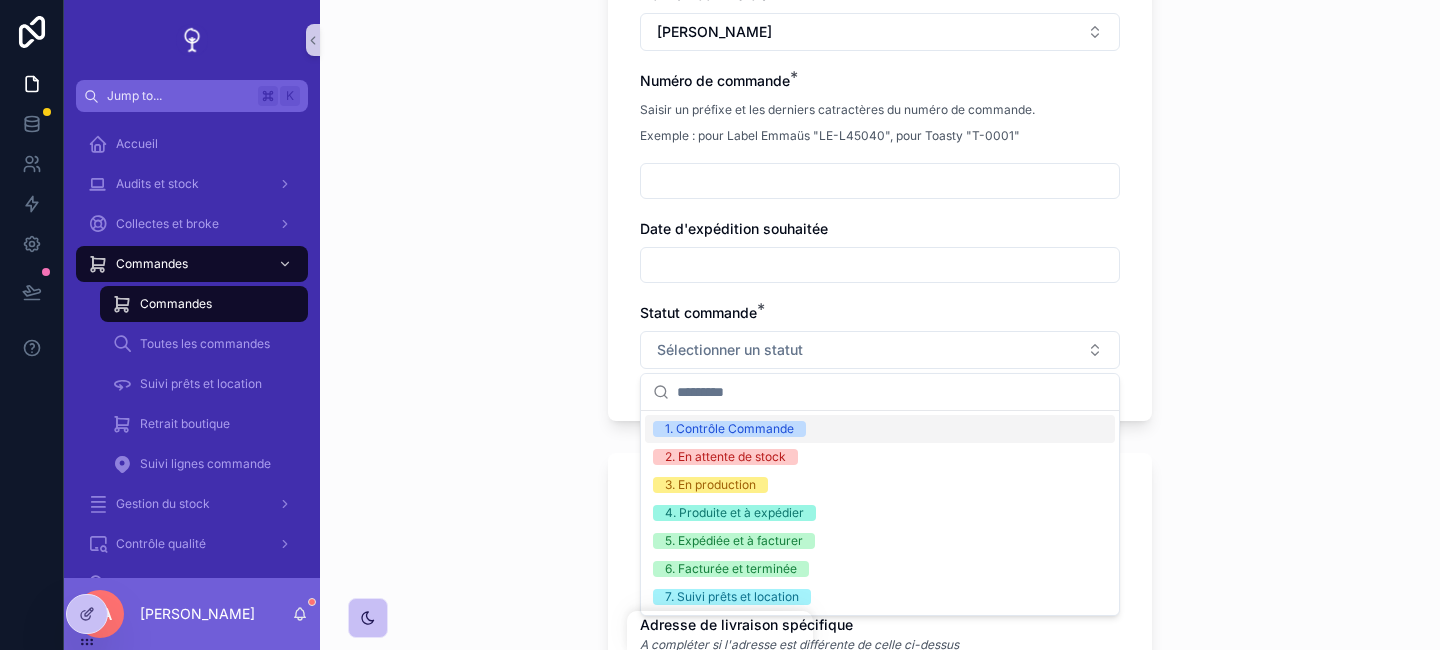 click on "Statut commande *" at bounding box center (880, 313) 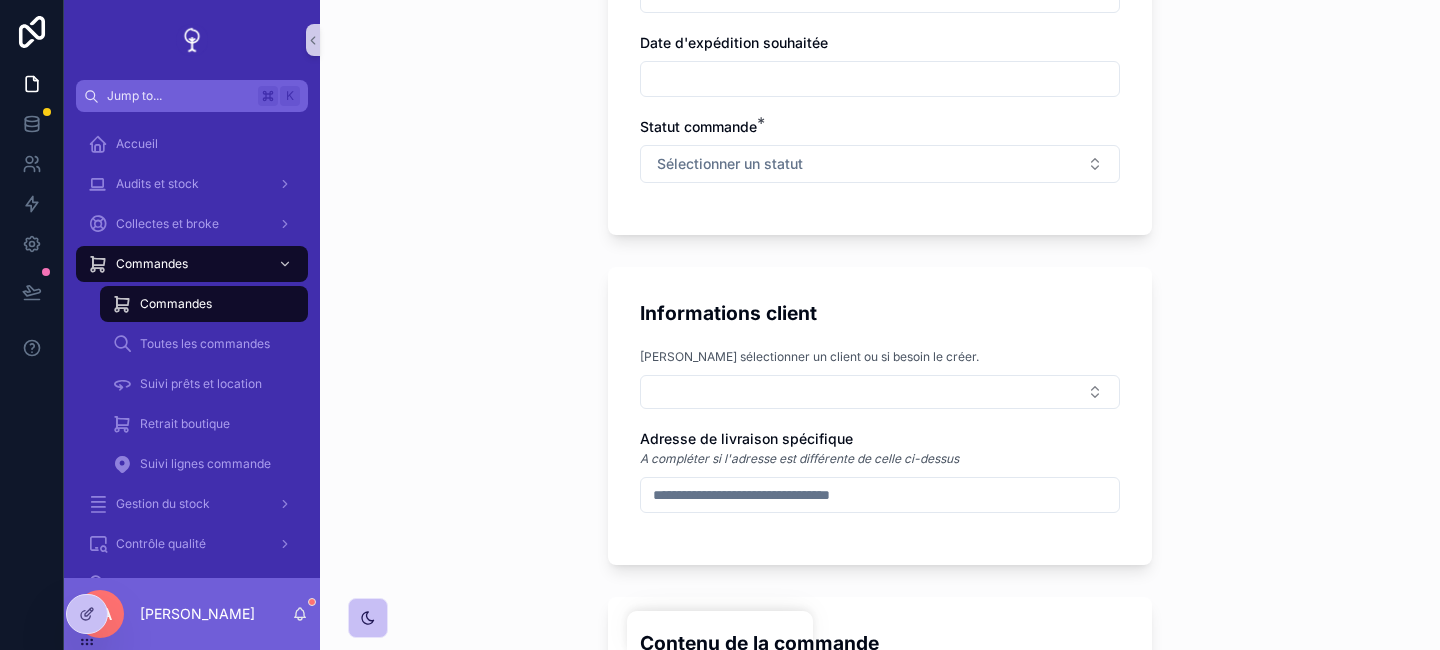 click on "Informations client Veuillez sélectionner un client ou si besoin le créer. Adresse de livraison spécifique A compléter si l'adresse est différente de celle ci-dessus" at bounding box center (880, 416) 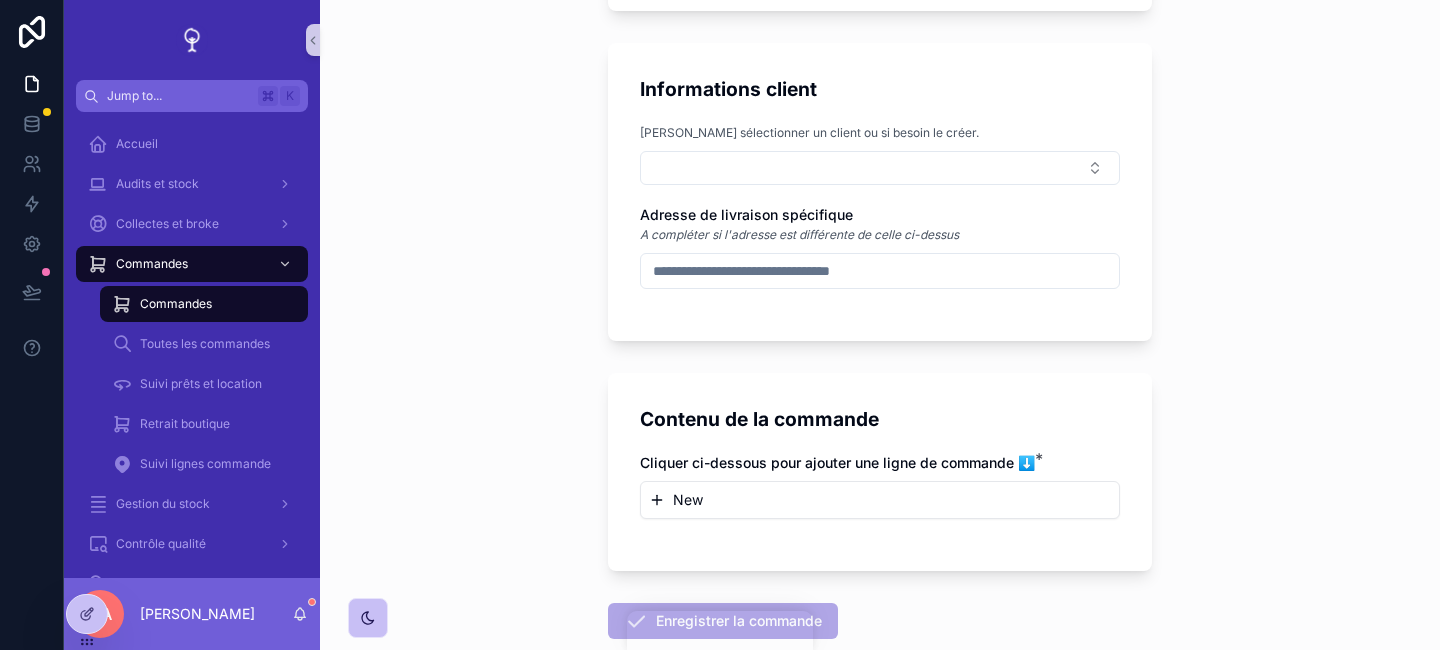 scroll, scrollTop: 1064, scrollLeft: 0, axis: vertical 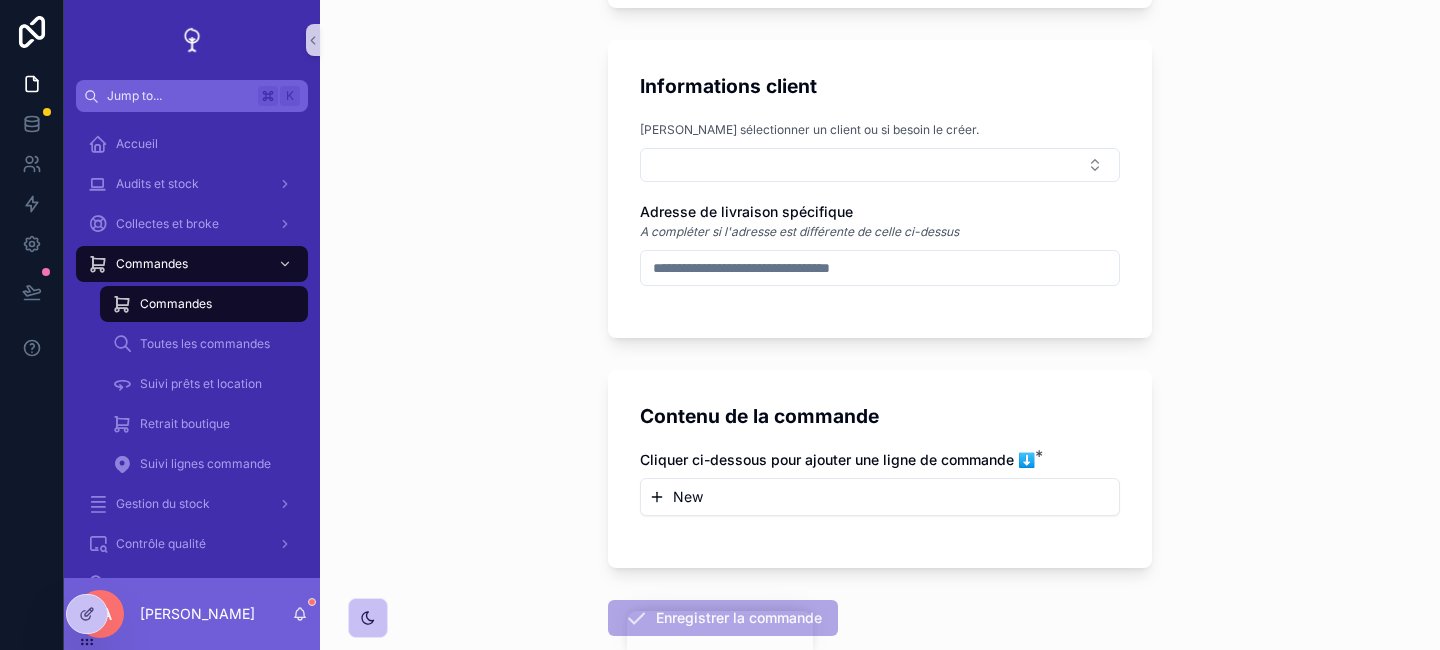 click on "Veuillez sélectionner un client ou si besoin le créer. Adresse de livraison spécifique A compléter si l'adresse est différente de celle ci-dessus" at bounding box center [880, 213] 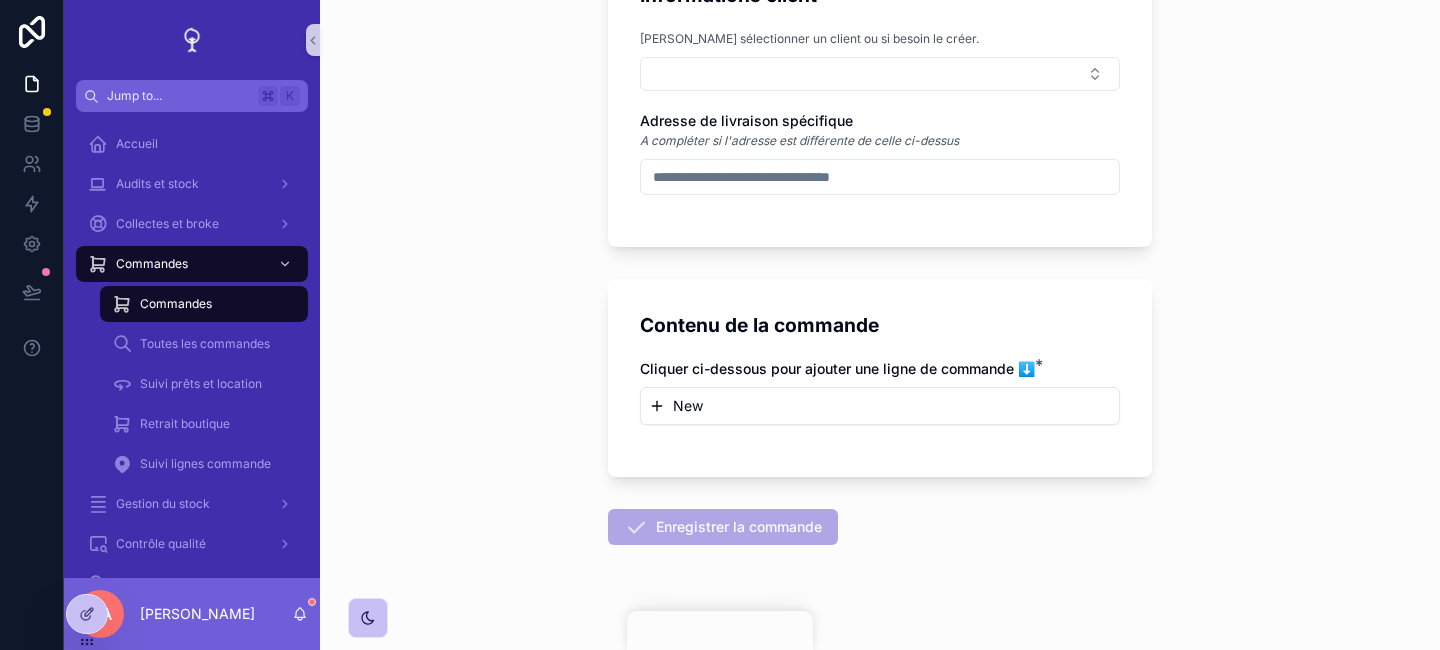 scroll, scrollTop: 1157, scrollLeft: 0, axis: vertical 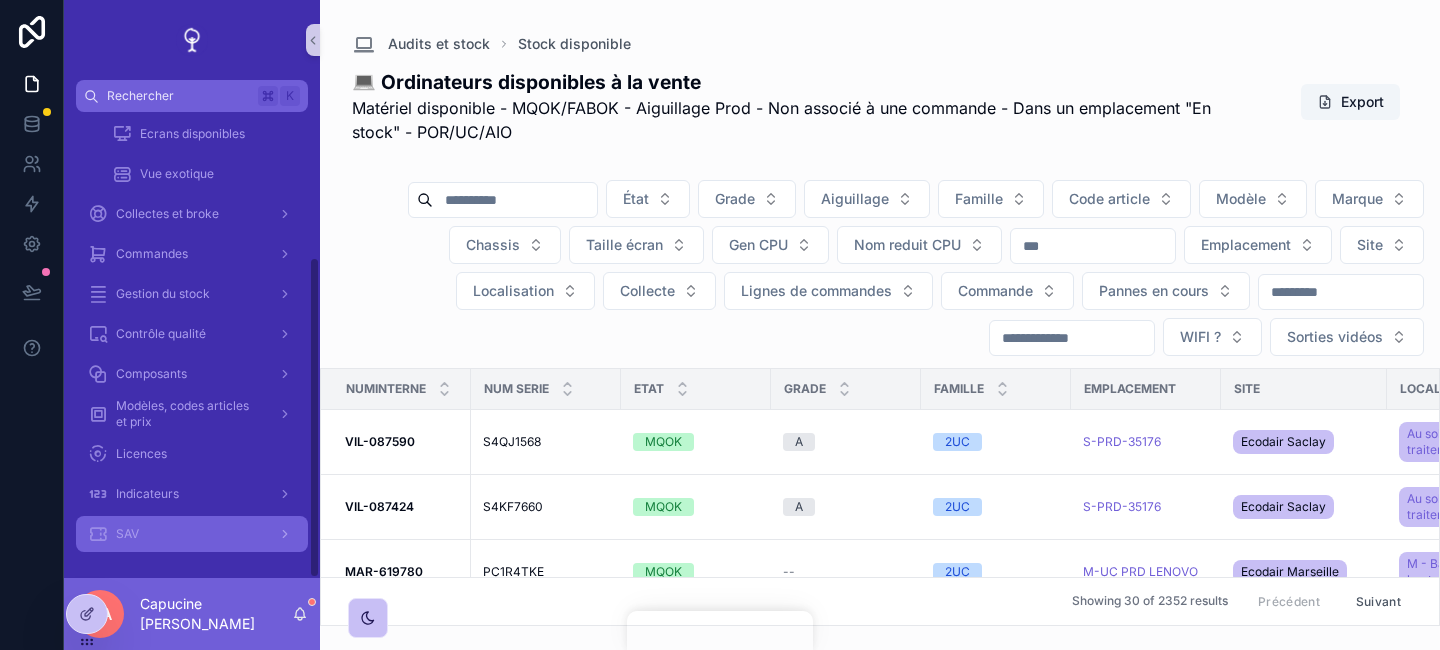 click on "SAV" at bounding box center (192, 534) 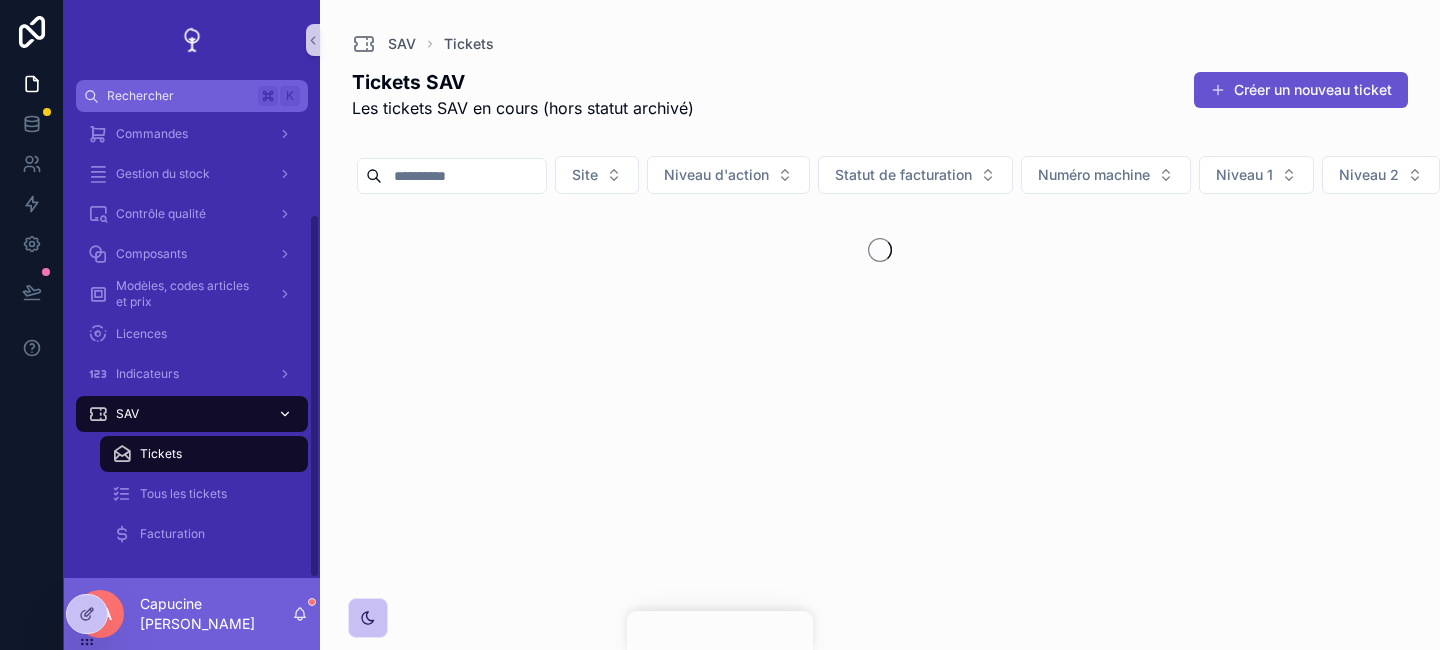 scroll, scrollTop: 130, scrollLeft: 0, axis: vertical 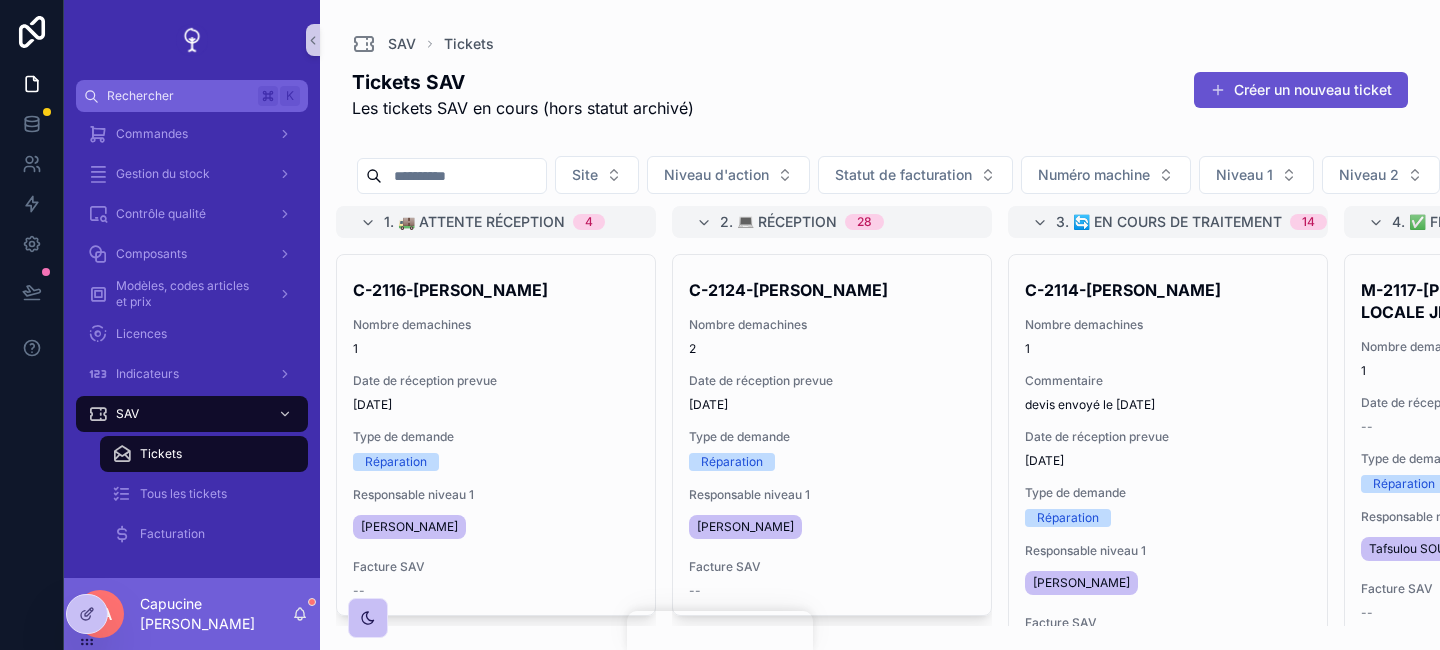 click on "Tickets SAV Les tickets SAV en cours (hors statut archivé) Créer un nouveau ticket Site Niveau d'action Statut de facturation Numéro machine Niveau 1 Niveau 2 1. 🚚 Attente réception 4 C-2116-[PERSON_NAME] Nombre demachines 1 Date de réception prevue [DATE] Type de demande Réparation Responsable niveau 1 [PERSON_NAME] Facture SAV -- C-2115-[PERSON_NAME] - FUTURMAP LYON Nombre demachines 1 Date de réception prevue [DATE] Type de demande Réparation Responsable niveau 1 [PERSON_NAME] Facture SAV -- C-2040-[PERSON_NAME] Nombre demachines 1 Date de réception prevue [DATE] Type de demande Réparation Responsable niveau 1 [PERSON_NAME] Facture SAV -- -727-[PERSON_NAME] ECOLE [PERSON_NAME] Nombre demachines 0 Date de réception prevue -- Type de demande Réparation Responsable niveau 1 -- Facture SAV -- 2. 💻 Réception 28 C-2124-[PERSON_NAME] [PERSON_NAME] Nombre demachines 2 Date de réception prevue [DATE] Type de demande Réparation Responsable niveau 1 [PERSON_NAME] -- 1" at bounding box center (880, 347) 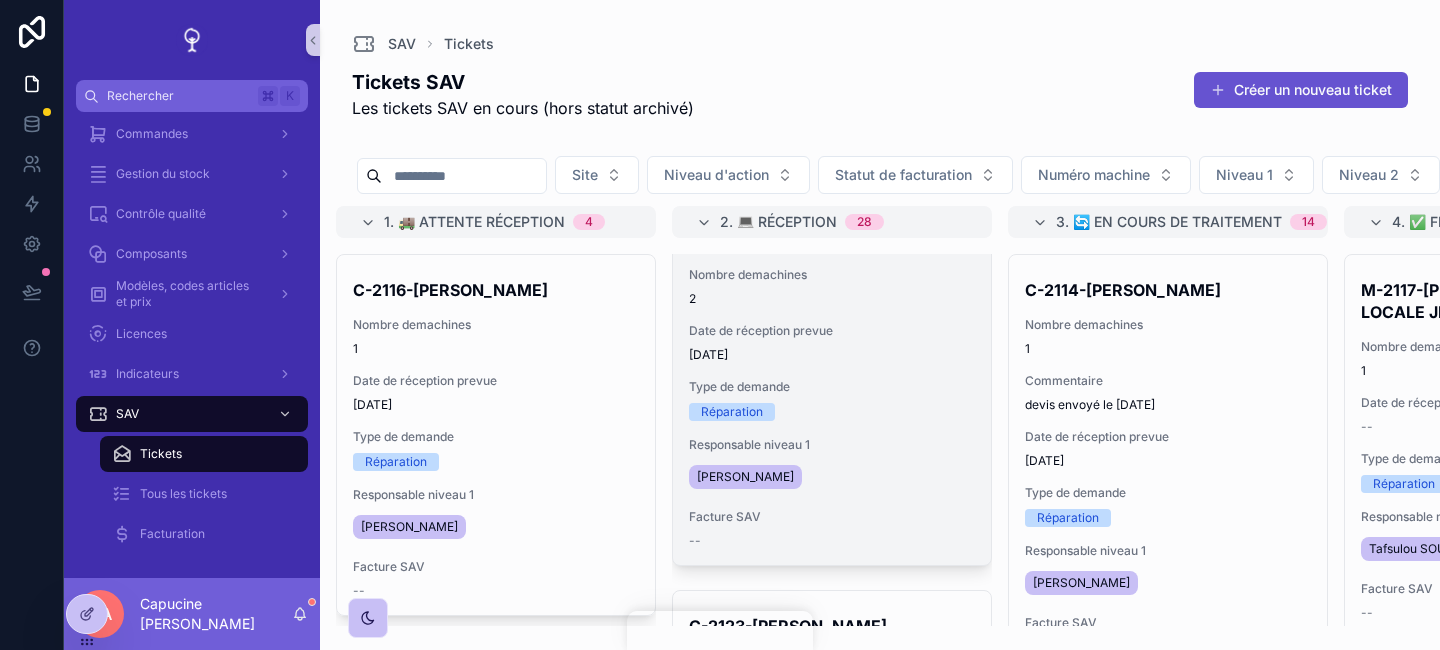 scroll, scrollTop: 0, scrollLeft: 0, axis: both 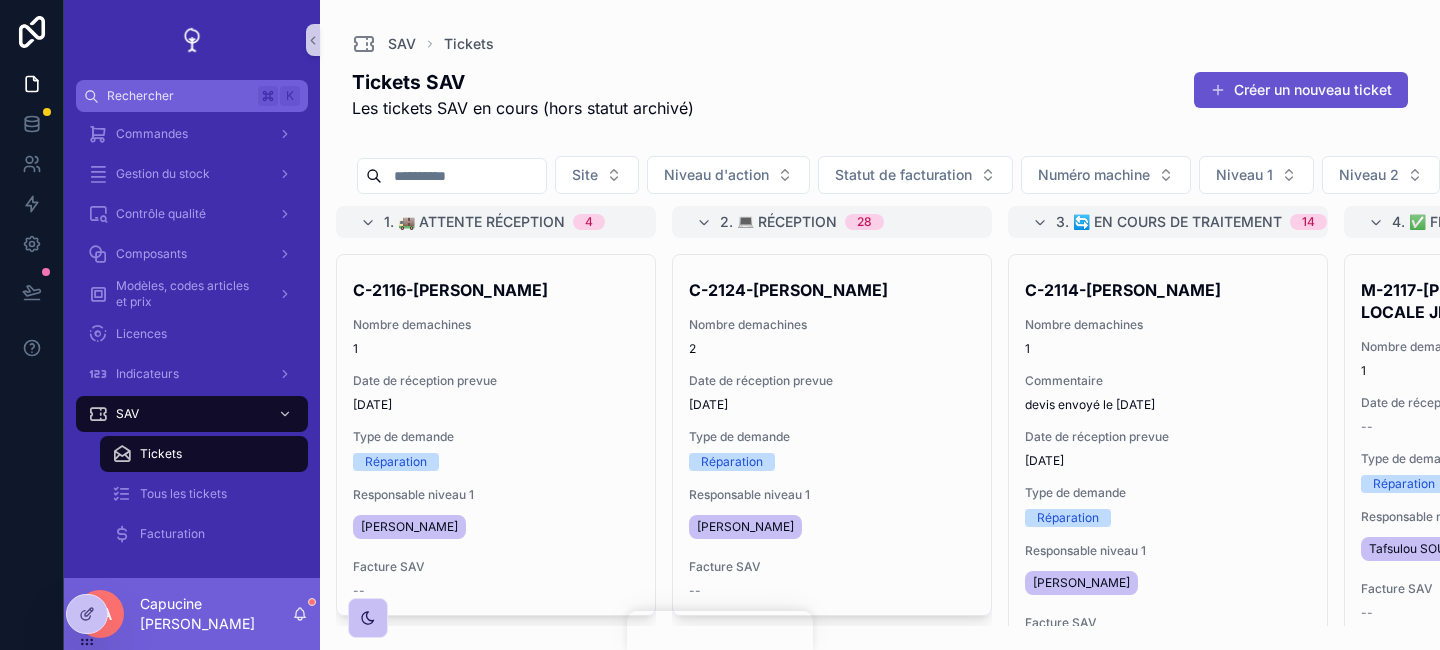 drag, startPoint x: 815, startPoint y: 115, endPoint x: 790, endPoint y: 55, distance: 65 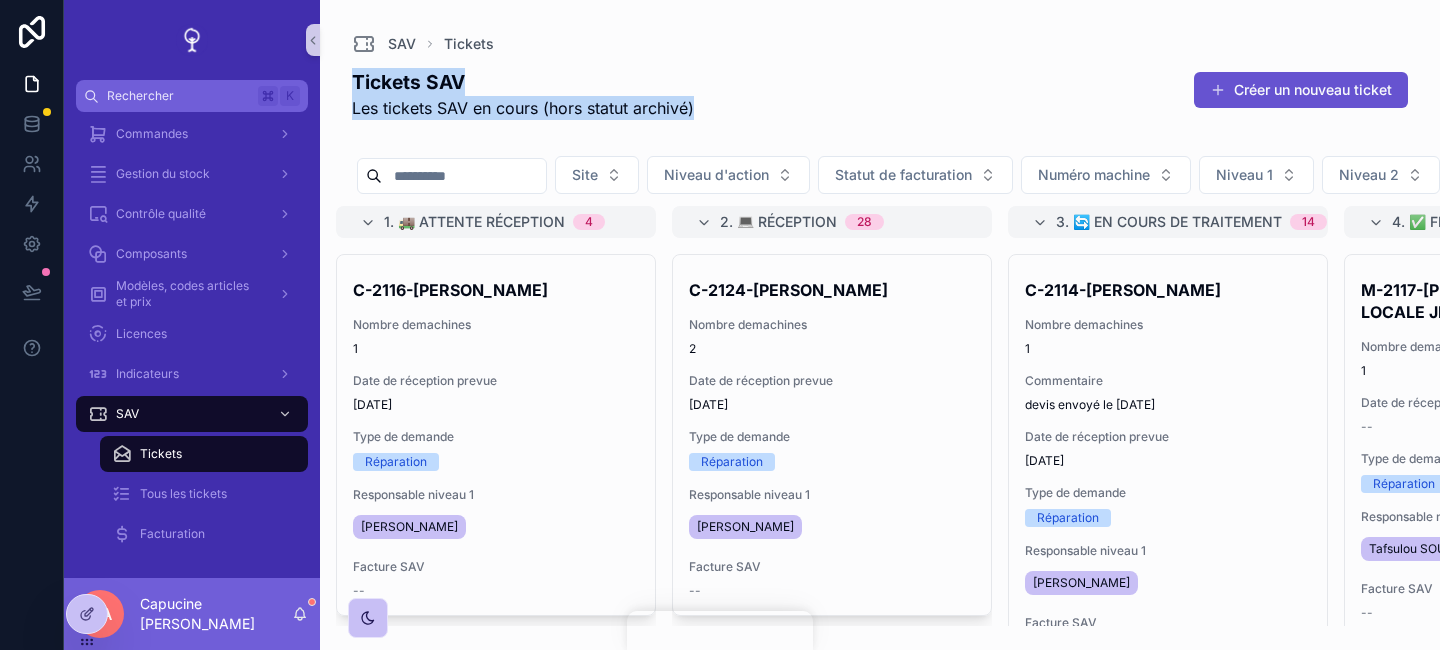 click on "Tickets SAV Les tickets SAV en cours (hors statut archivé) Créer un nouveau ticket" at bounding box center (880, 94) 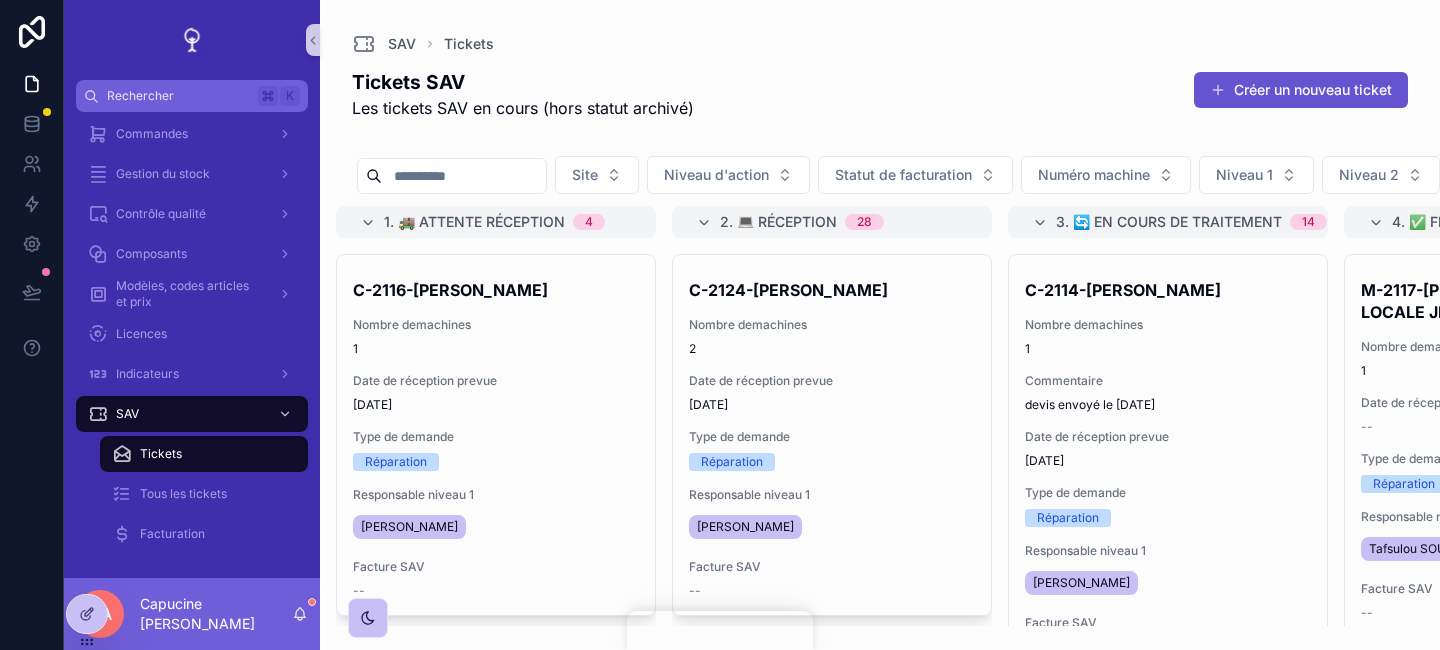 drag, startPoint x: 795, startPoint y: 99, endPoint x: 775, endPoint y: 63, distance: 41.18252 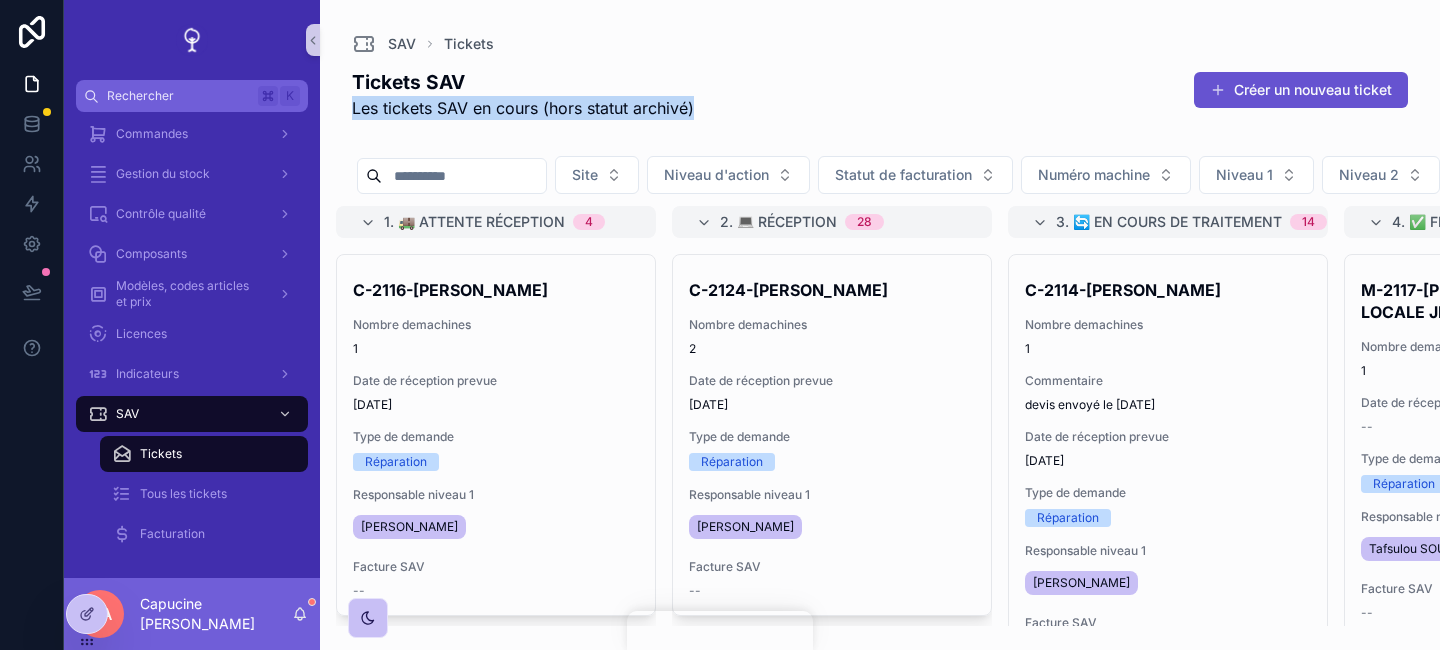 click on "SAV Tickets Tickets SAV Les tickets SAV en cours (hors statut archivé) Créer un nouveau ticket Site Niveau d'action Statut de facturation Numéro machine Niveau 1 Niveau 2 1. 🚚 Attente réception 4 C-2116-[PERSON_NAME] Nombre demachines 1 Date de réception prevue [DATE] Type de demande Réparation Responsable niveau 1 [PERSON_NAME] Facture SAV -- C-2115-[PERSON_NAME] - FUTURMAP LYON Nombre demachines 1 Date de réception prevue [DATE] Type de demande Réparation Responsable niveau 1 [PERSON_NAME] Facture SAV -- C-2040-[PERSON_NAME] Nombre demachines 1 Date de réception prevue [DATE] Type de demande Réparation Responsable niveau 1 [PERSON_NAME] Facture SAV -- -727-[PERSON_NAME] ECOLE [PERSON_NAME] Nombre demachines 0 Date de réception prevue -- Type de demande Réparation Responsable niveau 1 -- Facture SAV -- 2. 💻 Réception 28 C-2124-[PERSON_NAME] [PERSON_NAME] Nombre demachines 2 Date de réception prevue [DATE] Type de demande Réparation Responsable niveau 1 -- 1" at bounding box center (880, 313) 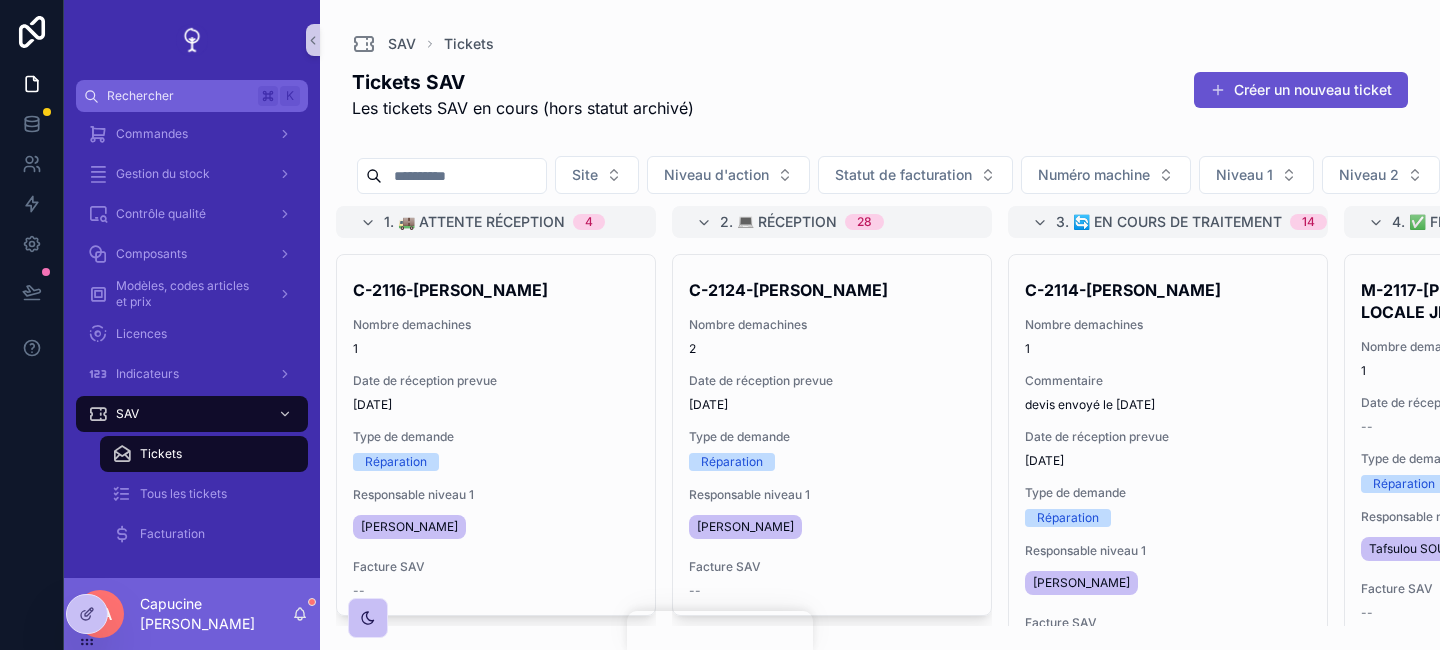 click on "Gestion du stock" at bounding box center [192, 174] 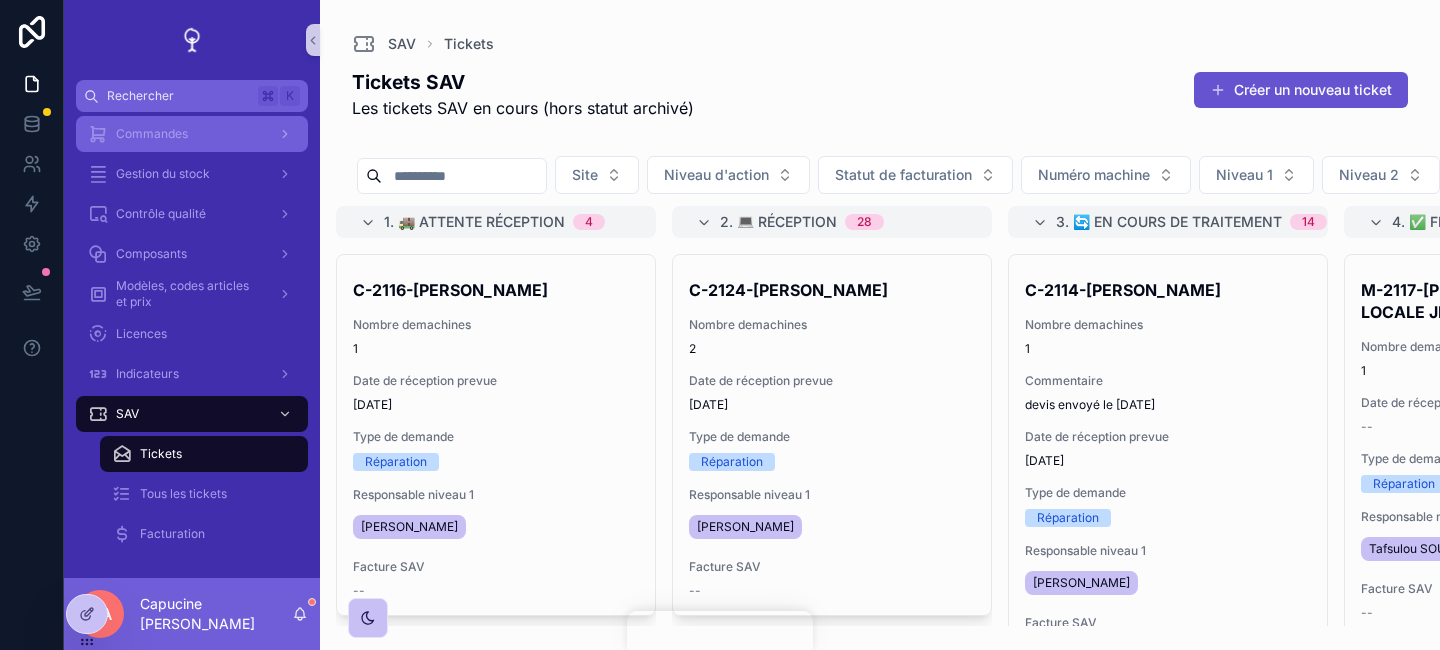 click on "Commandes" at bounding box center [192, 134] 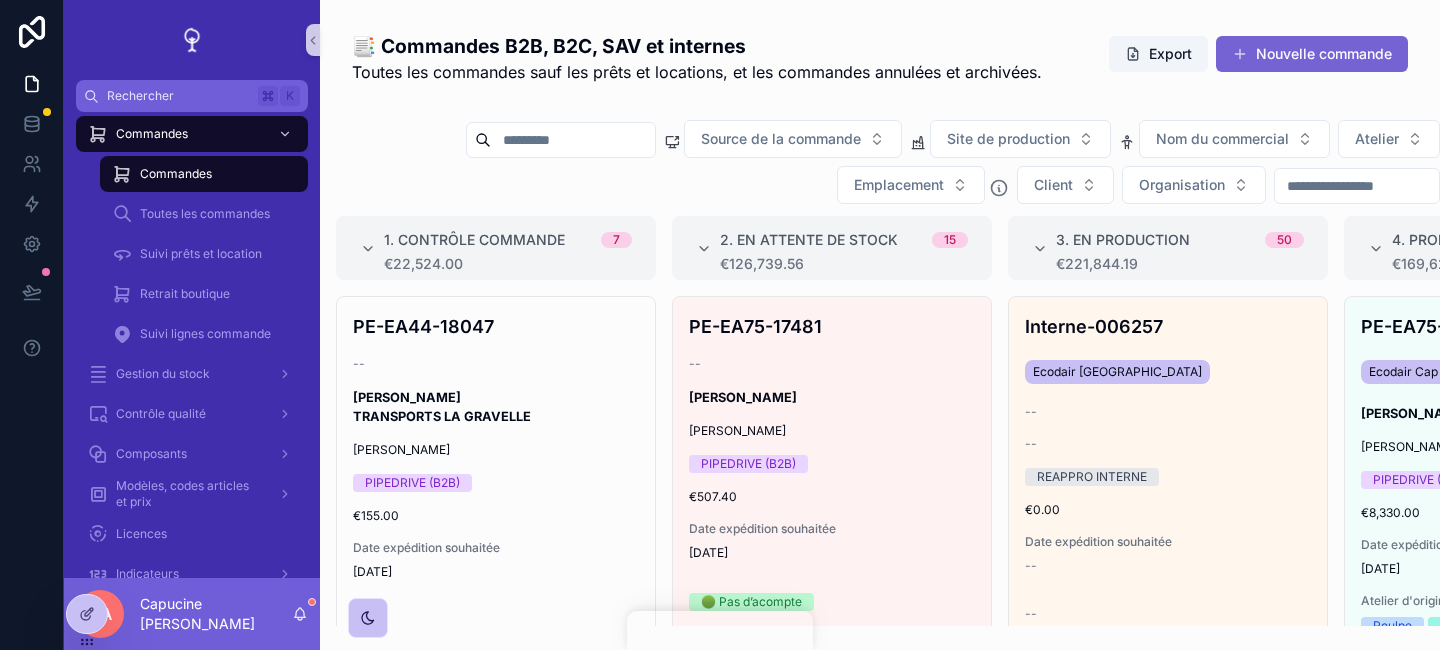 click on "Nouvelle commande" at bounding box center [1312, 54] 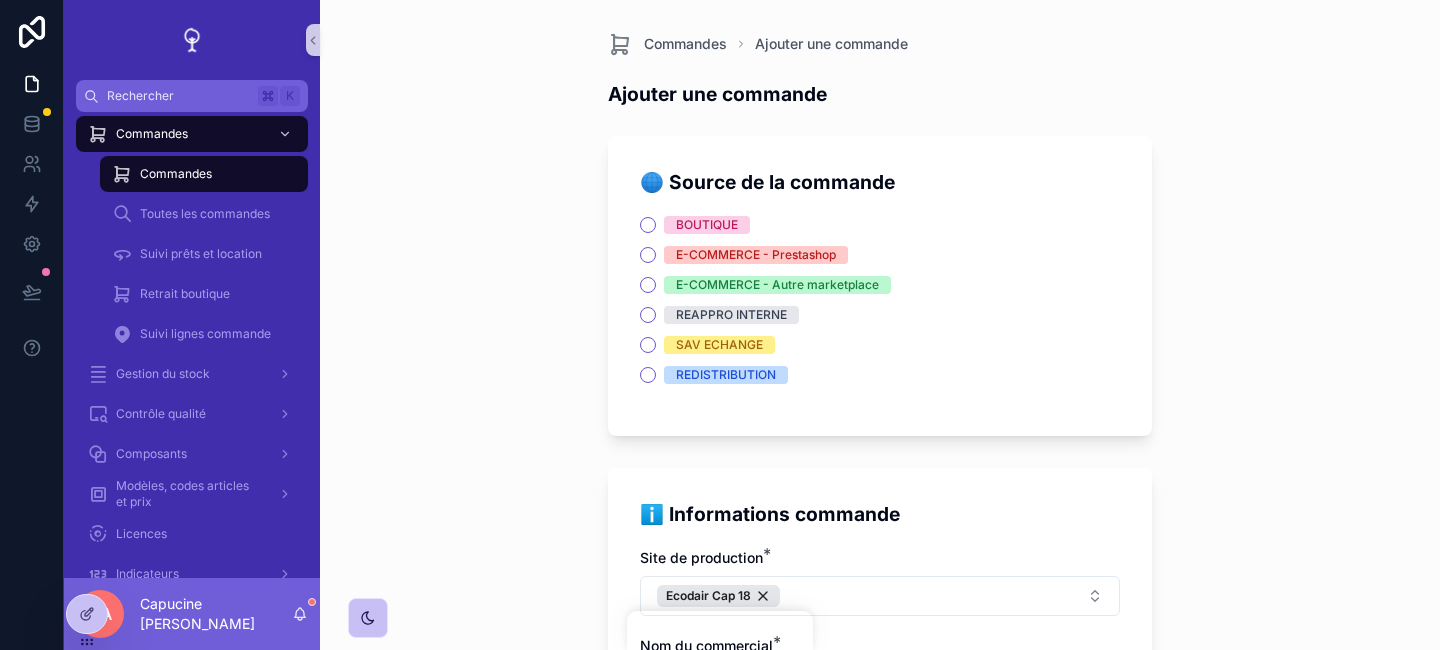 click on "BOUTIQUE" at bounding box center [707, 225] 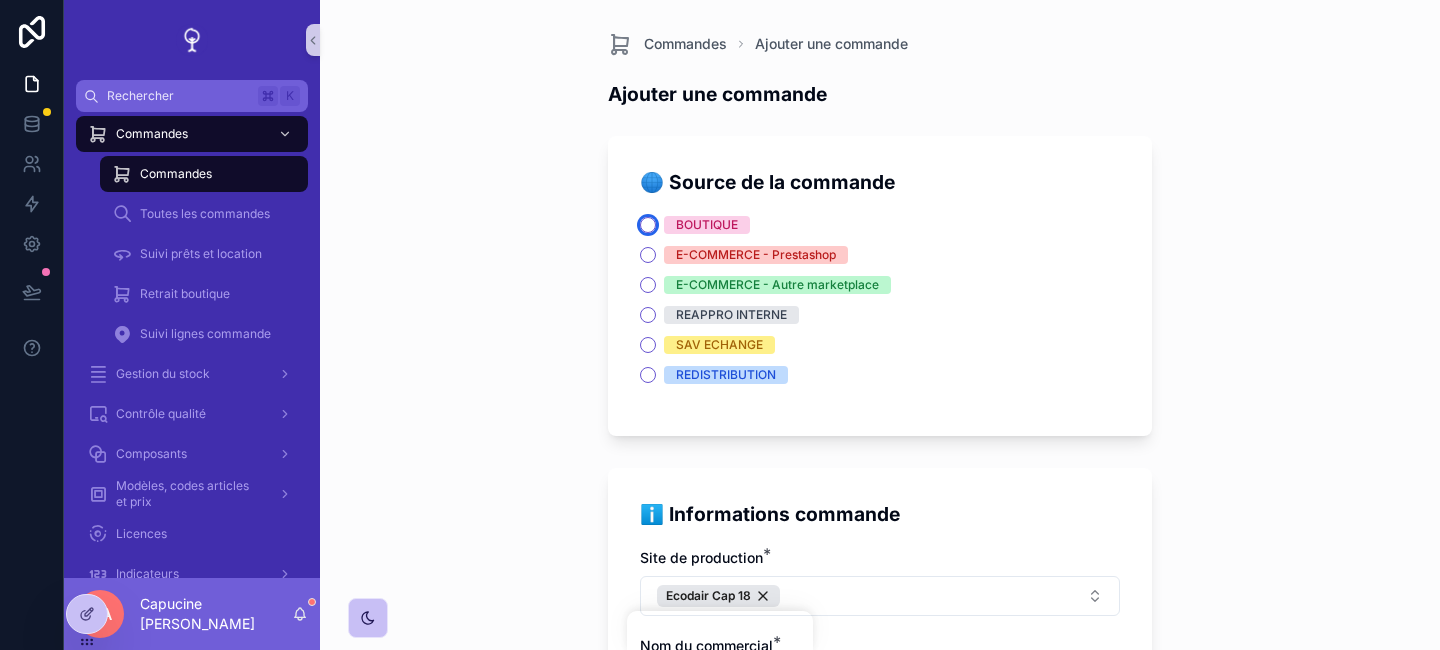click on "BOUTIQUE" at bounding box center [648, 225] 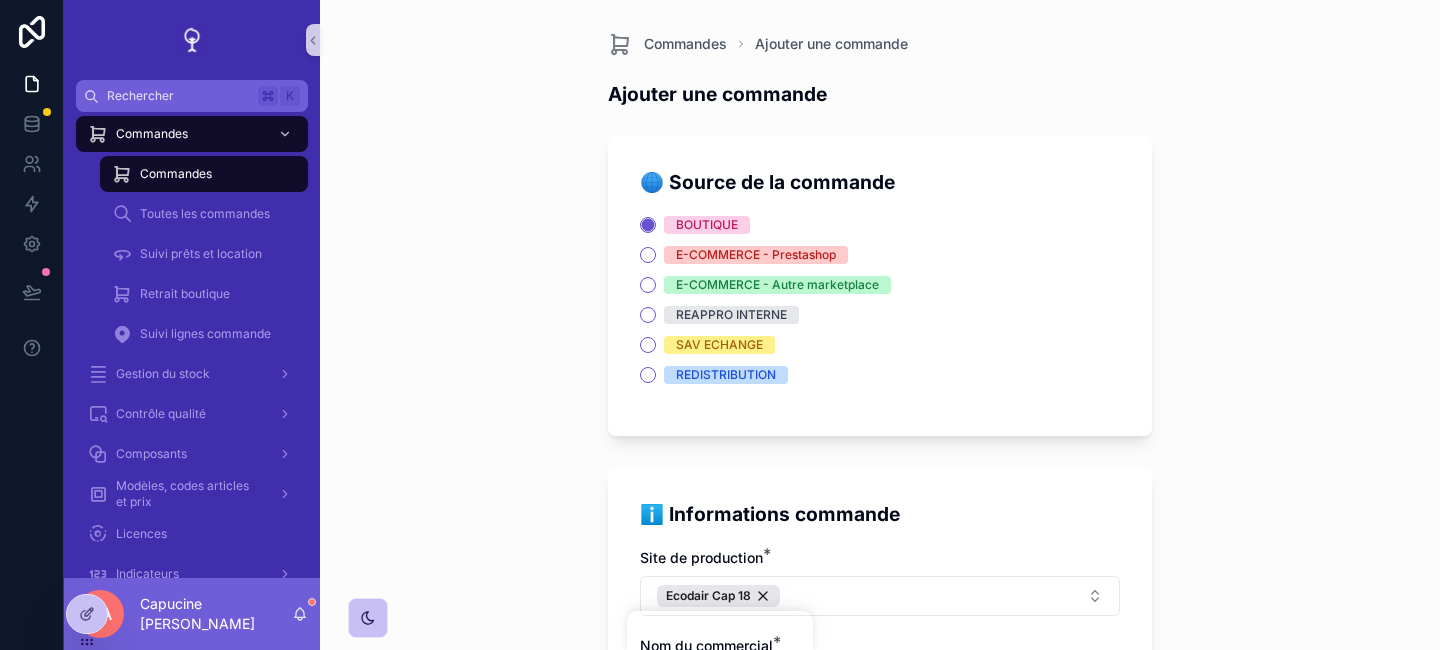 click on "BOUTIQUE E-COMMERCE - Prestashop E-COMMERCE - Autre marketplace REAPPRO INTERNE SAV ECHANGE REDISTRIBUTION" at bounding box center [880, 300] 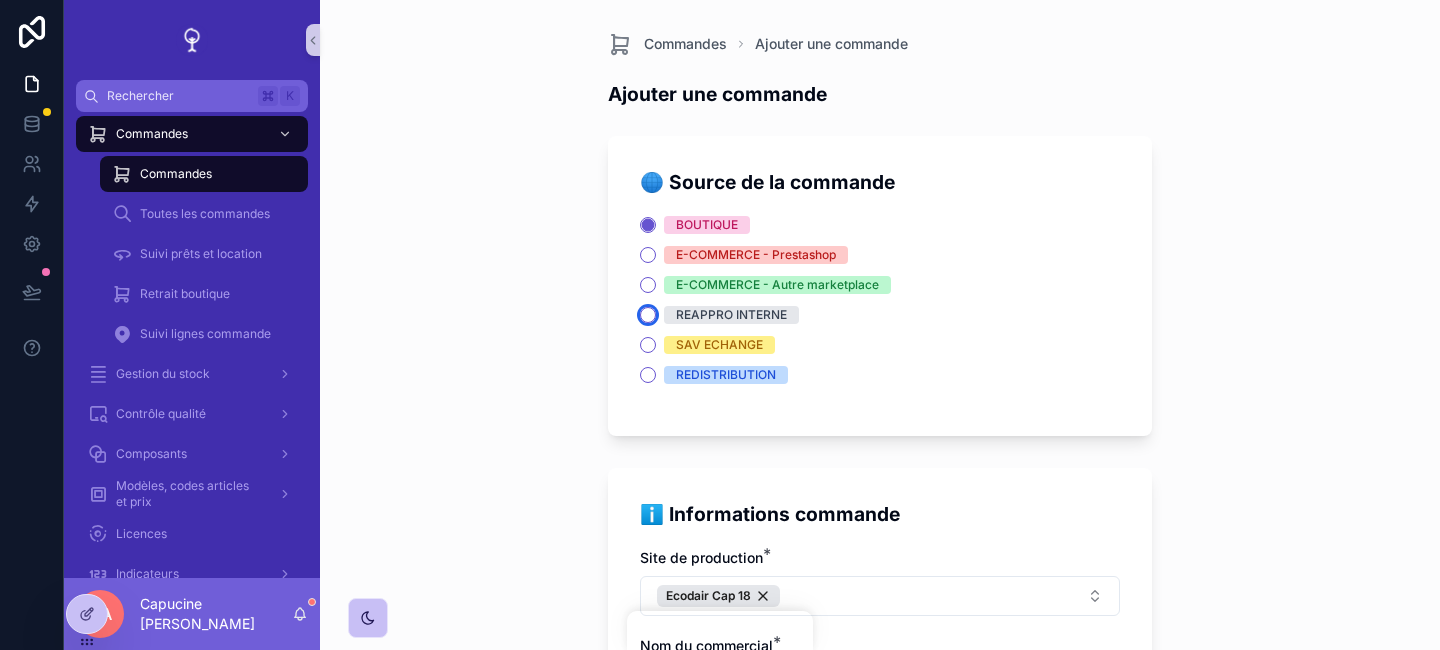 click on "REAPPRO INTERNE" at bounding box center [648, 315] 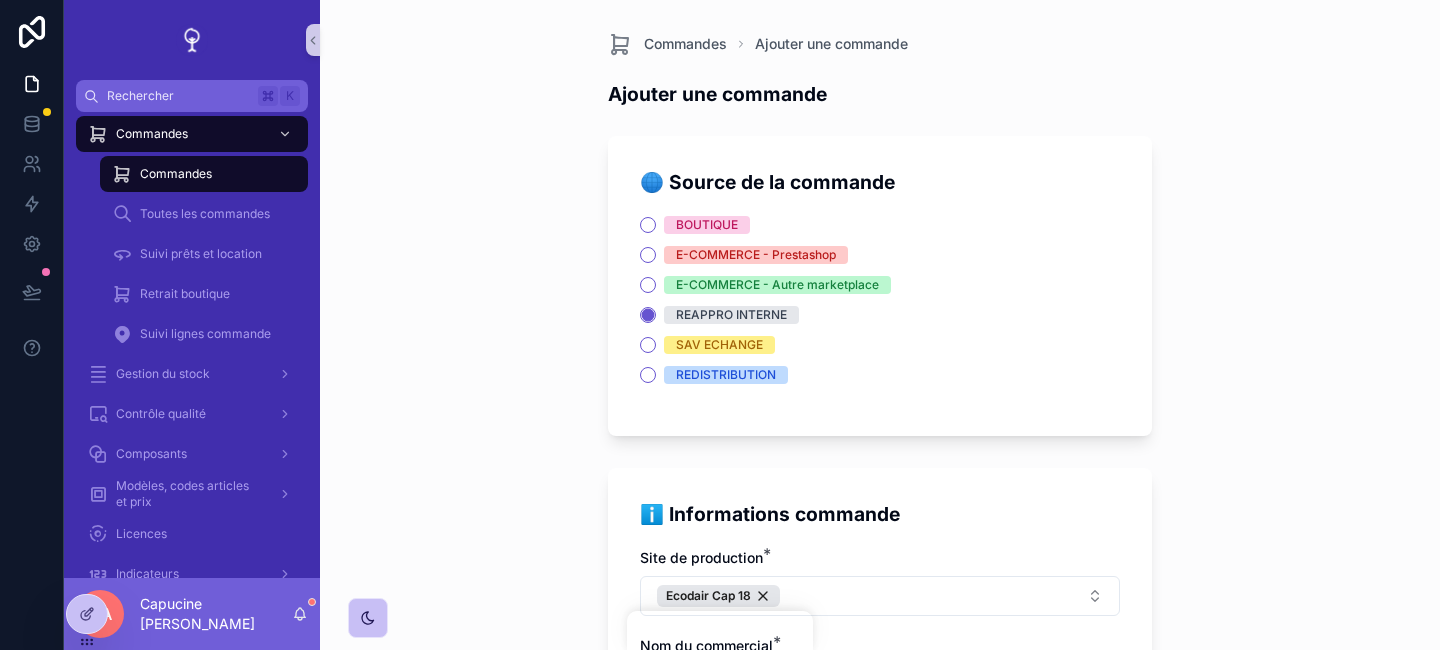 click on "SAV ECHANGE" at bounding box center (880, 345) 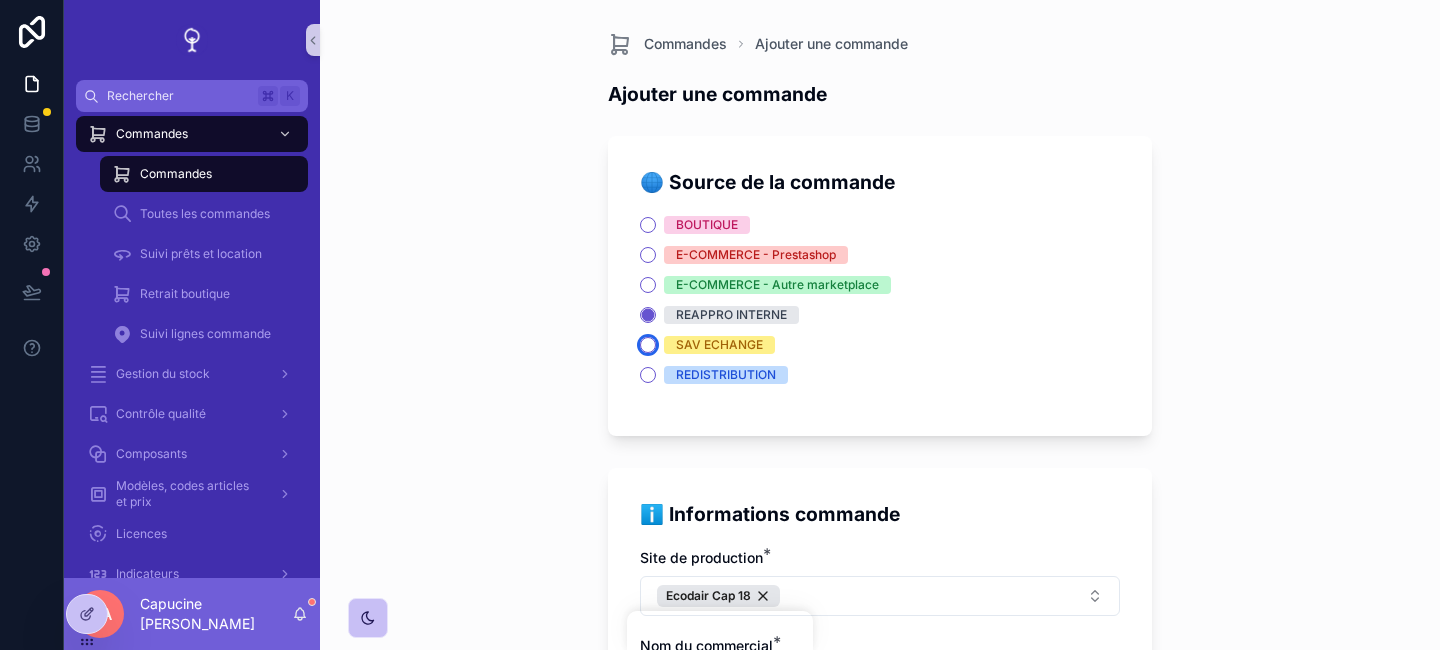 click on "SAV ECHANGE" at bounding box center (648, 345) 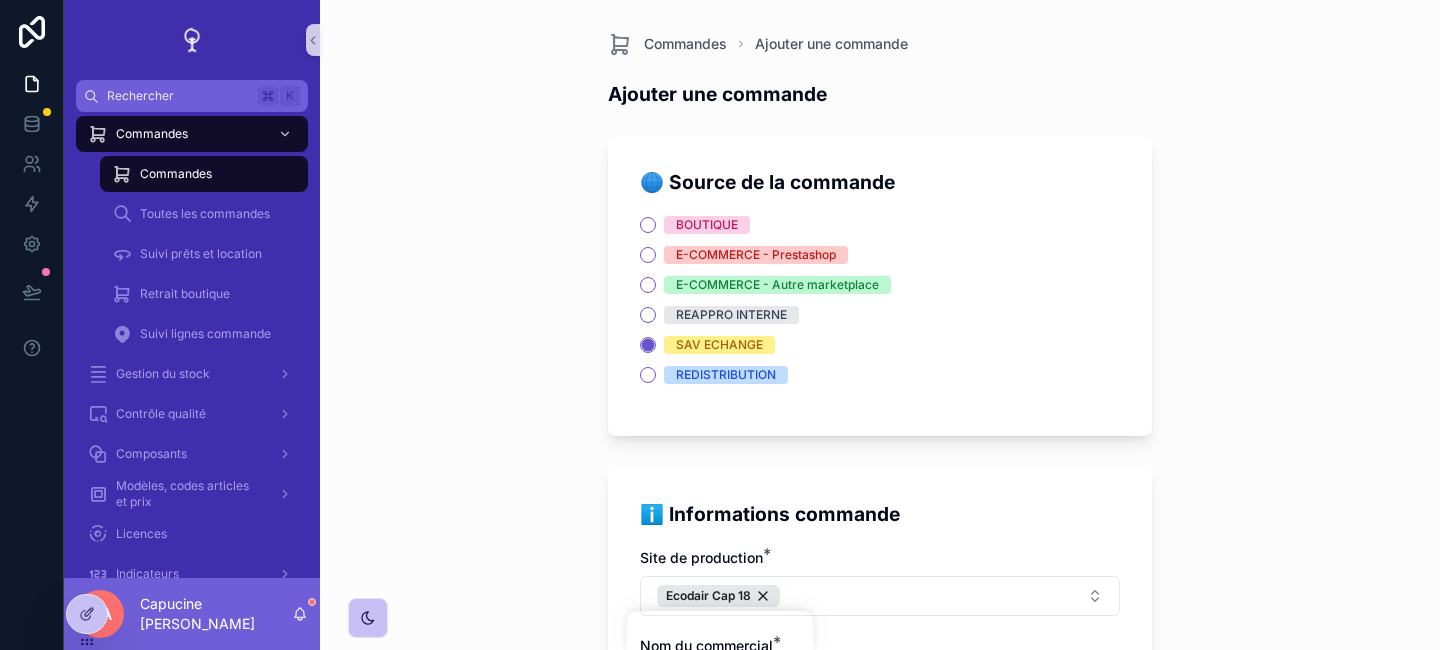 click on "REAPPRO INTERNE" at bounding box center (731, 315) 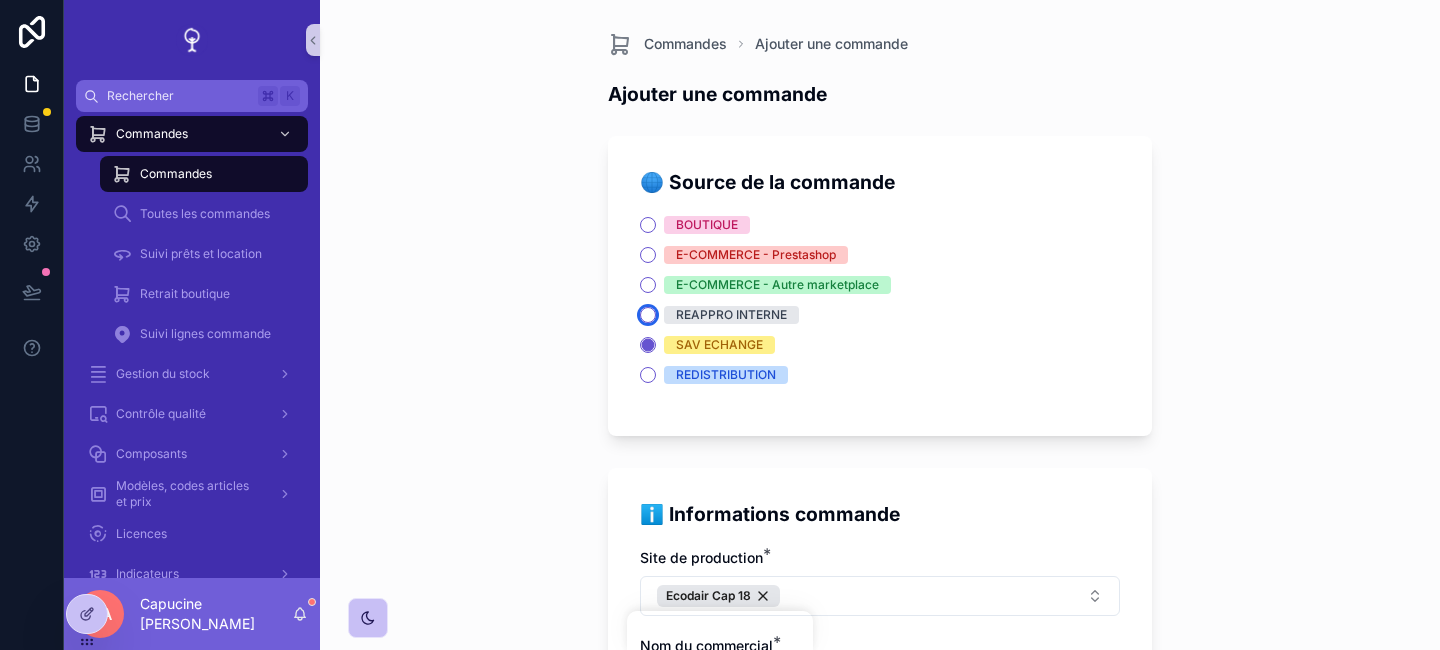 click on "REAPPRO INTERNE" at bounding box center [648, 315] 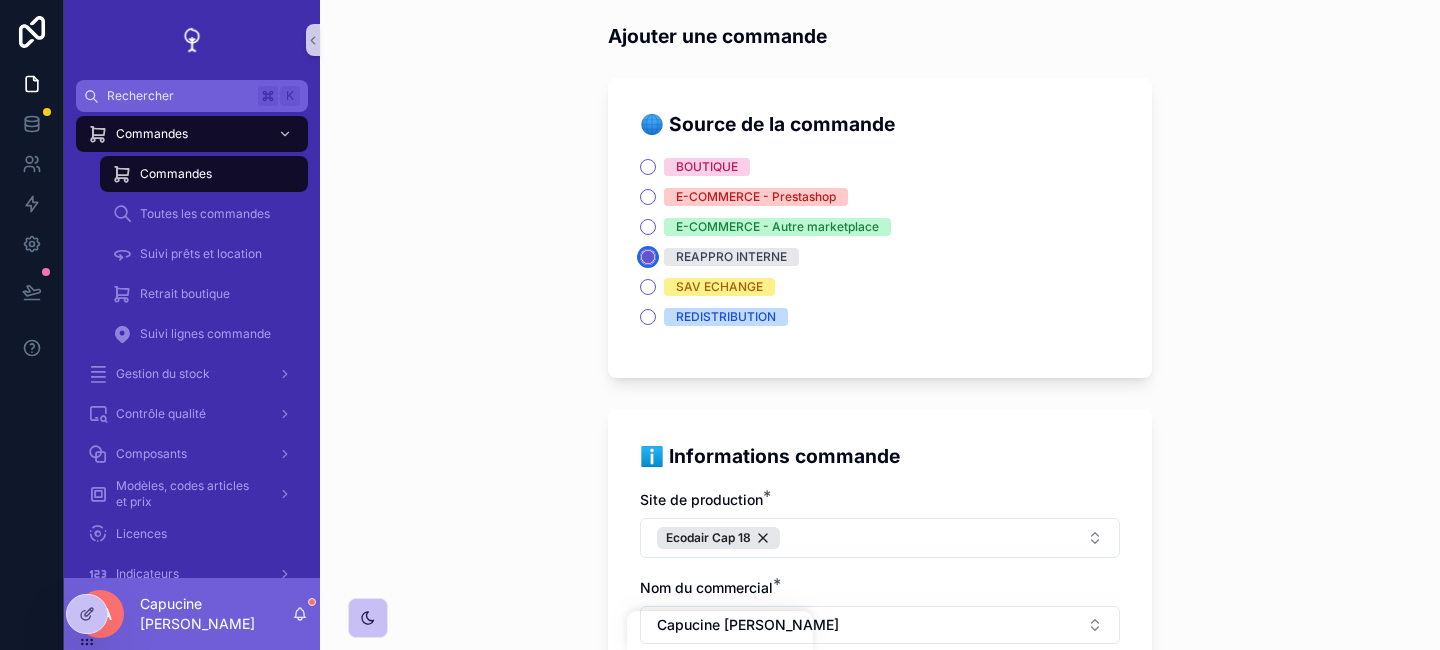 scroll, scrollTop: 53, scrollLeft: 0, axis: vertical 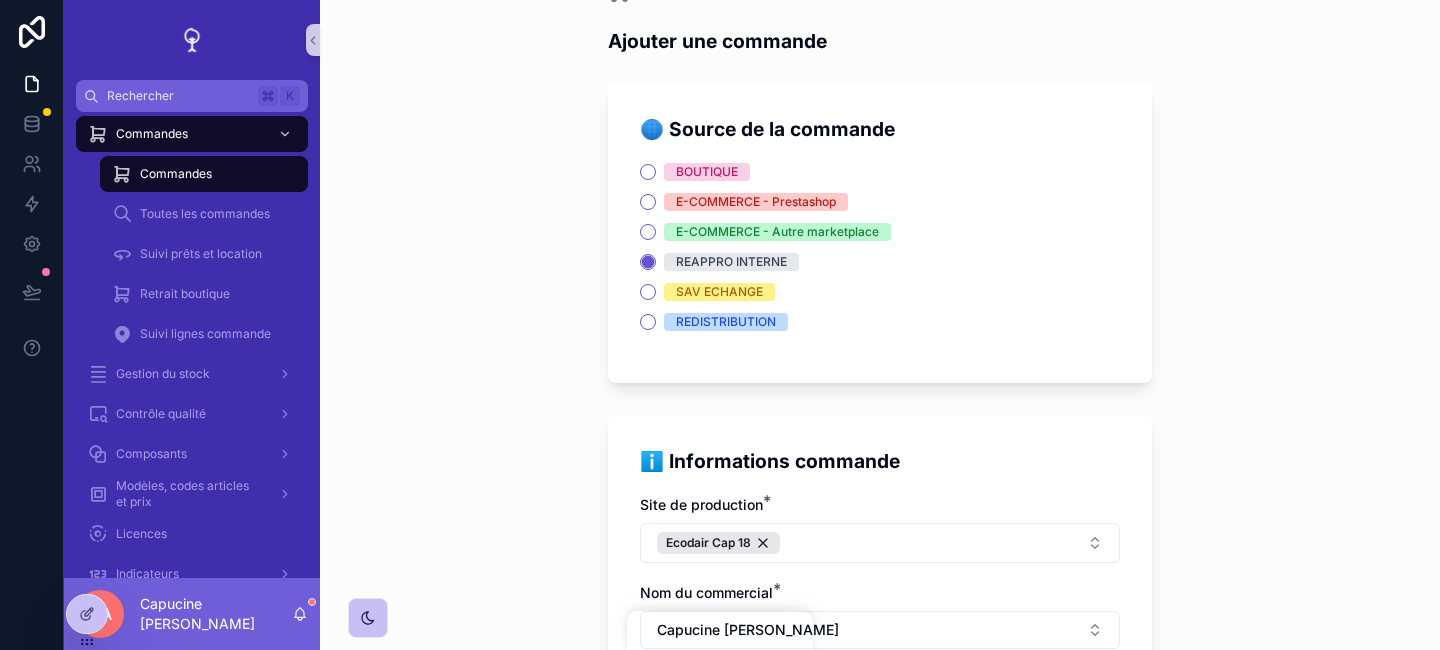 click on "Commandes Ajouter une commande Ajouter une commande  🌐 Source de la commande BOUTIQUE E-COMMERCE - Prestashop E-COMMERCE - Autre marketplace REAPPRO INTERNE SAV ECHANGE REDISTRIBUTION ℹ️ Informations commande Site de production * Ecodair Cap 18 Nom du commercial * Capucine ANTONI Date d'expédition souhaitée Statut commande * Sélectionner un  statut Contenu de la commande Cliquer ci-dessous pour ajouter une ligne de commande ⬇️ * New Enregistrer la commande" at bounding box center (880, 272) 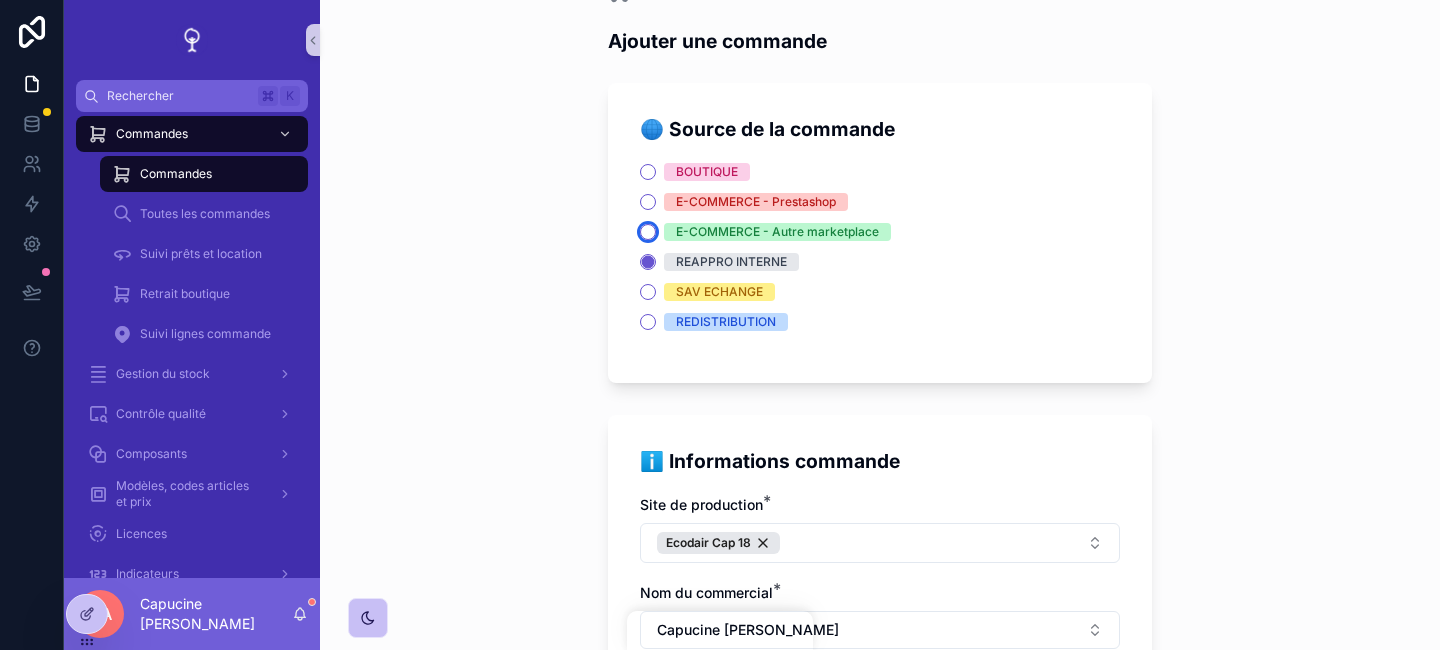 click on "E-COMMERCE - Autre marketplace" at bounding box center (648, 232) 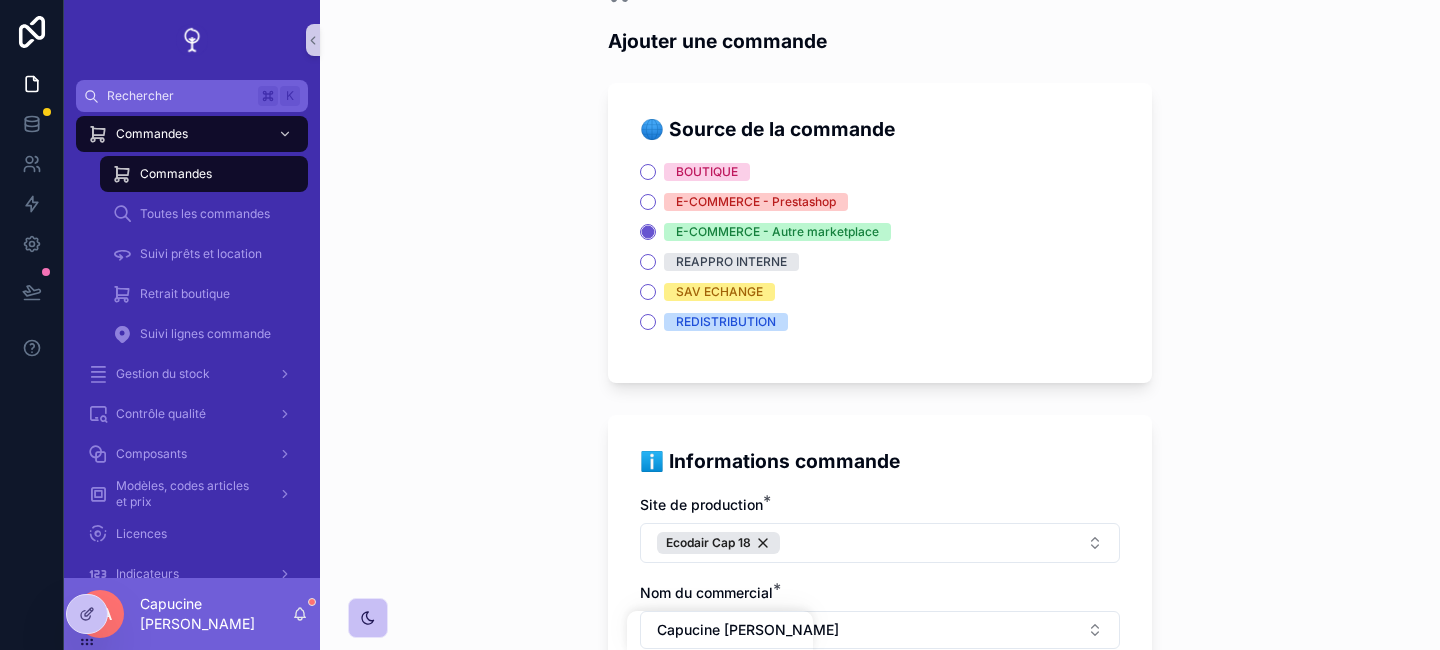 click on "BOUTIQUE" at bounding box center (707, 172) 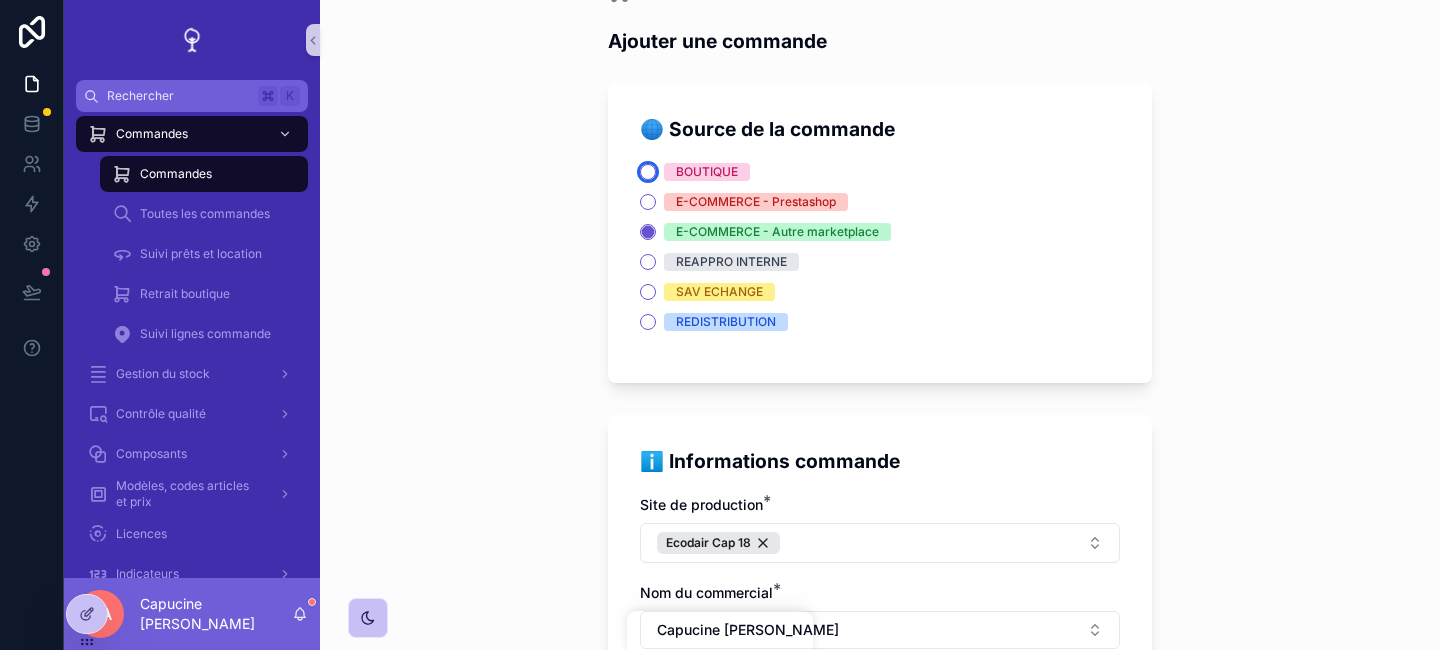 click on "BOUTIQUE" at bounding box center [648, 172] 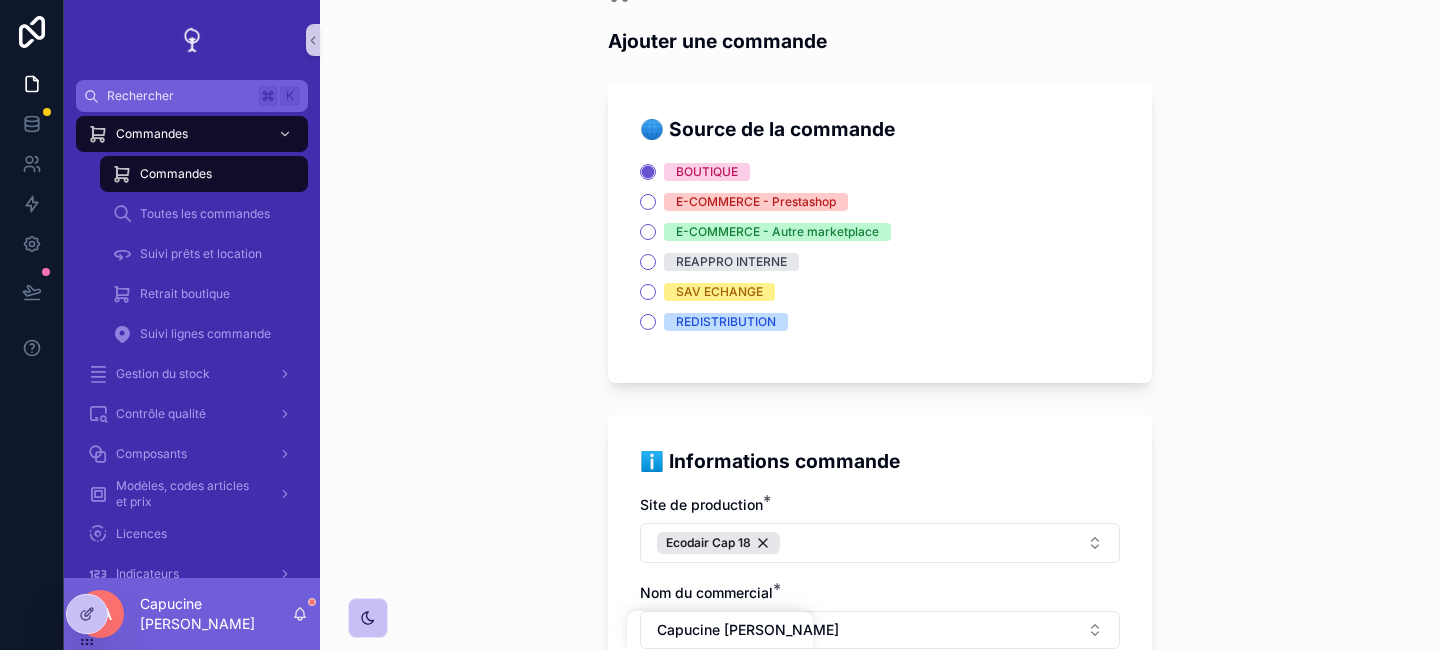click on "🌐 Source de la commande BOUTIQUE E-COMMERCE - Prestashop E-COMMERCE - Autre marketplace REAPPRO INTERNE SAV ECHANGE REDISTRIBUTION" at bounding box center [880, 233] 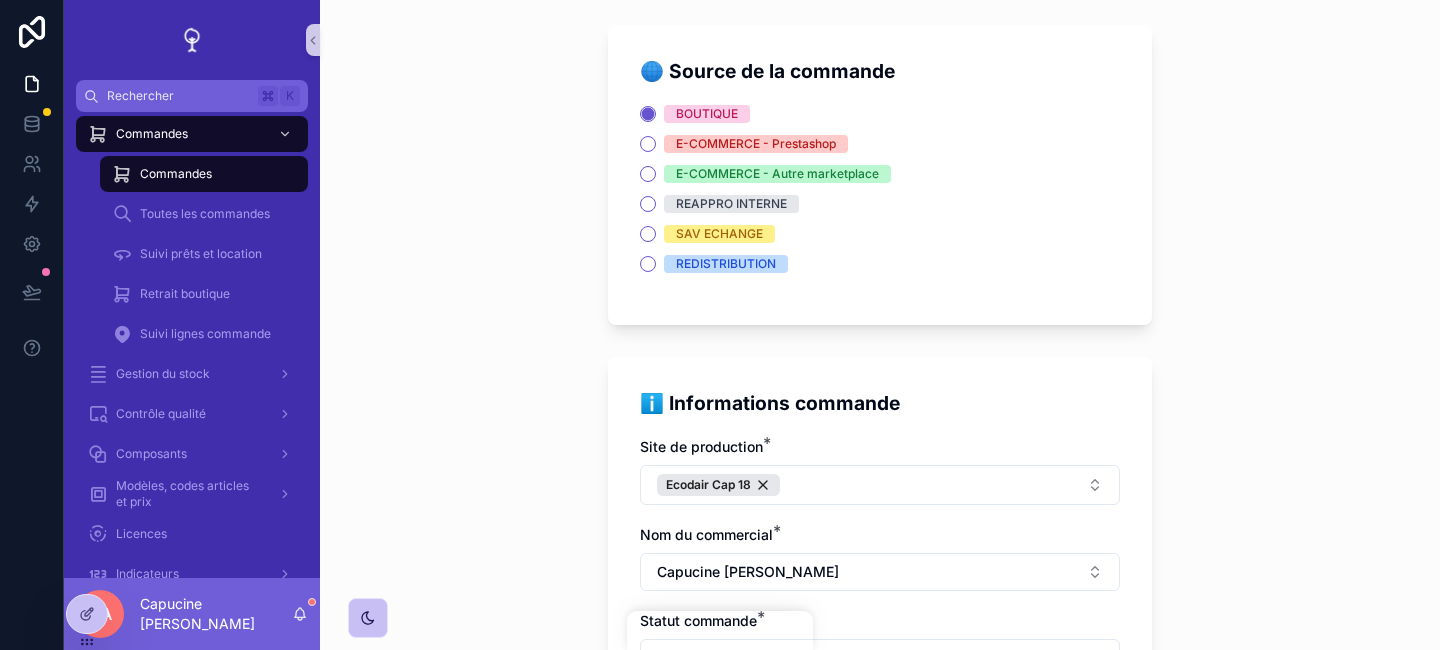 click on "Commandes Ajouter une commande Ajouter une commande  🌐 Source de la commande BOUTIQUE E-COMMERCE - Prestashop E-COMMERCE - Autre marketplace REAPPRO INTERNE SAV ECHANGE REDISTRIBUTION ℹ️ Informations commande Site de production * Ecodair Cap 18 Nom du commercial * Capucine ANTONI Statut commande * Sélectionner un  statut Paiement * A compléter Commentaire Règlement Boutique Informations client Veuillez sélectionner un client ou si besoin le créer. Adresse de livraison spécifique A compléter si l'adresse est différente de celle ci-dessus Contenu de la commande Cliquer ci-dessous pour ajouter une ligne de commande ⬇️ * New Enregistrer la commande" at bounding box center [880, 214] 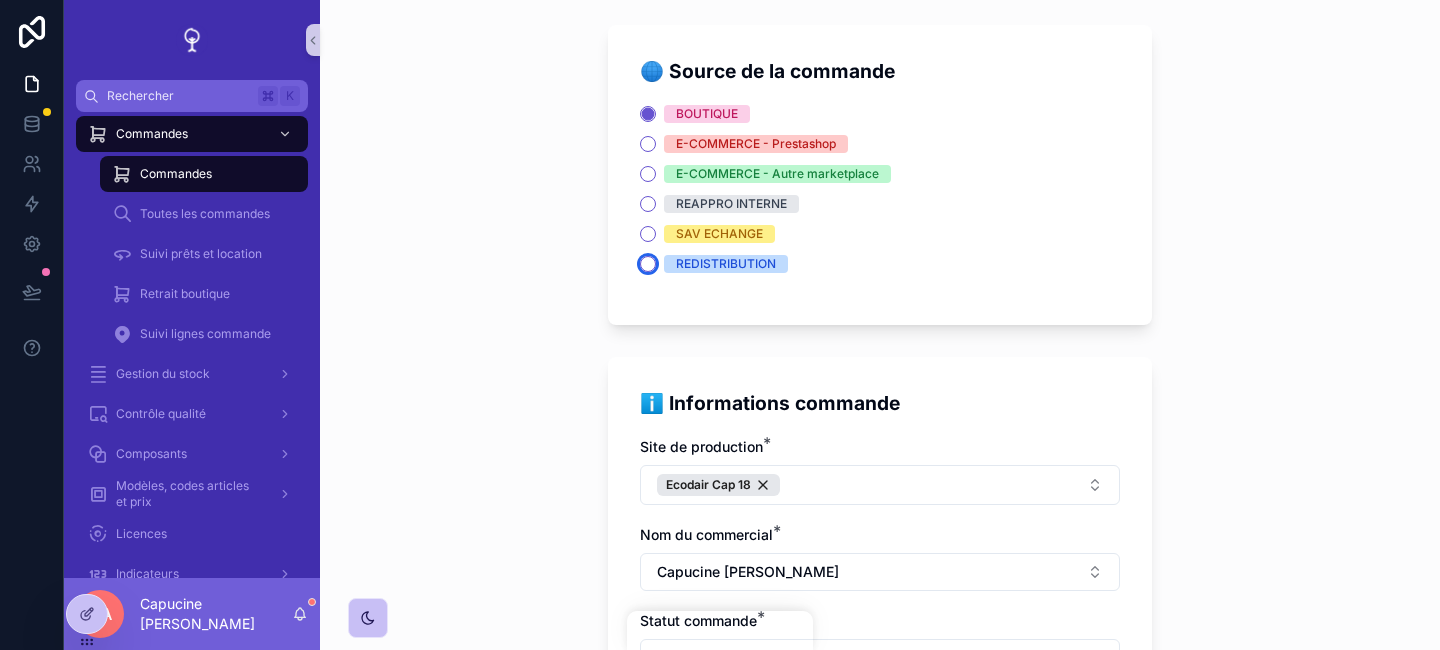 click on "REDISTRIBUTION" at bounding box center (648, 264) 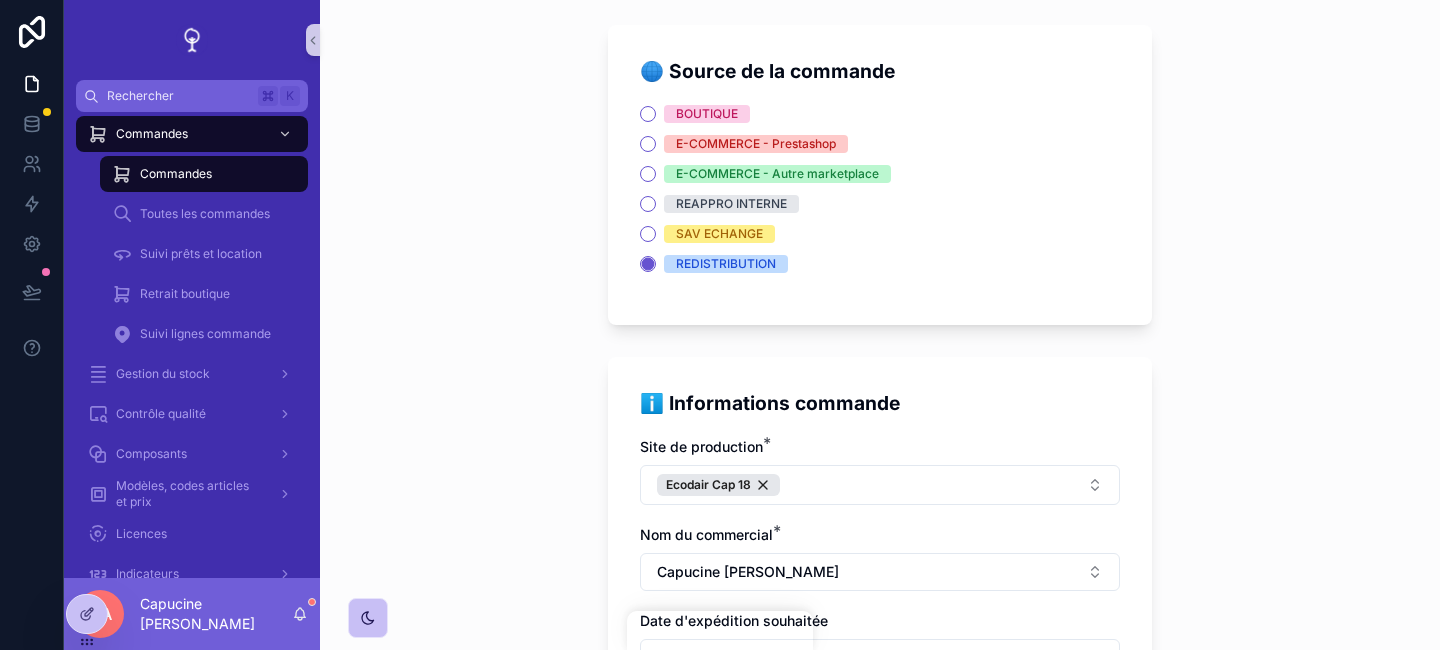 click on "Commandes Ajouter une commande Ajouter une commande  🌐 Source de la commande BOUTIQUE E-COMMERCE - Prestashop E-COMMERCE - Autre marketplace REAPPRO INTERNE SAV ECHANGE REDISTRIBUTION ℹ️ Informations commande Site de production * Ecodair Cap 18 Nom du commercial * Capucine ANTONI Date d'expédition souhaitée Statut commande * Sélectionner un  statut Numéro de collecte associé à la redistribution Informations client Veuillez sélectionner un client ou si besoin le créer. Adresse de livraison spécifique A compléter si l'adresse est différente de celle ci-dessus Contenu de la commande Cliquer ci-dessous pour ajouter une ligne de commande ⬇️ * New Enregistrer la commande" at bounding box center (880, 214) 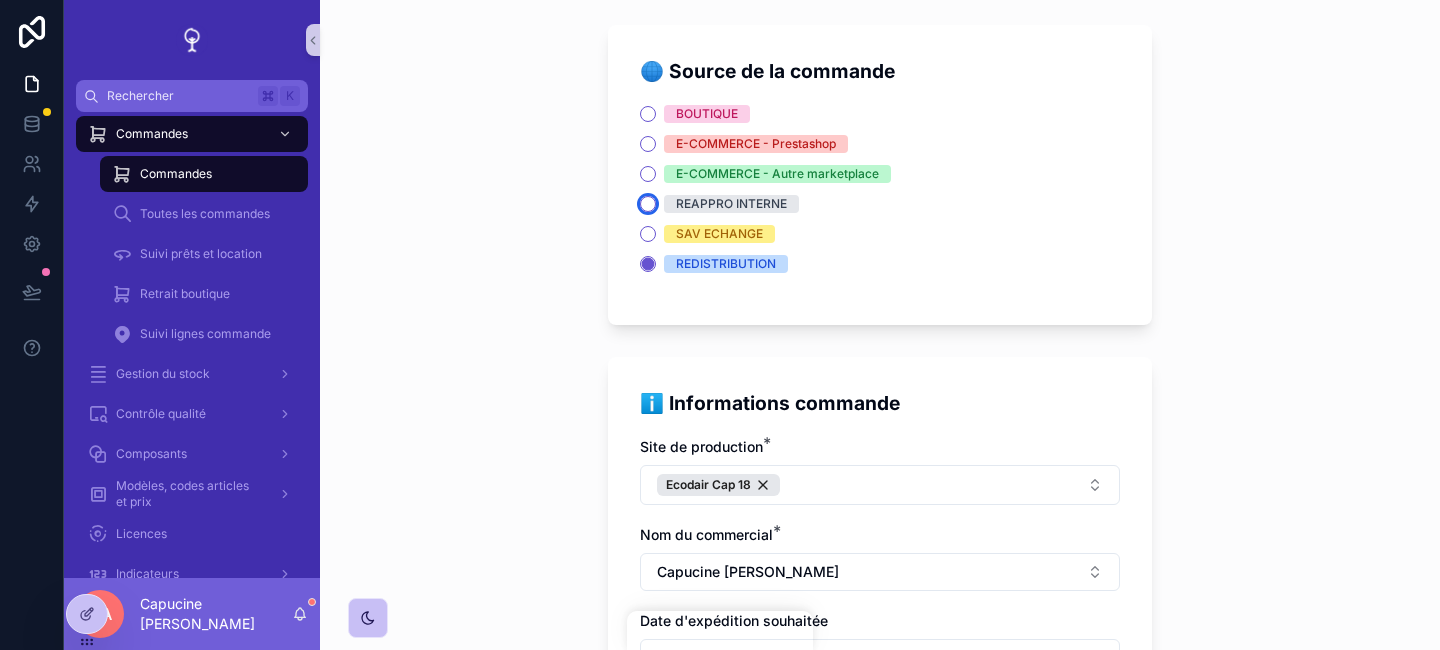 click on "REAPPRO INTERNE" at bounding box center [648, 204] 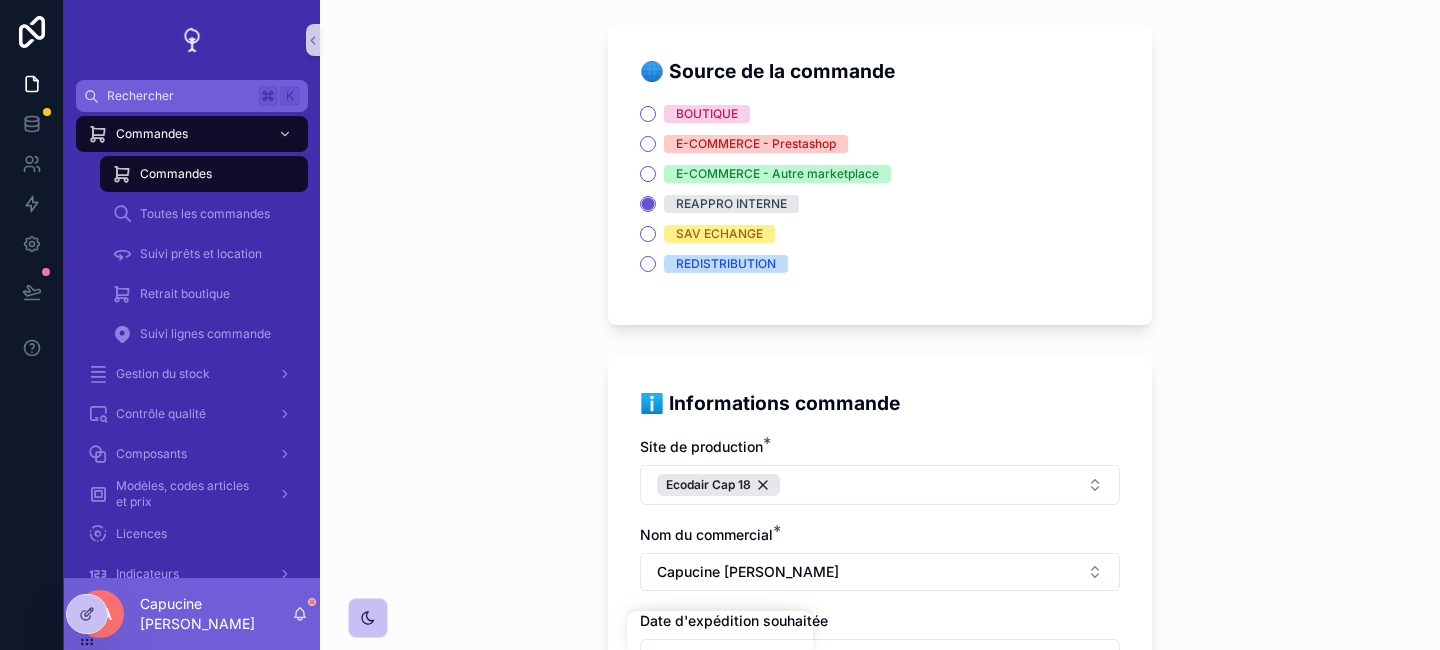 click on "BOUTIQUE E-COMMERCE - Prestashop E-COMMERCE - Autre marketplace REAPPRO INTERNE SAV ECHANGE REDISTRIBUTION" at bounding box center (880, 189) 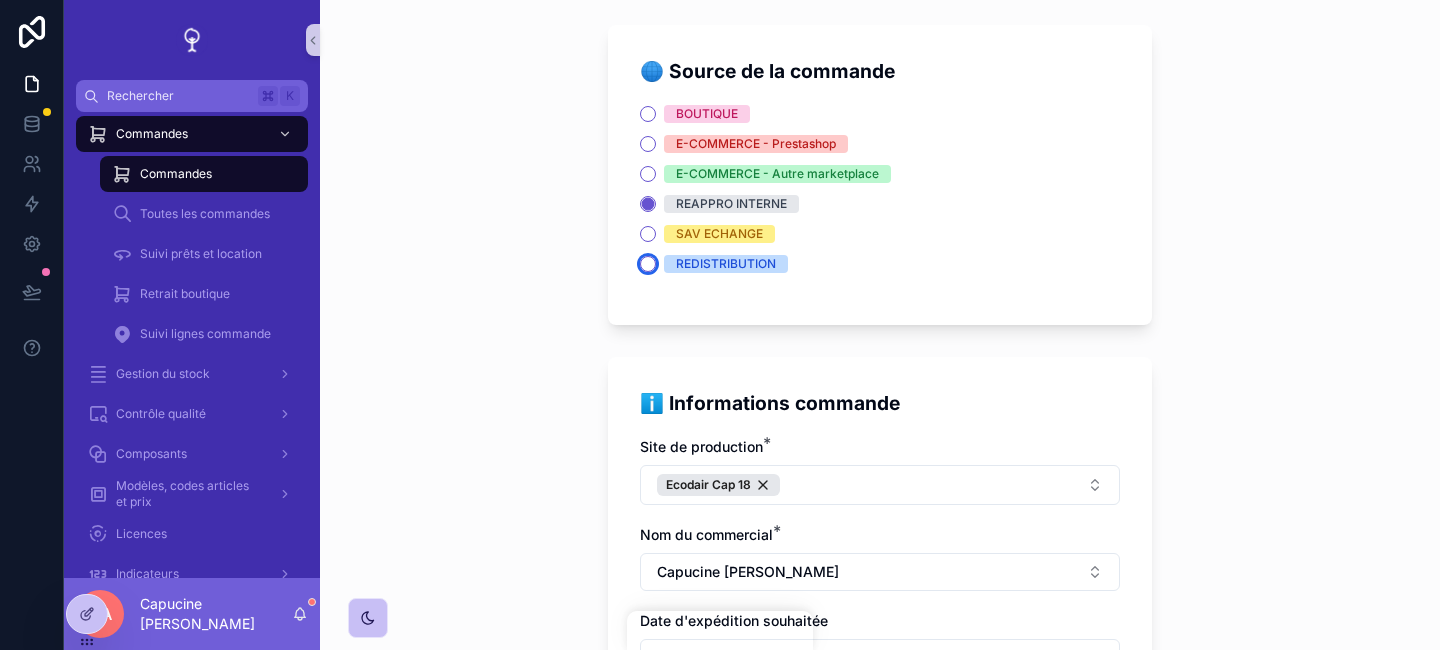 click on "REDISTRIBUTION" at bounding box center [648, 264] 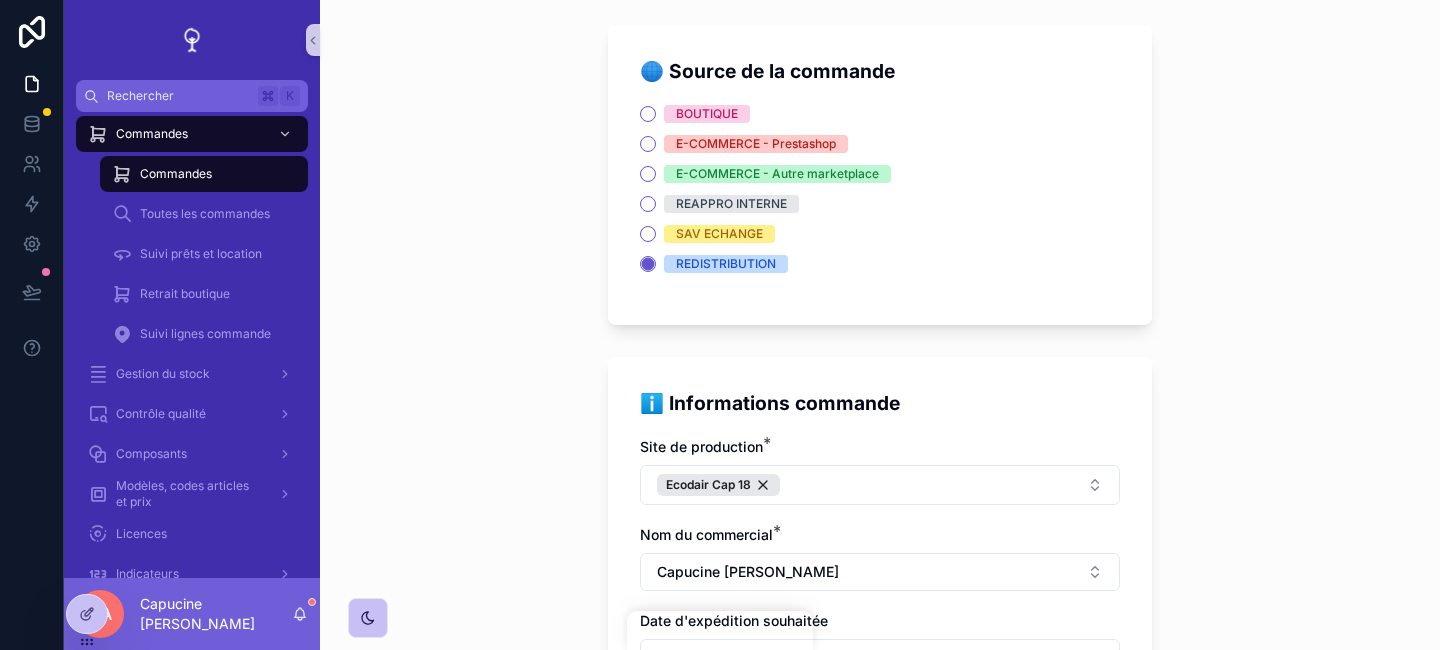 click on "Commandes Ajouter une commande Ajouter une commande  🌐 Source de la commande BOUTIQUE E-COMMERCE - Prestashop E-COMMERCE - Autre marketplace REAPPRO INTERNE SAV ECHANGE REDISTRIBUTION ℹ️ Informations commande Site de production * Ecodair Cap 18 Nom du commercial * Capucine ANTONI Date d'expédition souhaitée Statut commande * Sélectionner un  statut Numéro de collecte associé à la redistribution Informations client Veuillez sélectionner un client ou si besoin le créer. Adresse de livraison spécifique A compléter si l'adresse est différente de celle ci-dessus Contenu de la commande Cliquer ci-dessous pour ajouter une ligne de commande ⬇️ * New Enregistrer la commande" at bounding box center (880, 214) 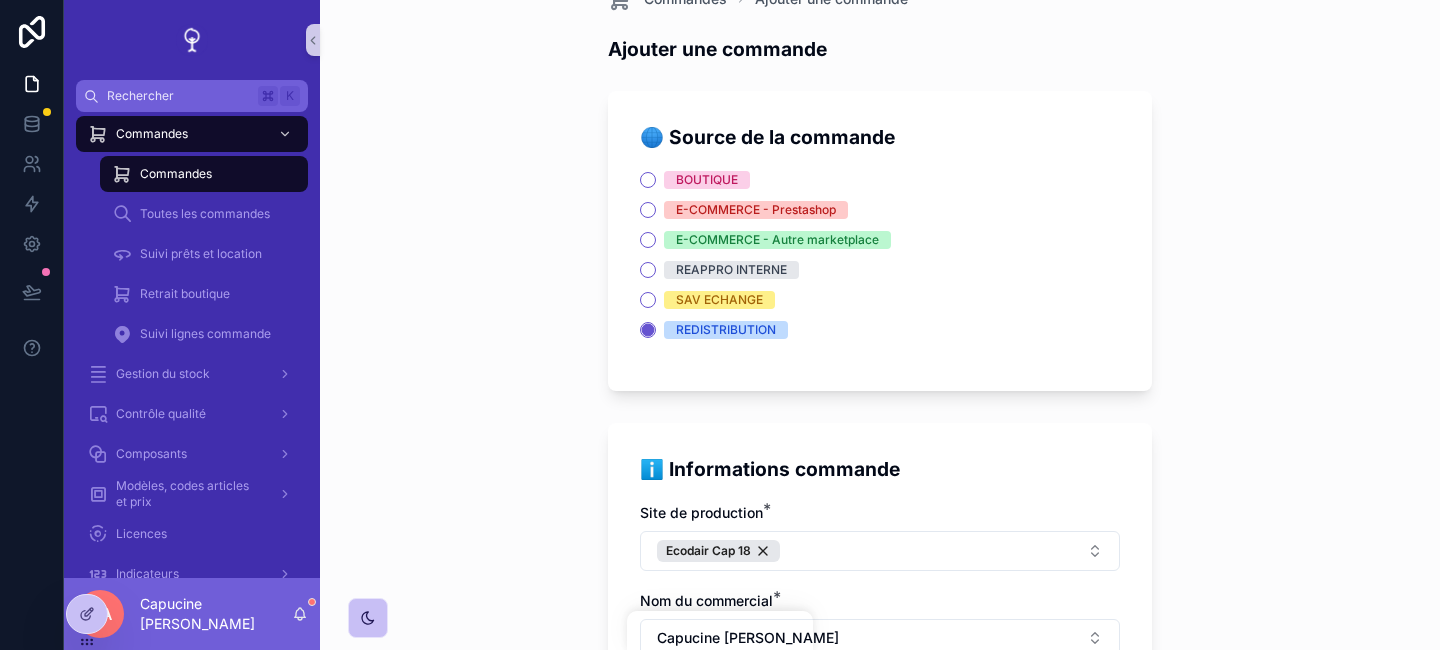 scroll, scrollTop: 46, scrollLeft: 0, axis: vertical 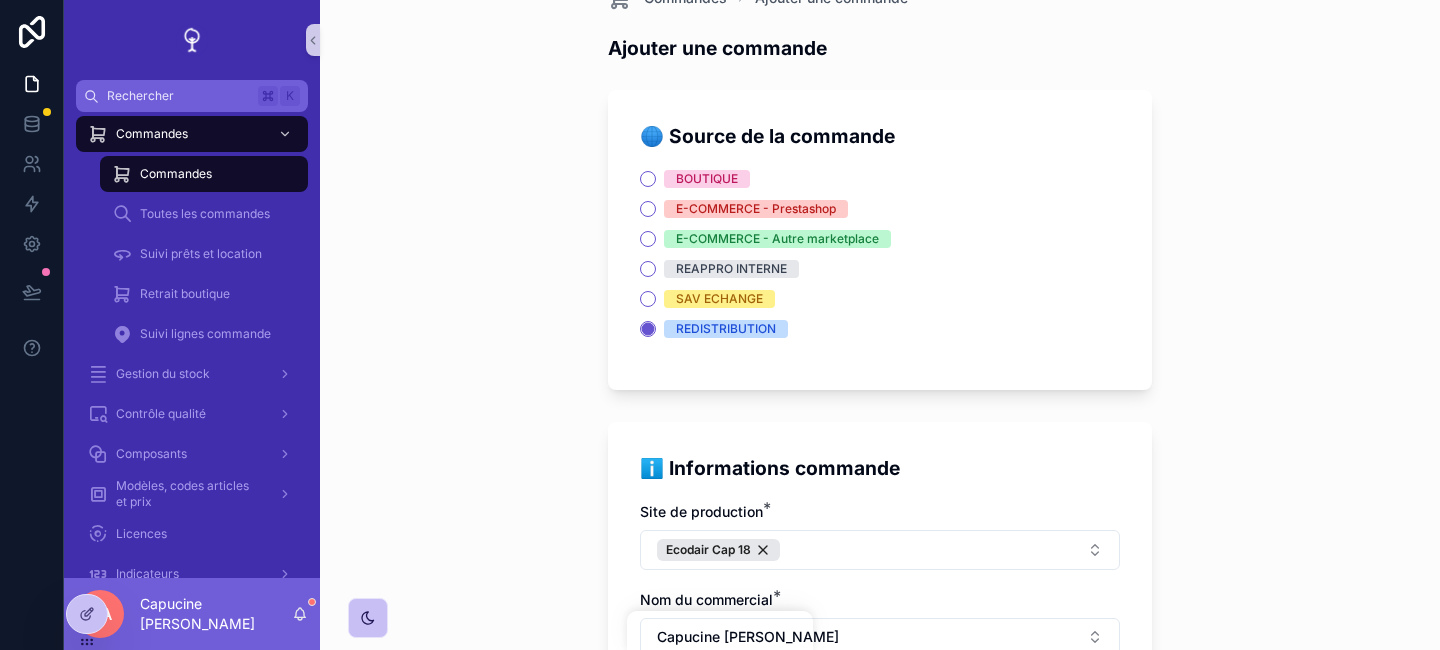 click on "Commandes Ajouter une commande Ajouter une commande  🌐 Source de la commande BOUTIQUE E-COMMERCE - Prestashop E-COMMERCE - Autre marketplace REAPPRO INTERNE SAV ECHANGE REDISTRIBUTION ℹ️ Informations commande Site de production * Ecodair Cap 18 Nom du commercial * Capucine ANTONI Date d'expédition souhaitée Statut commande * Sélectionner un  statut Numéro de collecte associé à la redistribution Informations client Veuillez sélectionner un client ou si besoin le créer. Adresse de livraison spécifique A compléter si l'adresse est différente de celle ci-dessus Contenu de la commande Cliquer ci-dessous pour ajouter une ligne de commande ⬇️ * New Enregistrer la commande" at bounding box center (880, 836) 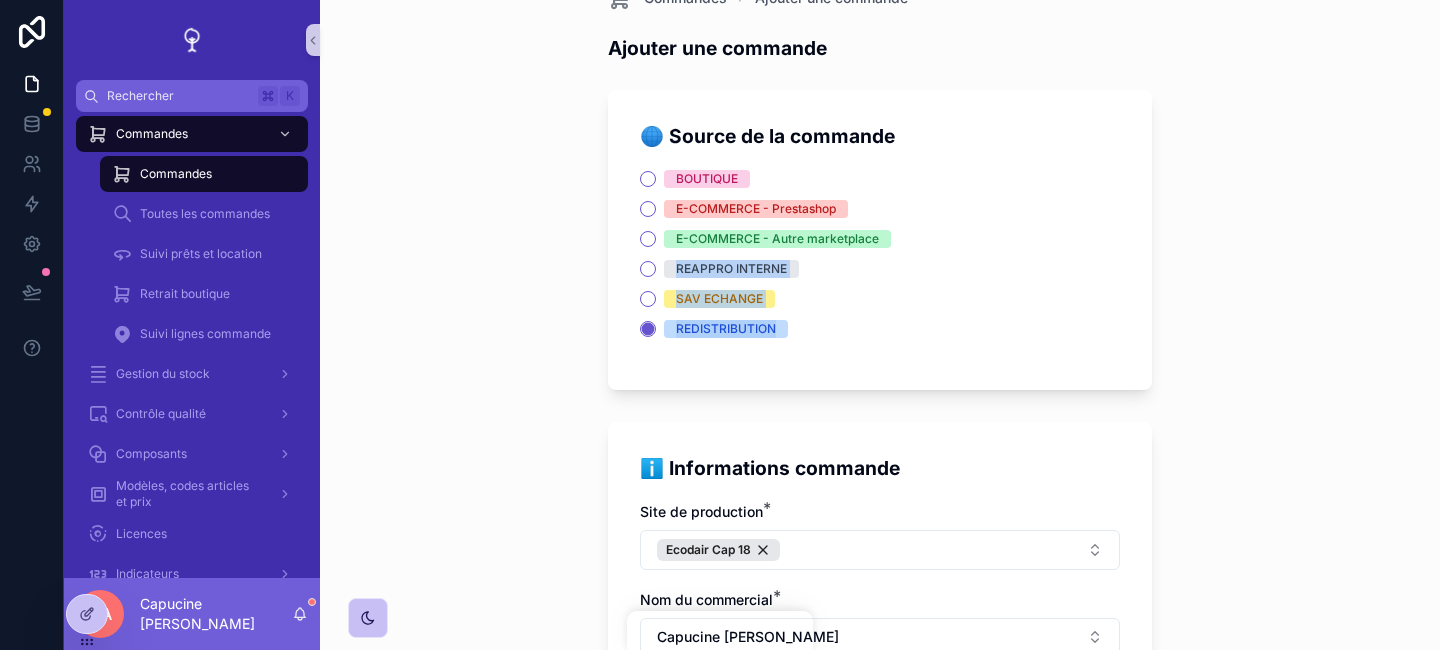 drag, startPoint x: 1165, startPoint y: 389, endPoint x: 1152, endPoint y: 217, distance: 172.49059 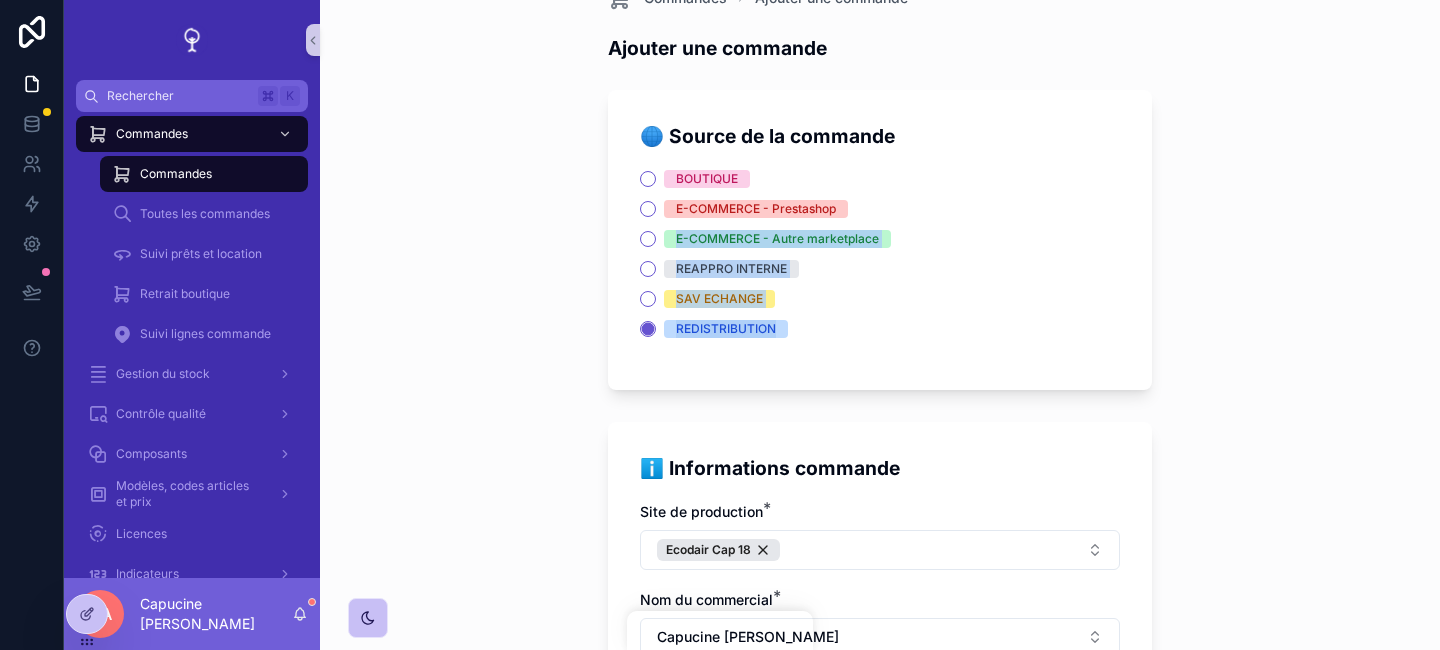 click on "Commandes Ajouter une commande Ajouter une commande  🌐 Source de la commande BOUTIQUE E-COMMERCE - Prestashop E-COMMERCE - Autre marketplace REAPPRO INTERNE SAV ECHANGE REDISTRIBUTION ℹ️ Informations commande Site de production * Ecodair Cap 18 Nom du commercial * Capucine ANTONI Date d'expédition souhaitée Statut commande * Sélectionner un  statut Numéro de collecte associé à la redistribution Informations client Veuillez sélectionner un client ou si besoin le créer. Adresse de livraison spécifique A compléter si l'adresse est différente de celle ci-dessus Contenu de la commande Cliquer ci-dessous pour ajouter une ligne de commande ⬇️ * New Enregistrer la commande" at bounding box center (880, 279) 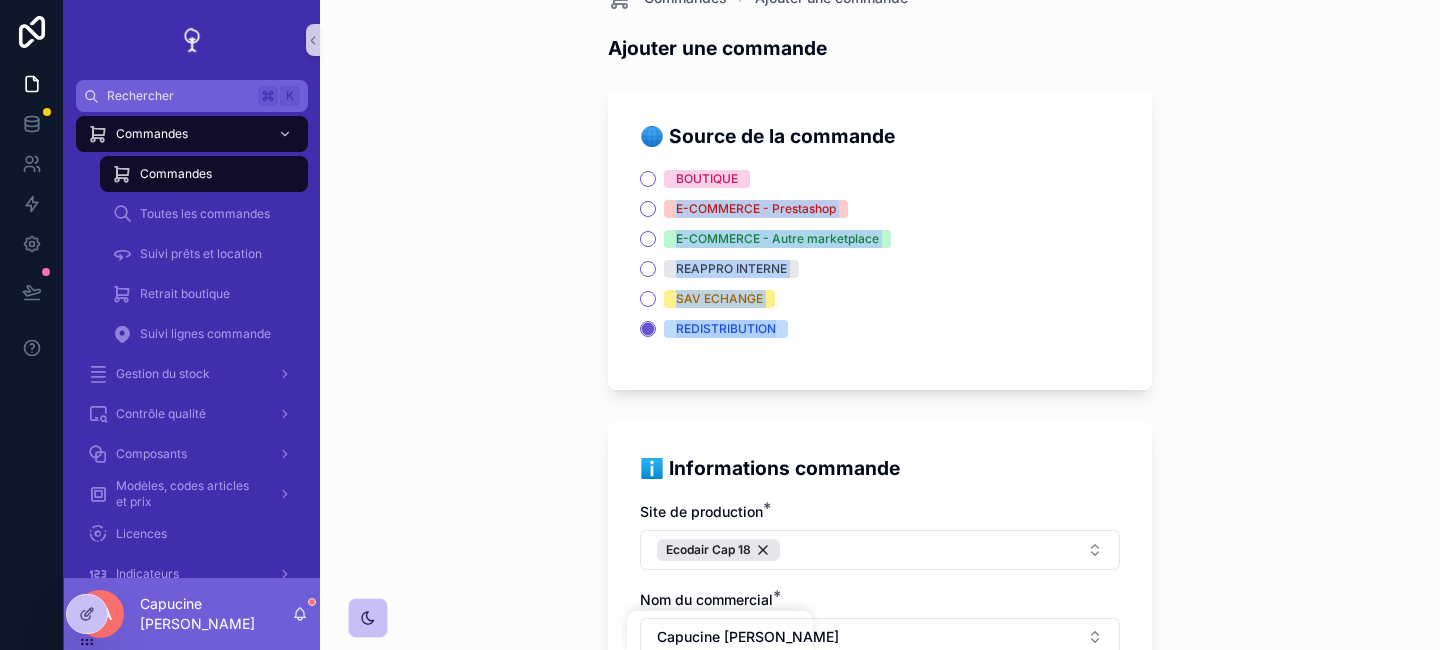drag, startPoint x: 1171, startPoint y: 395, endPoint x: 1137, endPoint y: 199, distance: 198.92712 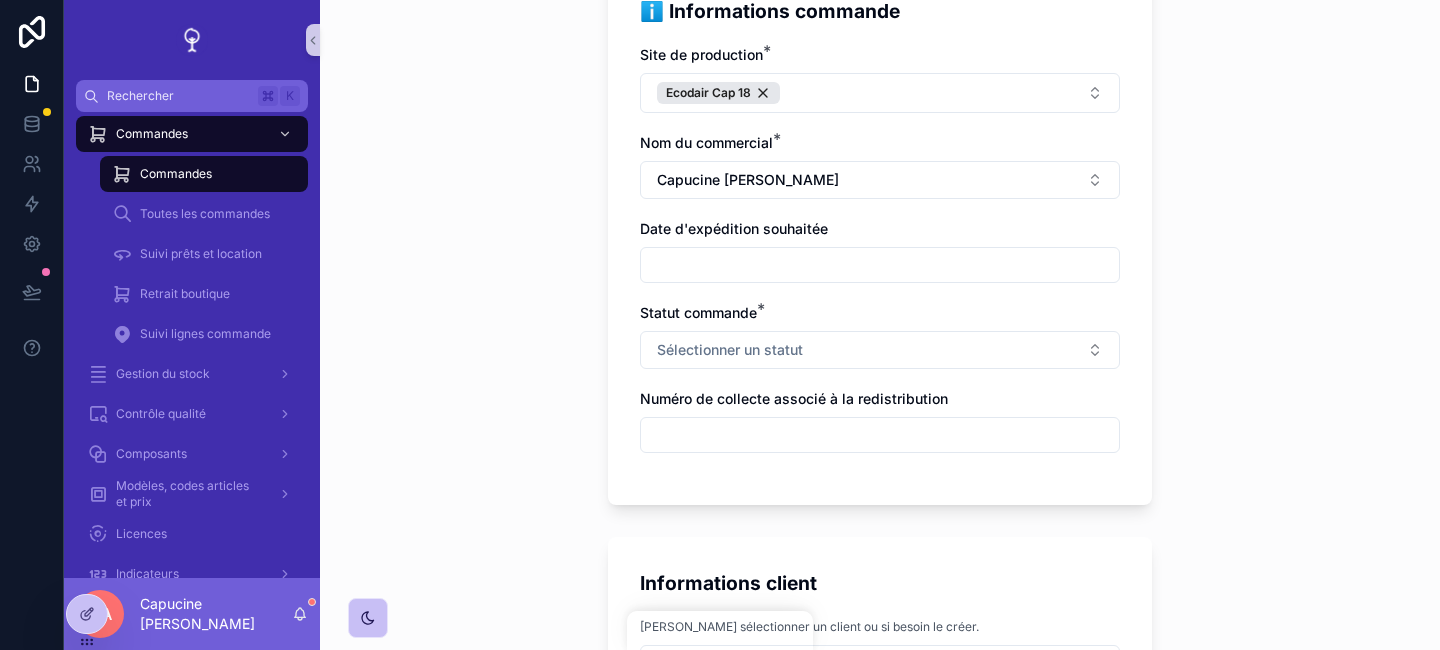 scroll, scrollTop: 534, scrollLeft: 0, axis: vertical 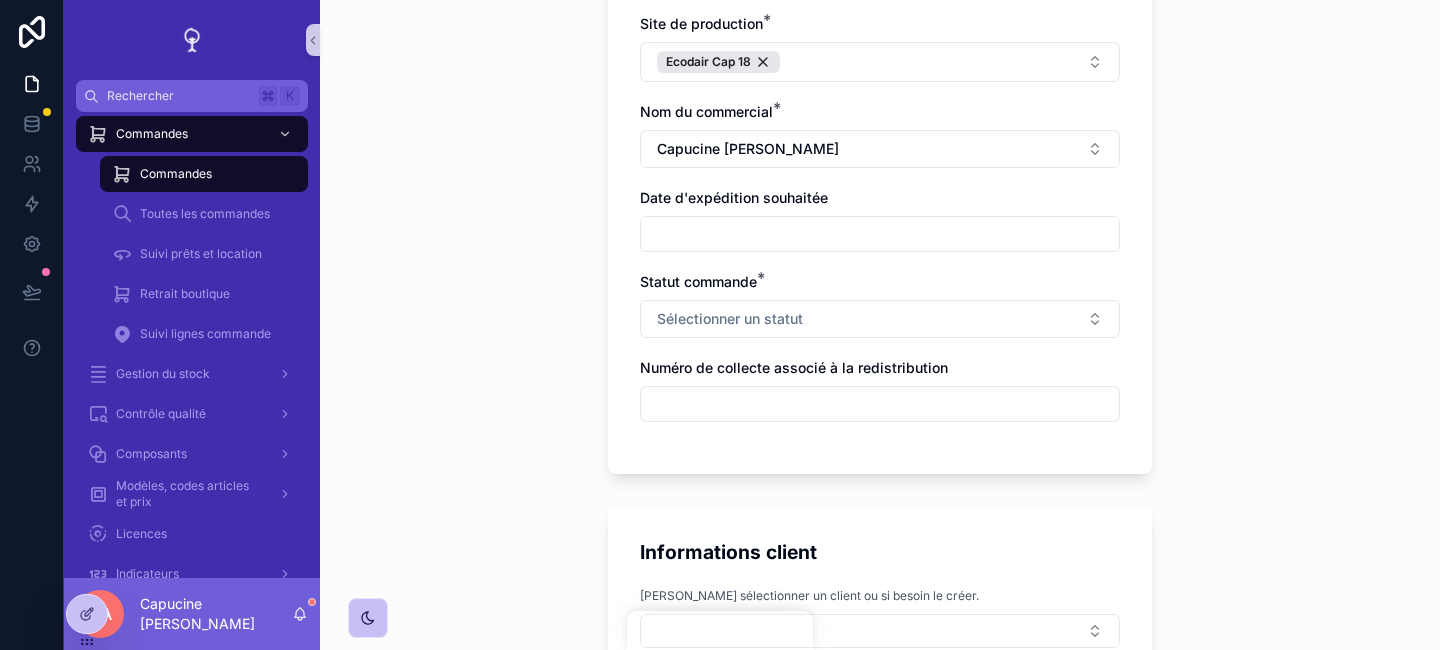 click on "ℹ️ Informations commande Site de production * Ecodair Cap 18 Nom du commercial * Capucine ANTONI Date d'expédition souhaitée Statut commande * Sélectionner un  statut Numéro de collecte associé à la redistribution" at bounding box center [880, 204] 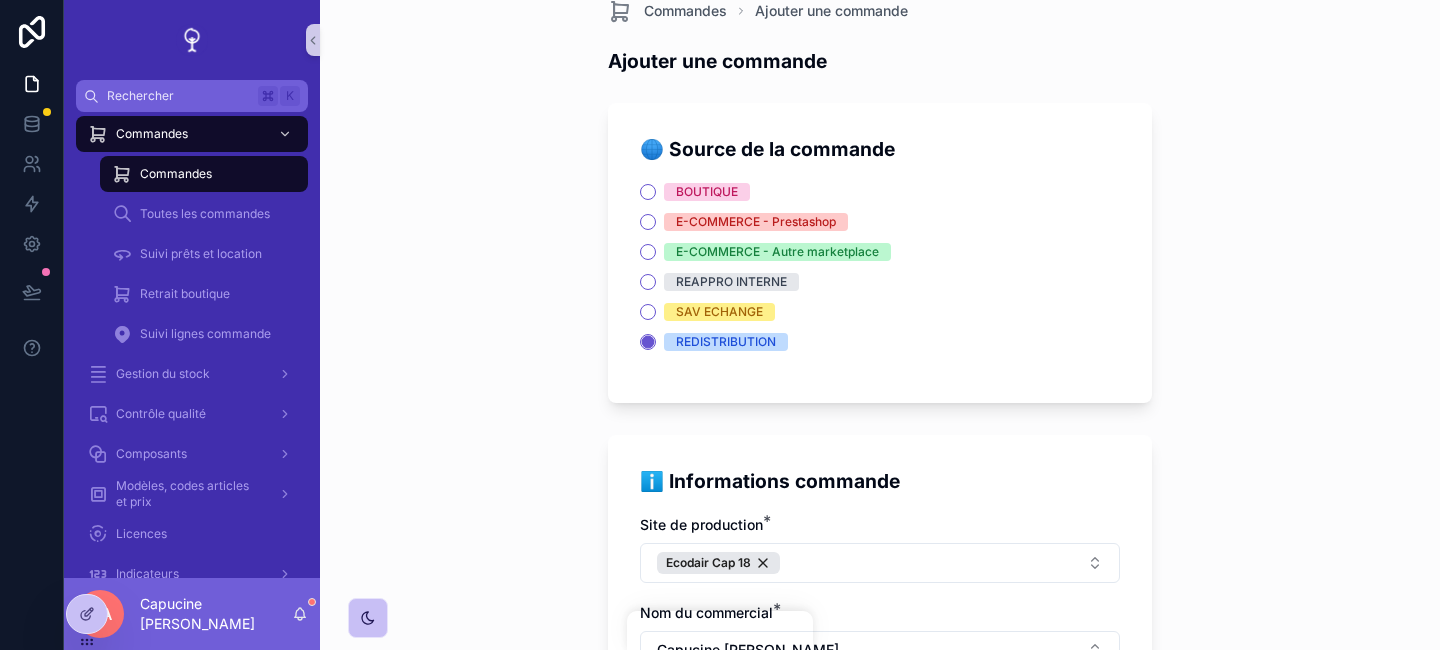 scroll, scrollTop: 37, scrollLeft: 0, axis: vertical 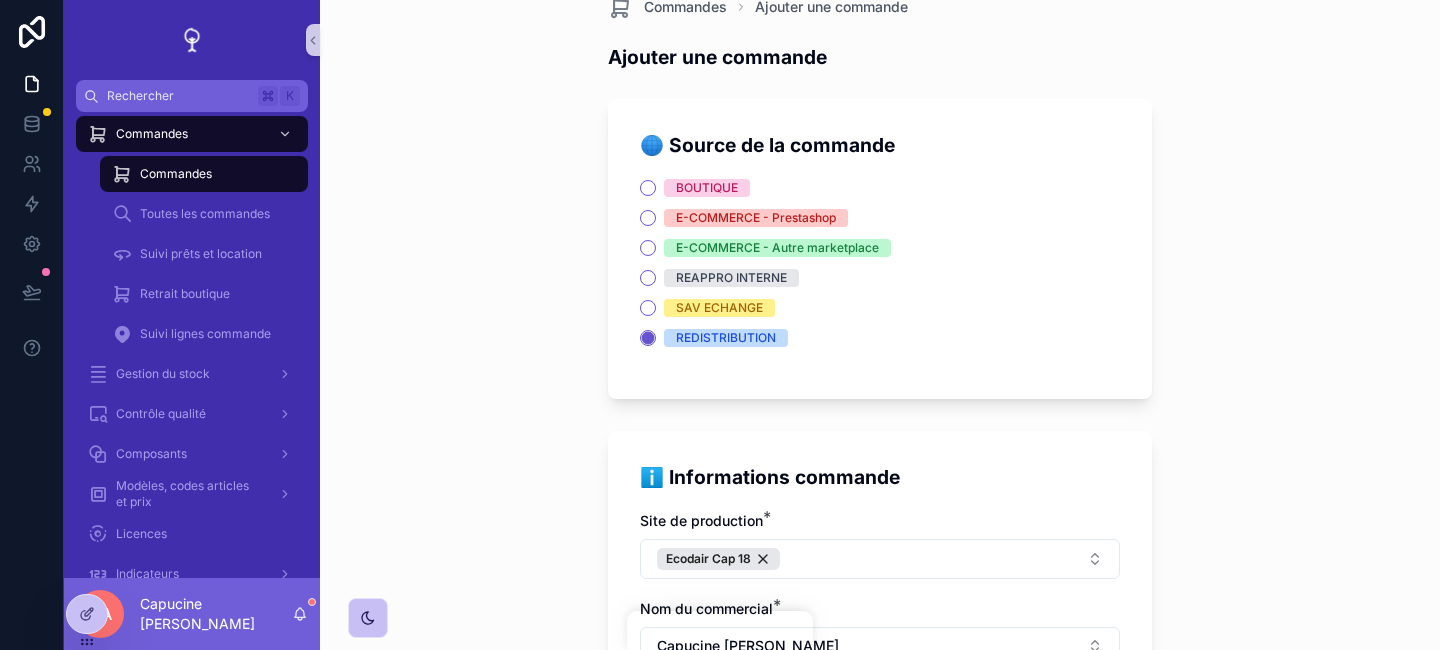 click on "Commandes Ajouter une commande Ajouter une commande  🌐 Source de la commande BOUTIQUE E-COMMERCE - Prestashop E-COMMERCE - Autre marketplace REAPPRO INTERNE SAV ECHANGE REDISTRIBUTION ℹ️ Informations commande Site de production * Ecodair Cap 18 Nom du commercial * Capucine ANTONI Date d'expédition souhaitée Statut commande * Sélectionner un  statut Numéro de collecte associé à la redistribution Informations client Veuillez sélectionner un client ou si besoin le créer. Adresse de livraison spécifique A compléter si l'adresse est différente de celle ci-dessus Contenu de la commande Cliquer ci-dessous pour ajouter une ligne de commande ⬇️ * New Enregistrer la commande" at bounding box center (880, 288) 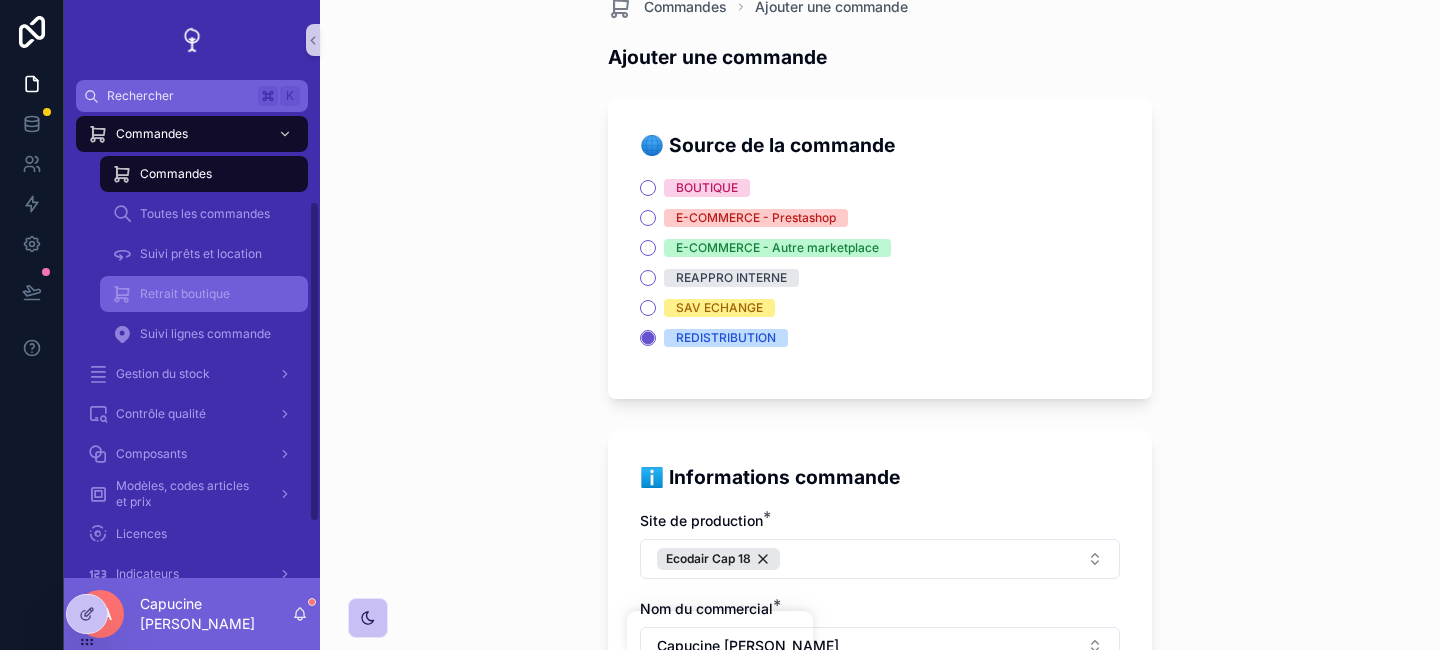 scroll, scrollTop: 210, scrollLeft: 0, axis: vertical 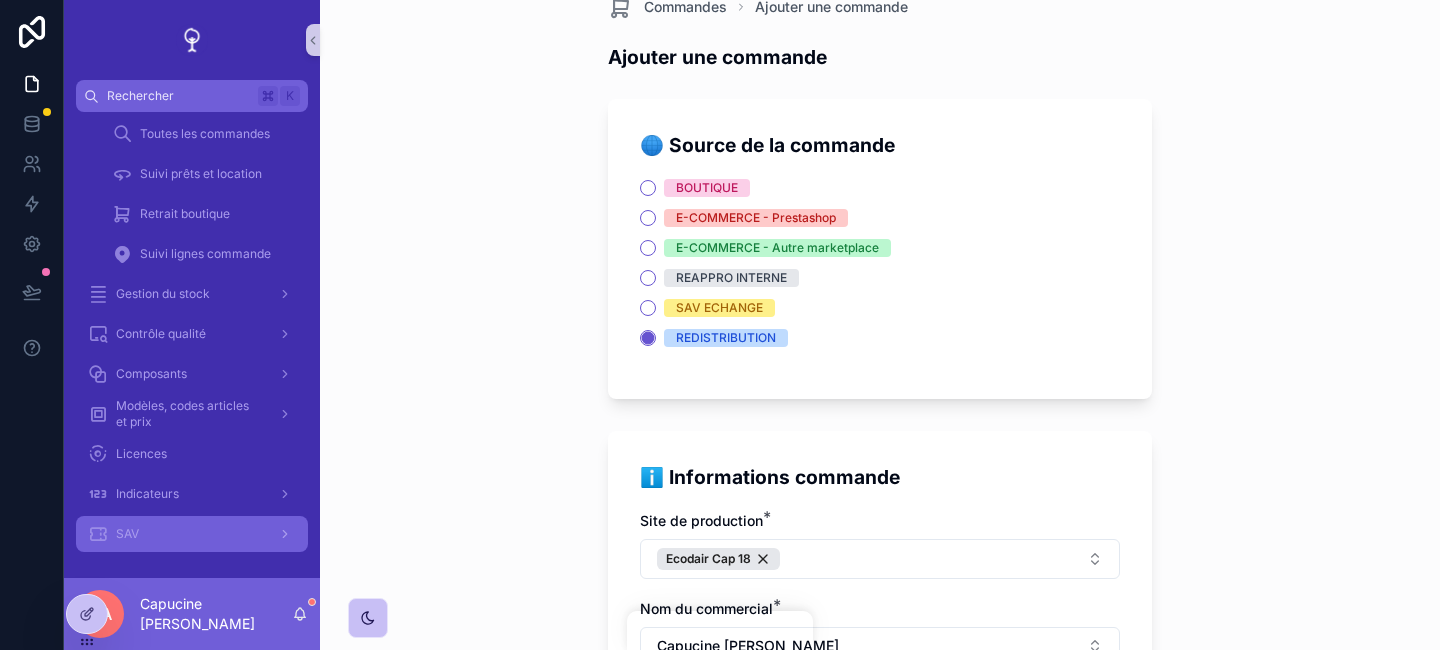 click on "SAV" at bounding box center (192, 534) 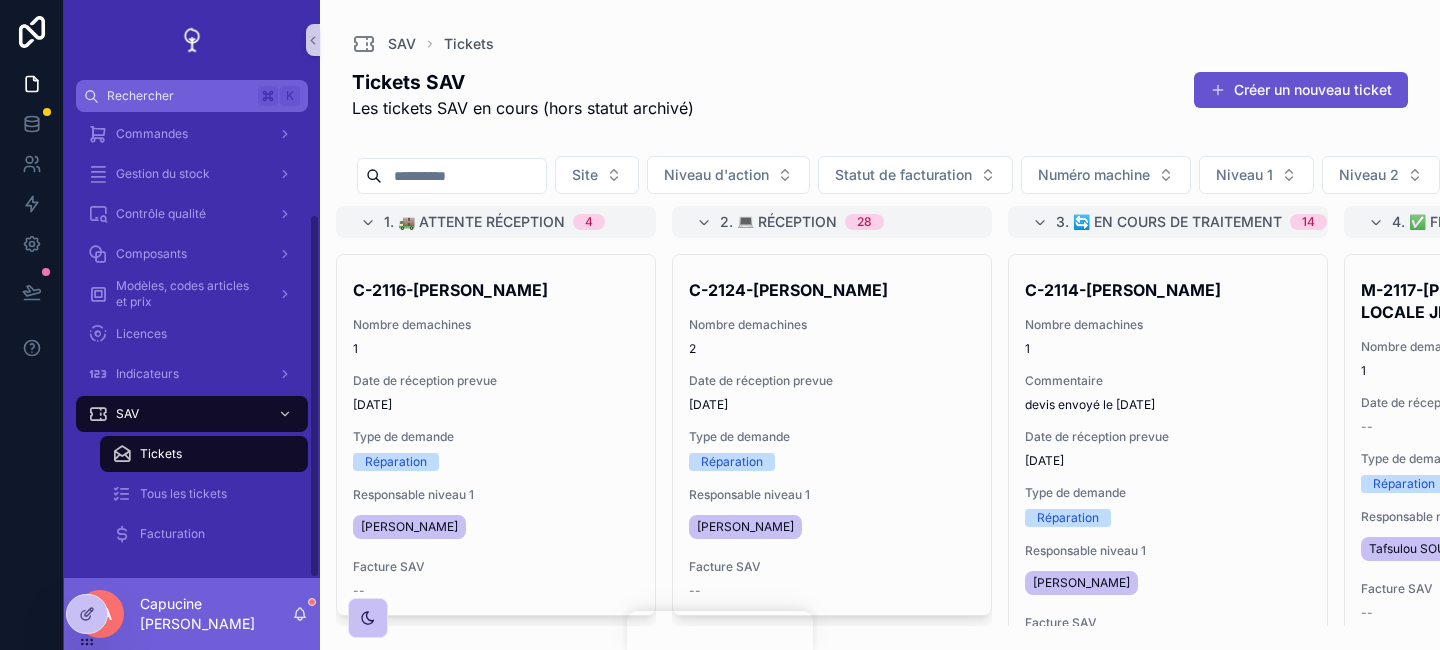 scroll, scrollTop: 130, scrollLeft: 0, axis: vertical 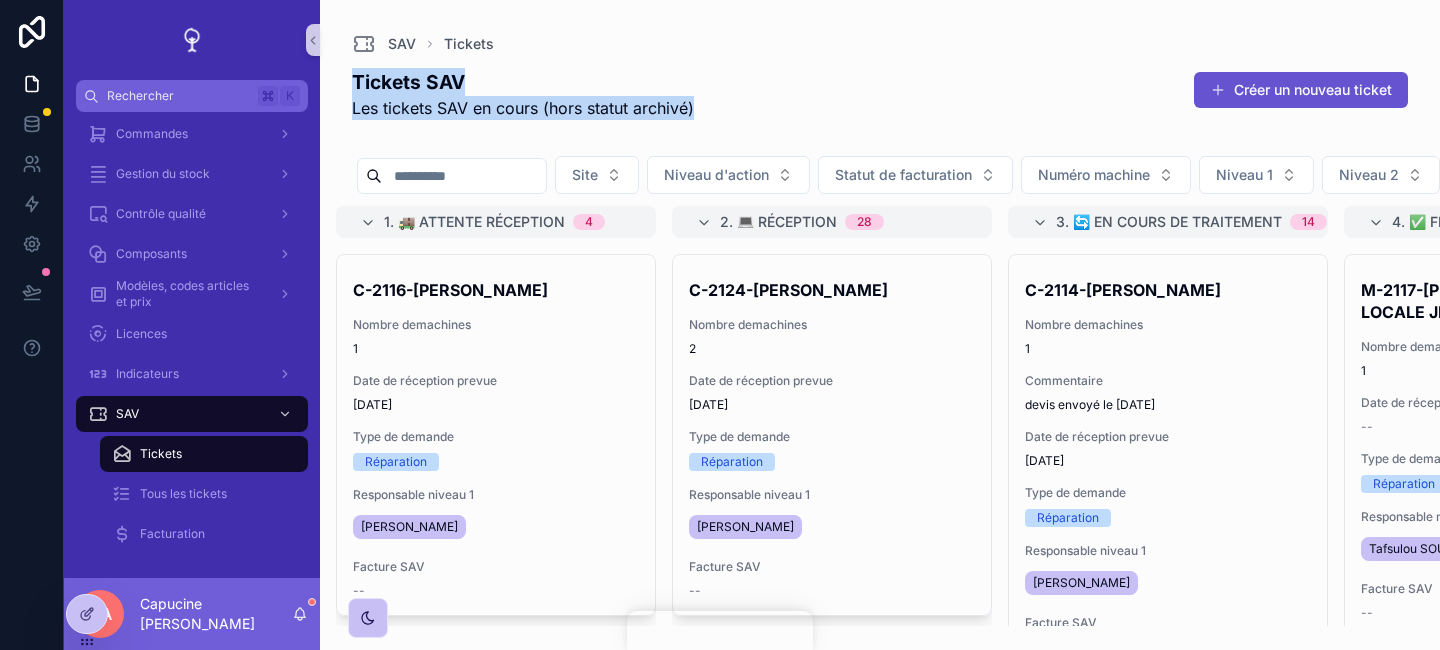 click on "SAV Tickets" at bounding box center [880, 44] 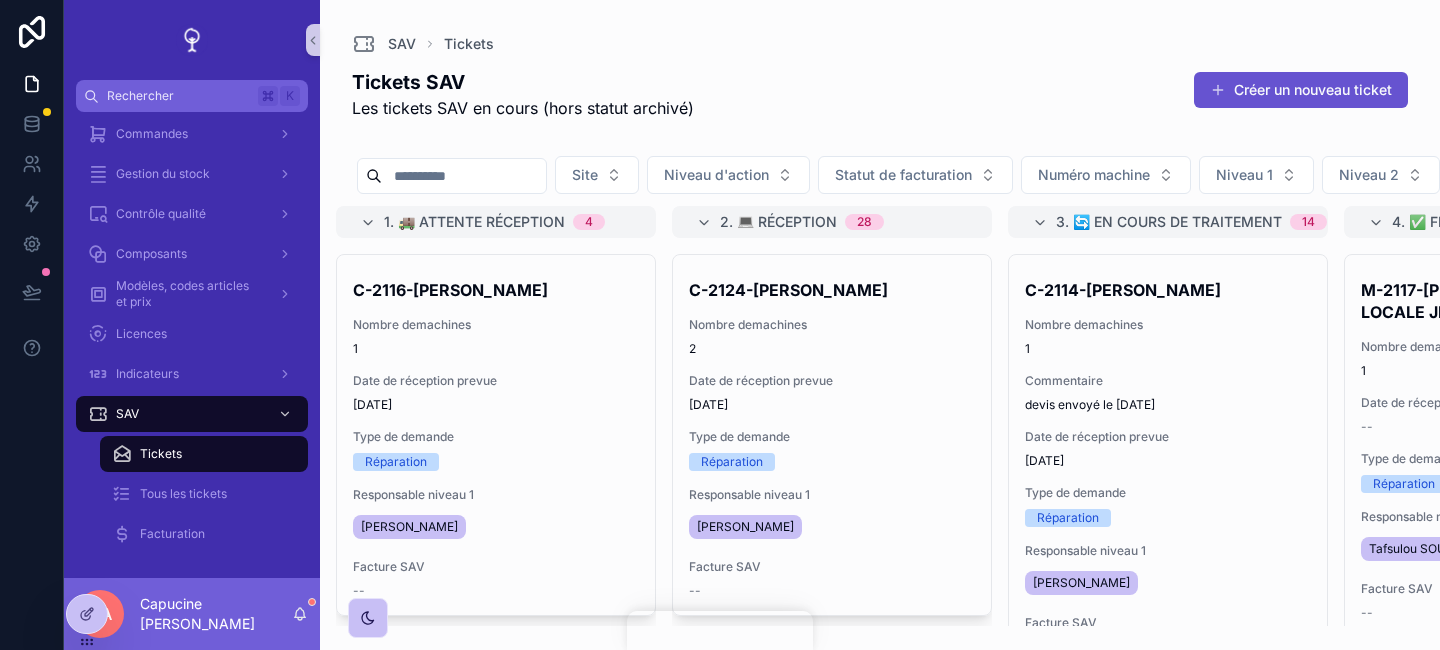 click on "Tickets SAV Les tickets SAV en cours (hors statut archivé) Créer un nouveau ticket" at bounding box center (880, 94) 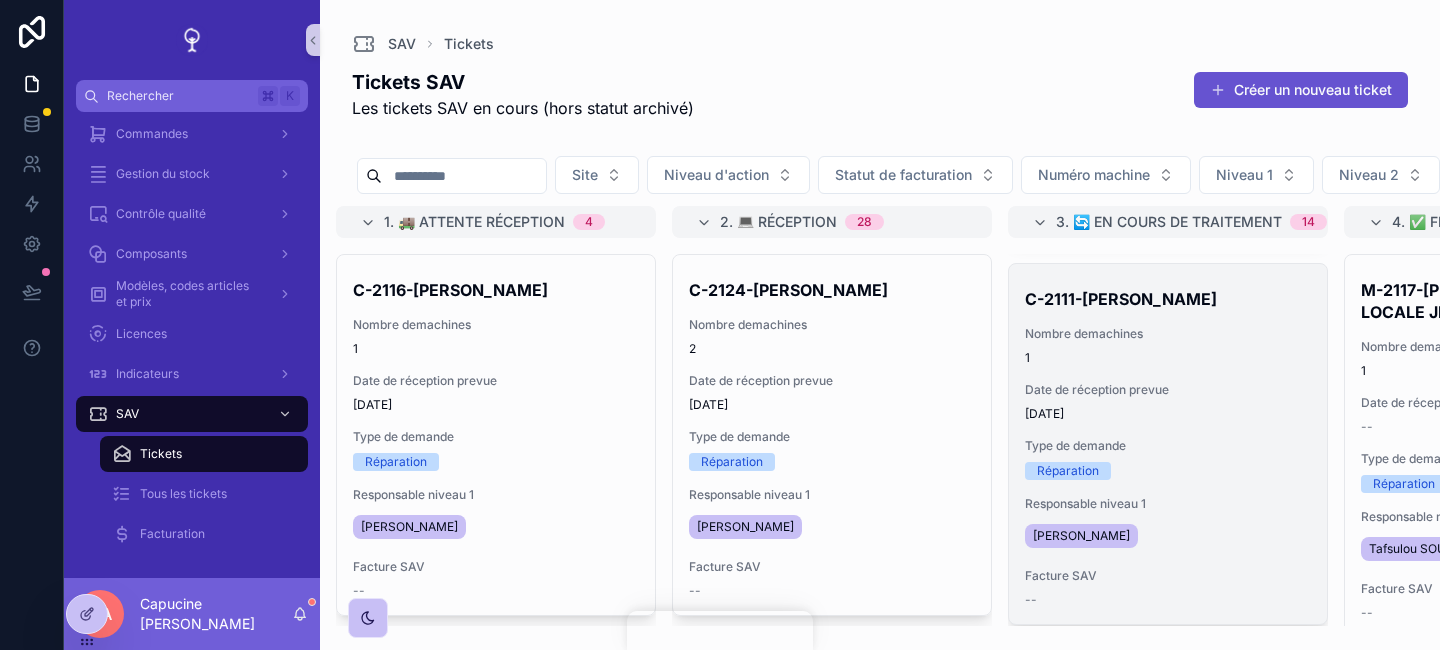 scroll, scrollTop: 0, scrollLeft: 0, axis: both 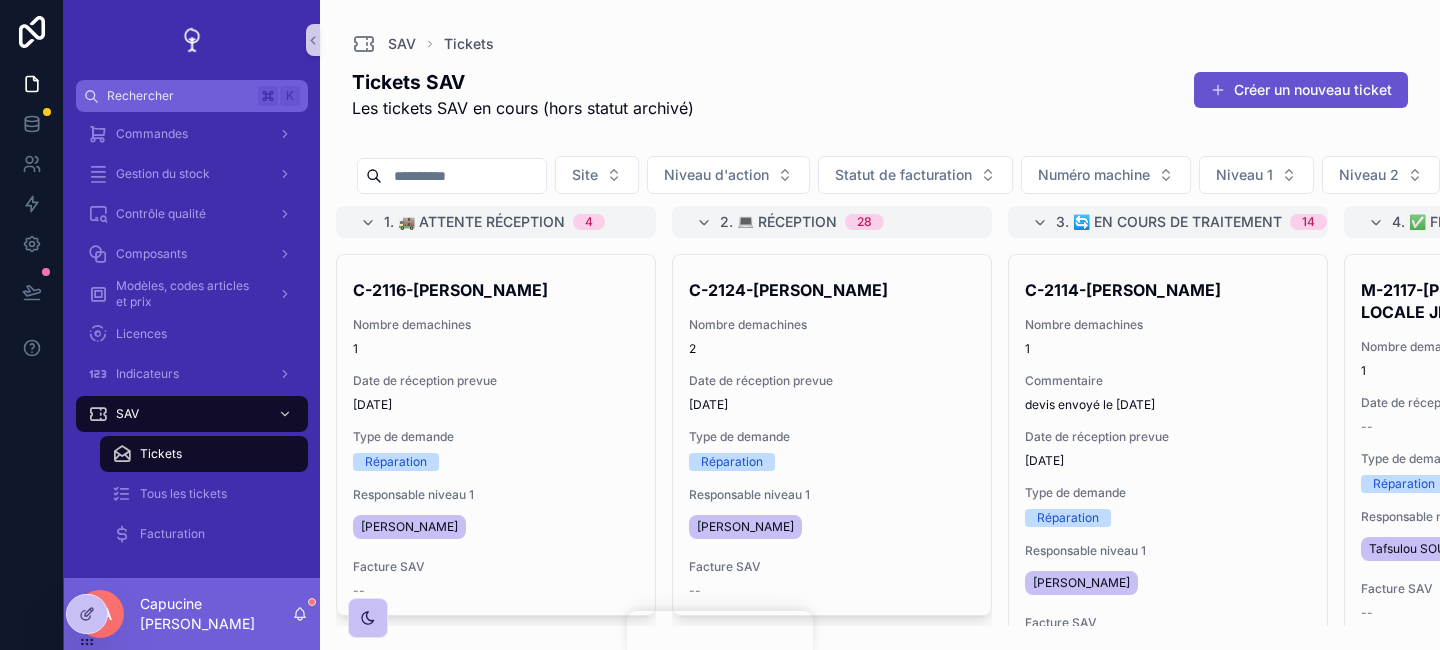 click on "Tickets SAV Les tickets SAV en cours (hors statut archivé) Créer un nouveau ticket" at bounding box center (880, 94) 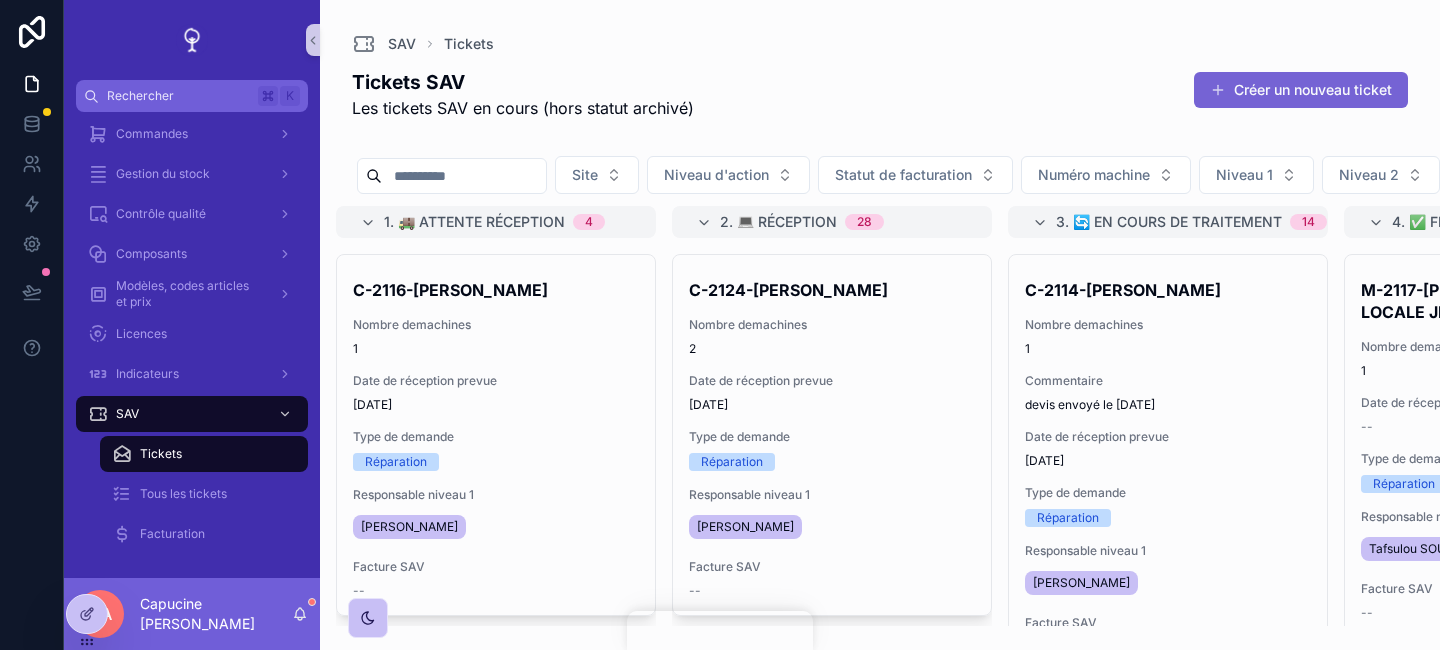 click on "Créer un nouveau ticket" at bounding box center (1301, 90) 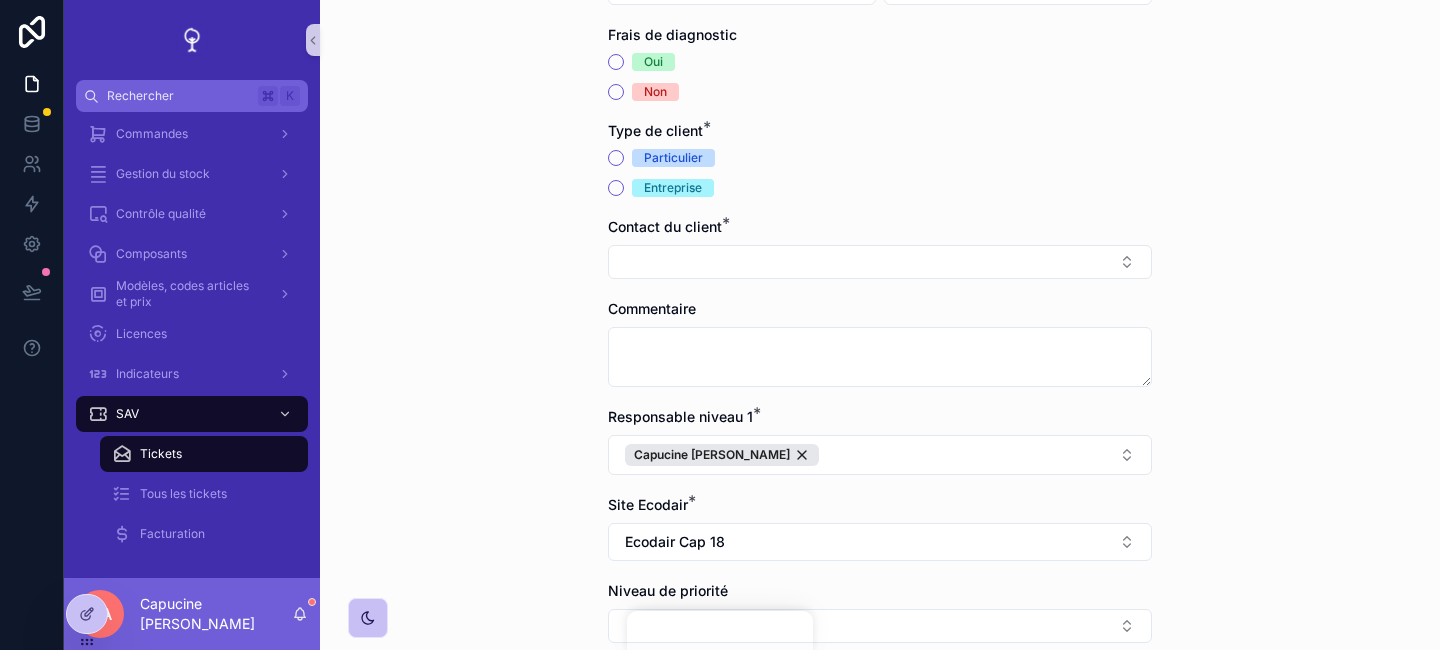 click on "Tickets 🎟️ Création d'un ticket de SAV 🎟️ Création d'un ticket de SAV Modalité de contact / type d'appel *   Type de demande * Réparation Etape du ticket * Pour les tickets avec un appel, une demande par mail...etc, mettre 'en attente de réception'. Si les machines sont arrivées, mettre 'réceptionné' directement Cela permet de savoir combien de temps a été nécessaire pour rapatrier les machines. 1. 🚚 Attente réception 2. 💻 Réception Dépôt par le client ou transporteur * Select a Transporteur Numéro(s) d'expédition(s) Dans le cadre d'un transporteur Date de réception prévue ‎  Frais de diagnostic Oui Non Type de client * Particulier Entreprise Contact du client * Commentaire Responsable niveau 1 * Capucine ANTONI Site Ecodair * Ecodair Cap 18 Niveau de priorité   Associer une machine(s) * New Enregistrer" at bounding box center (880, 141) 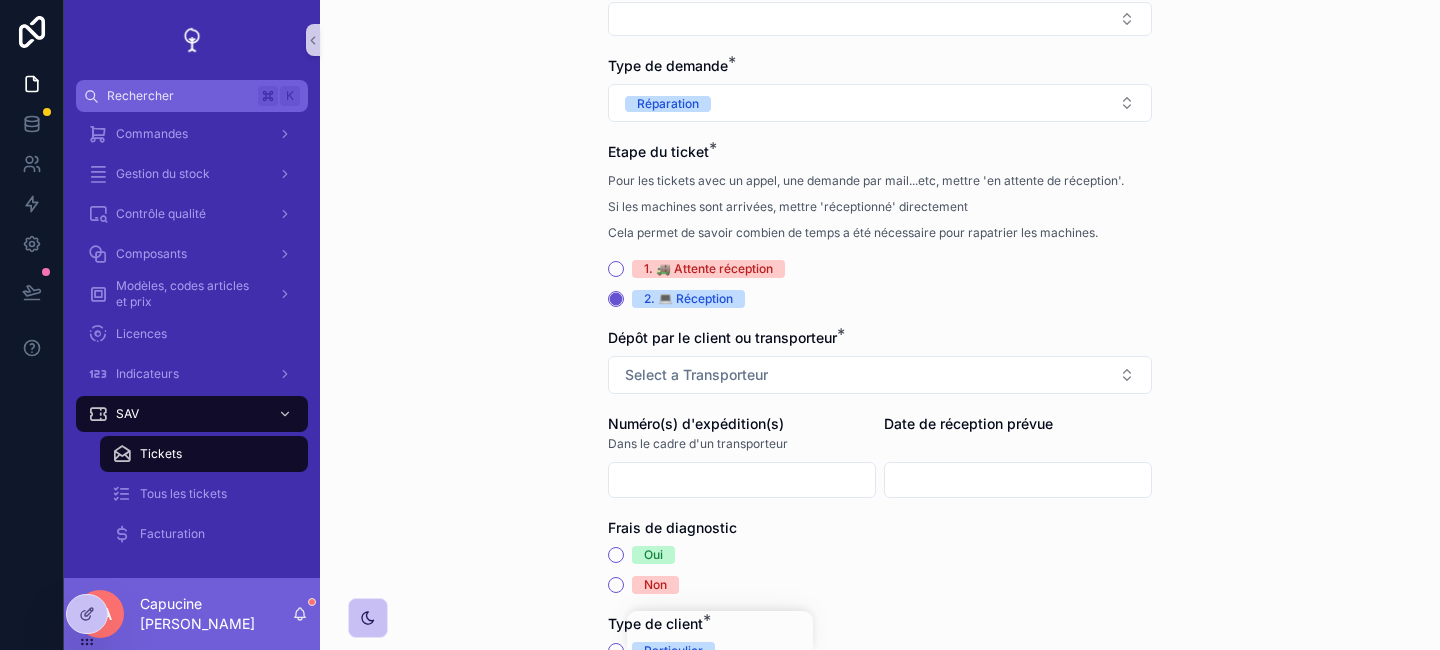 scroll, scrollTop: 0, scrollLeft: 0, axis: both 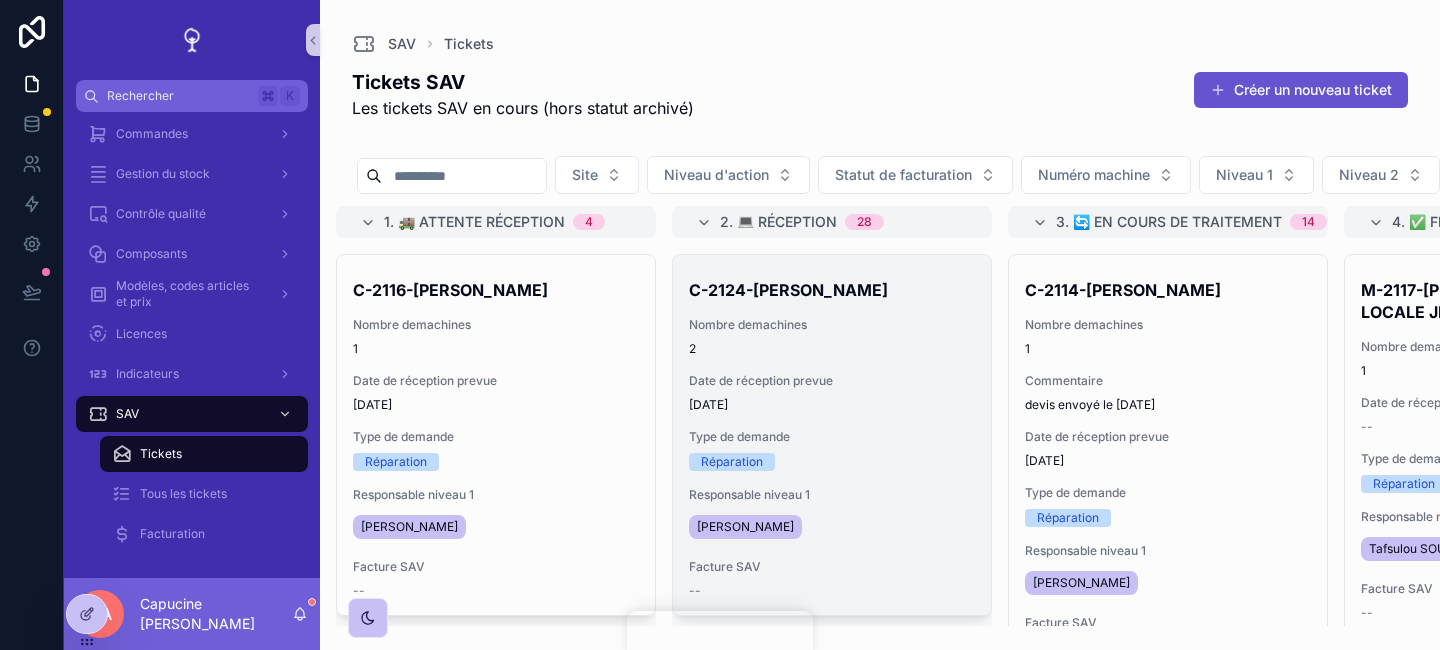 click on "C-2124-CHRISTIANNE BALITRAND MARTIN Nombre demachines 2 Date de réception prevue 10/07/2025 Type de demande Réparation Responsable niveau 1 Mira ZAMMEL Facture SAV --" at bounding box center (832, 435) 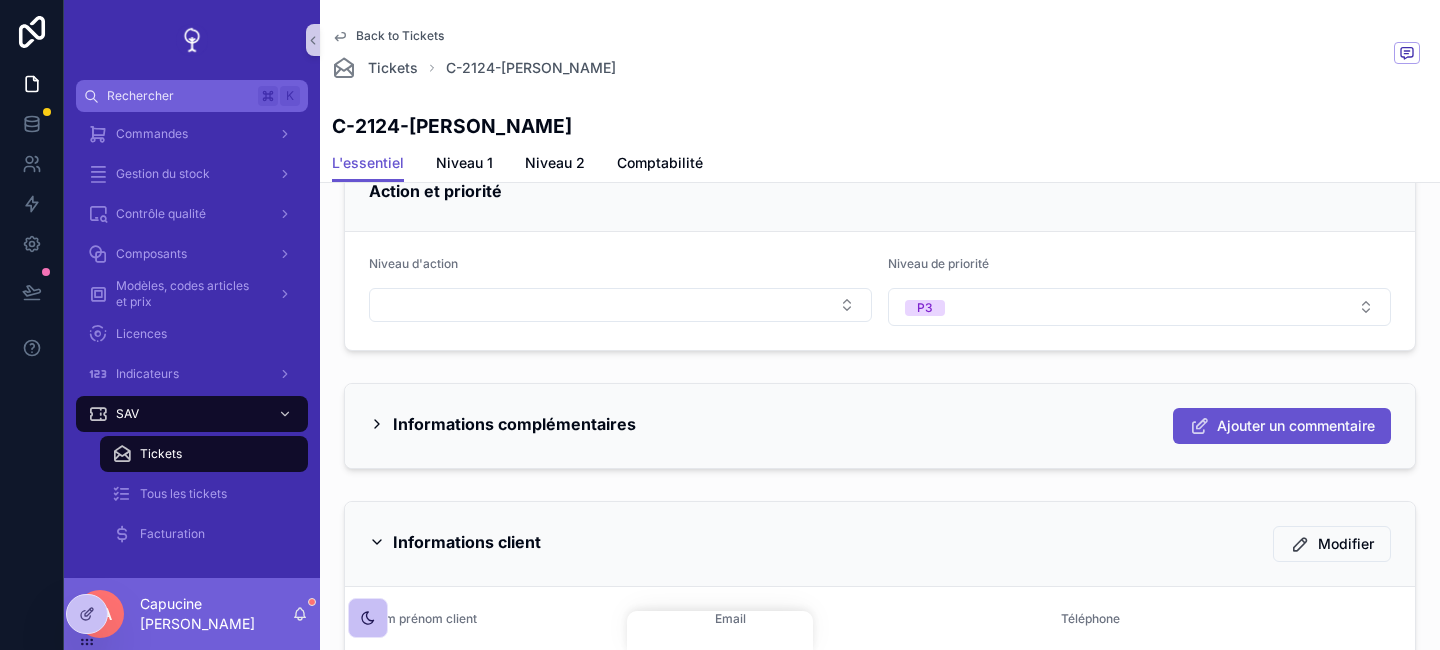 scroll, scrollTop: 609, scrollLeft: 0, axis: vertical 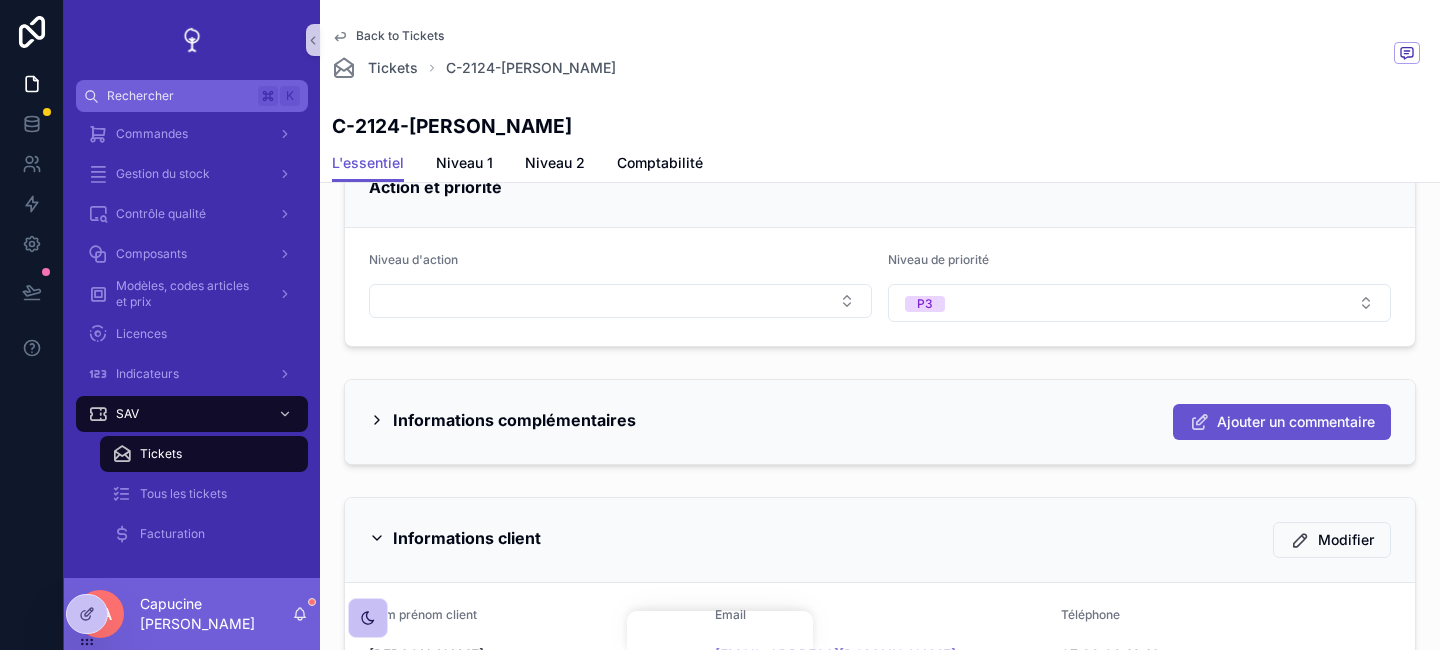 click on "Informations complémentaires" at bounding box center [514, 420] 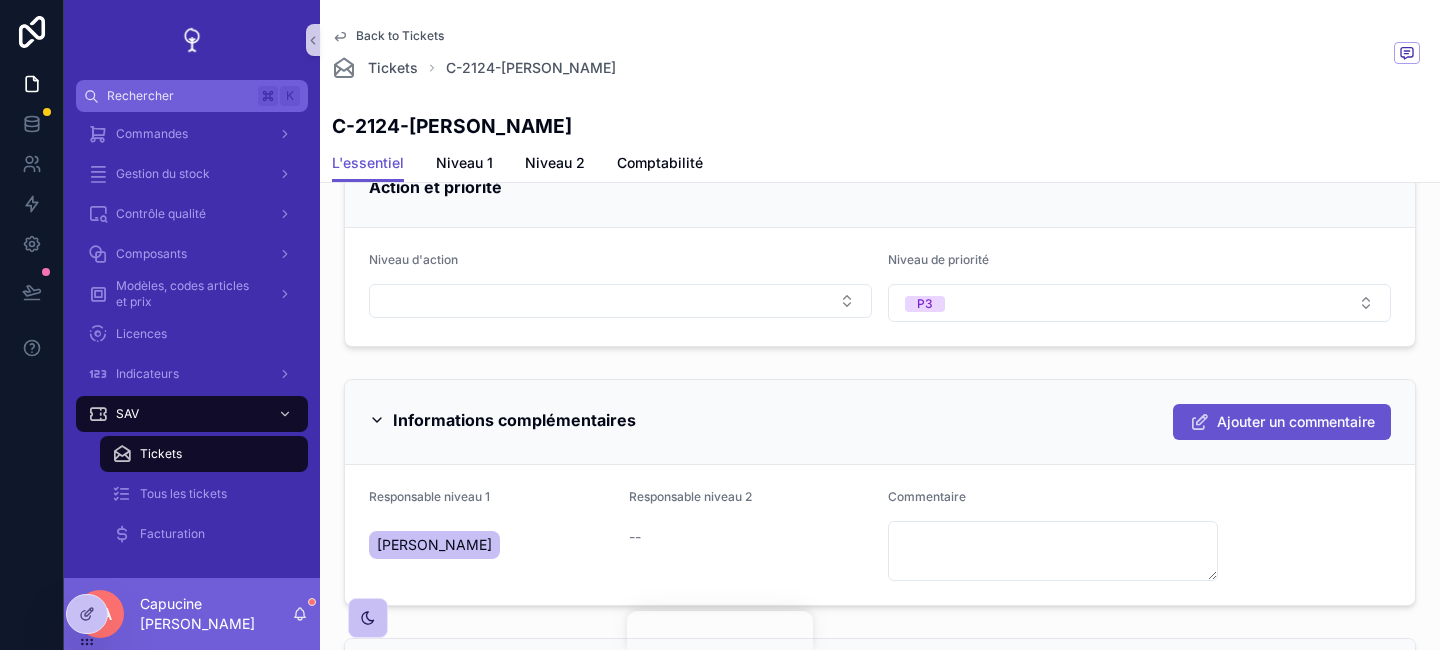 click on "Informations complémentaires Ajouter un commentaire Responsable niveau 1 Mira ZAMMEL Responsable niveau 2 -- Commentaire" at bounding box center (880, 492) 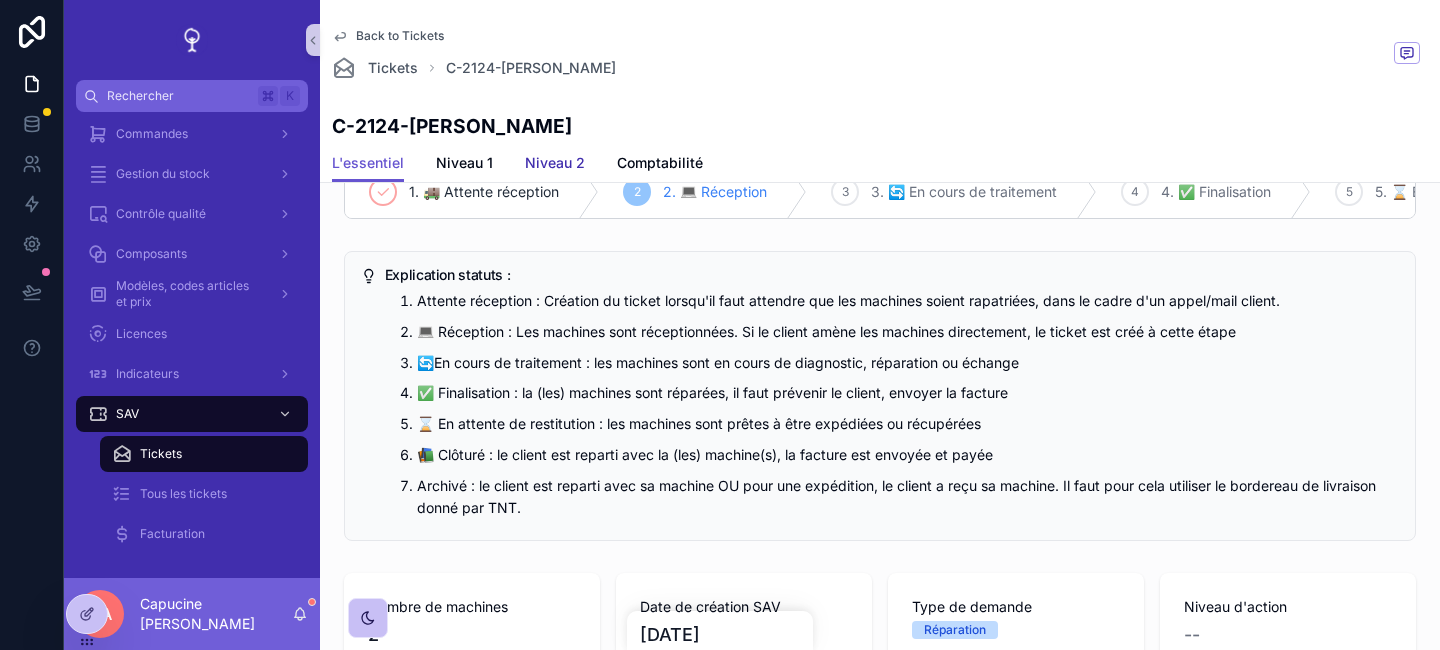 scroll, scrollTop: 36, scrollLeft: 0, axis: vertical 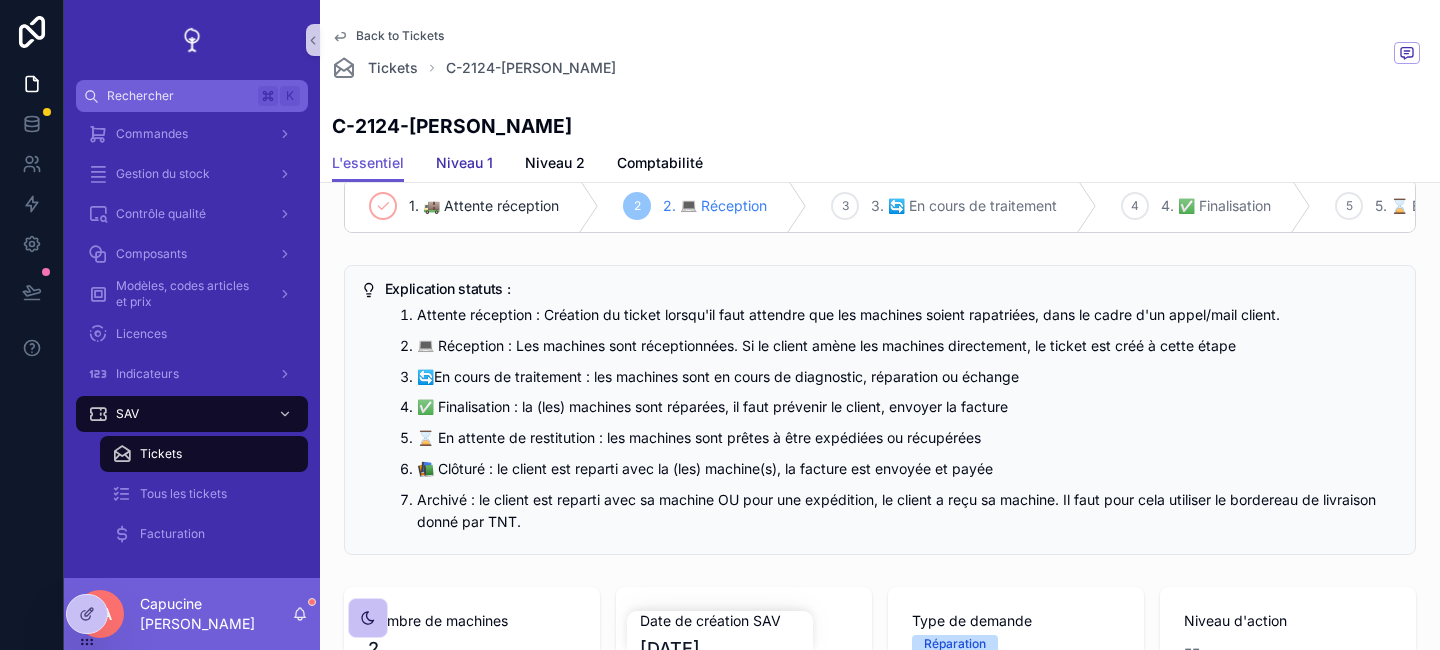 click on "Niveau 1" at bounding box center [464, 163] 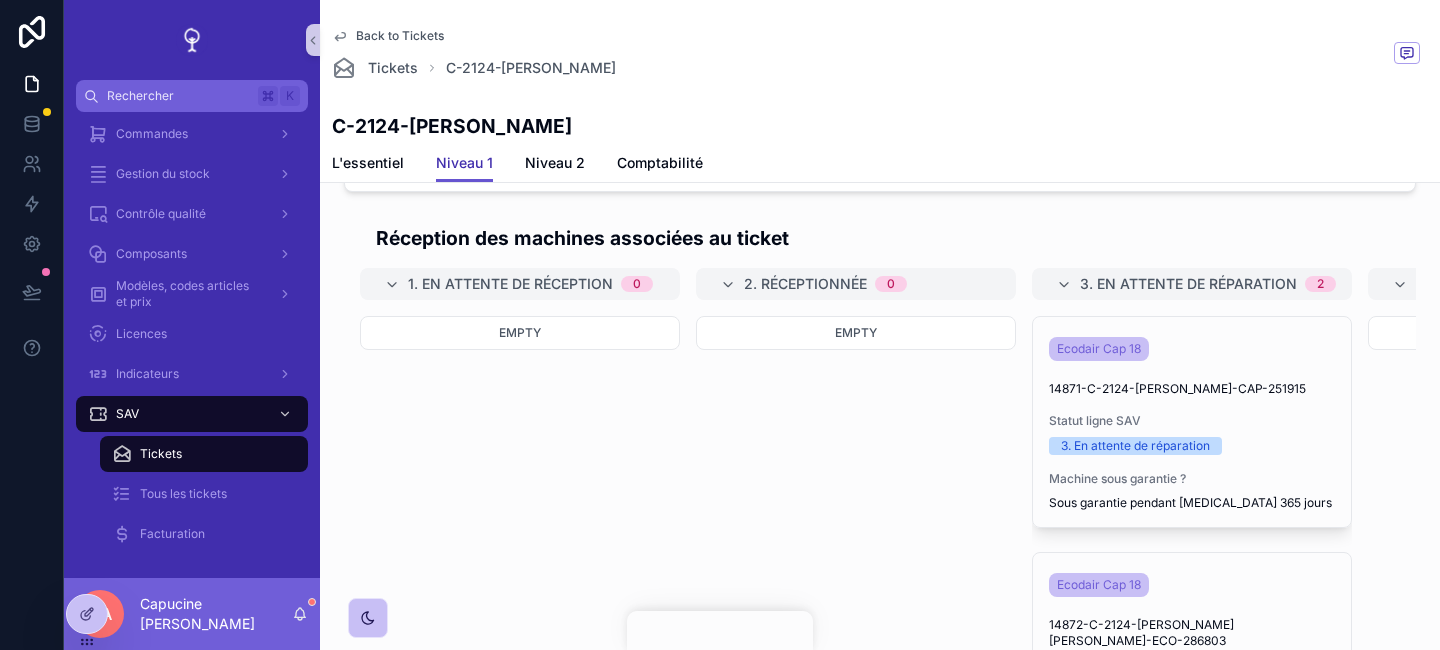 scroll, scrollTop: 988, scrollLeft: 0, axis: vertical 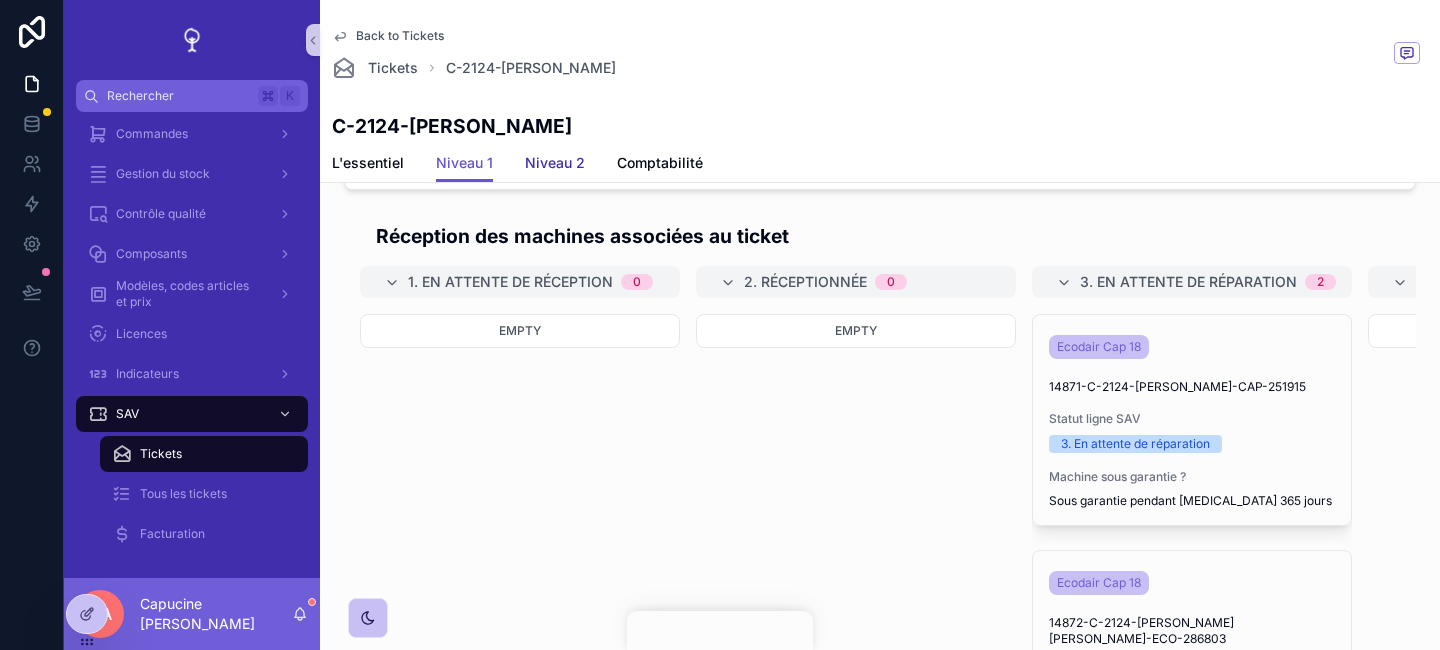 click on "Niveau 2" at bounding box center [555, 165] 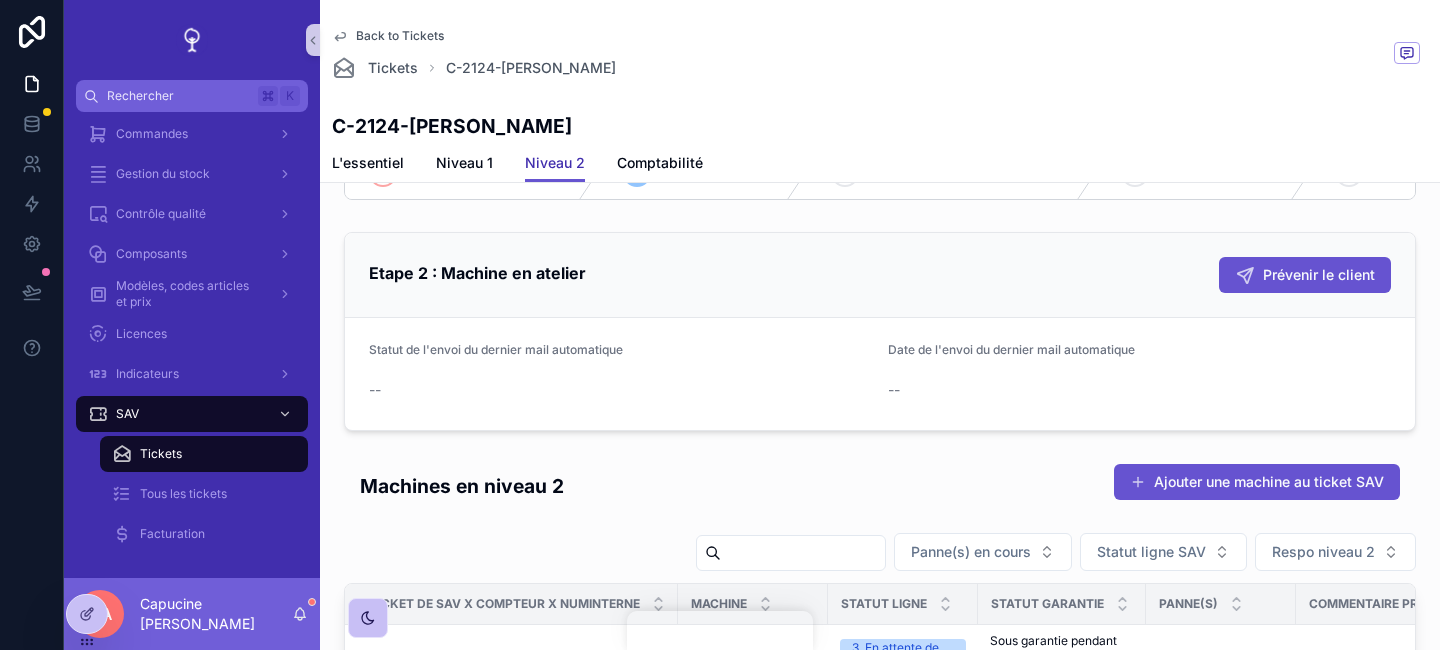scroll, scrollTop: 71, scrollLeft: 0, axis: vertical 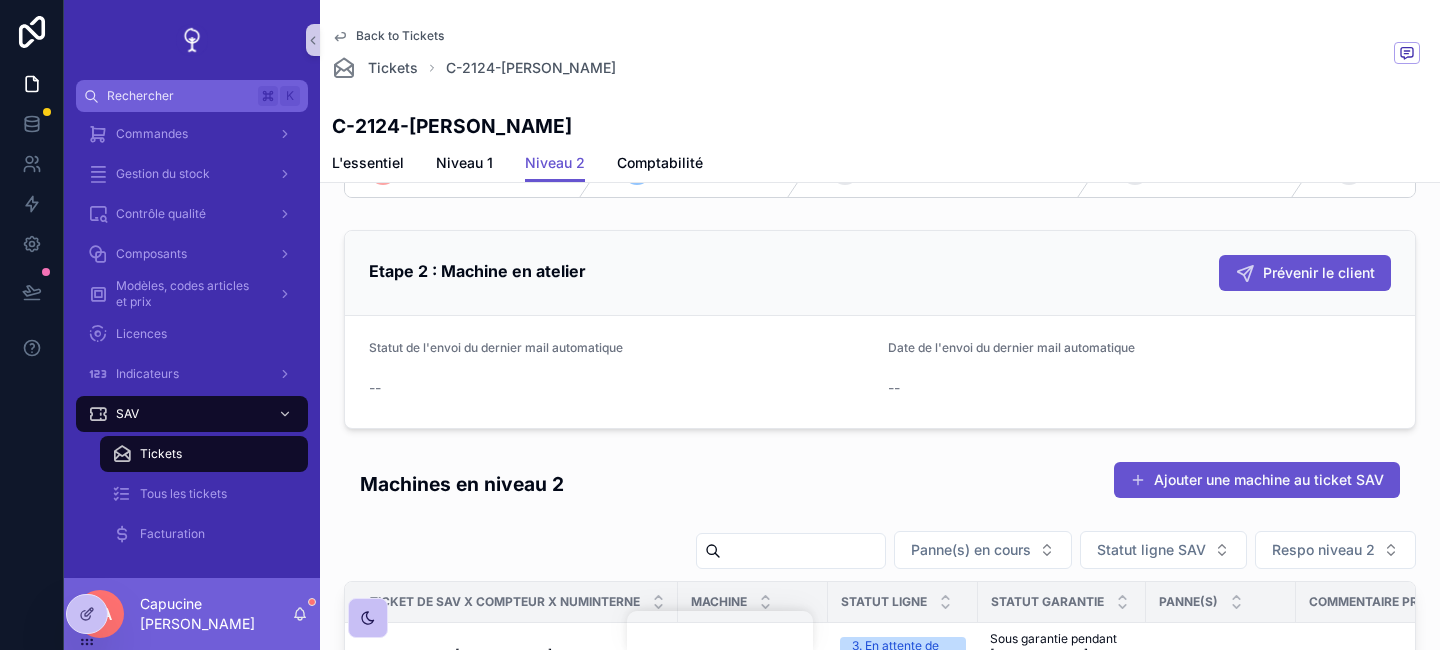 drag, startPoint x: 667, startPoint y: 418, endPoint x: 667, endPoint y: 351, distance: 67 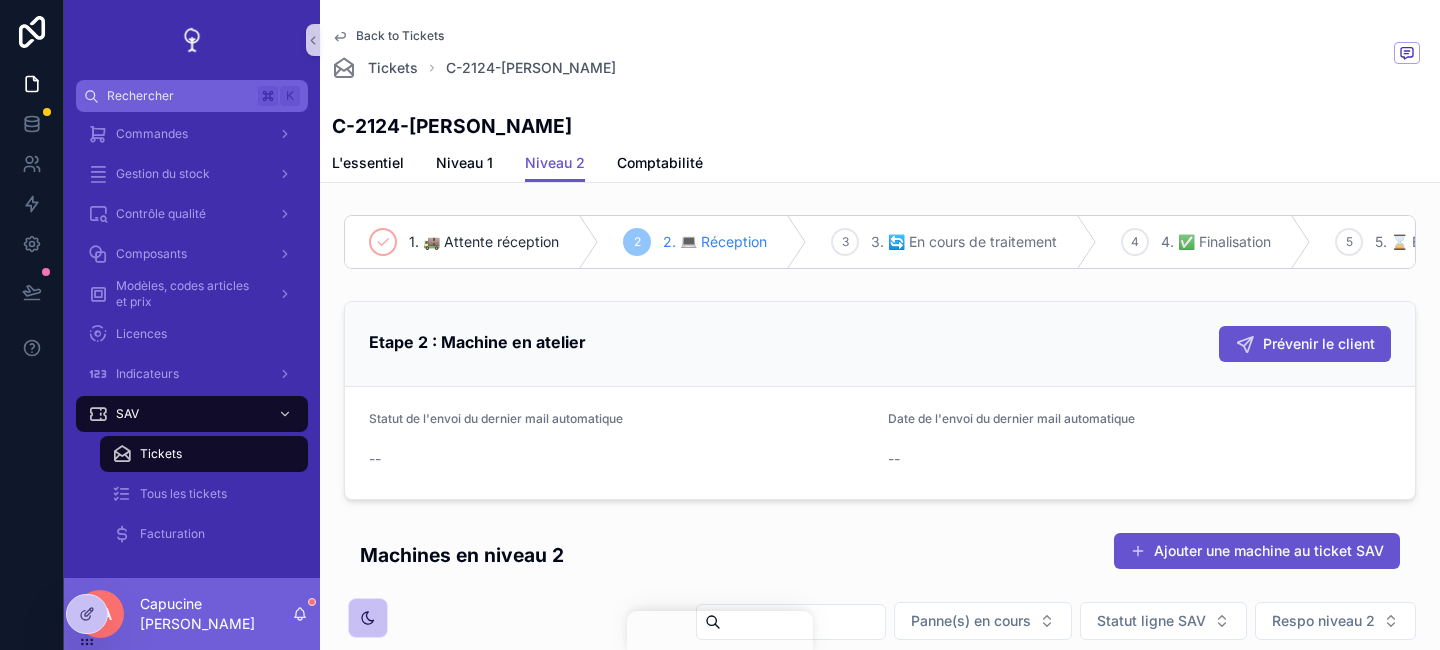 scroll, scrollTop: 1, scrollLeft: 0, axis: vertical 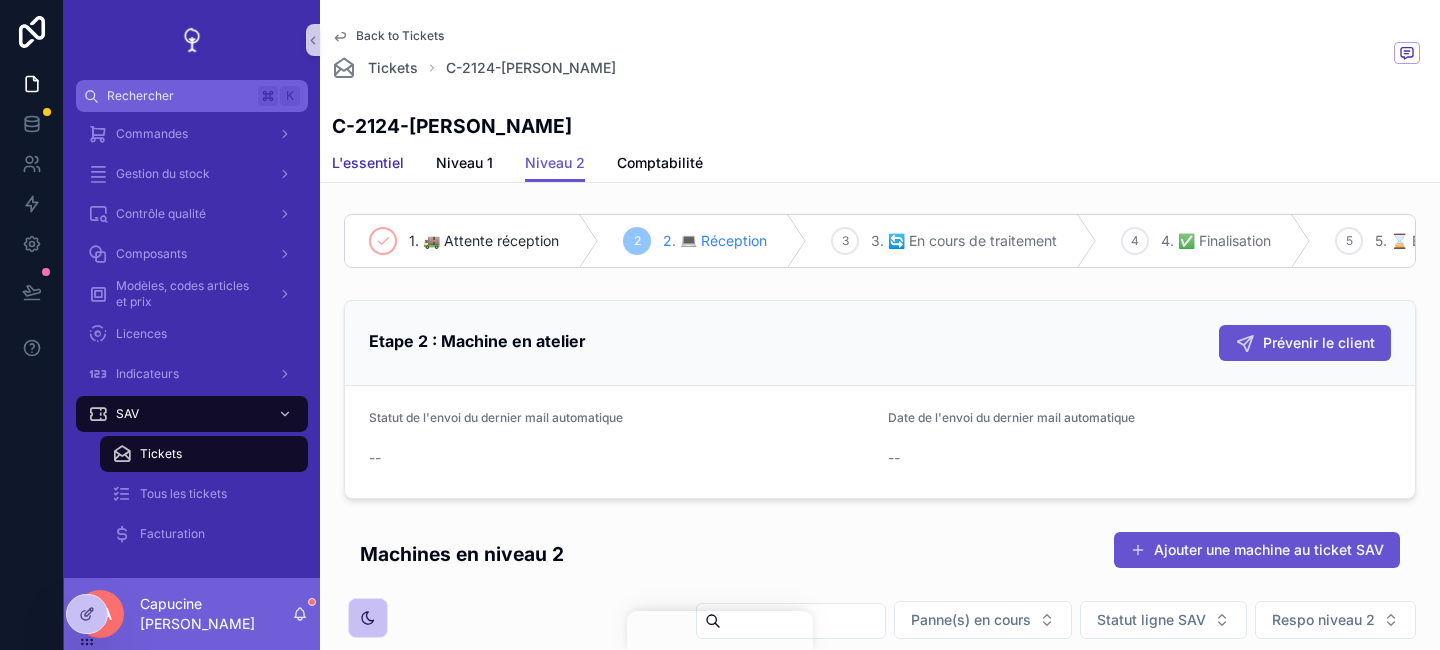 click on "L'essentiel" at bounding box center [368, 165] 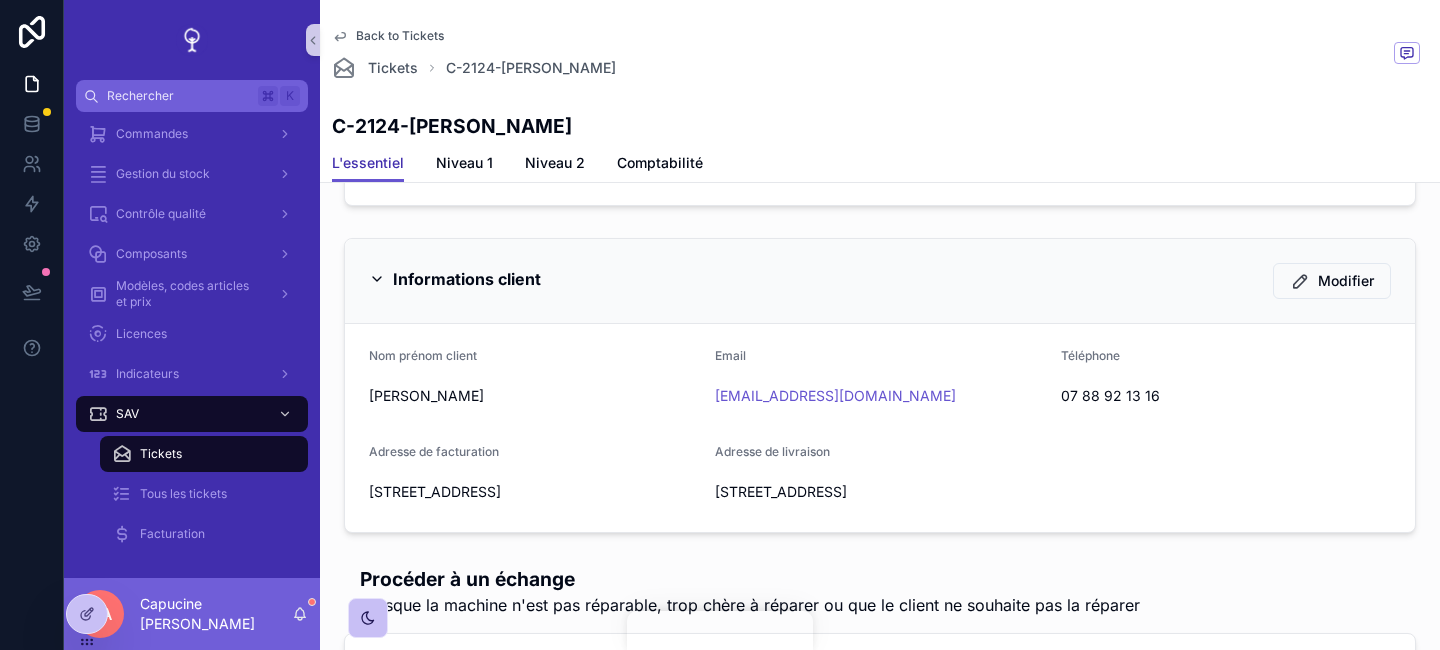 scroll, scrollTop: 351, scrollLeft: 0, axis: vertical 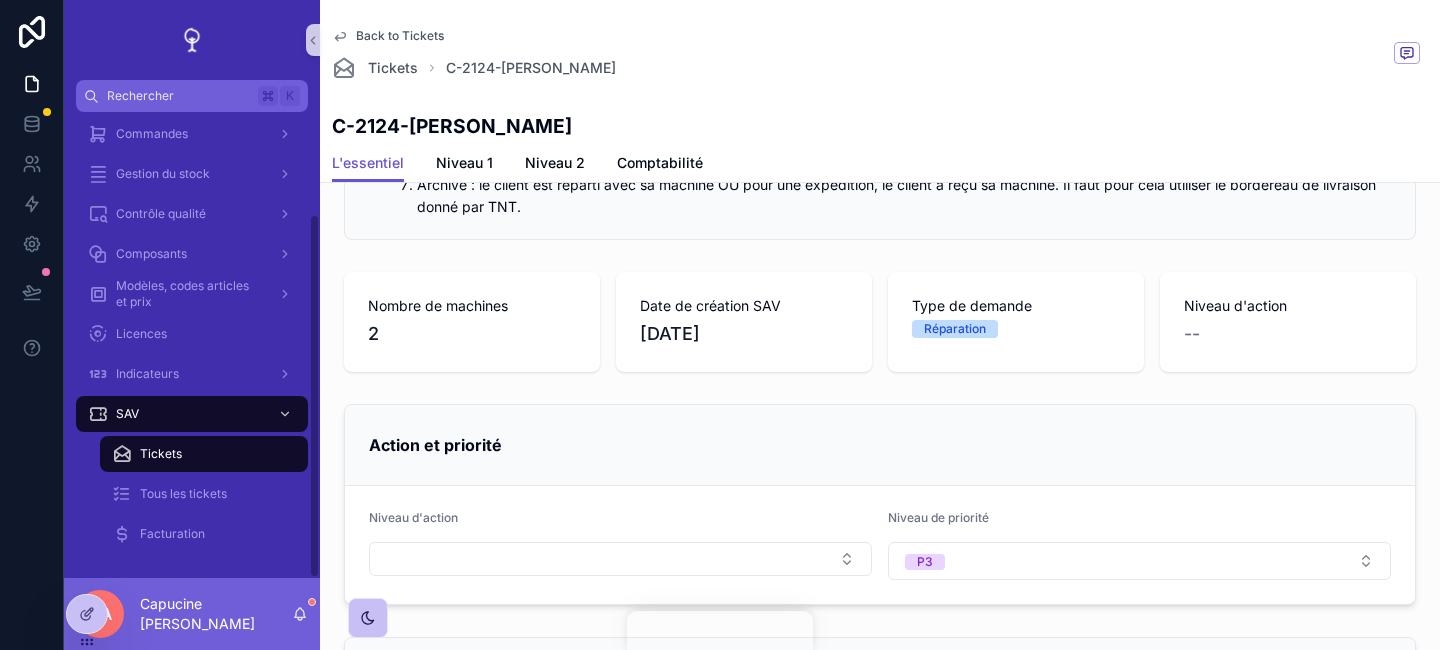 click on "Tickets" at bounding box center [204, 454] 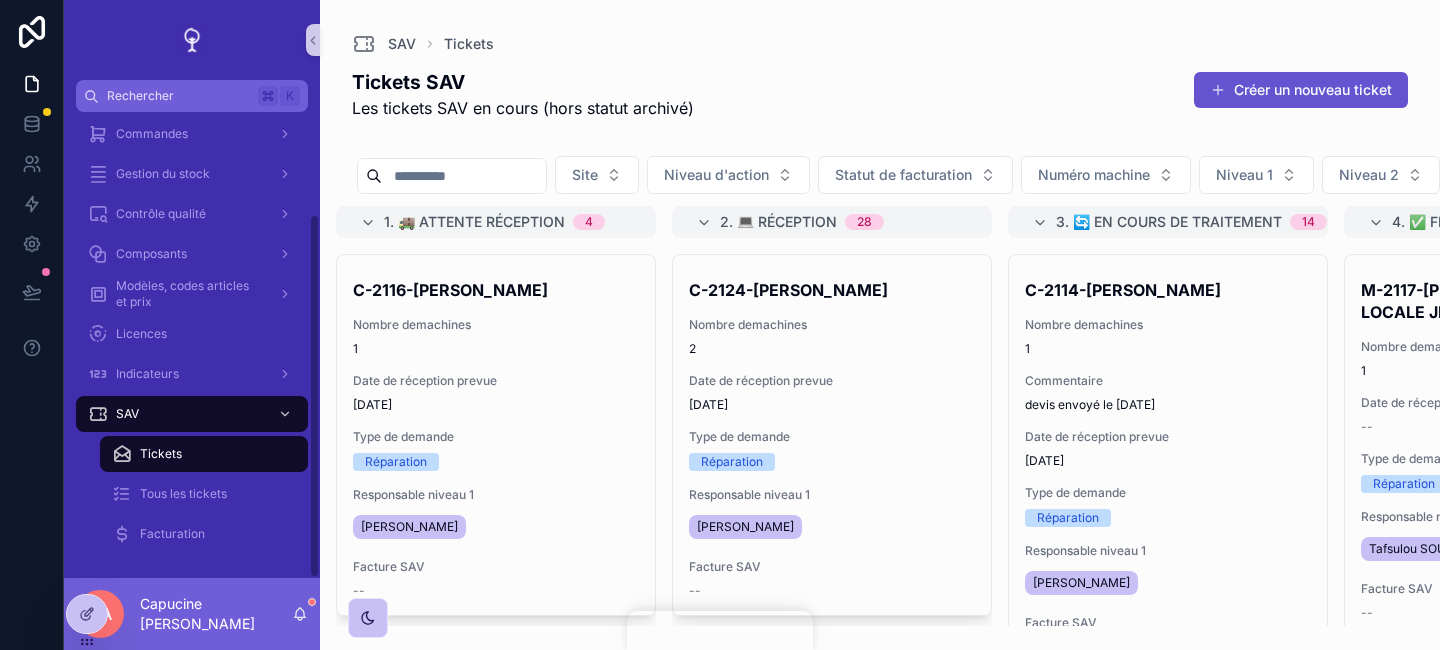 scroll, scrollTop: 0, scrollLeft: 0, axis: both 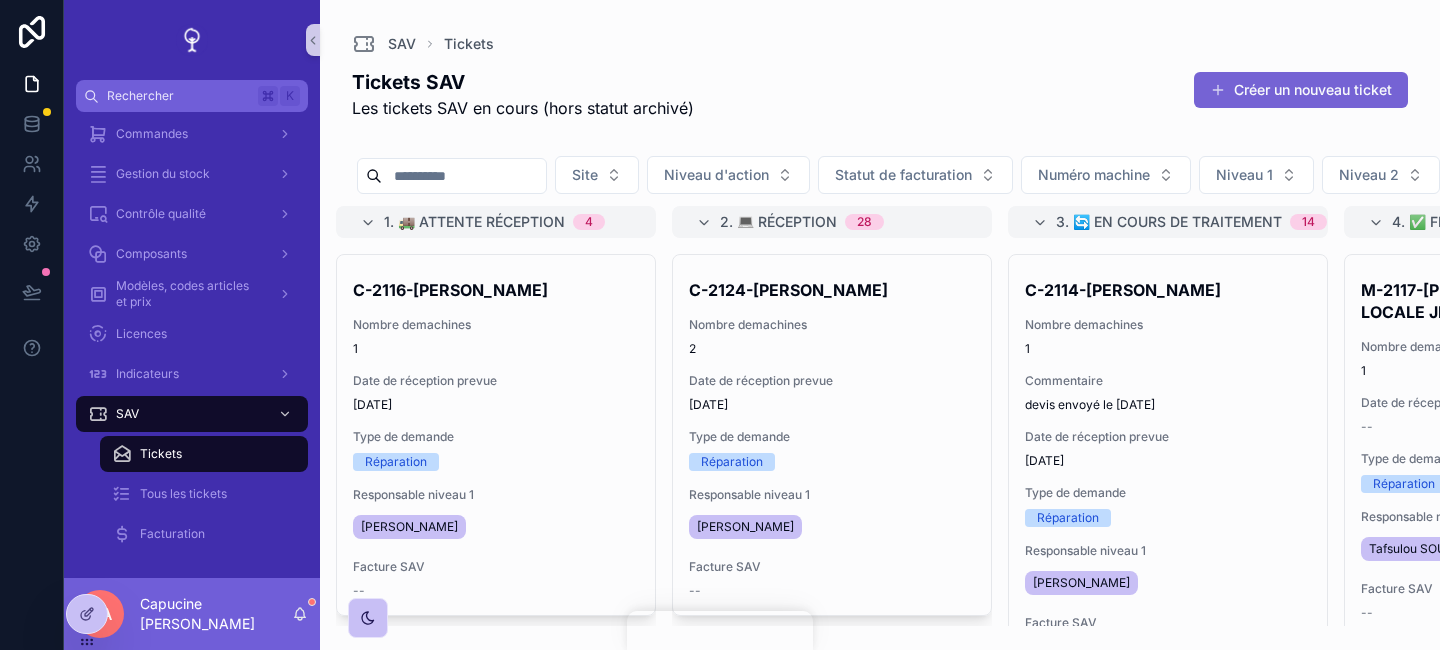 click on "Créer un nouveau ticket" at bounding box center (1301, 90) 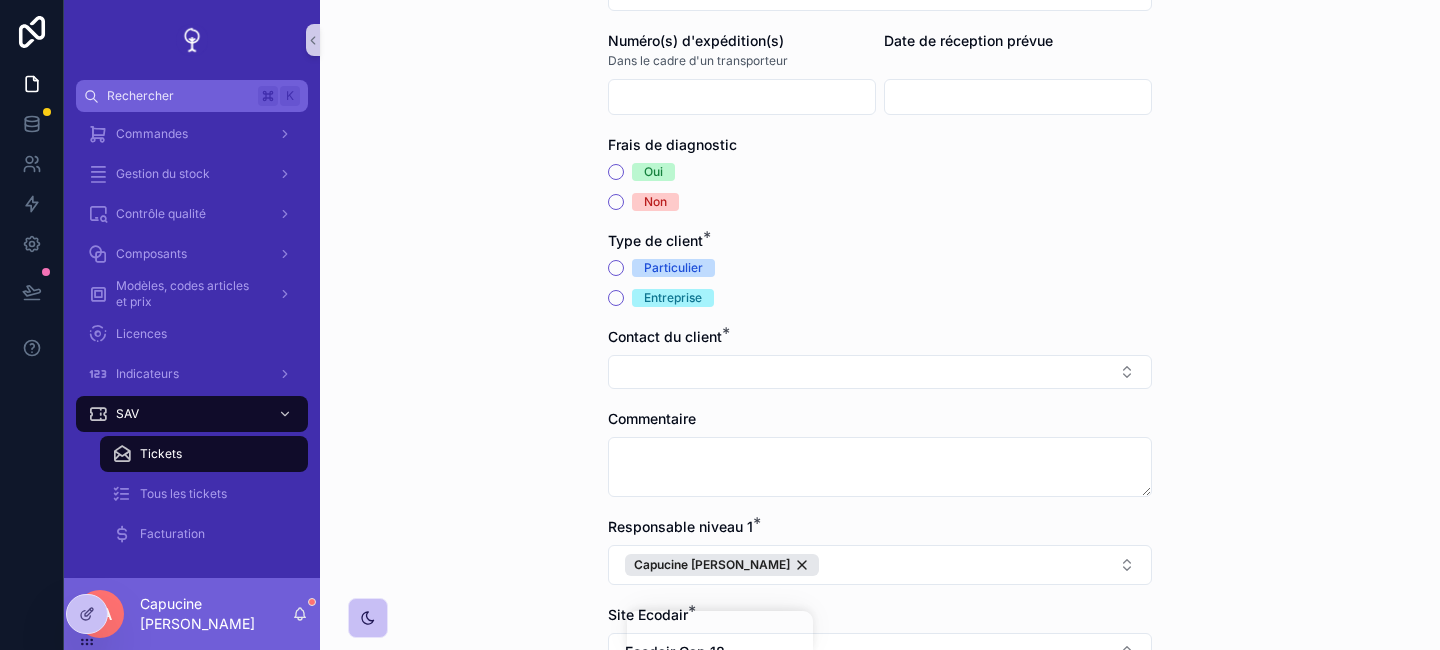scroll, scrollTop: 565, scrollLeft: 0, axis: vertical 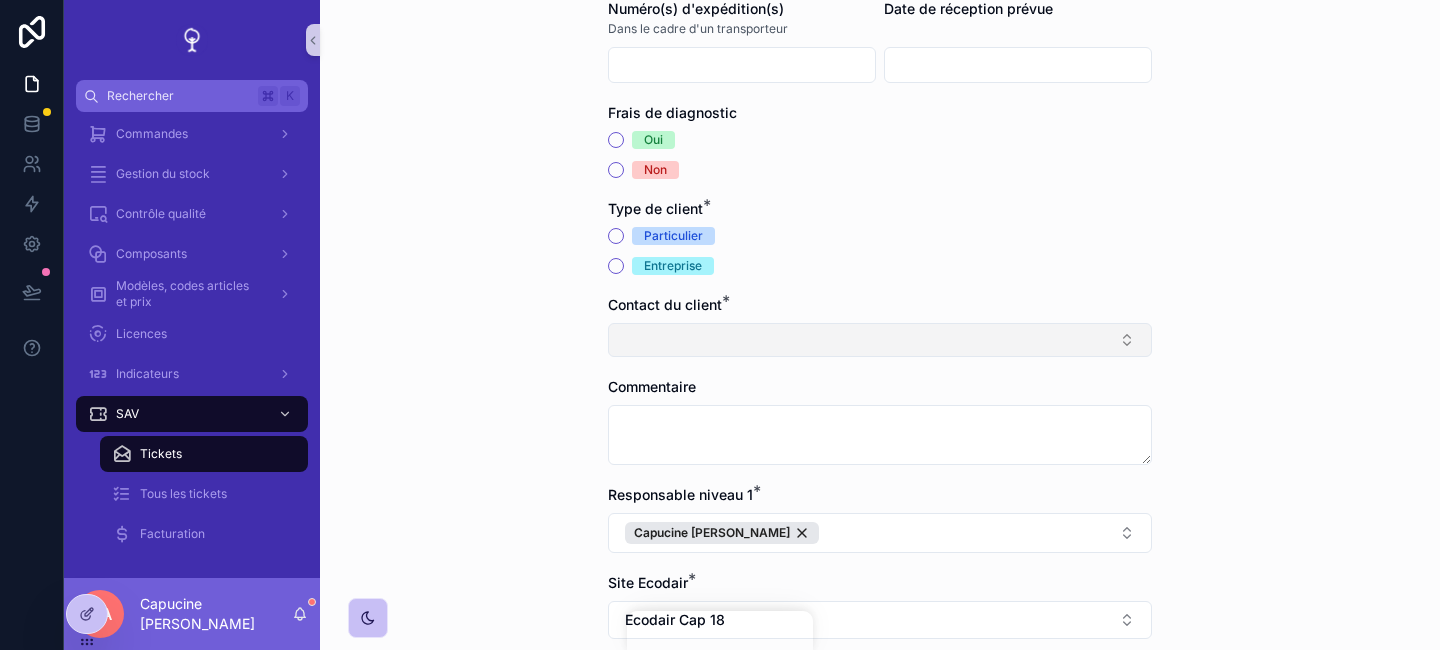 click at bounding box center [880, 340] 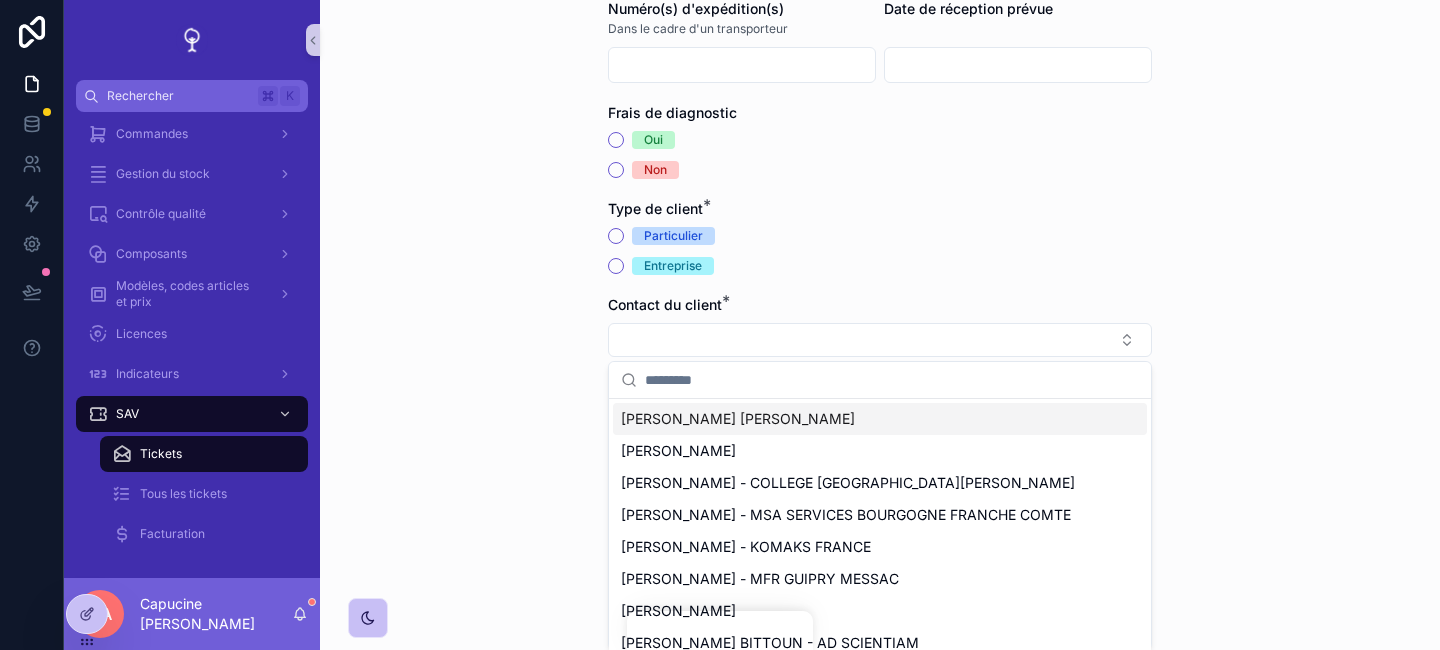 click on "Modalité de contact / type d'appel *   Type de demande * Réparation Etape du ticket * Pour les tickets avec un appel, une demande par mail...etc, mettre 'en attente de réception'. Si les machines sont arrivées, mettre 'réceptionné' directement Cela permet de savoir combien de temps a été nécessaire pour rapatrier les machines. 1. 🚚 Attente réception 2. 💻 Réception Dépôt par le client ou transporteur * Select a Transporteur Numéro(s) d'expédition(s) Dans le cadre d'un transporteur Date de réception prévue ‎  Frais de diagnostic Oui Non Type de client * Particulier Entreprise Contact du client * Commentaire Responsable niveau 1 * Capucine ANTONI Site Ecodair * Ecodair Cap 18 Niveau de priorité   Associer une machine(s) * New Enregistrer" at bounding box center [880, 281] 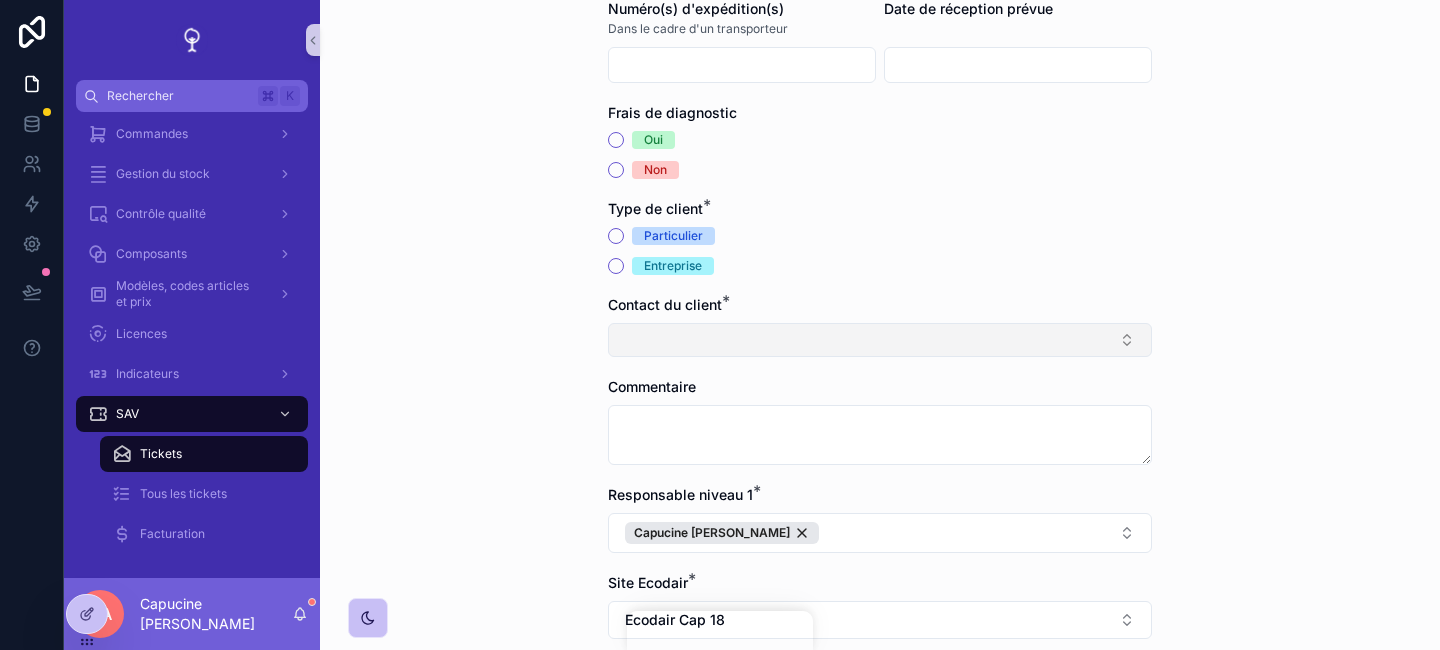 click at bounding box center [880, 340] 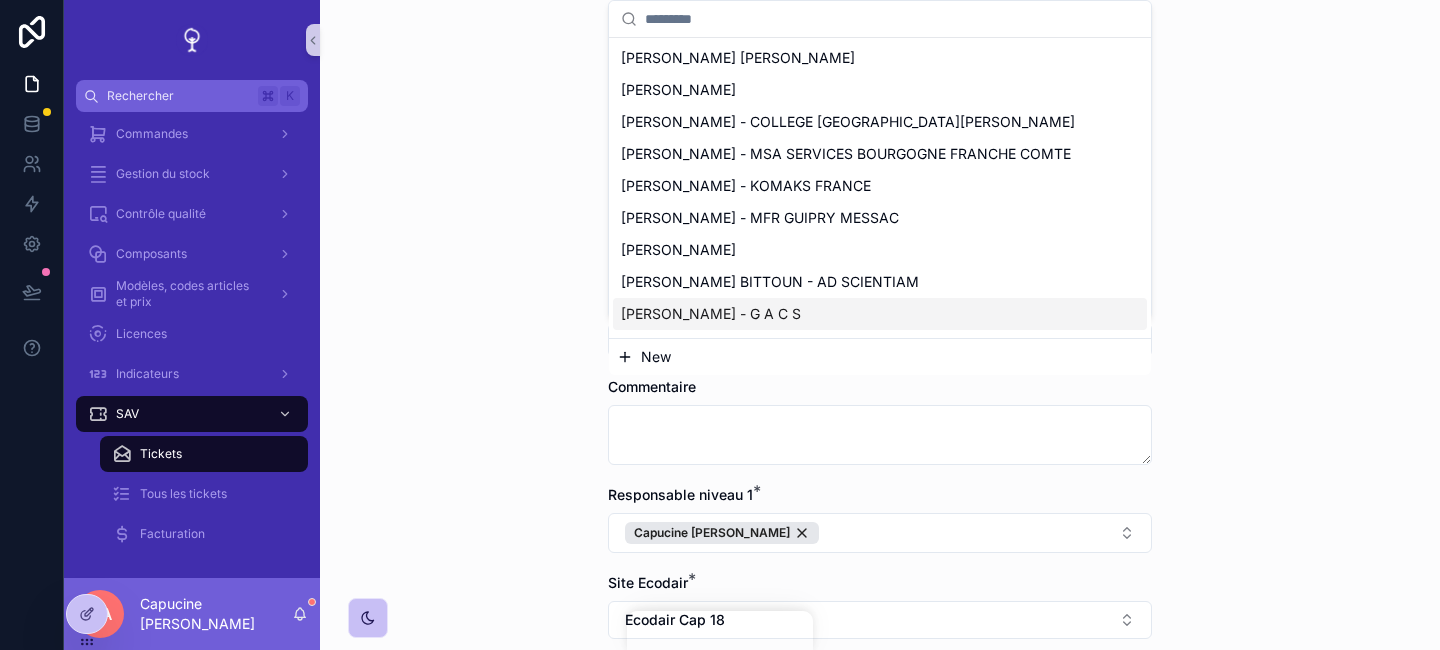 click on "Tickets 🎟️ Création d'un ticket de SAV 🎟️ Création d'un ticket de SAV Modalité de contact / type d'appel *   Type de demande * Réparation Etape du ticket * Pour les tickets avec un appel, une demande par mail...etc, mettre 'en attente de réception'. Si les machines sont arrivées, mettre 'réceptionné' directement Cela permet de savoir combien de temps a été nécessaire pour rapatrier les machines. 1. 🚚 Attente réception 2. 💻 Réception Dépôt par le client ou transporteur * Select a Transporteur Numéro(s) d'expédition(s) Dans le cadre d'un transporteur Date de réception prévue ‎  Frais de diagnostic Oui Non Type de client * Particulier Entreprise Contact du client * Commentaire Responsable niveau 1 * Capucine ANTONI Site Ecodair * Ecodair Cap 18 Niveau de priorité   Associer une machine(s) * New Enregistrer" at bounding box center (880, 325) 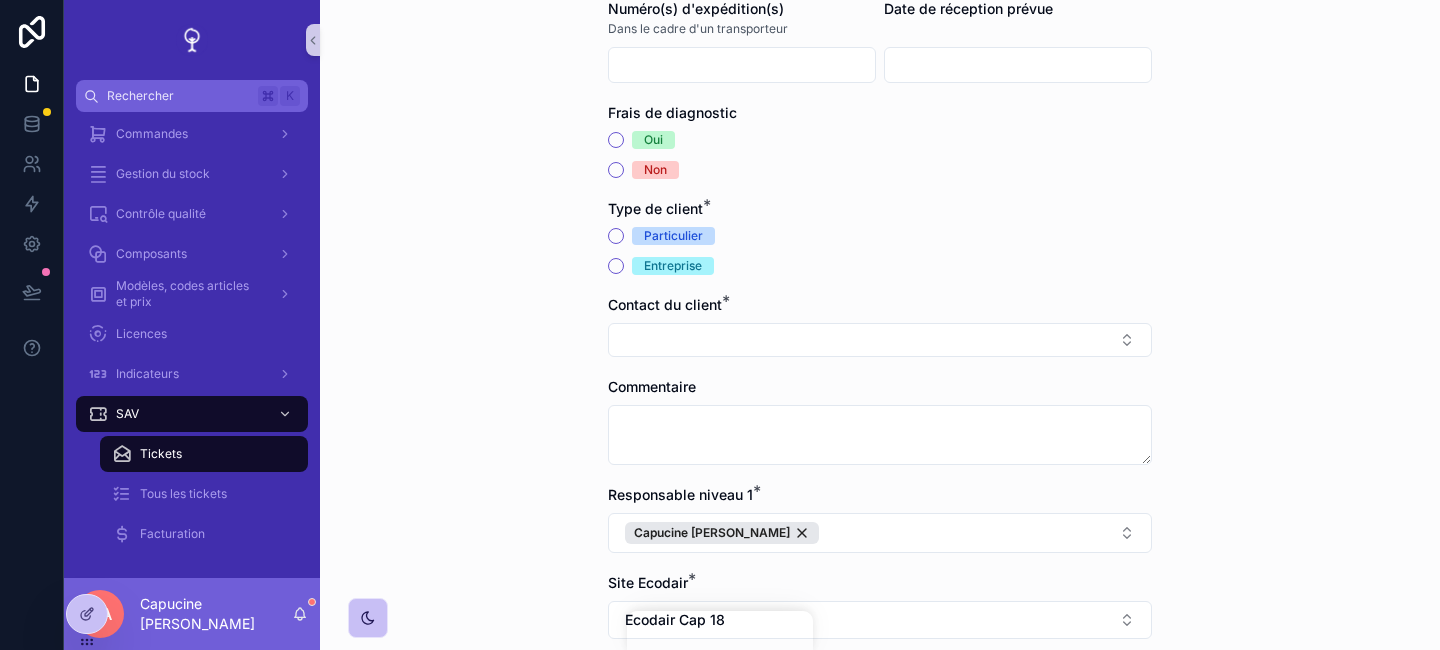 click on "Particulier Entreprise" at bounding box center [880, 251] 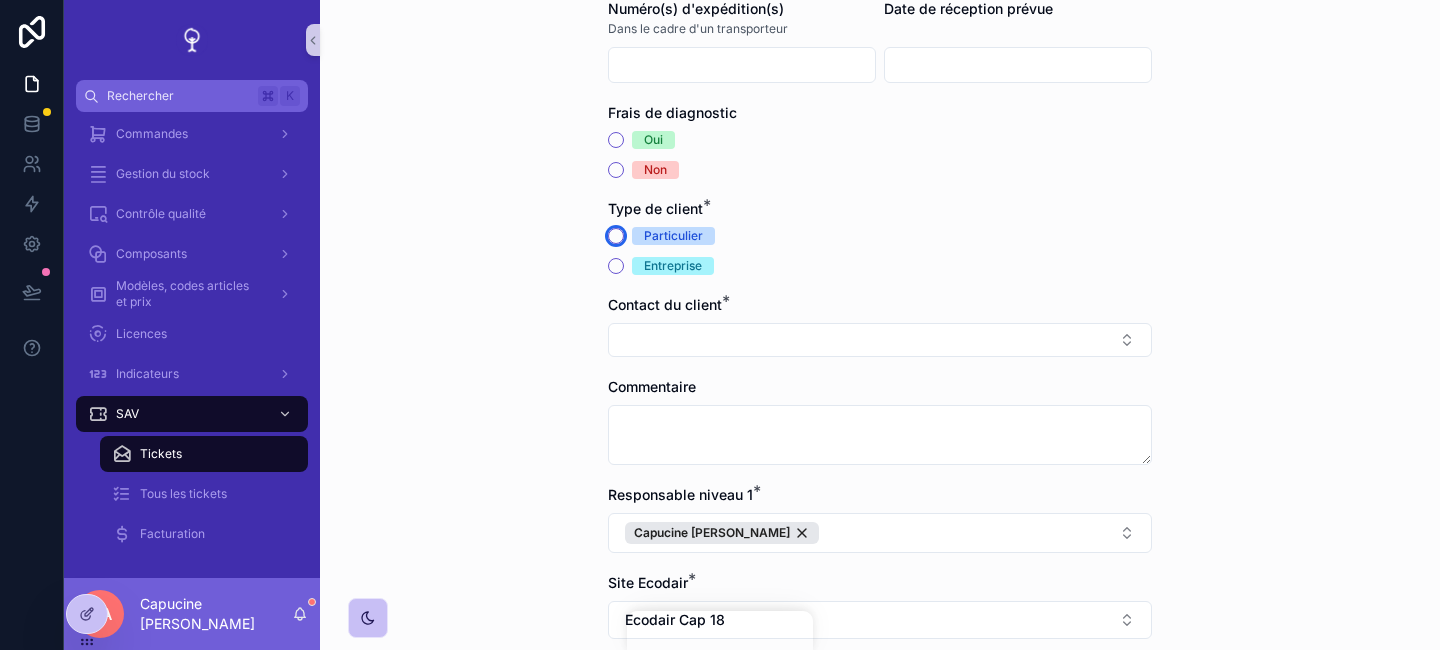 click on "Particulier" at bounding box center [616, 236] 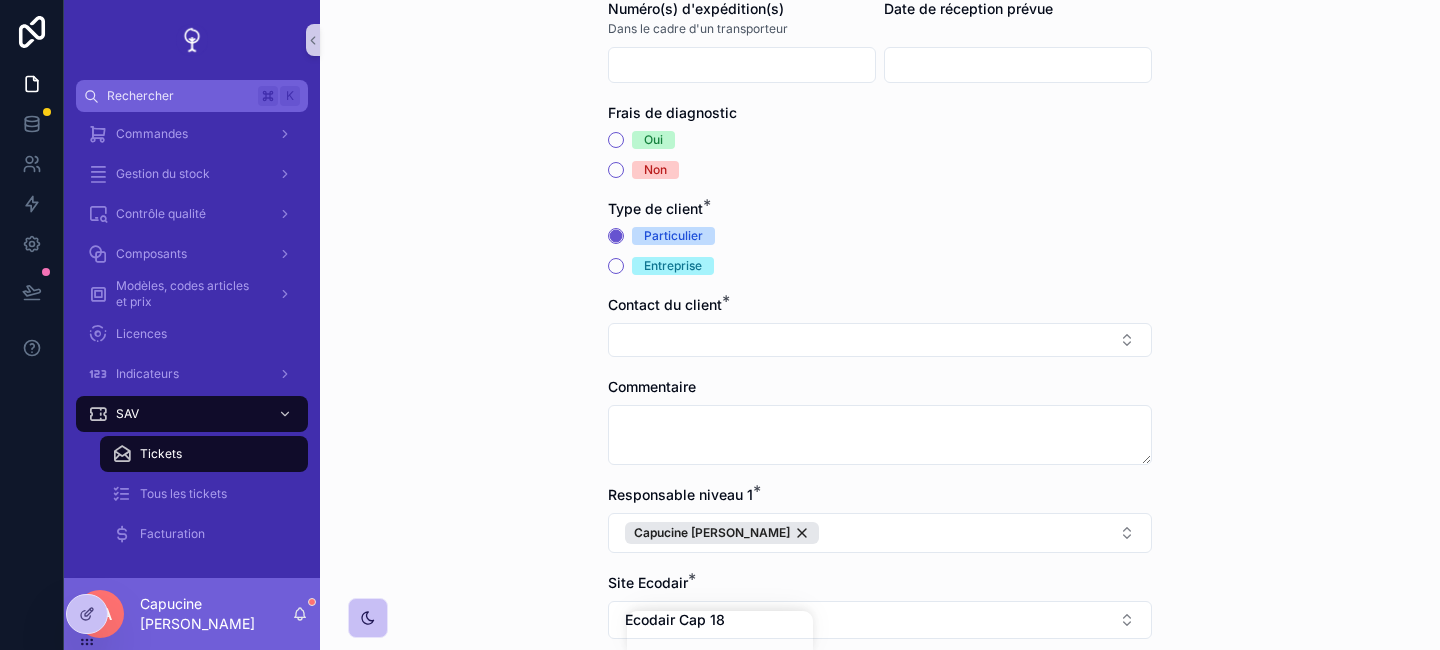 click on "Entreprise" at bounding box center [673, 266] 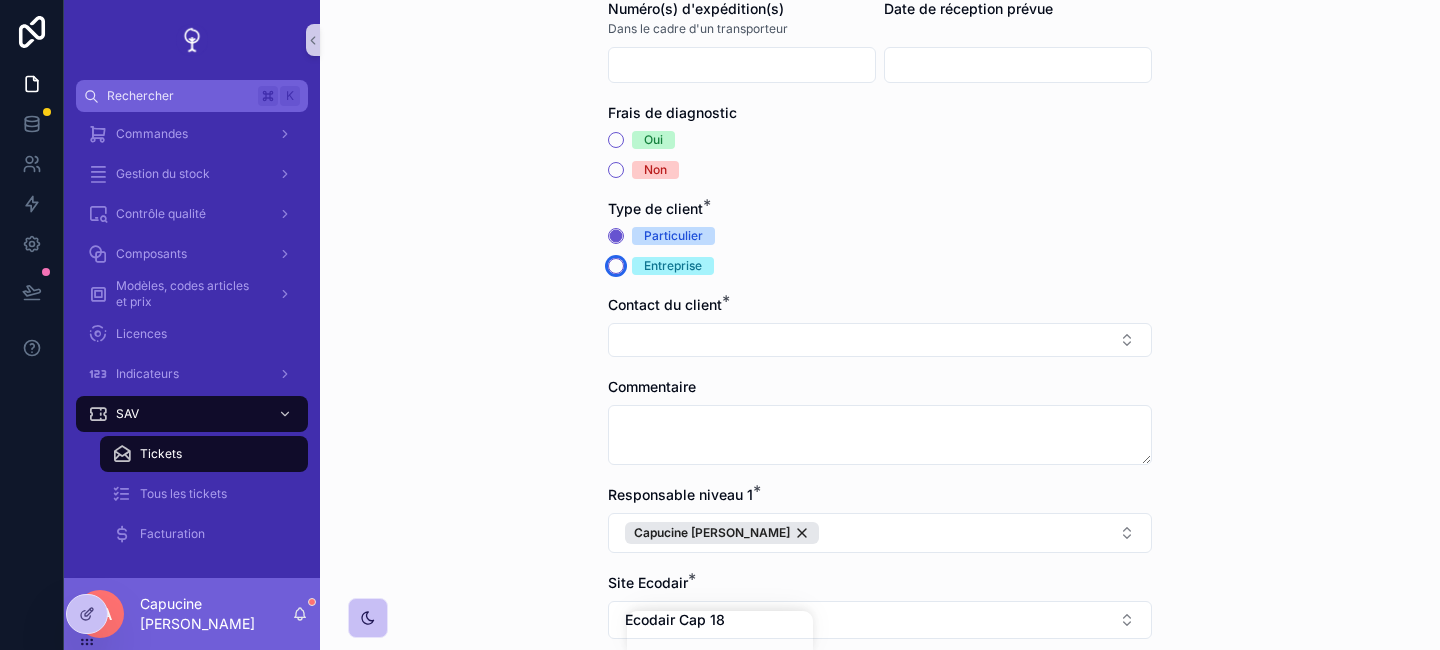 click on "Entreprise" at bounding box center [616, 266] 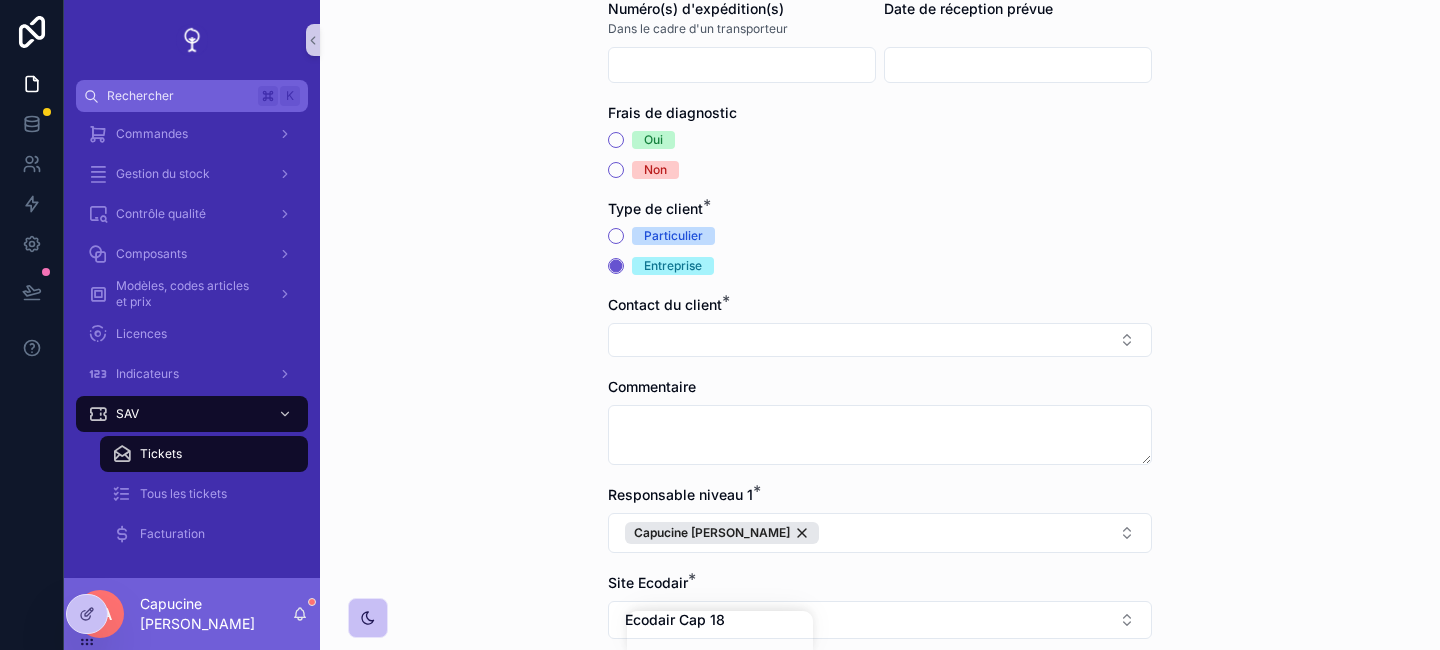 click on "Contact du client" at bounding box center [665, 304] 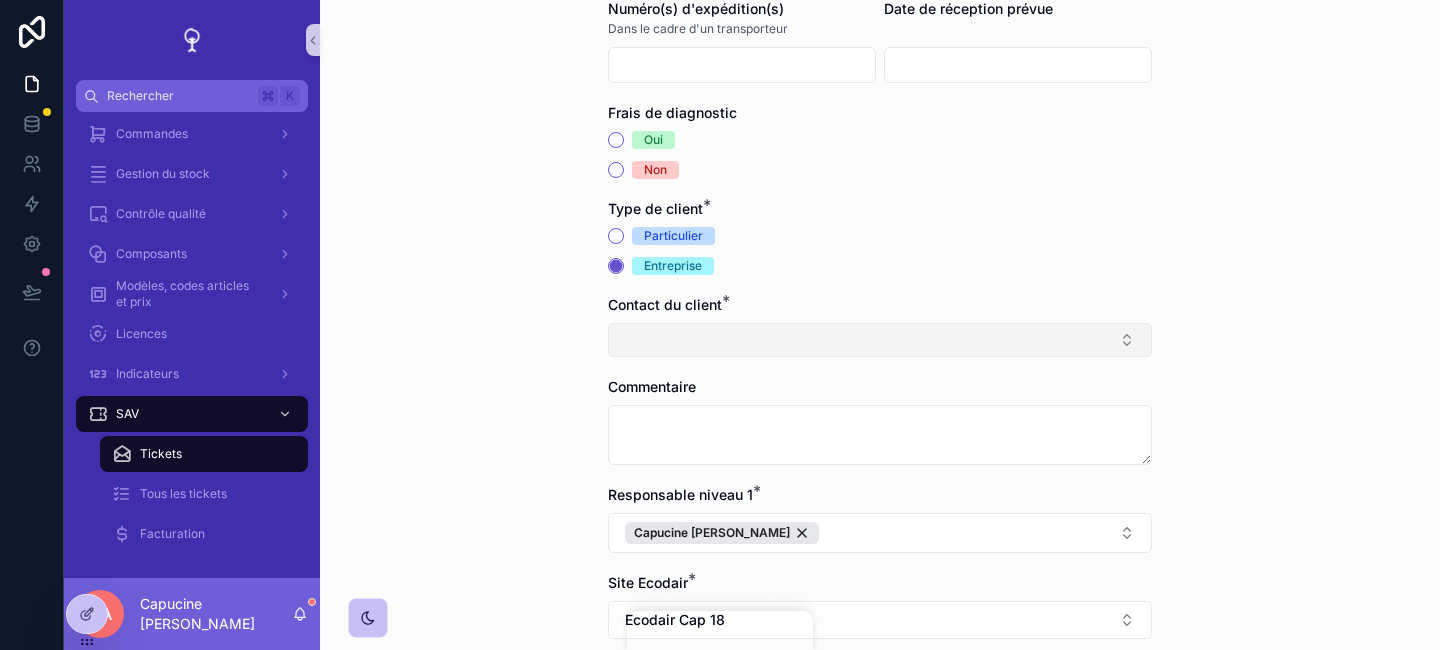 click at bounding box center [880, 340] 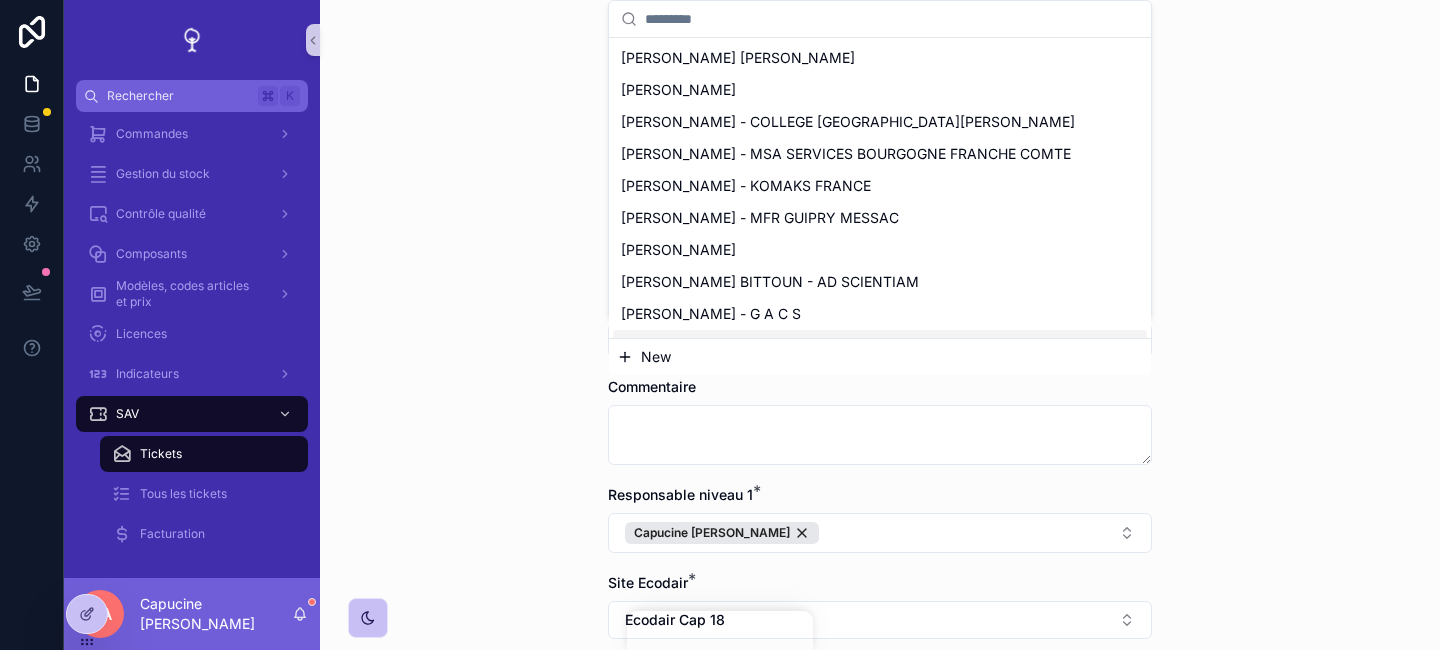 click on "Tickets 🎟️ Création d'un ticket de SAV 🎟️ Création d'un ticket de SAV Modalité de contact / type d'appel *   Type de demande * Réparation Etape du ticket * Pour les tickets avec un appel, une demande par mail...etc, mettre 'en attente de réception'. Si les machines sont arrivées, mettre 'réceptionné' directement Cela permet de savoir combien de temps a été nécessaire pour rapatrier les machines. 1. 🚚 Attente réception 2. 💻 Réception Dépôt par le client ou transporteur * Select a Transporteur Numéro(s) d'expédition(s) Dans le cadre d'un transporteur Date de réception prévue ‎  Frais de diagnostic Oui Non Type de client * Particulier Entreprise Contact du client * Commentaire Responsable niveau 1 * Capucine ANTONI Site Ecodair * Ecodair Cap 18 Niveau de priorité   Associer une machine(s) * New Enregistrer" at bounding box center (880, 325) 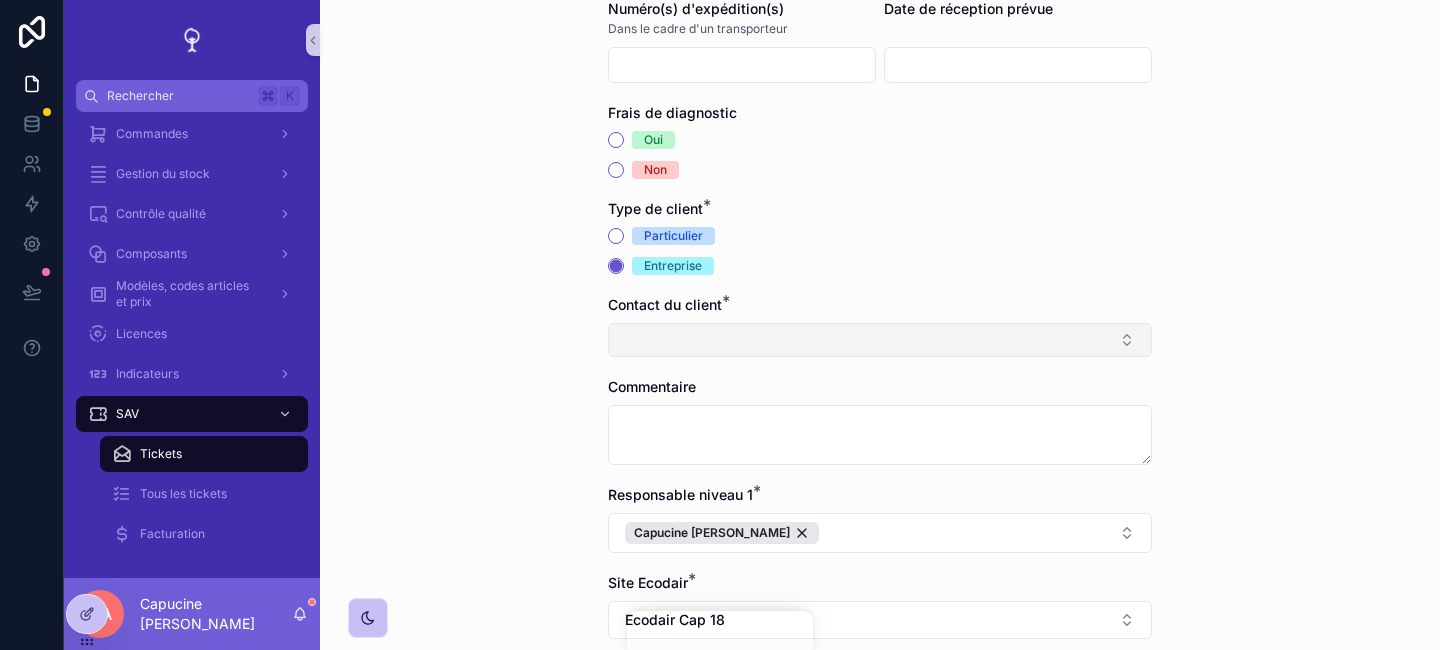 click at bounding box center [880, 340] 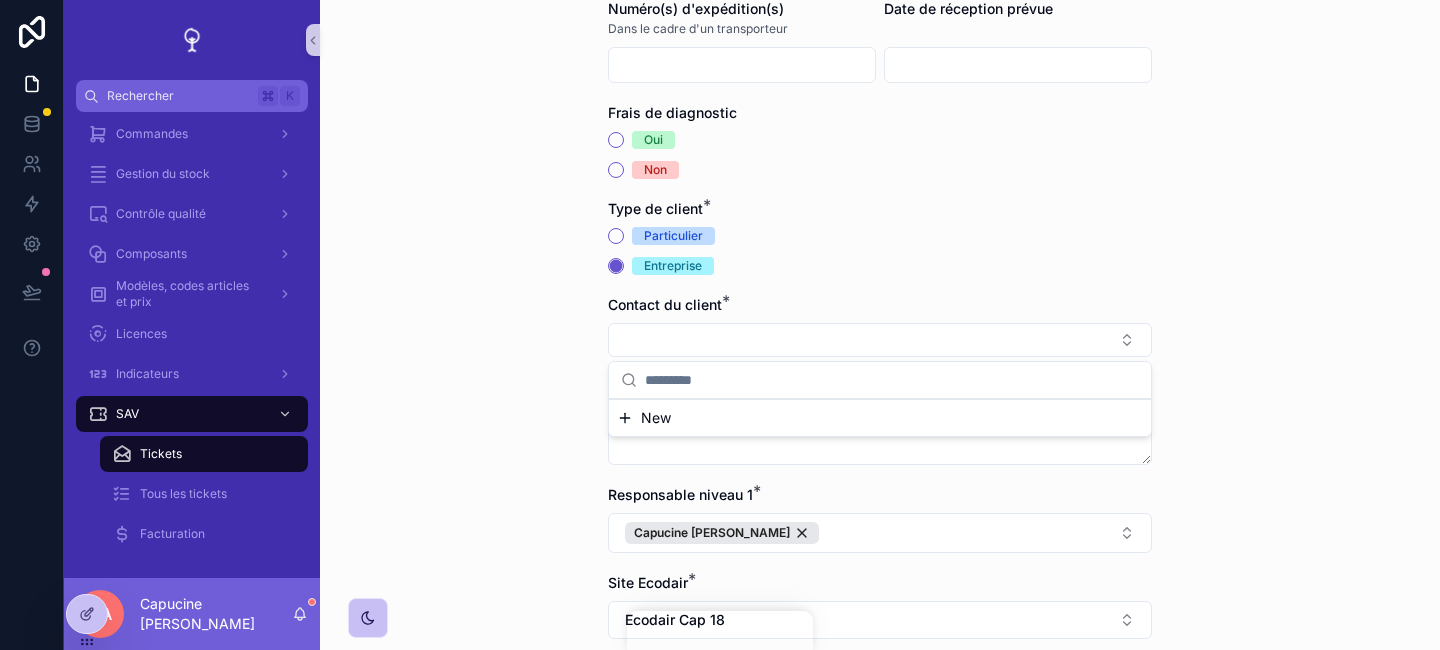 click on "Tickets 🎟️ Création d'un ticket de SAV 🎟️ Création d'un ticket de SAV Modalité de contact / type d'appel *   Type de demande * Réparation Etape du ticket * Pour les tickets avec un appel, une demande par mail...etc, mettre 'en attente de réception'. Si les machines sont arrivées, mettre 'réceptionné' directement Cela permet de savoir combien de temps a été nécessaire pour rapatrier les machines. 1. 🚚 Attente réception 2. 💻 Réception Dépôt par le client ou transporteur * Select a Transporteur Numéro(s) d'expédition(s) Dans le cadre d'un transporteur Date de réception prévue ‎  Frais de diagnostic Oui Non Type de client * Particulier Entreprise Contact du client * Commentaire Responsable niveau 1 * Capucine ANTONI Site Ecodair * Ecodair Cap 18 Niveau de priorité   Associer une machine(s) * New Enregistrer" at bounding box center (880, 325) 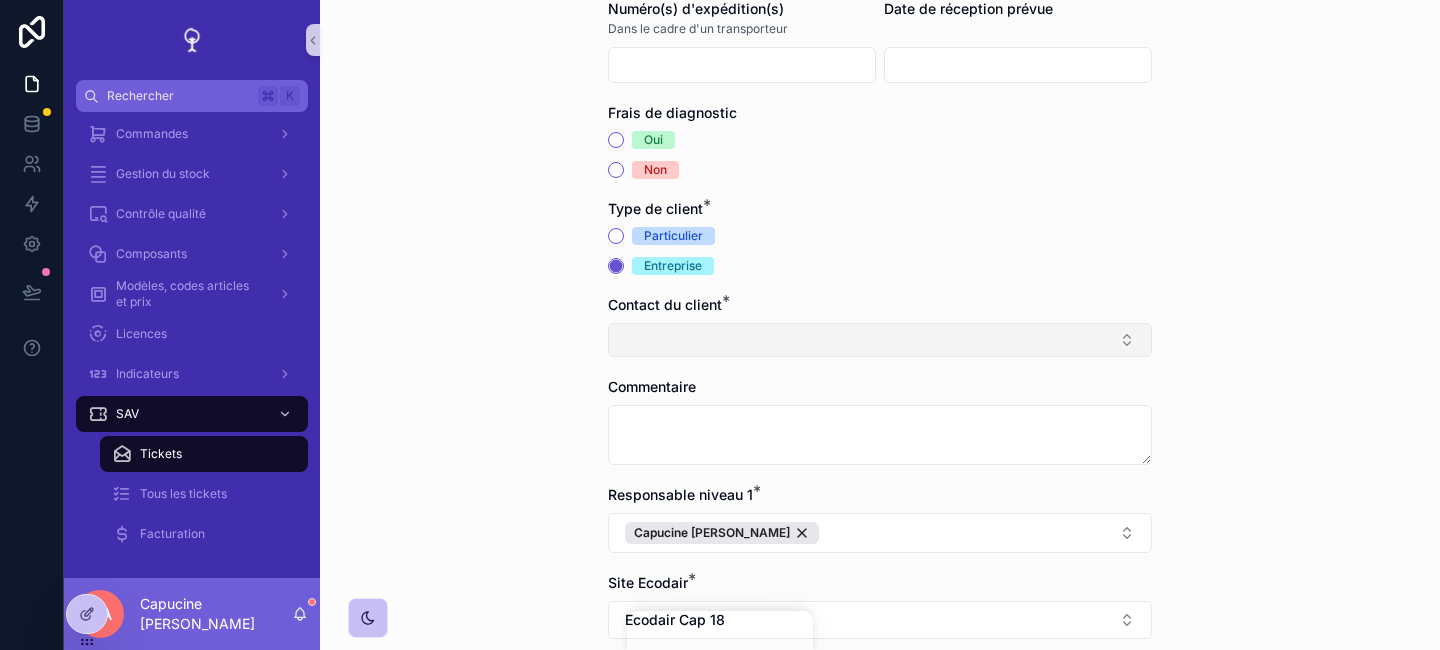 click at bounding box center [880, 340] 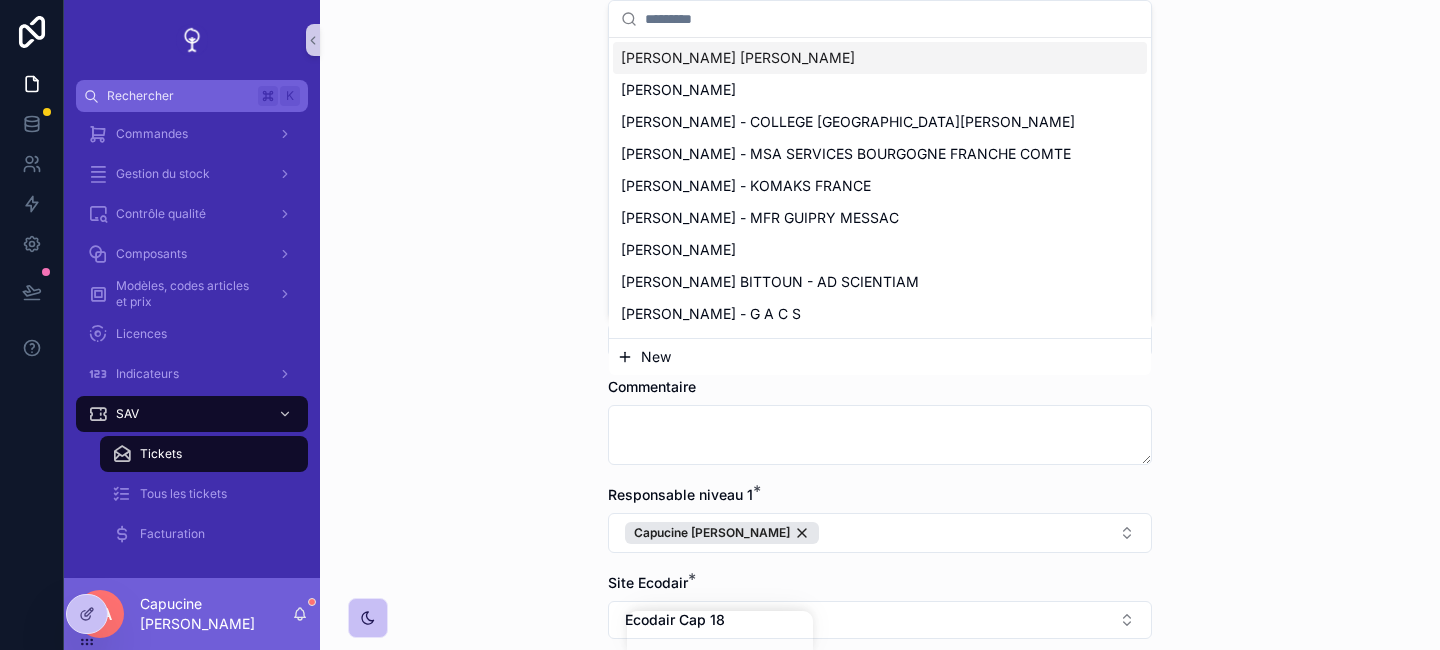 click on "New" at bounding box center (880, 357) 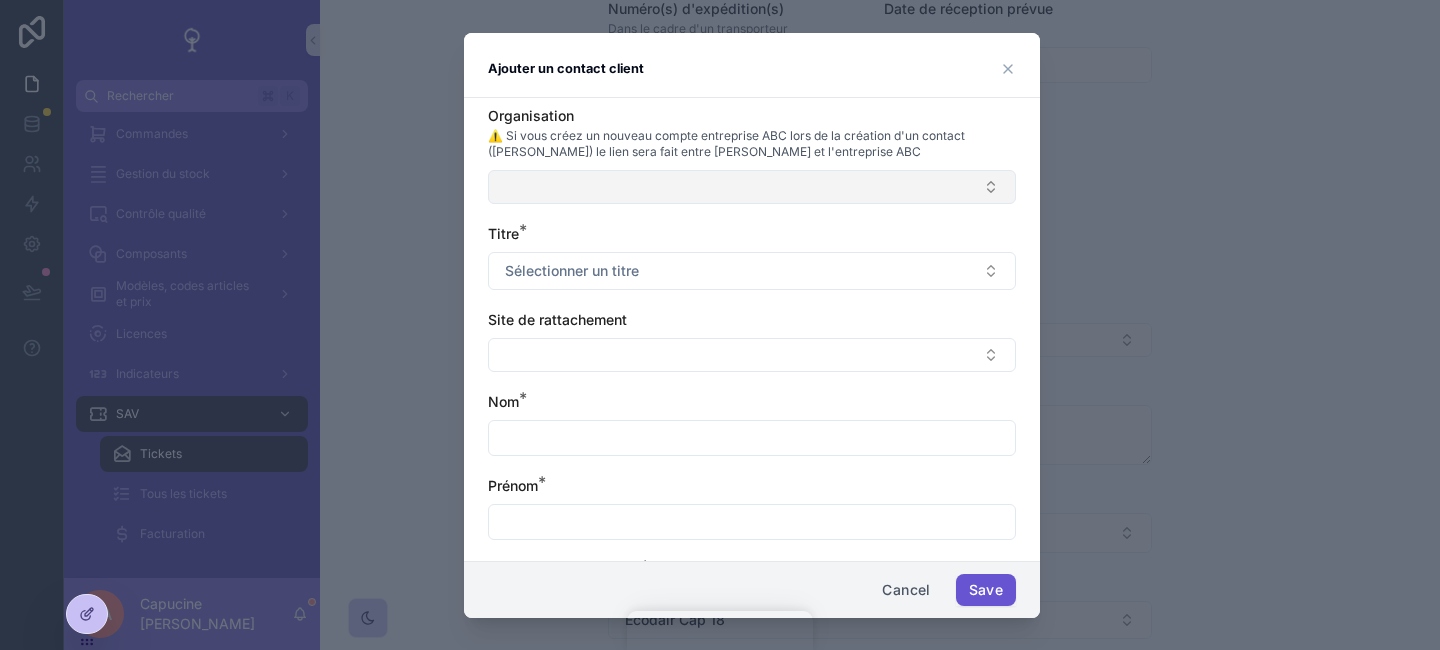 click at bounding box center (752, 187) 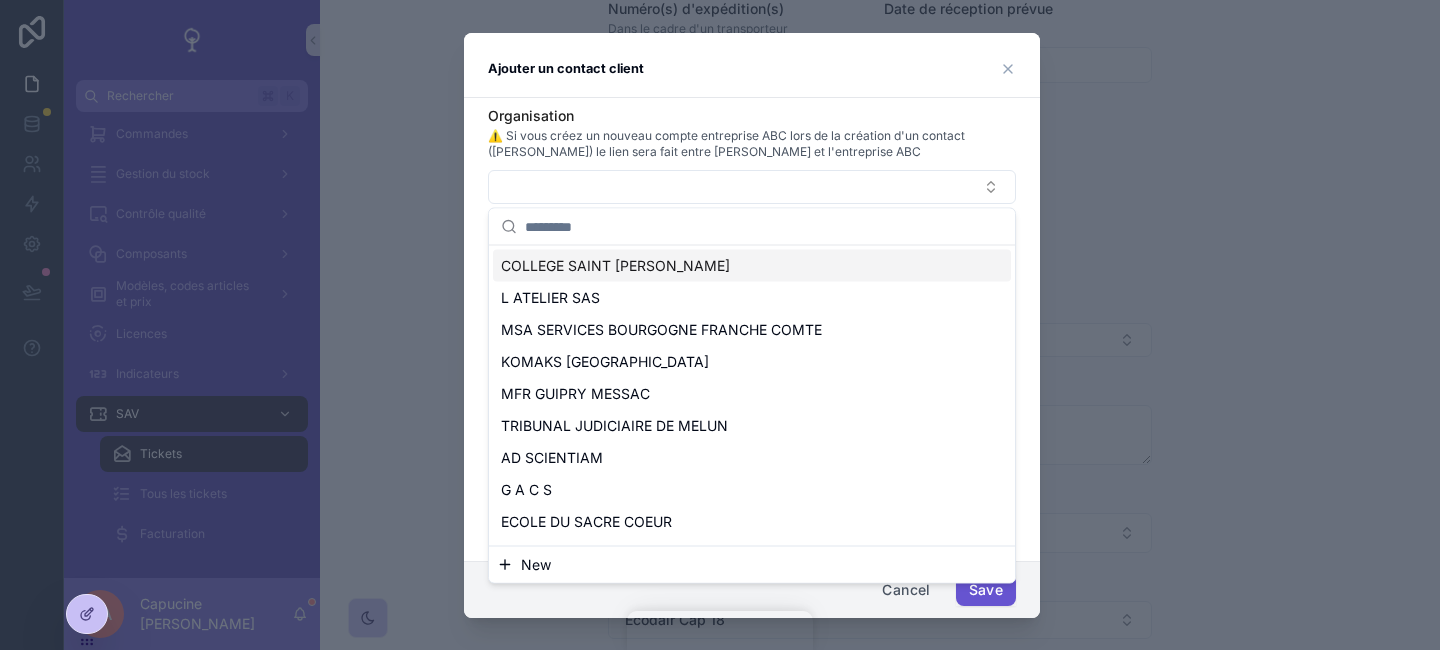 click on "⚠️ Si vous créez un nouveau compte entreprise ABC lors de la création d'un contact (M. Dupont) le lien sera fait entre M. Dupont et l'entreprise ABC" at bounding box center (752, 144) 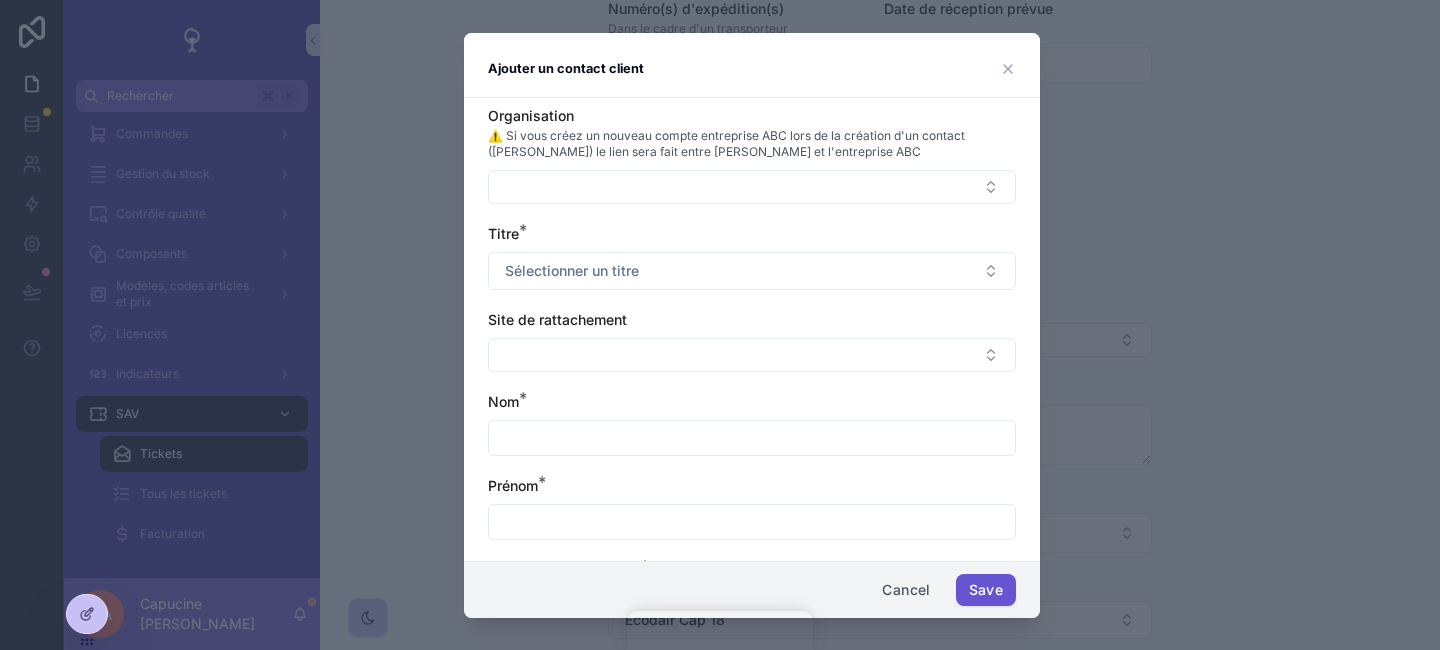 click on "Ajouter un contact client" at bounding box center (752, 65) 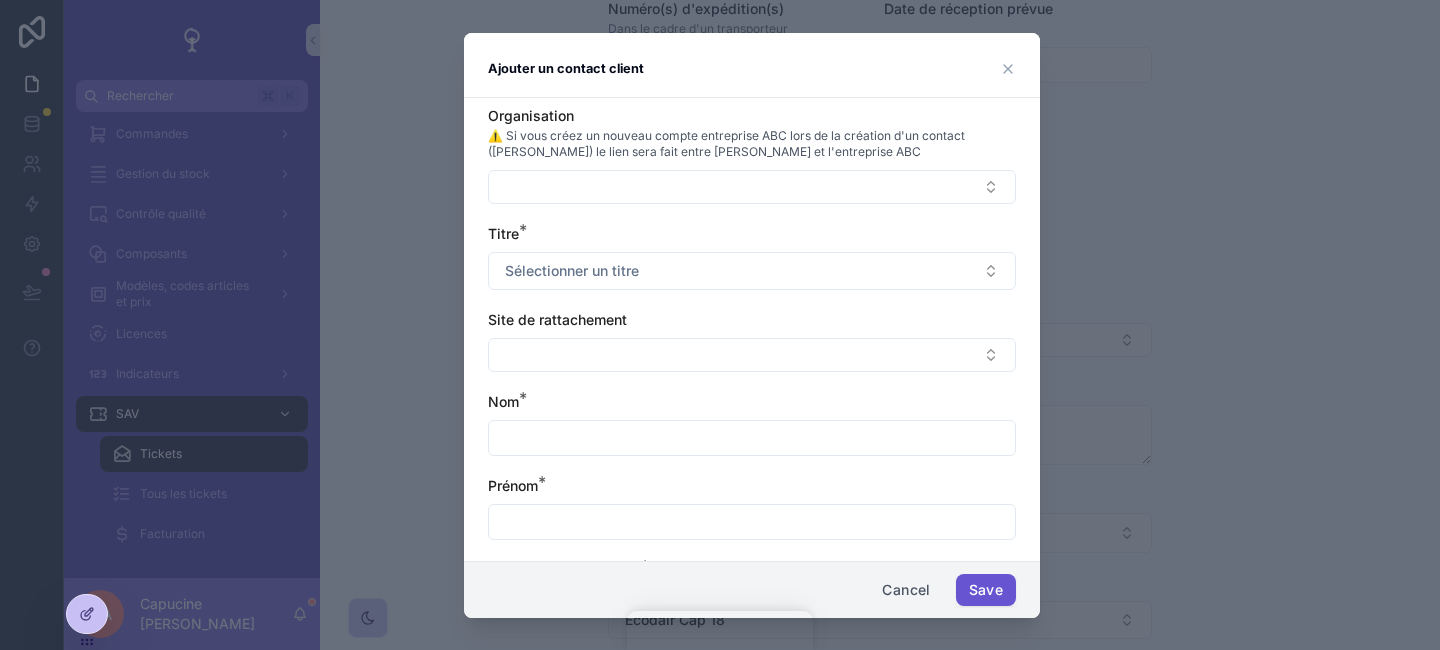 click 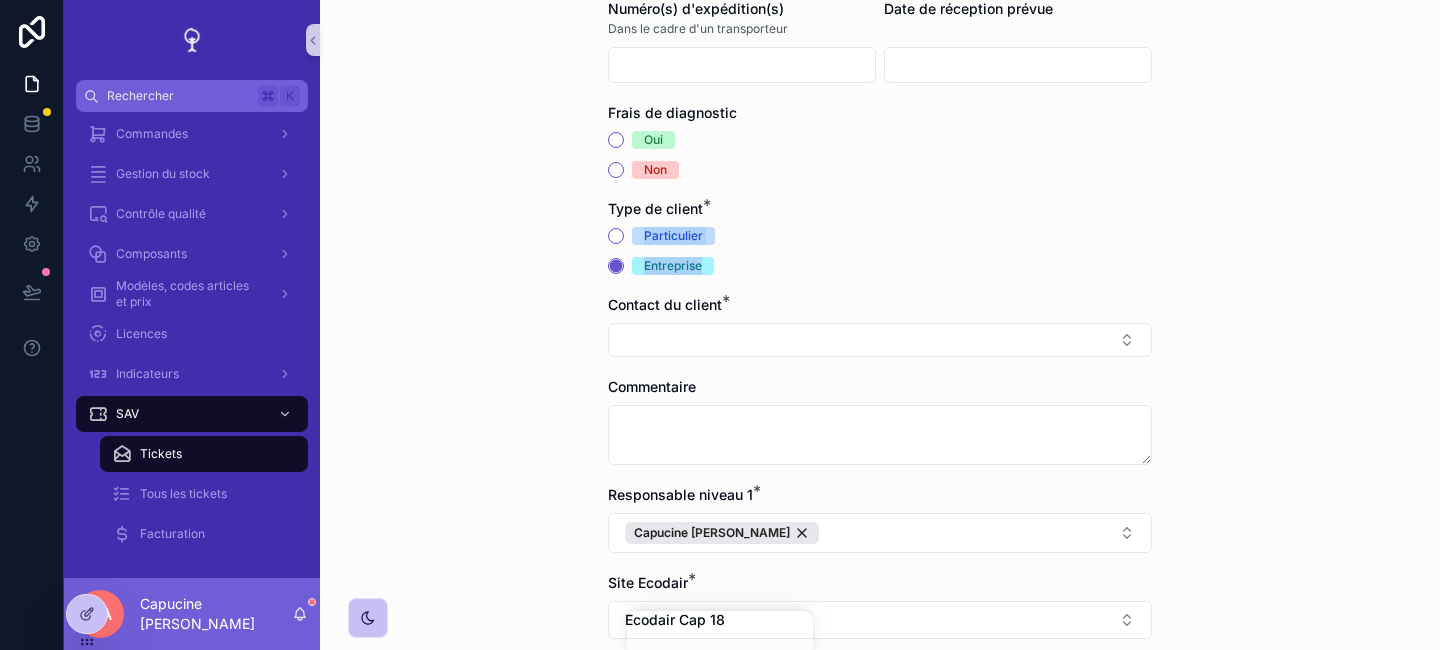 drag, startPoint x: 771, startPoint y: 269, endPoint x: 581, endPoint y: 239, distance: 192.35384 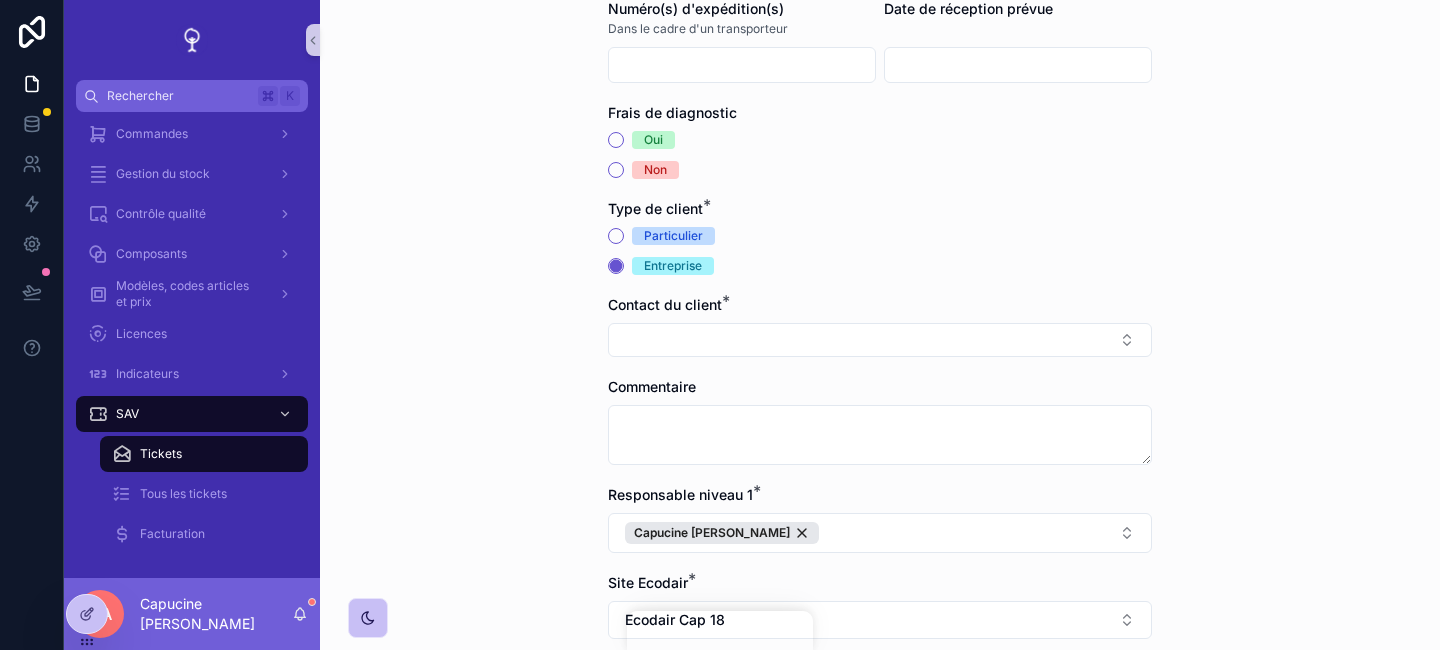 click on "Tickets 🎟️ Création d'un ticket de SAV 🎟️ Création d'un ticket de SAV Modalité de contact / type d'appel *   Type de demande * Réparation Etape du ticket * Pour les tickets avec un appel, une demande par mail...etc, mettre 'en attente de réception'. Si les machines sont arrivées, mettre 'réceptionné' directement Cela permet de savoir combien de temps a été nécessaire pour rapatrier les machines. 1. 🚚 Attente réception 2. 💻 Réception Dépôt par le client ou transporteur * Select a Transporteur Numéro(s) d'expédition(s) Dans le cadre d'un transporteur Date de réception prévue ‎  Frais de diagnostic Oui Non Type de client * Particulier Entreprise Contact du client * Commentaire Responsable niveau 1 * Capucine ANTONI Site Ecodair * Ecodair Cap 18 Niveau de priorité   Associer une machine(s) * New Enregistrer" at bounding box center [880, 325] 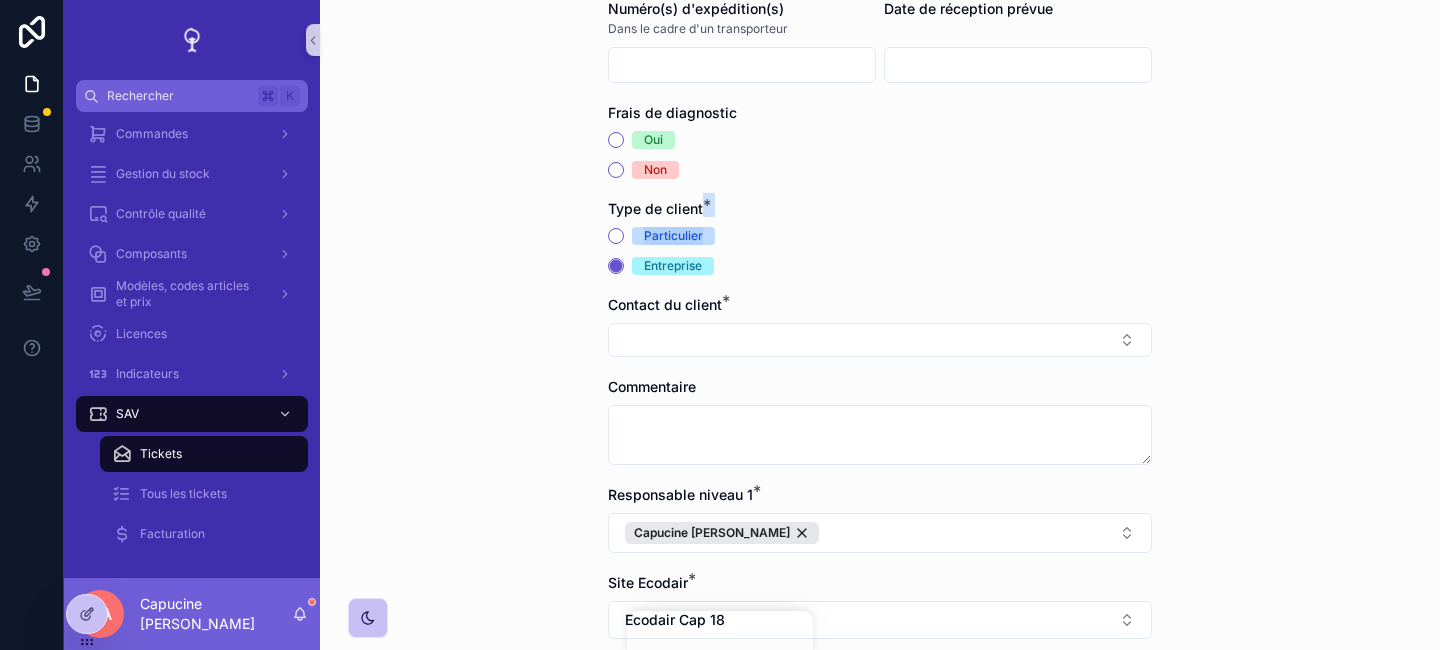 drag, startPoint x: 552, startPoint y: 218, endPoint x: 811, endPoint y: 245, distance: 260.40353 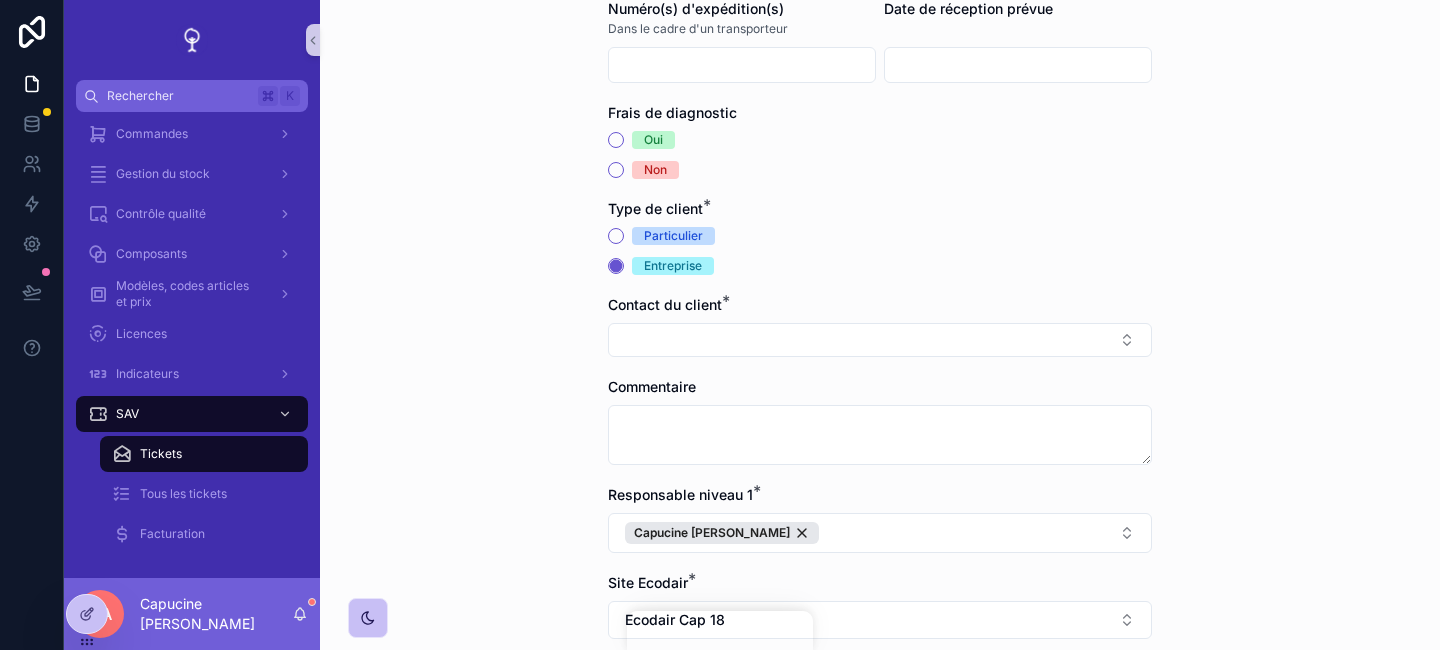 click on "Entreprise" at bounding box center [880, 266] 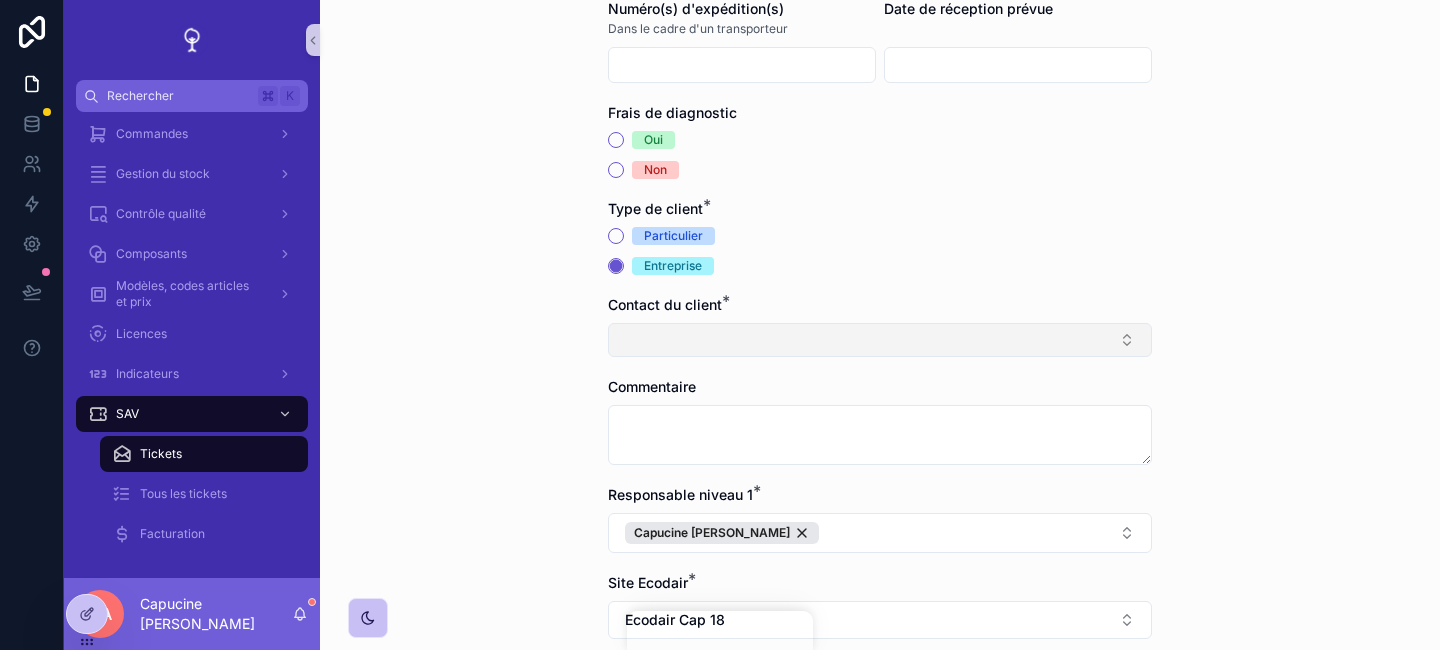 click at bounding box center [880, 340] 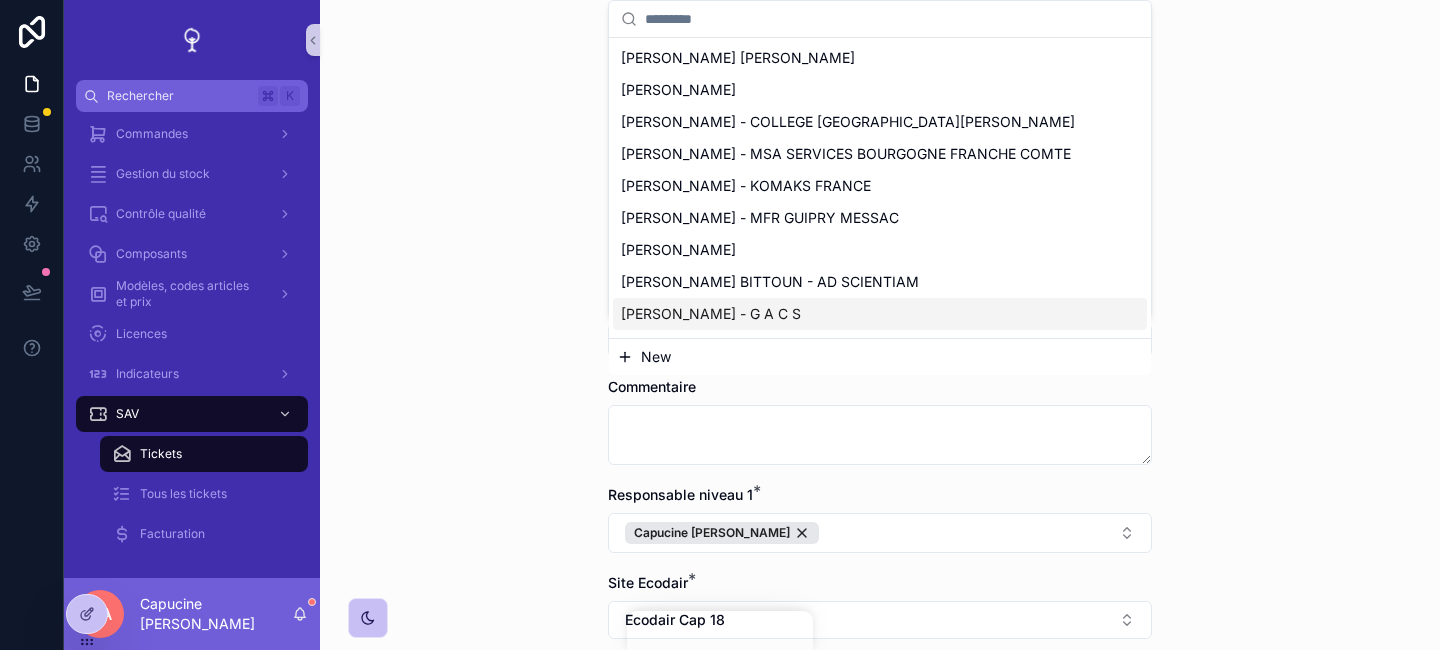 click on "Tickets 🎟️ Création d'un ticket de SAV 🎟️ Création d'un ticket de SAV Modalité de contact / type d'appel *   Type de demande * Réparation Etape du ticket * Pour les tickets avec un appel, une demande par mail...etc, mettre 'en attente de réception'. Si les machines sont arrivées, mettre 'réceptionné' directement Cela permet de savoir combien de temps a été nécessaire pour rapatrier les machines. 1. 🚚 Attente réception 2. 💻 Réception Dépôt par le client ou transporteur * Select a Transporteur Numéro(s) d'expédition(s) Dans le cadre d'un transporteur Date de réception prévue ‎  Frais de diagnostic Oui Non Type de client * Particulier Entreprise Contact du client * Commentaire Responsable niveau 1 * Capucine ANTONI Site Ecodair * Ecodair Cap 18 Niveau de priorité   Associer une machine(s) * New Enregistrer" at bounding box center [880, 325] 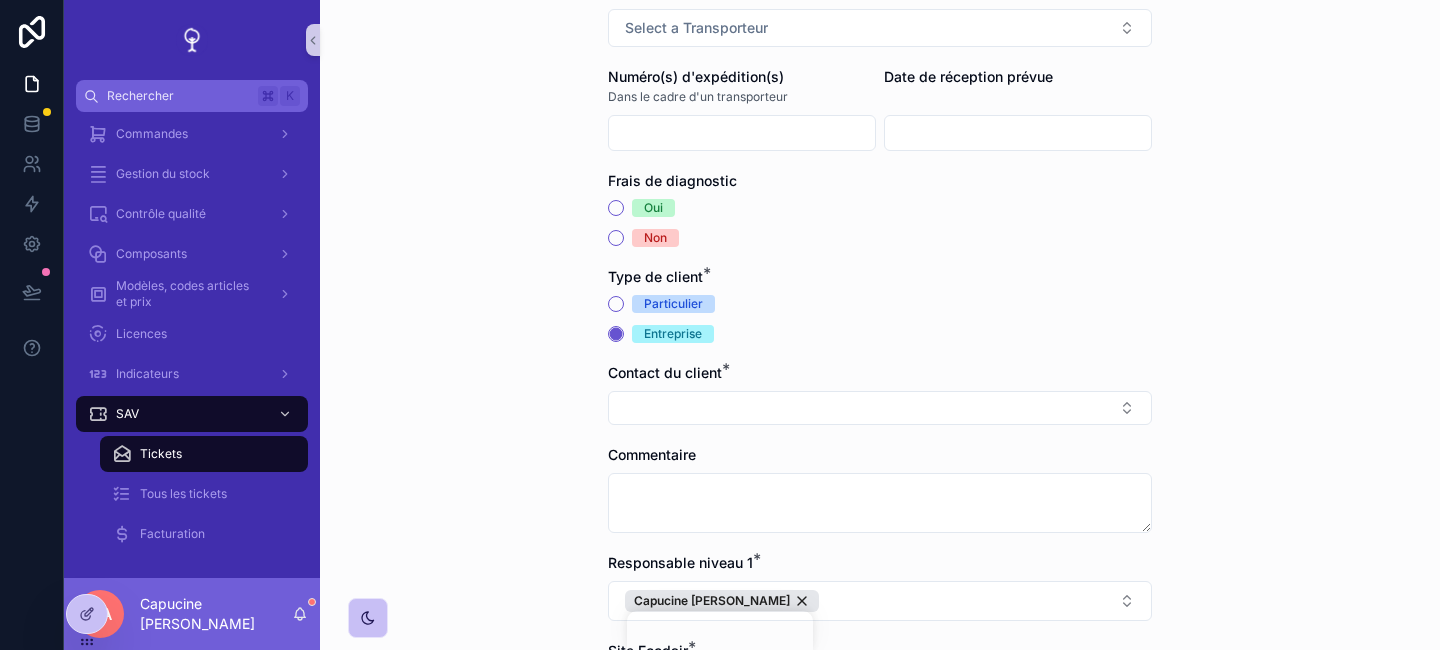 scroll, scrollTop: 498, scrollLeft: 0, axis: vertical 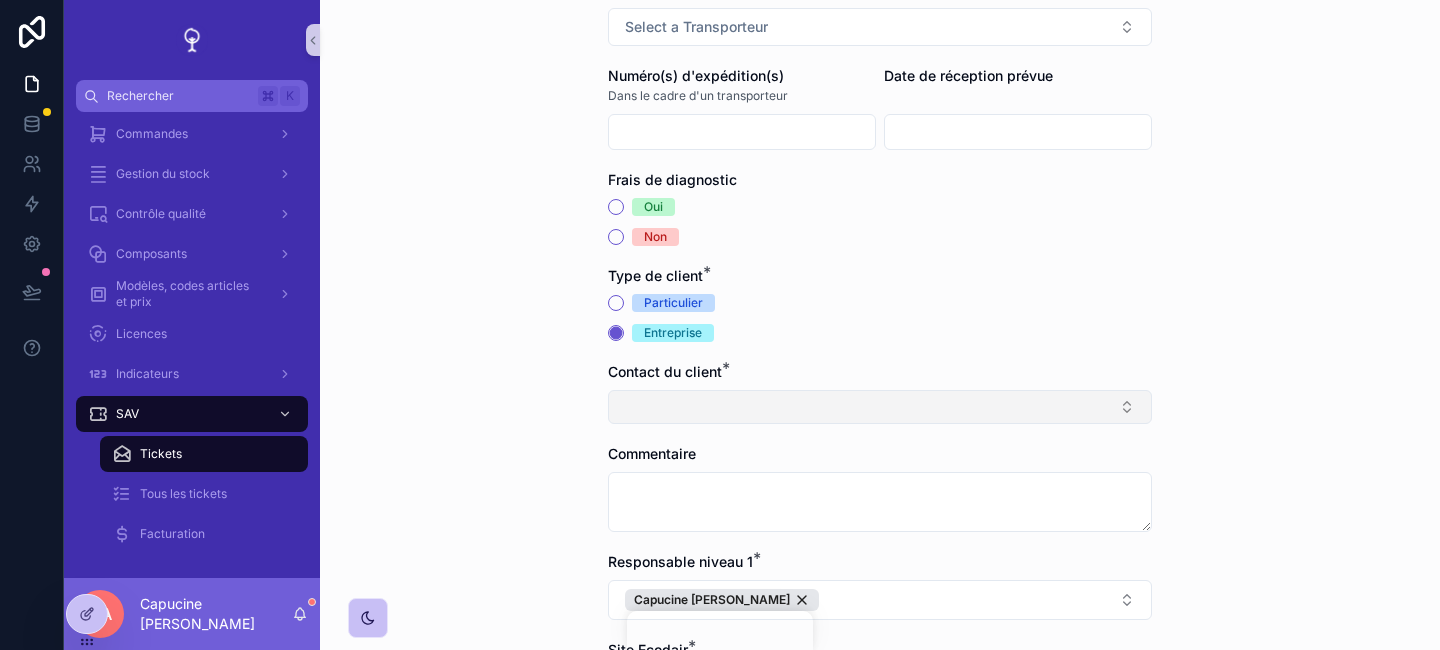 click at bounding box center [880, 407] 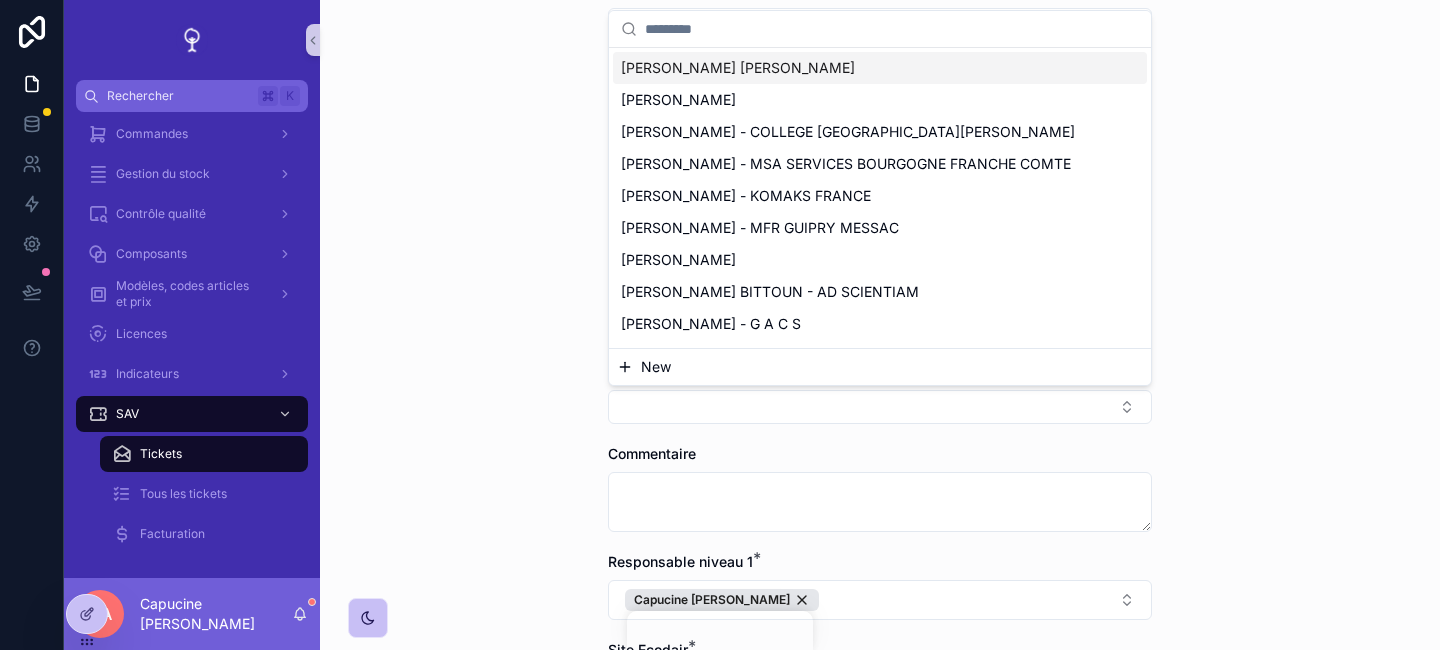 click on "New" at bounding box center [880, 367] 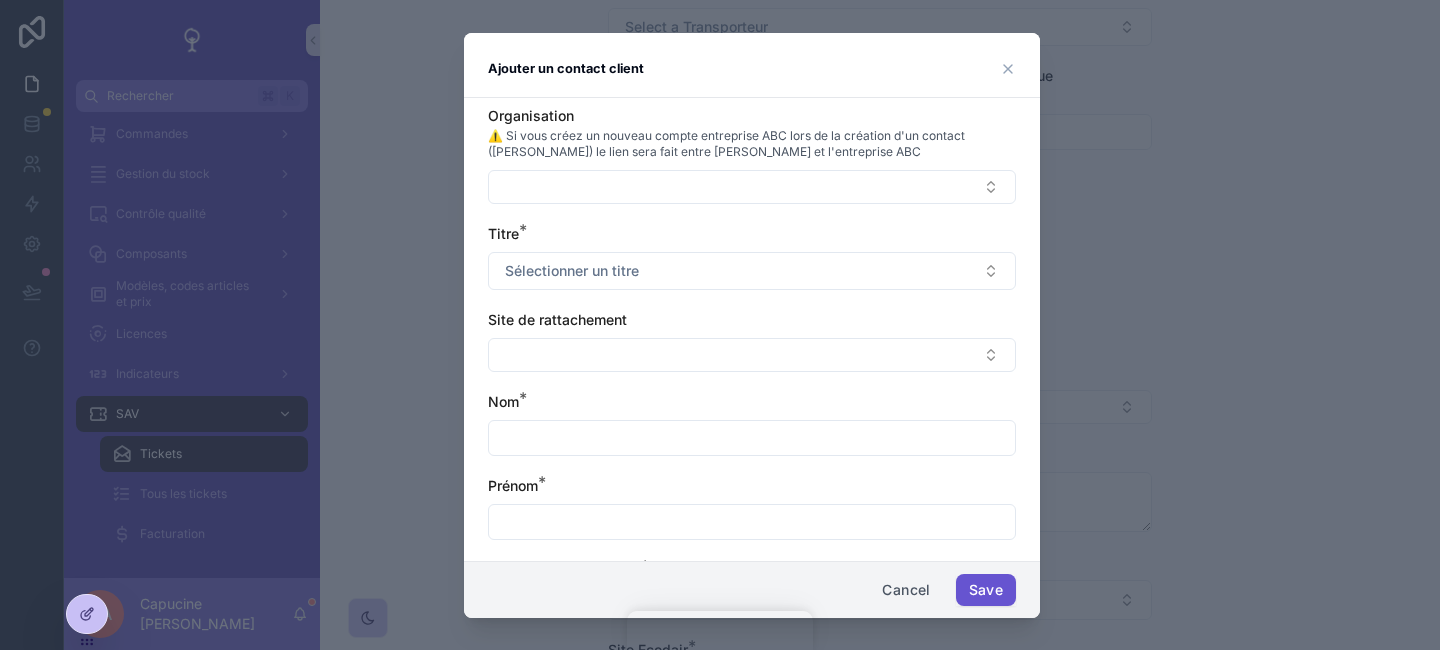 click 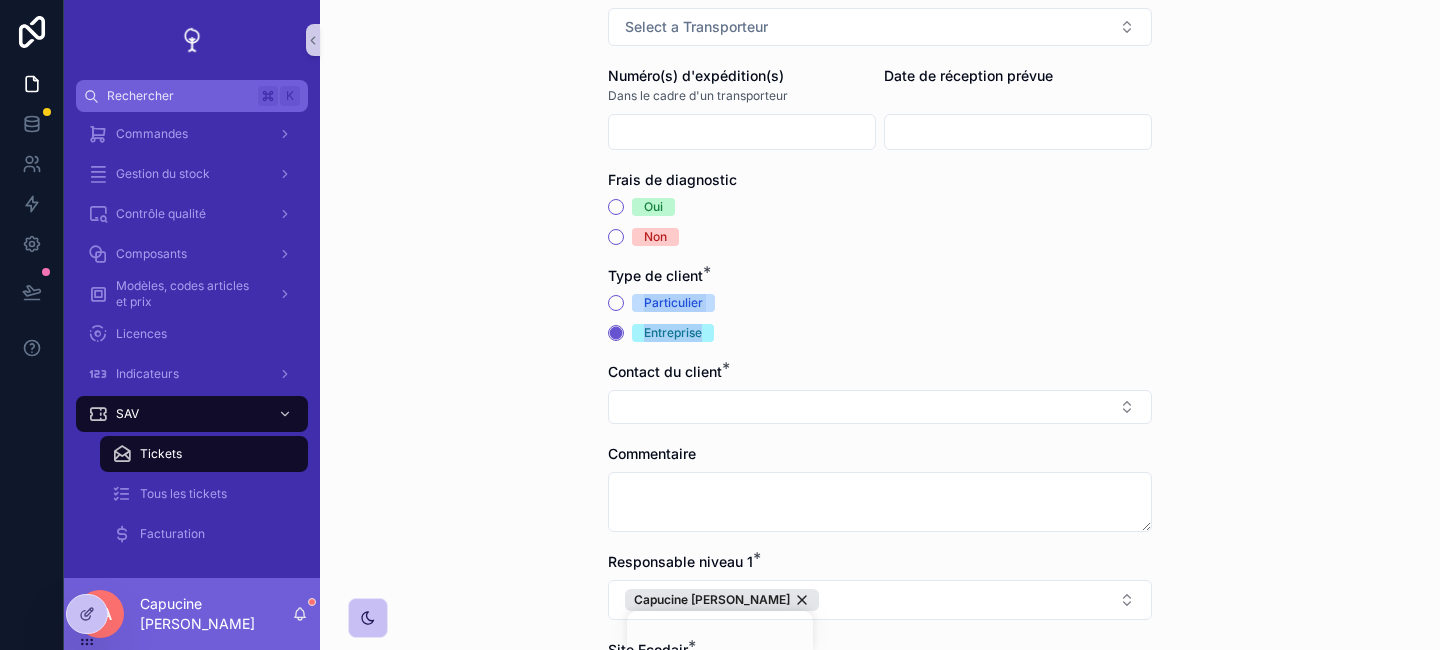 drag, startPoint x: 798, startPoint y: 333, endPoint x: 780, endPoint y: 290, distance: 46.615448 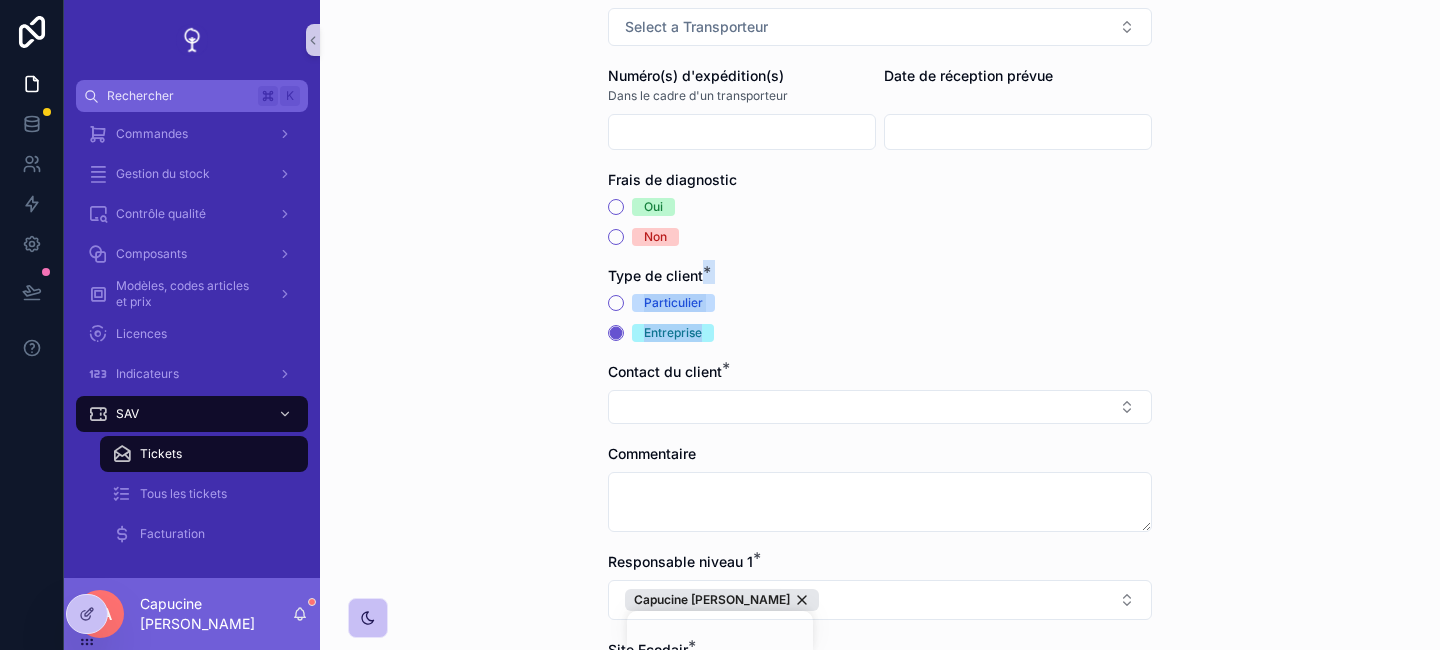 drag, startPoint x: 777, startPoint y: 270, endPoint x: 804, endPoint y: 353, distance: 87.28116 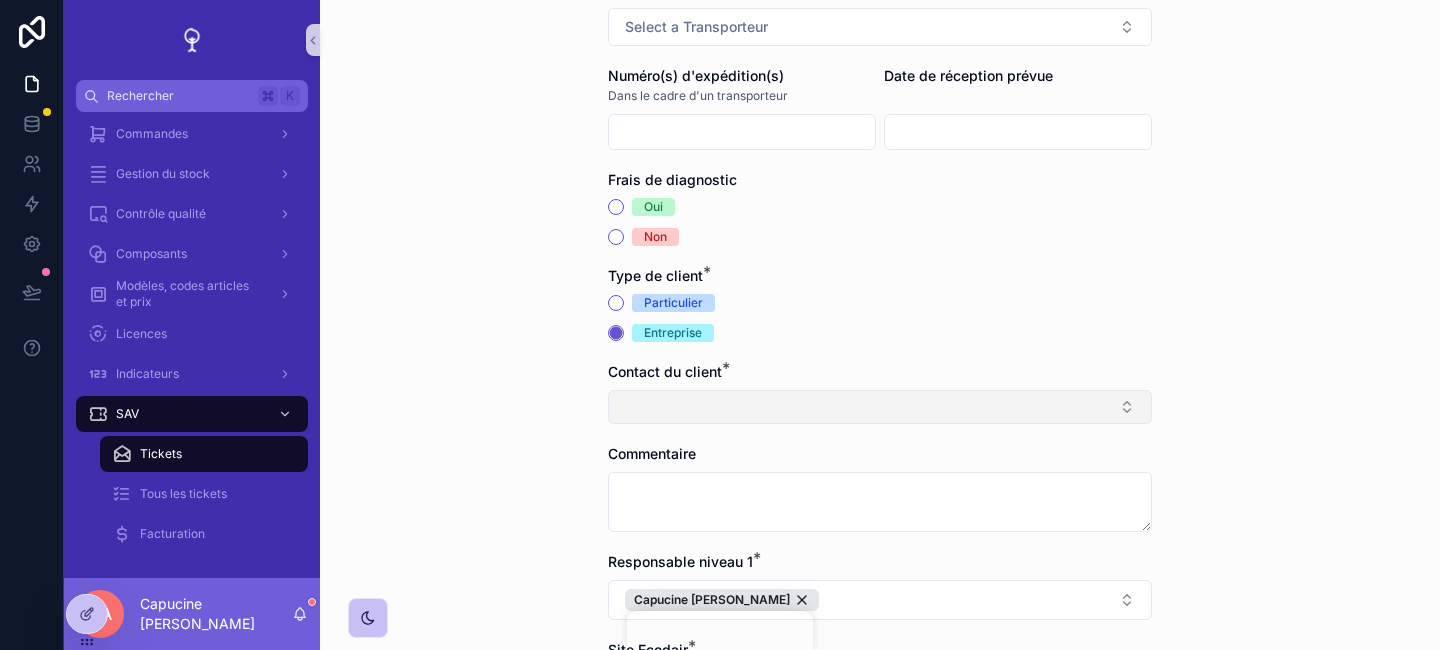 click at bounding box center [880, 407] 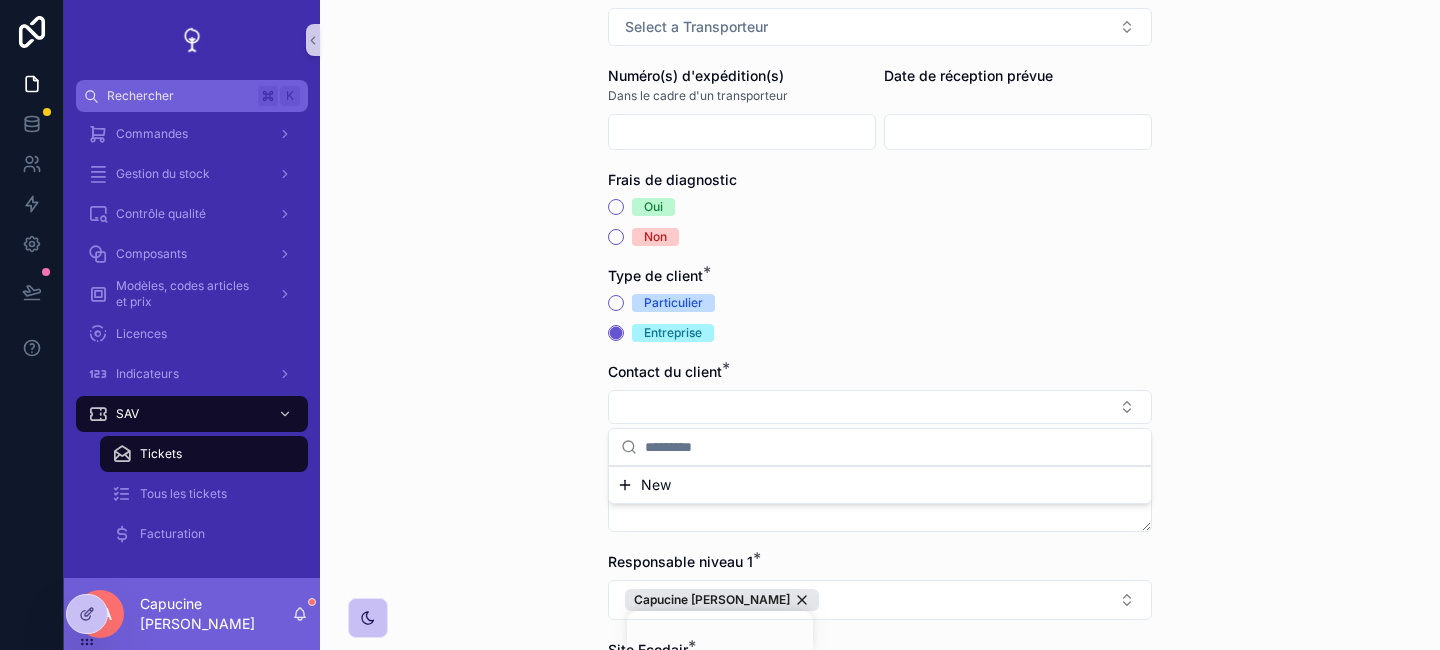 click on "Tickets 🎟️ Création d'un ticket de SAV 🎟️ Création d'un ticket de SAV Modalité de contact / type d'appel *   Type de demande * Réparation Etape du ticket * Pour les tickets avec un appel, une demande par mail...etc, mettre 'en attente de réception'. Si les machines sont arrivées, mettre 'réceptionné' directement Cela permet de savoir combien de temps a été nécessaire pour rapatrier les machines. 1. 🚚 Attente réception 2. 💻 Réception Dépôt par le client ou transporteur * Select a Transporteur Numéro(s) d'expédition(s) Dans le cadre d'un transporteur Date de réception prévue ‎  Frais de diagnostic Oui Non Type de client * Particulier Entreprise Contact du client * Commentaire Responsable niveau 1 * Capucine ANTONI Site Ecodair * Ecodair Cap 18 Niveau de priorité   Associer une machine(s) * New Enregistrer" at bounding box center (880, 325) 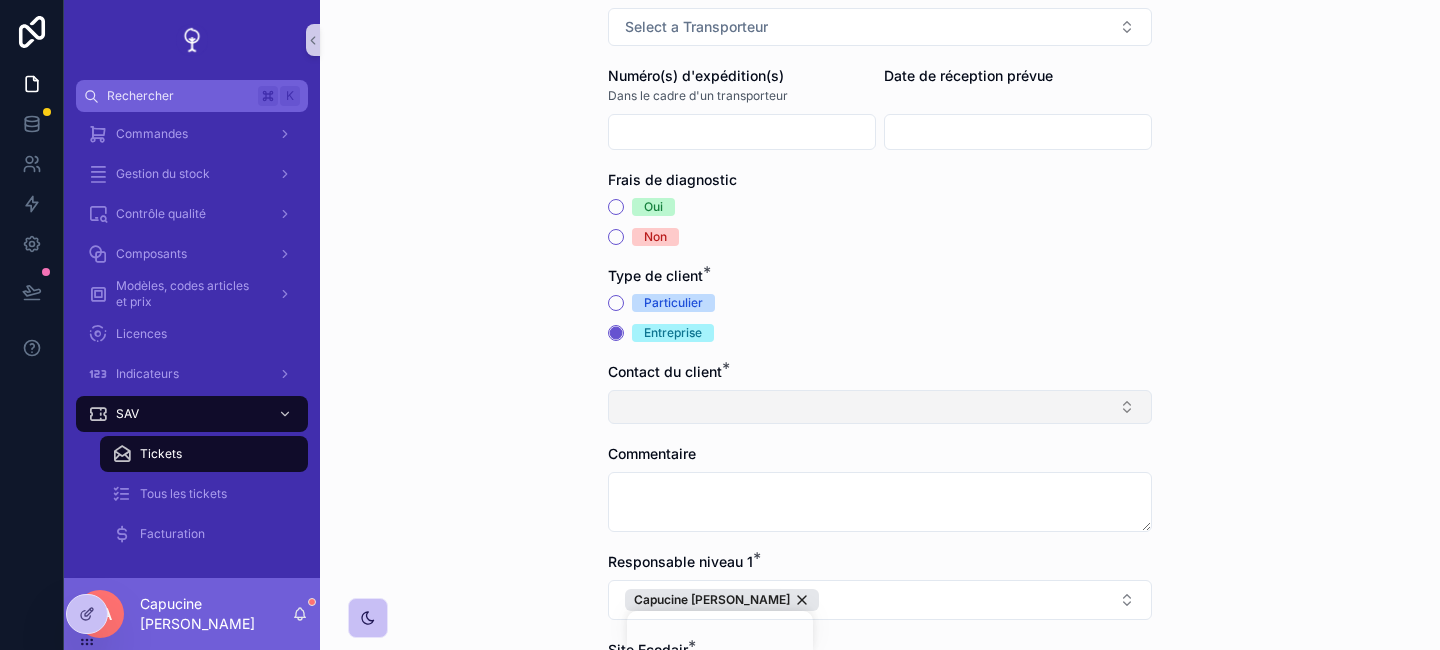 click at bounding box center (880, 407) 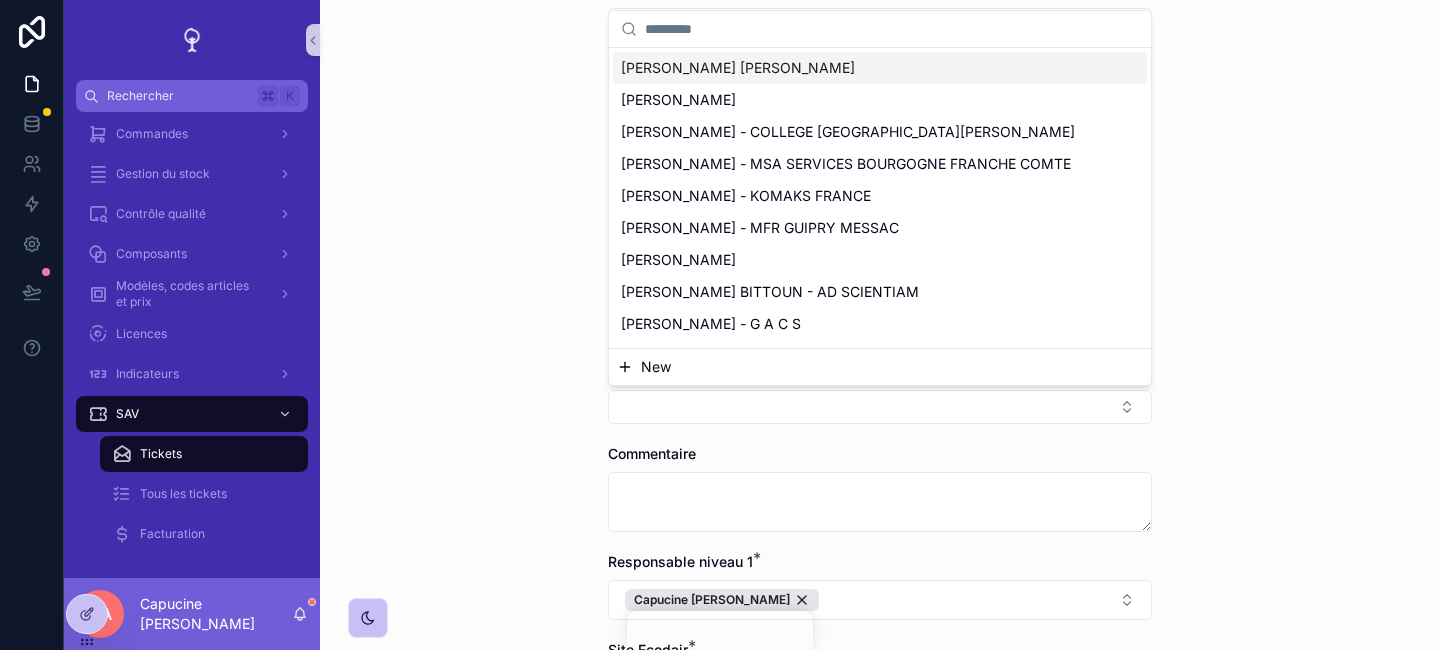click on "New" at bounding box center (880, 367) 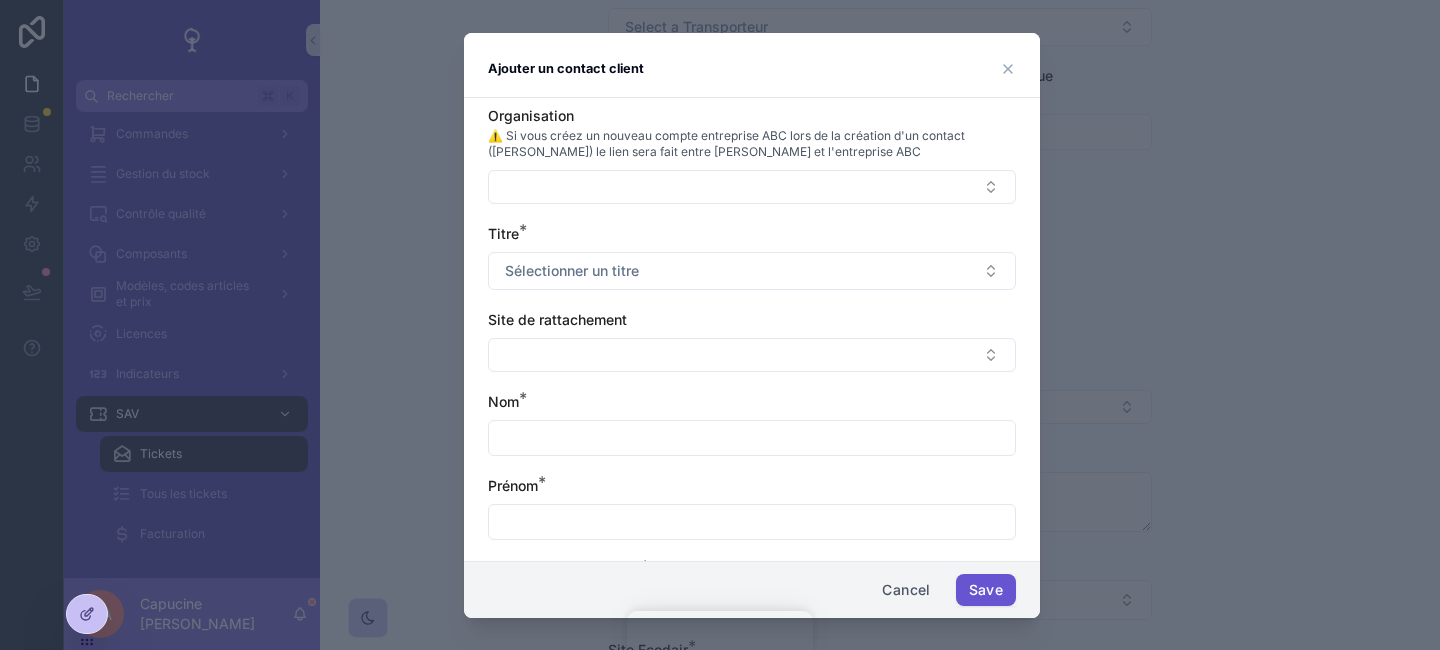 drag, startPoint x: 735, startPoint y: 150, endPoint x: 733, endPoint y: 115, distance: 35.057095 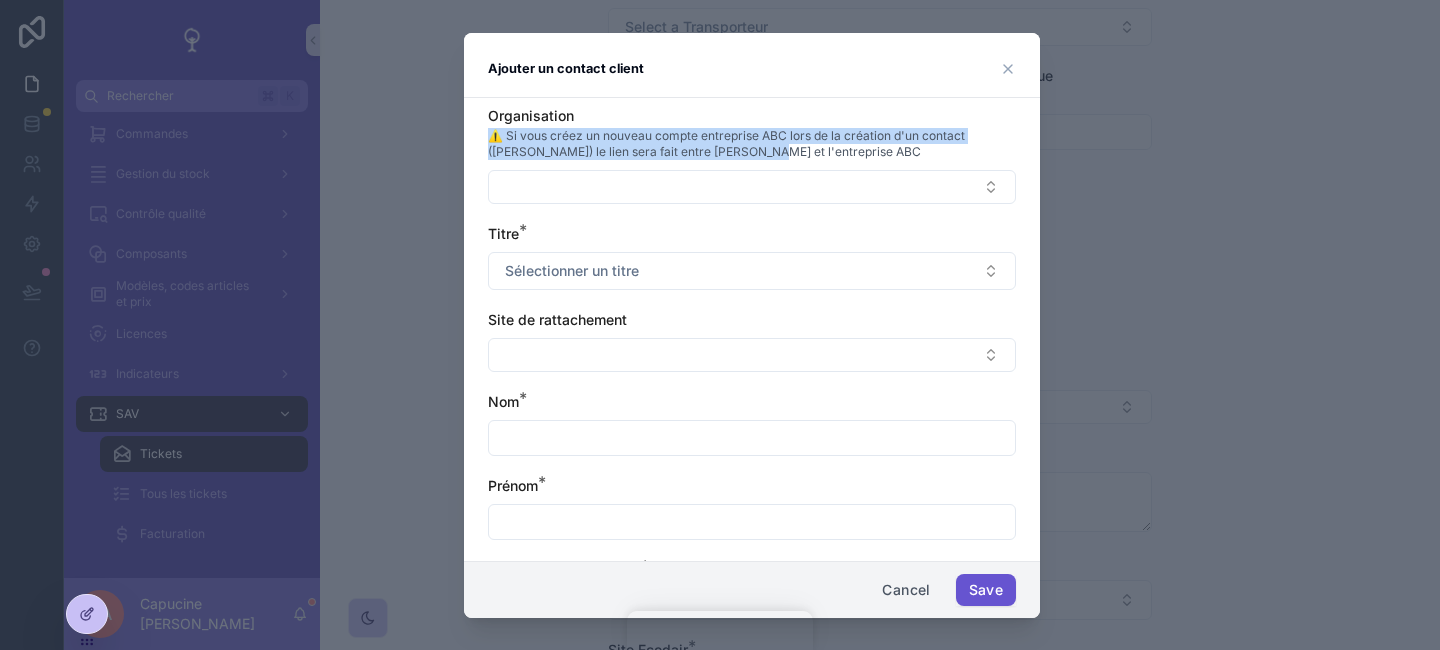 click on "Organisation" at bounding box center (752, 116) 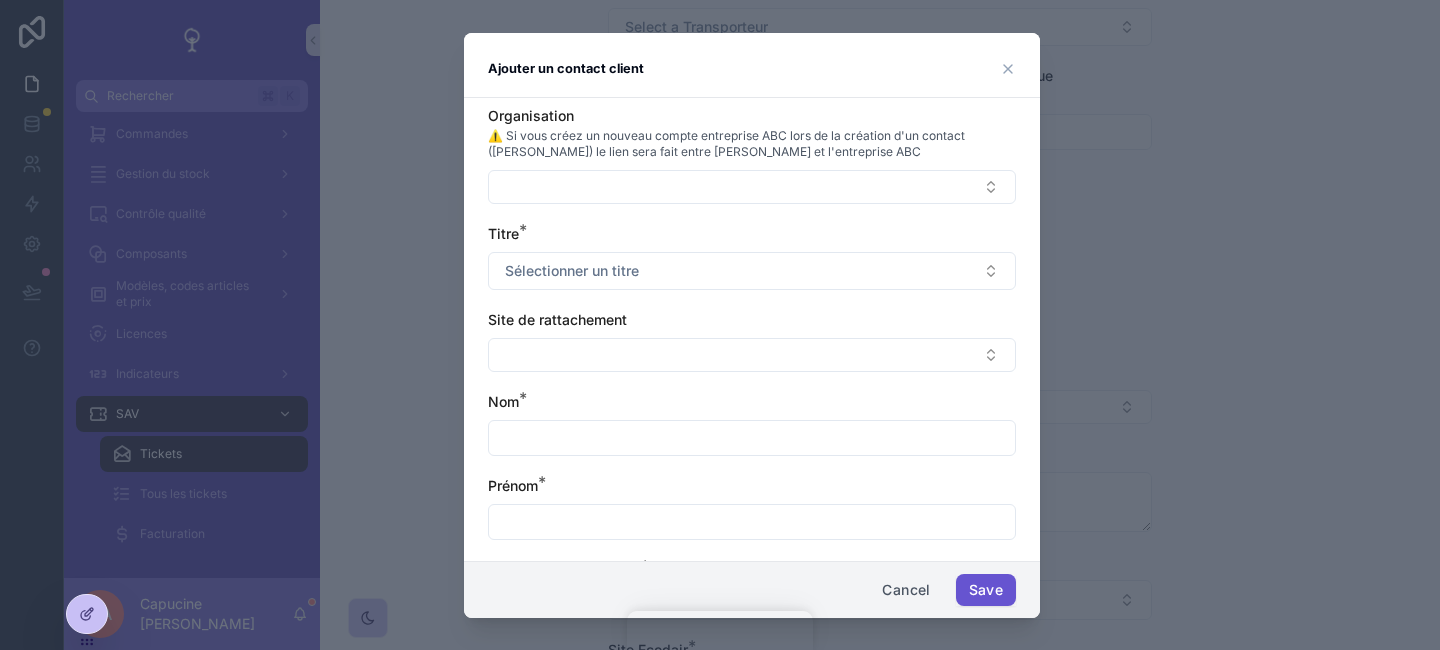 click on "Organisation" at bounding box center (752, 116) 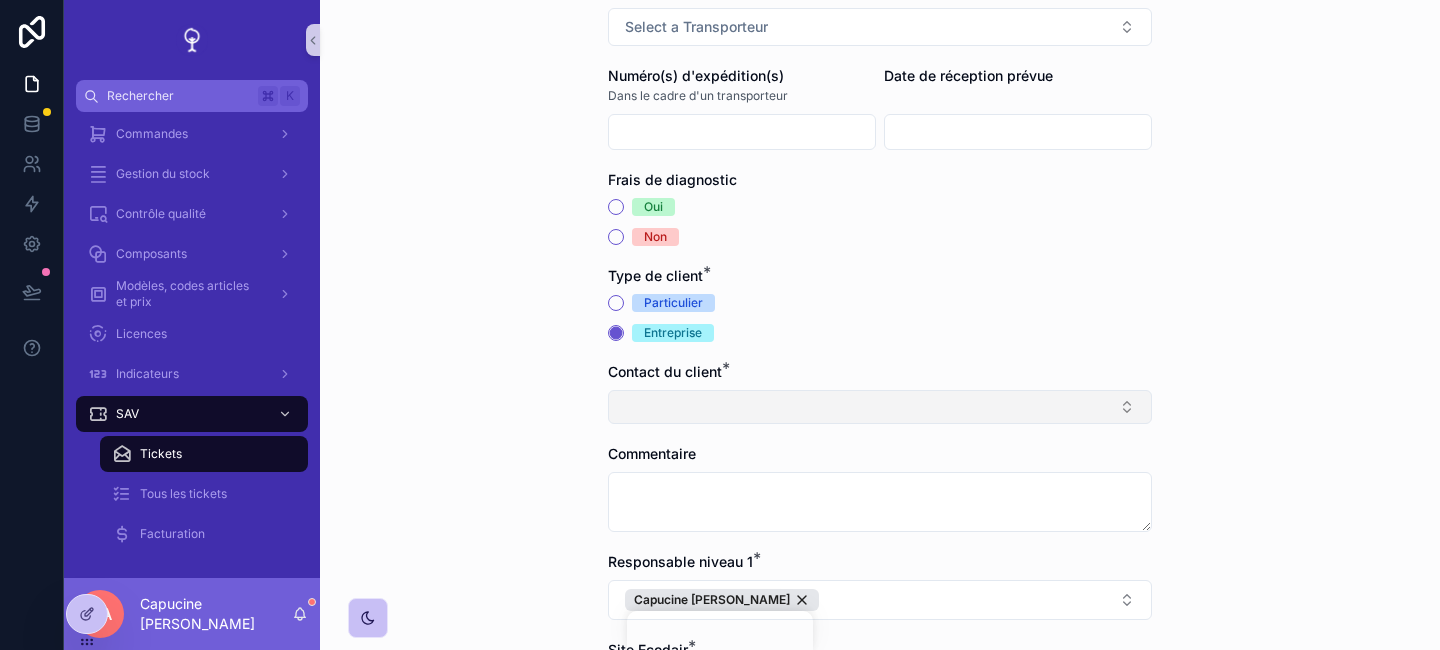 click at bounding box center [880, 407] 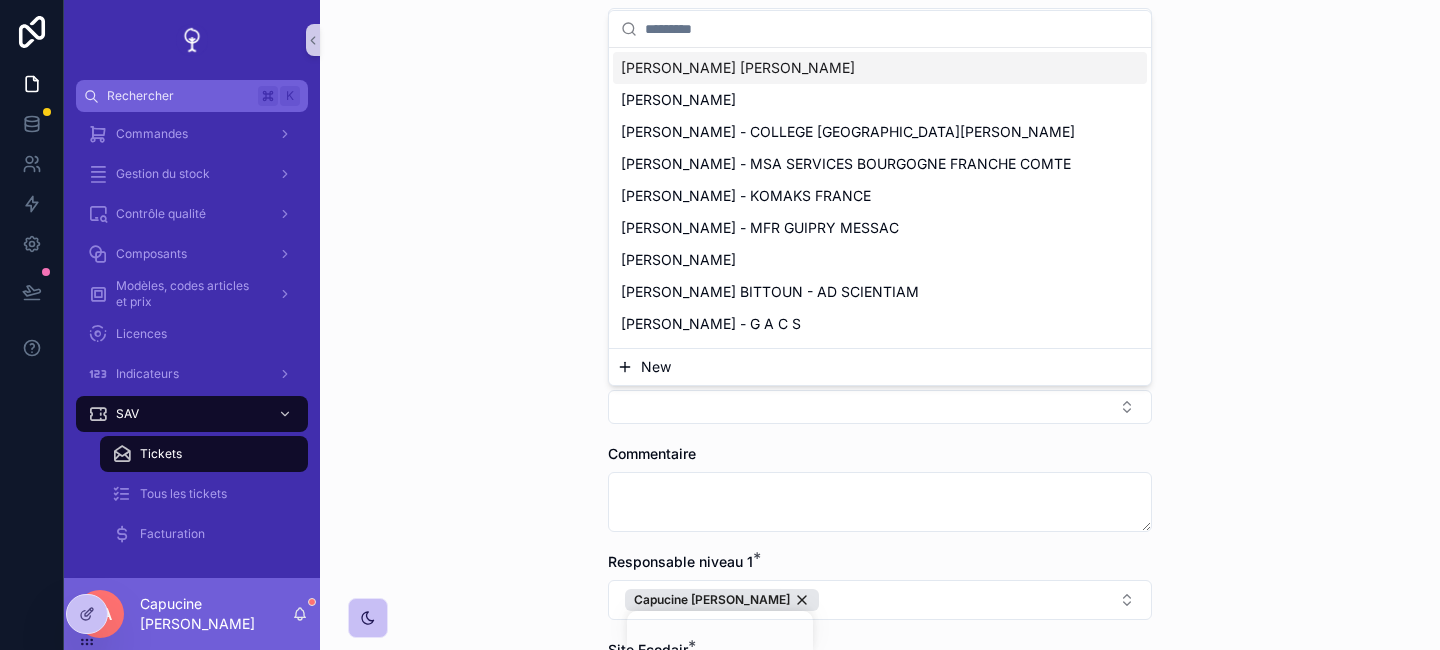 click on "New" at bounding box center [880, 367] 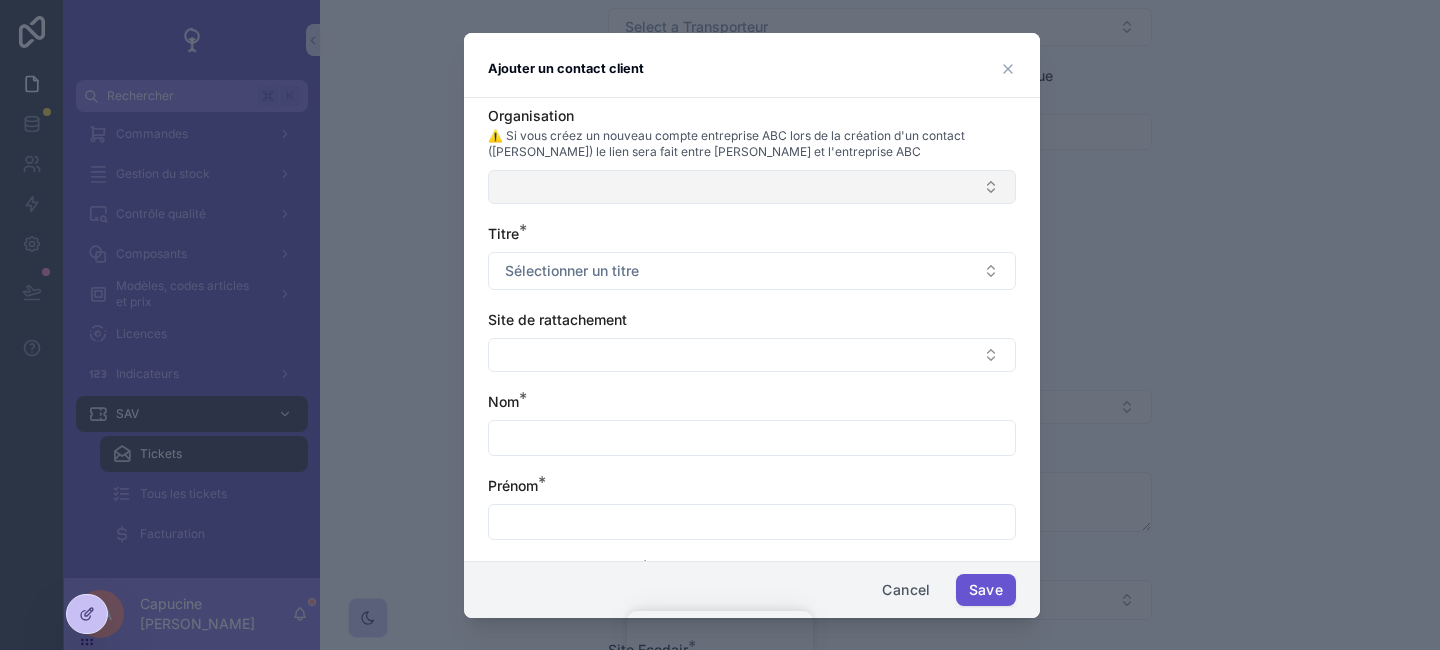 click at bounding box center (752, 187) 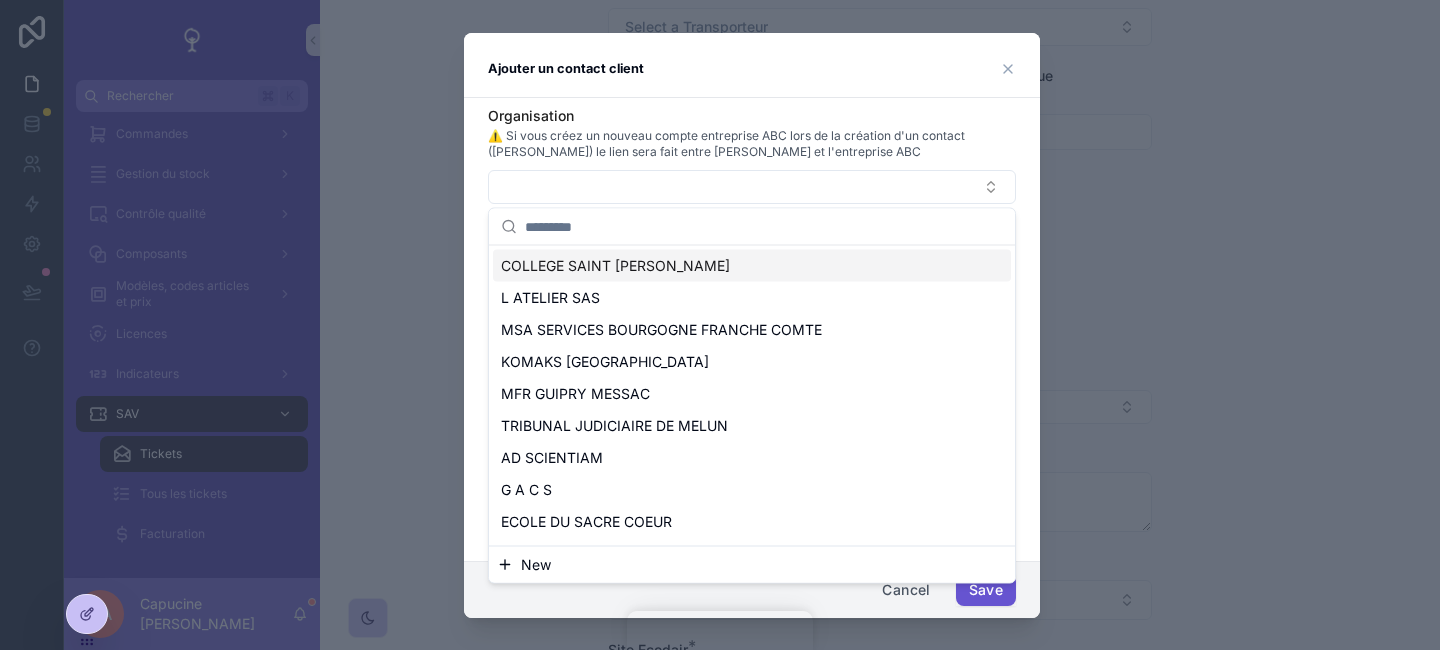 click on "Organisation" at bounding box center [752, 116] 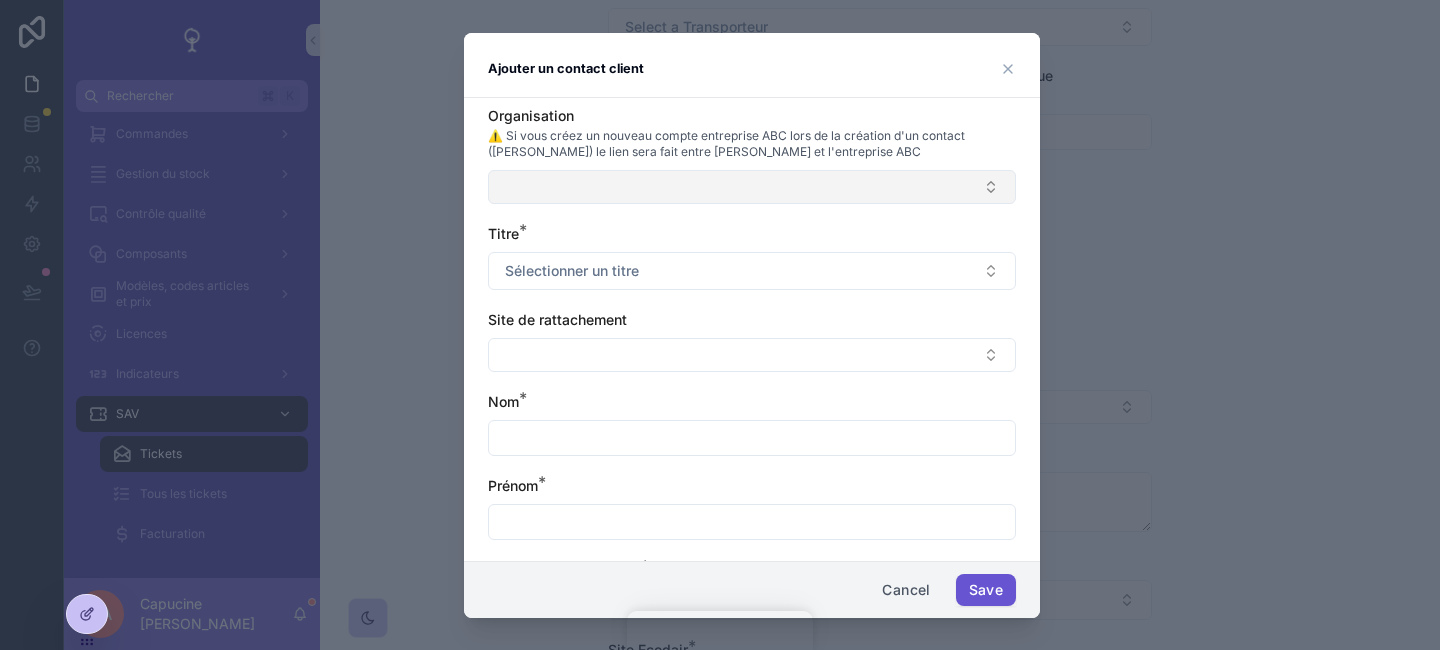click at bounding box center (752, 187) 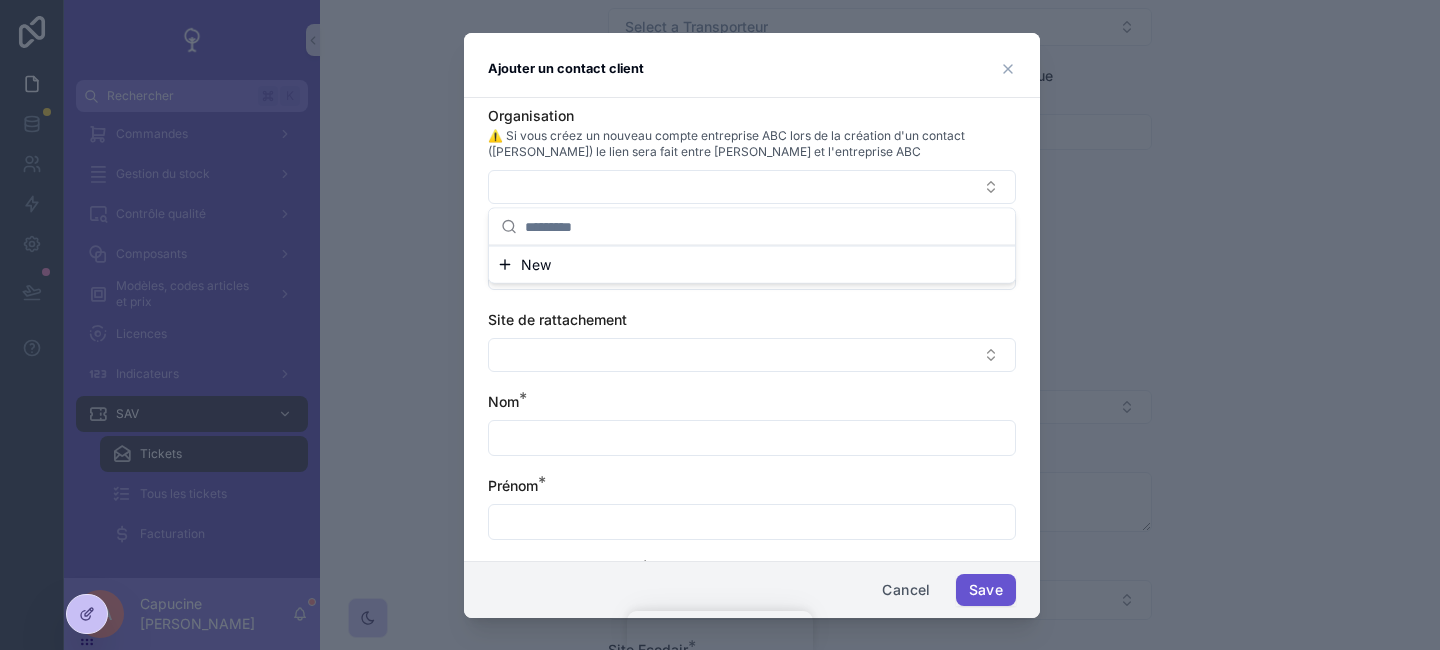 click on "⚠️ Si vous créez un nouveau compte entreprise ABC lors de la création d'un contact (M. Dupont) le lien sera fait entre M. Dupont et l'entreprise ABC" at bounding box center [752, 144] 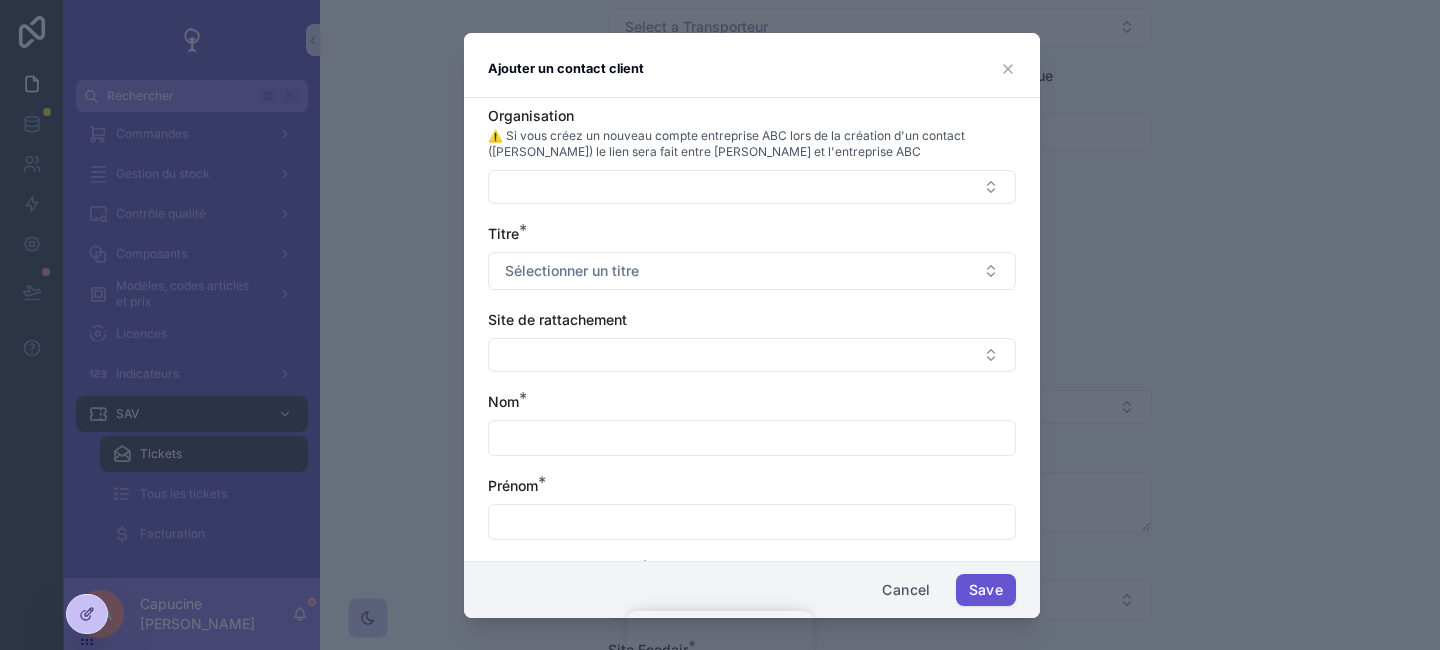 click 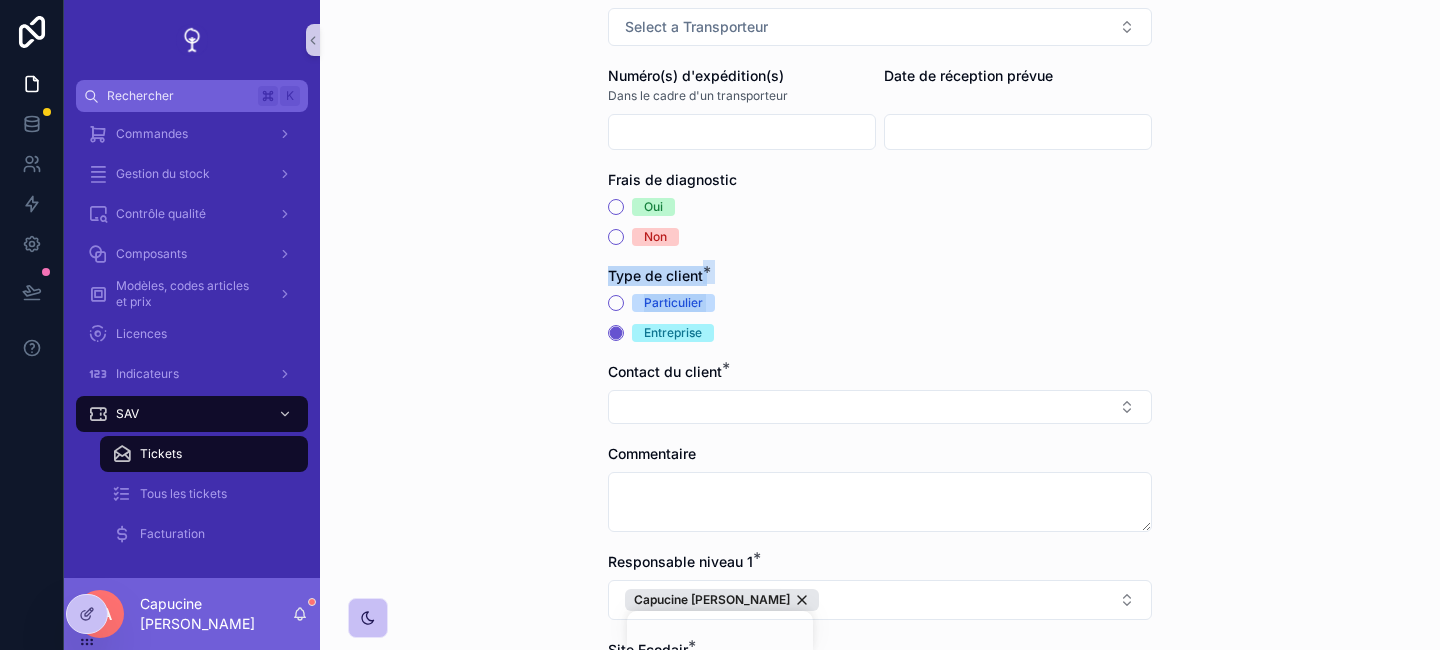 drag, startPoint x: 561, startPoint y: 284, endPoint x: 746, endPoint y: 324, distance: 189.27493 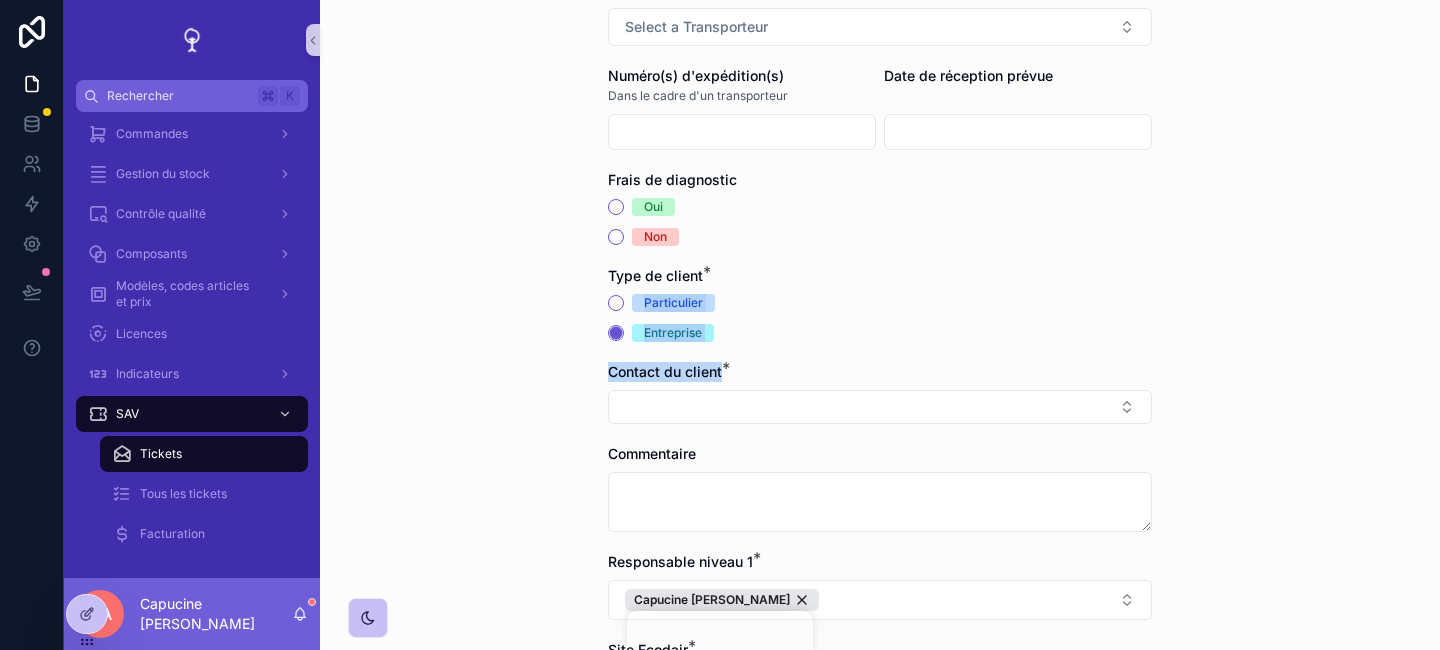 drag, startPoint x: 791, startPoint y: 363, endPoint x: 499, endPoint y: 292, distance: 300.5079 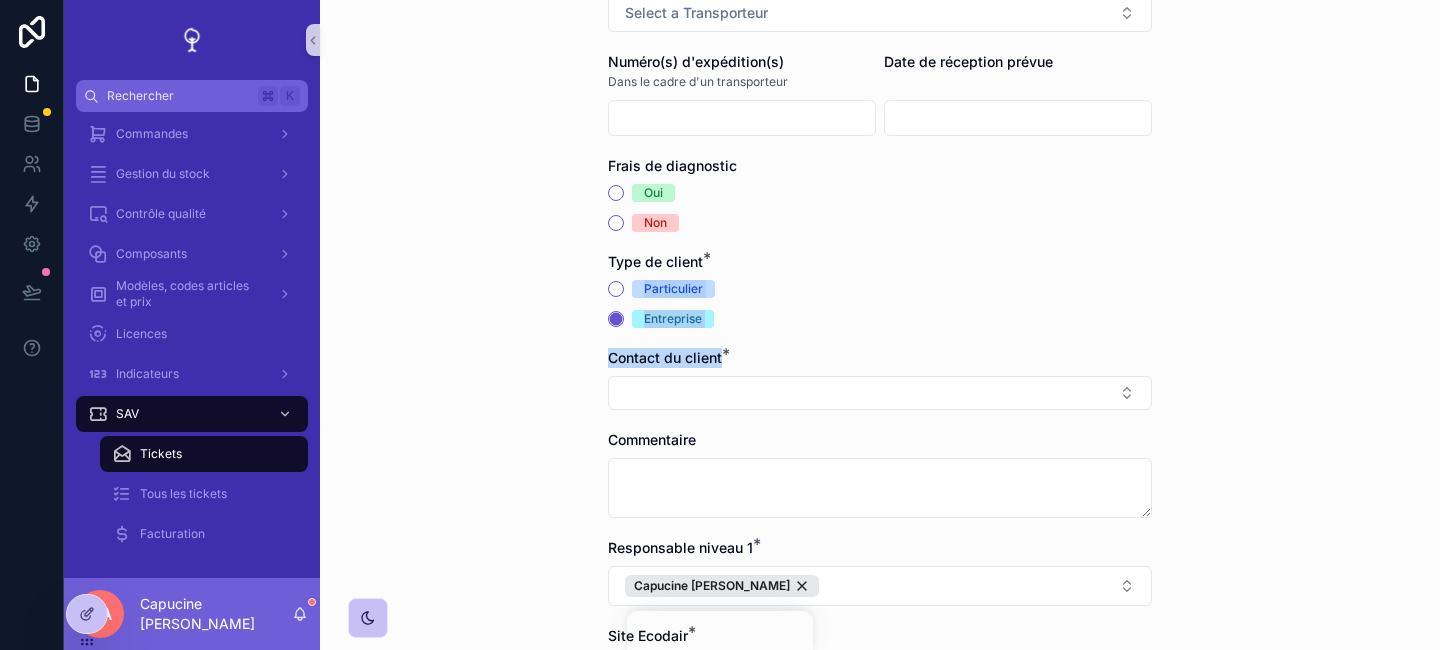 scroll, scrollTop: 688, scrollLeft: 0, axis: vertical 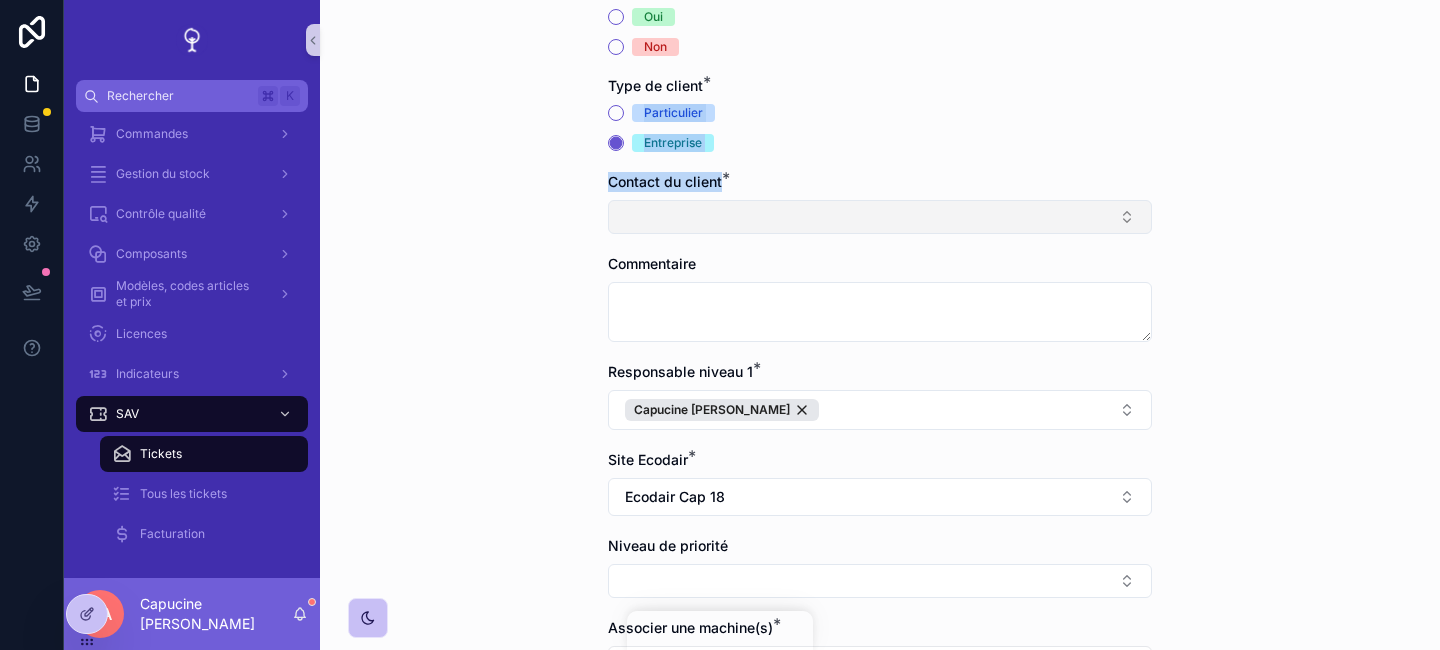 click at bounding box center [880, 217] 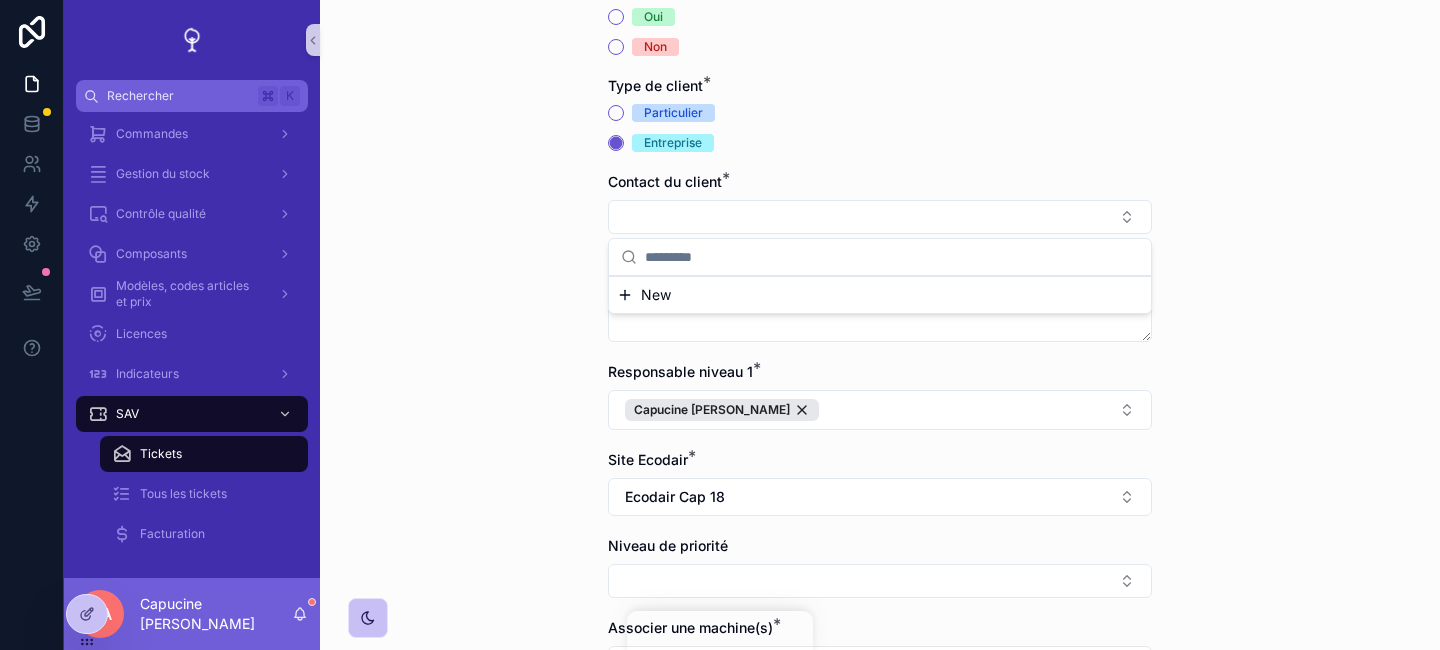 click on "Tickets 🎟️ Création d'un ticket de SAV 🎟️ Création d'un ticket de SAV Modalité de contact / type d'appel *   Type de demande * Réparation Etape du ticket * Pour les tickets avec un appel, une demande par mail...etc, mettre 'en attente de réception'. Si les machines sont arrivées, mettre 'réceptionné' directement Cela permet de savoir combien de temps a été nécessaire pour rapatrier les machines. 1. 🚚 Attente réception 2. 💻 Réception Dépôt par le client ou transporteur * Select a Transporteur Numéro(s) d'expédition(s) Dans le cadre d'un transporteur Date de réception prévue ‎  Frais de diagnostic Oui Non Type de client * Particulier Entreprise Contact du client * Commentaire Responsable niveau 1 * Capucine ANTONI Site Ecodair * Ecodair Cap 18 Niveau de priorité   Associer une machine(s) * New Enregistrer" at bounding box center (880, 325) 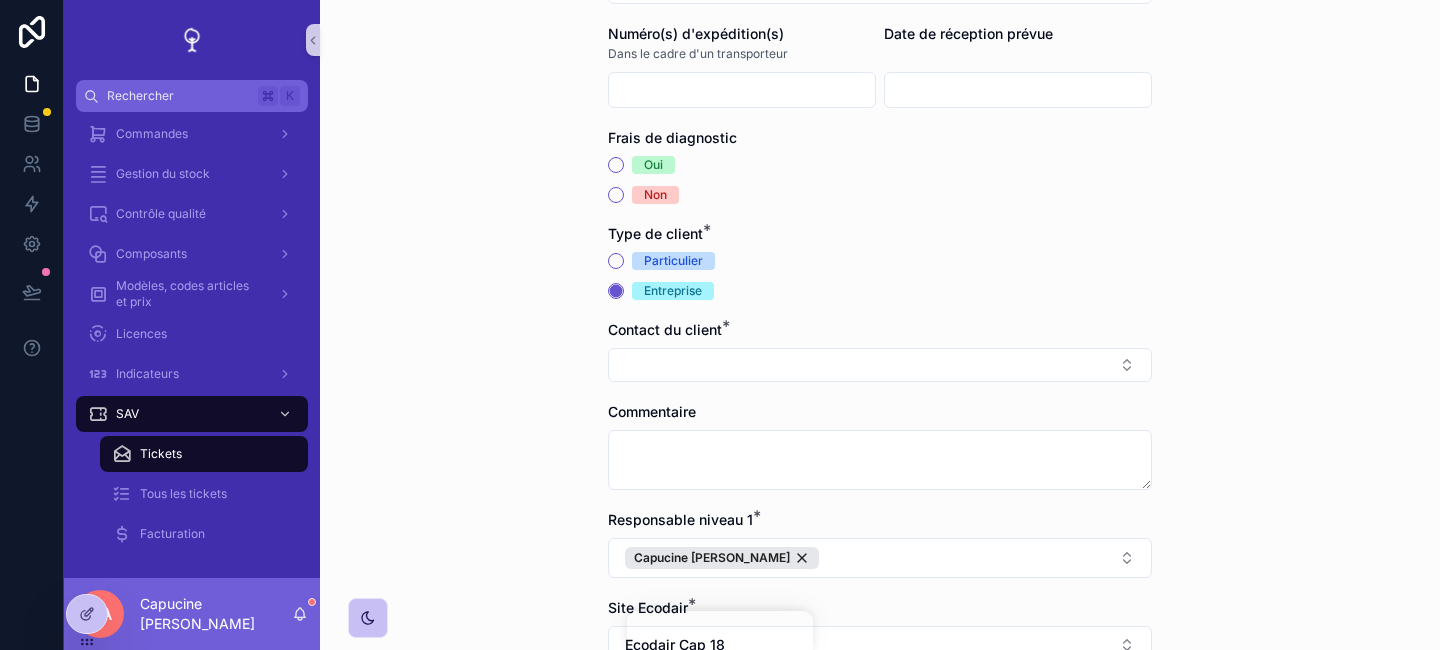 scroll, scrollTop: 525, scrollLeft: 0, axis: vertical 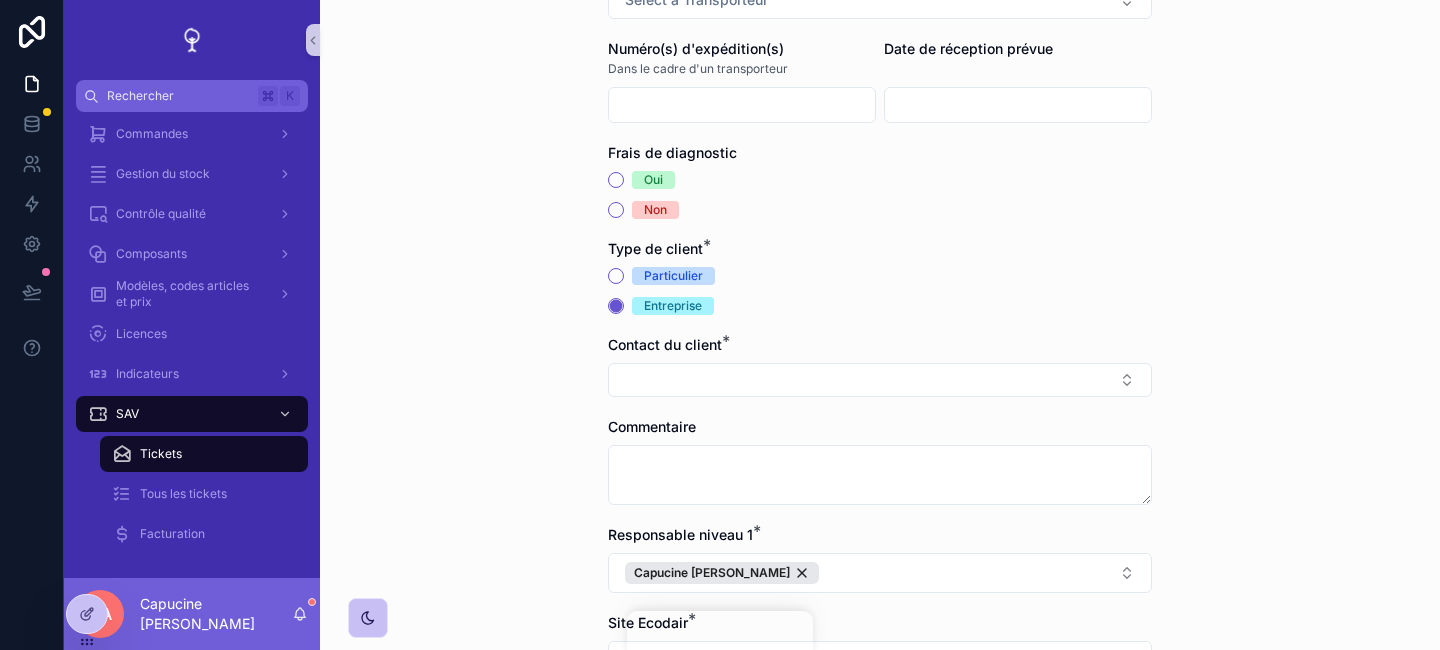 click on "Tickets 🎟️ Création d'un ticket de SAV 🎟️ Création d'un ticket de SAV Modalité de contact / type d'appel *   Type de demande * Réparation Etape du ticket * Pour les tickets avec un appel, une demande par mail...etc, mettre 'en attente de réception'. Si les machines sont arrivées, mettre 'réceptionné' directement Cela permet de savoir combien de temps a été nécessaire pour rapatrier les machines. 1. 🚚 Attente réception 2. 💻 Réception Dépôt par le client ou transporteur * Select a Transporteur Numéro(s) d'expédition(s) Dans le cadre d'un transporteur Date de réception prévue ‎  Frais de diagnostic Oui Non Type de client * Particulier Entreprise Contact du client * Commentaire Responsable niveau 1 * Capucine ANTONI Site Ecodair * Ecodair Cap 18 Niveau de priorité   Associer une machine(s) * New Enregistrer" at bounding box center (880, 325) 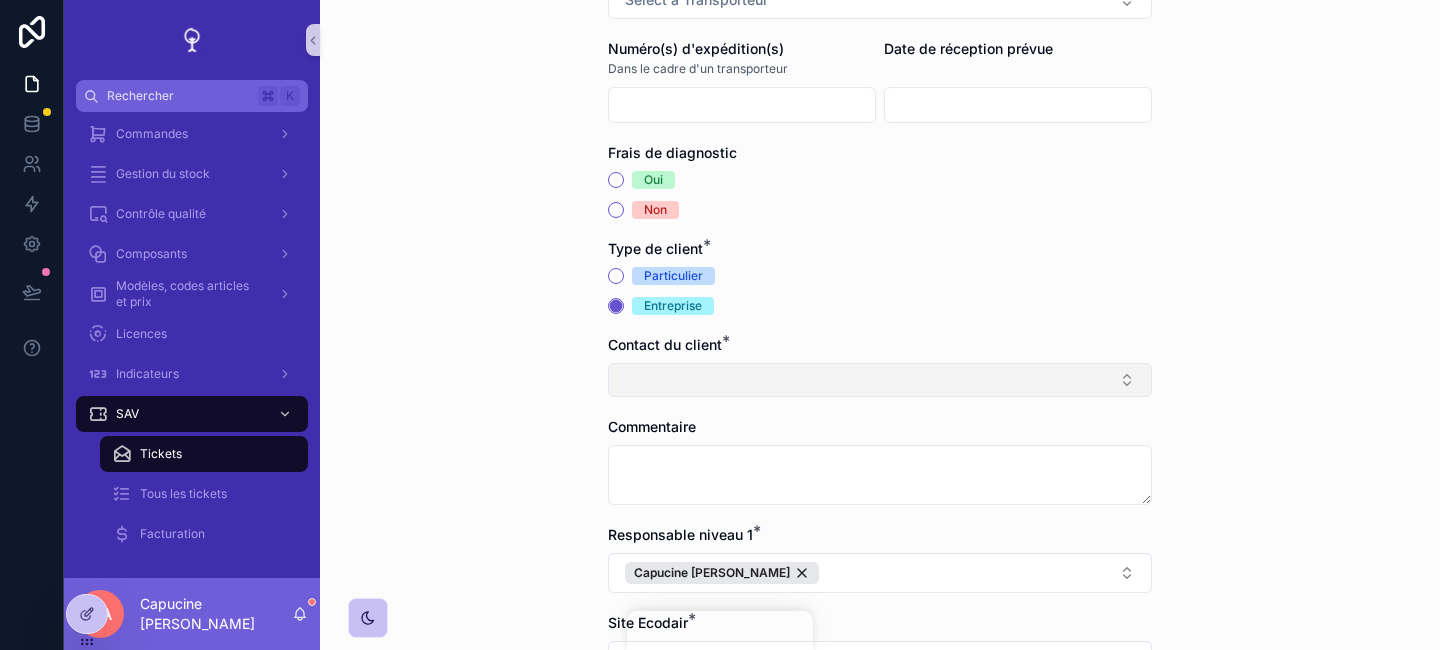 click at bounding box center [880, 380] 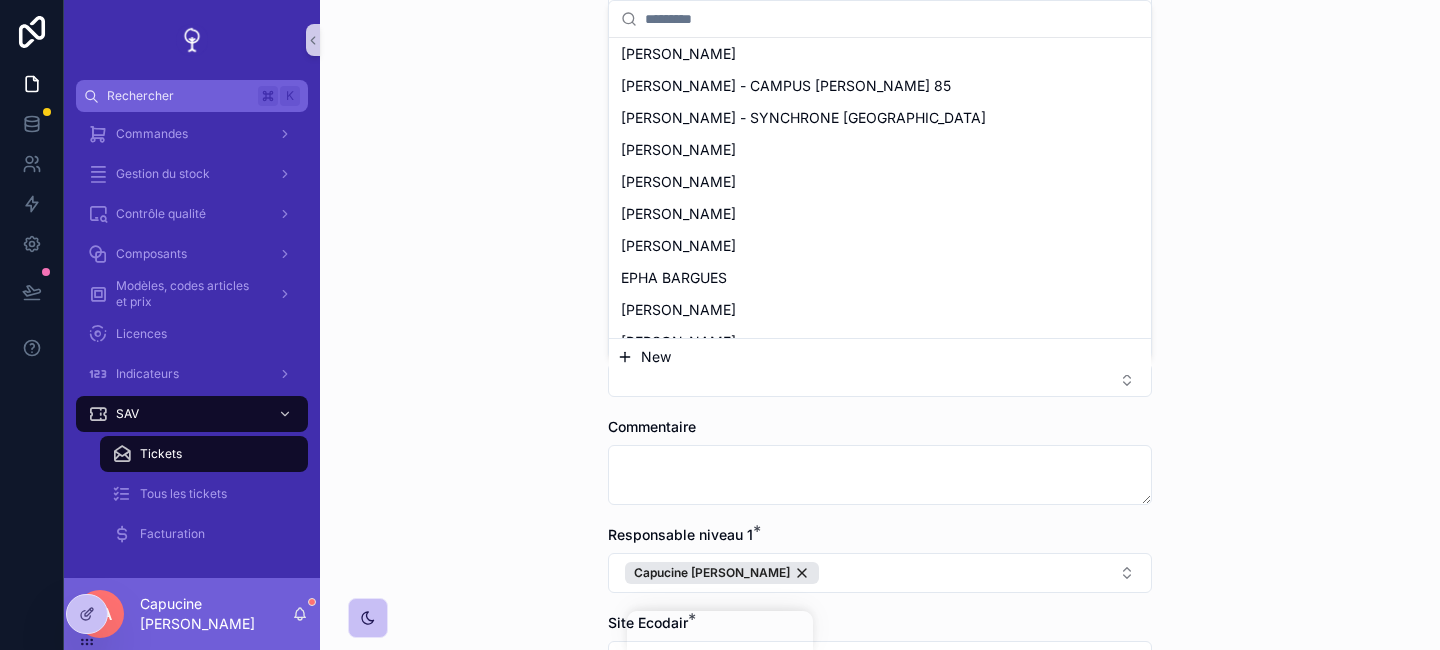 scroll, scrollTop: 0, scrollLeft: 0, axis: both 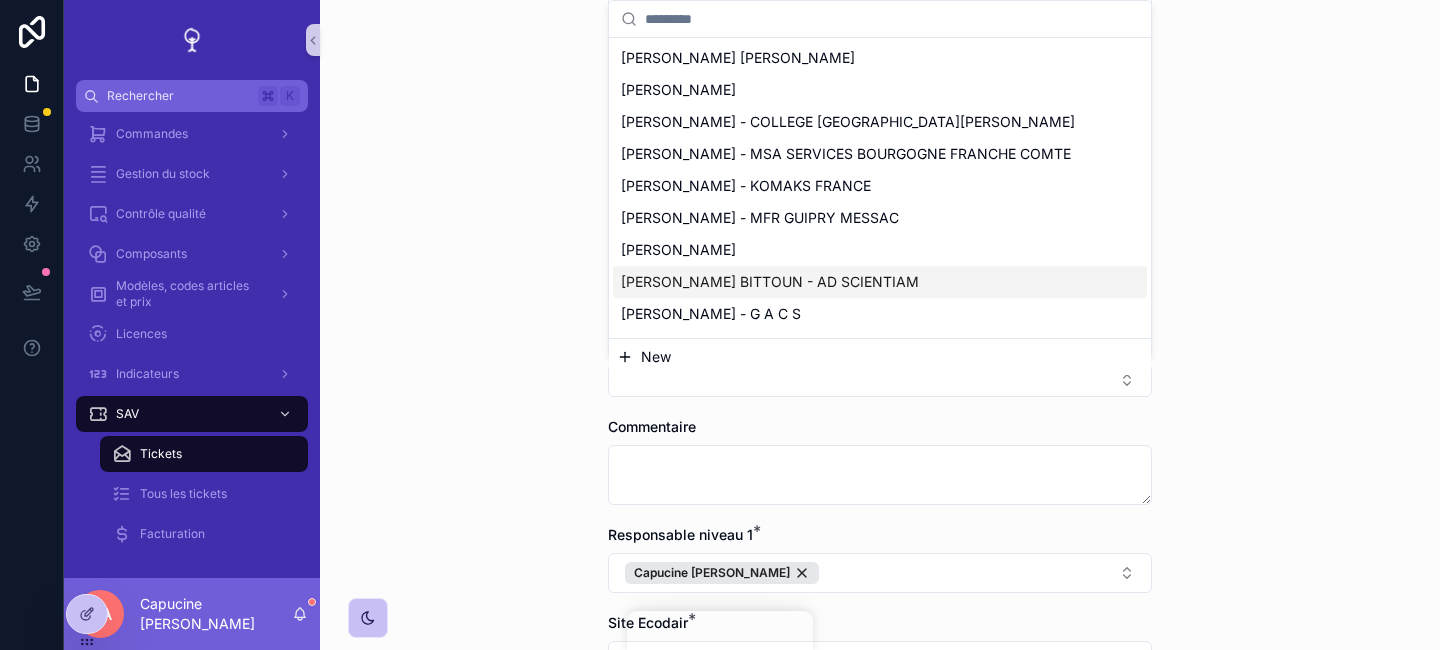 click on "Tickets 🎟️ Création d'un ticket de SAV 🎟️ Création d'un ticket de SAV Modalité de contact / type d'appel *   Type de demande * Réparation Etape du ticket * Pour les tickets avec un appel, une demande par mail...etc, mettre 'en attente de réception'. Si les machines sont arrivées, mettre 'réceptionné' directement Cela permet de savoir combien de temps a été nécessaire pour rapatrier les machines. 1. 🚚 Attente réception 2. 💻 Réception Dépôt par le client ou transporteur * Select a Transporteur Numéro(s) d'expédition(s) Dans le cadre d'un transporteur Date de réception prévue ‎  Frais de diagnostic Oui Non Type de client * Particulier Entreprise Contact du client * Commentaire Responsable niveau 1 * Capucine ANTONI Site Ecodair * Ecodair Cap 18 Niveau de priorité   Associer une machine(s) * New Enregistrer" at bounding box center [880, 325] 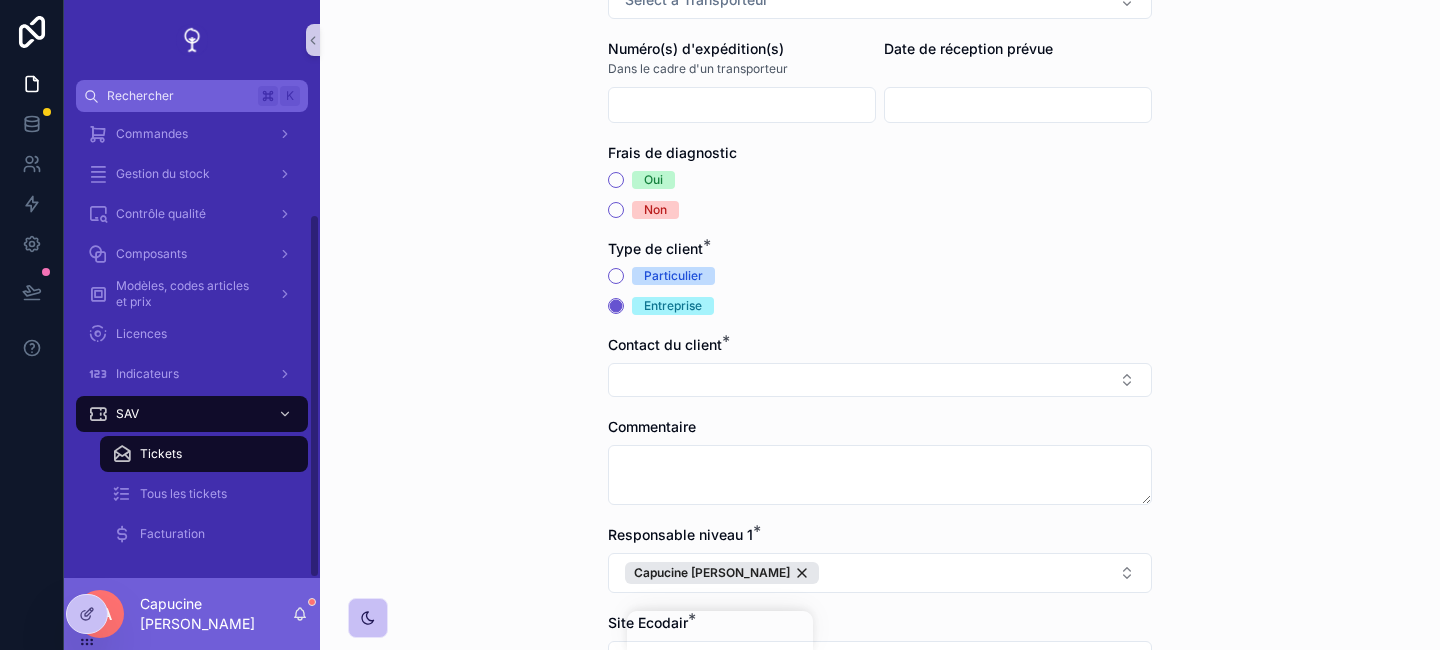 click on "Tickets" at bounding box center [204, 454] 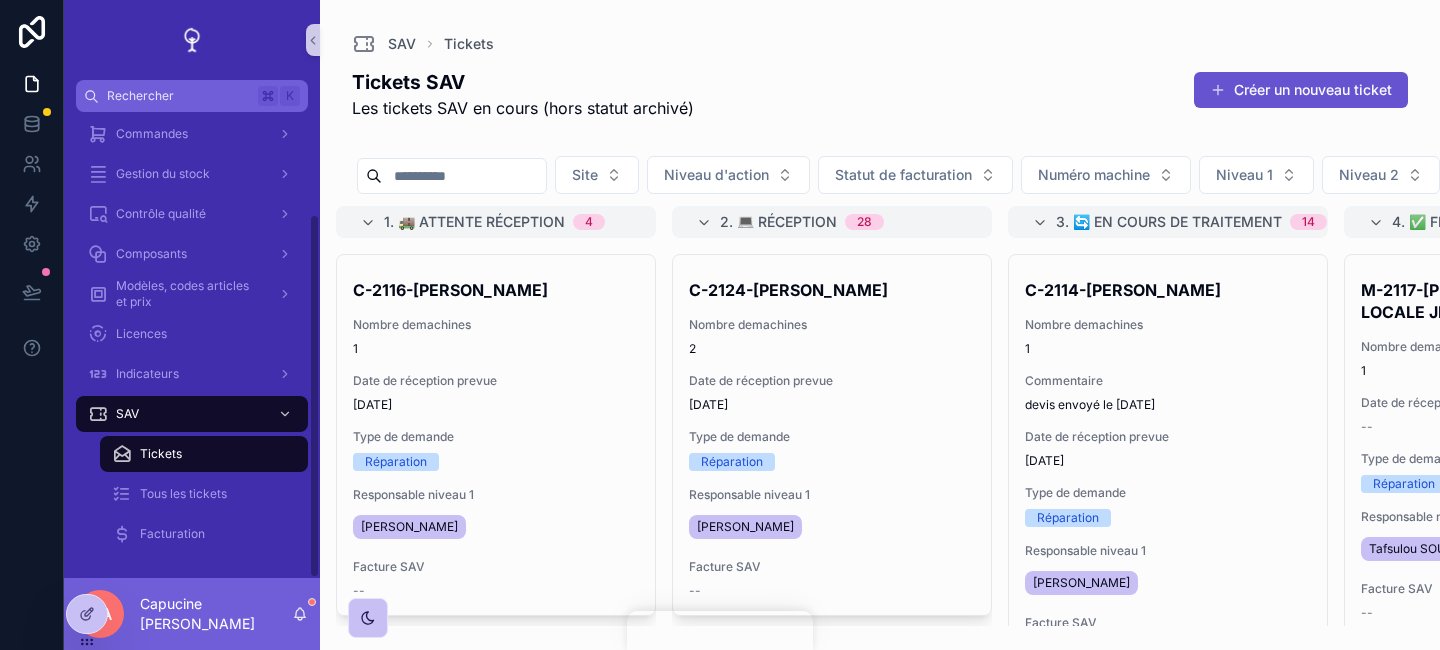 scroll, scrollTop: 0, scrollLeft: 0, axis: both 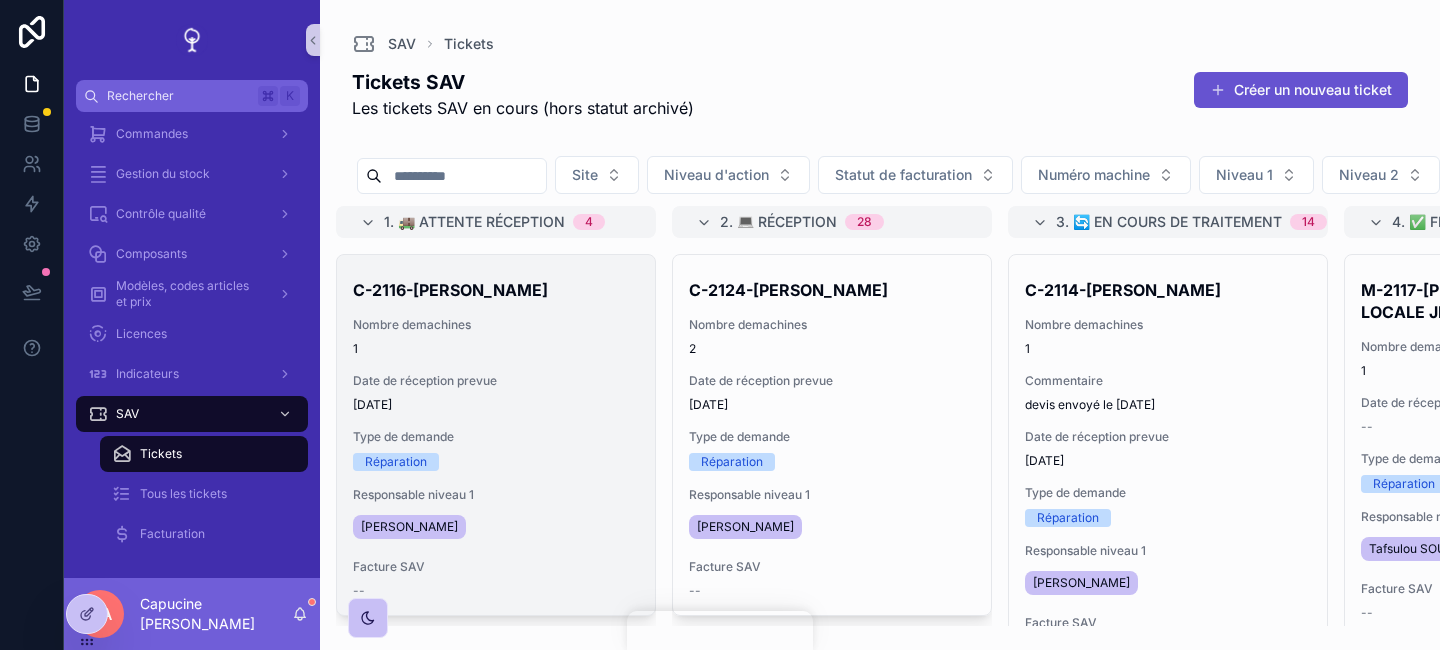 click on "1" at bounding box center (496, 349) 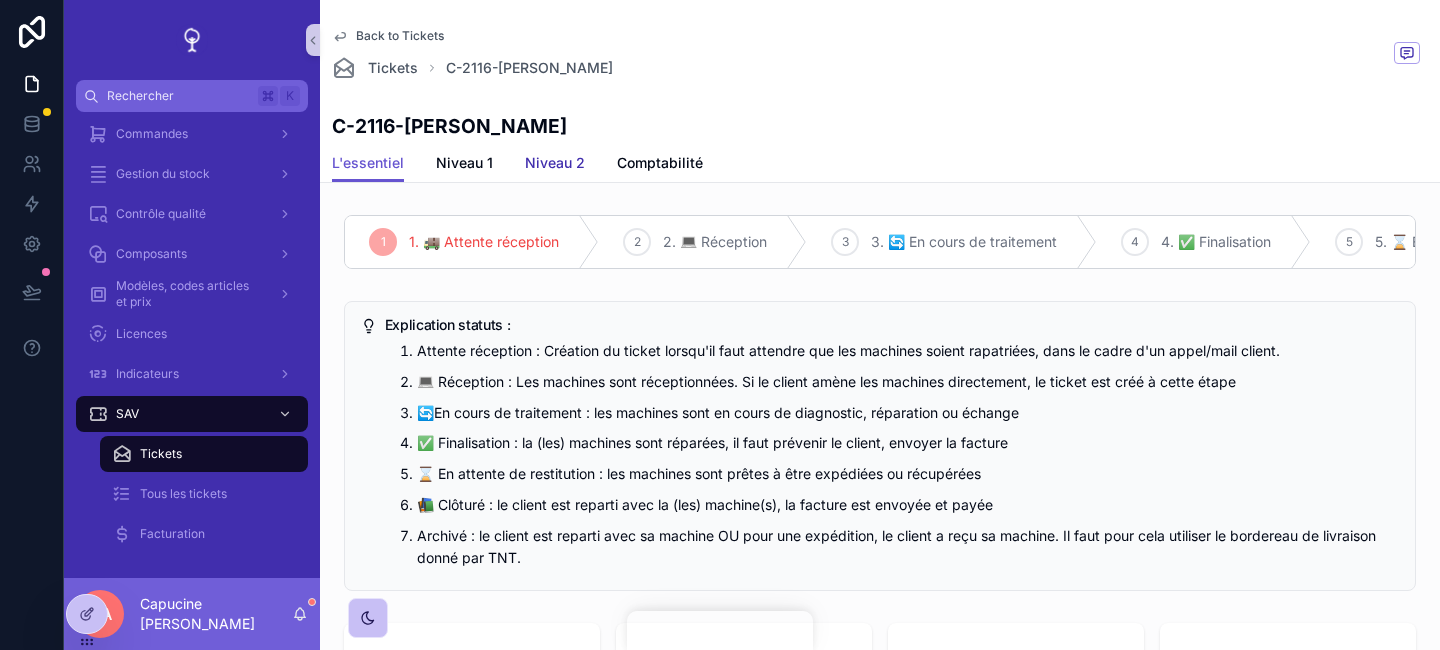 click on "Niveau 2" at bounding box center (555, 163) 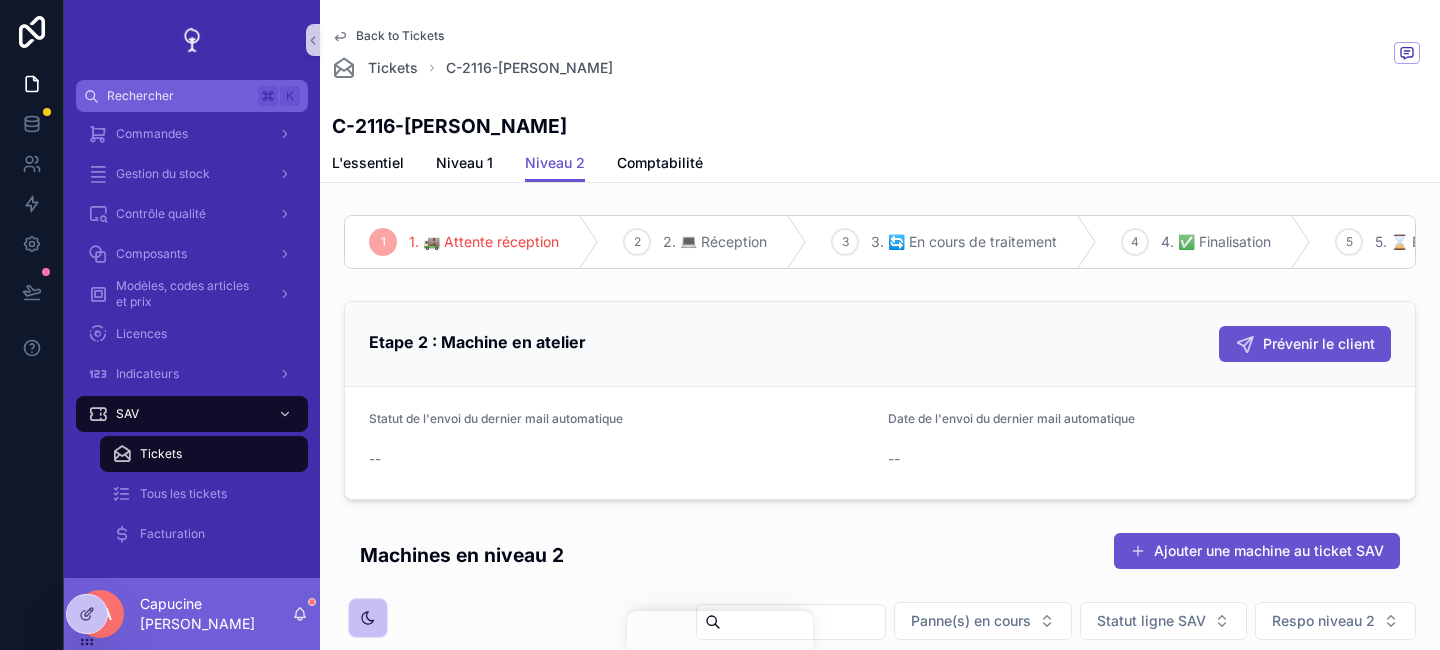 click on "L'essentiel Niveau 1 Niveau 2 Comptabilité" at bounding box center [880, 163] 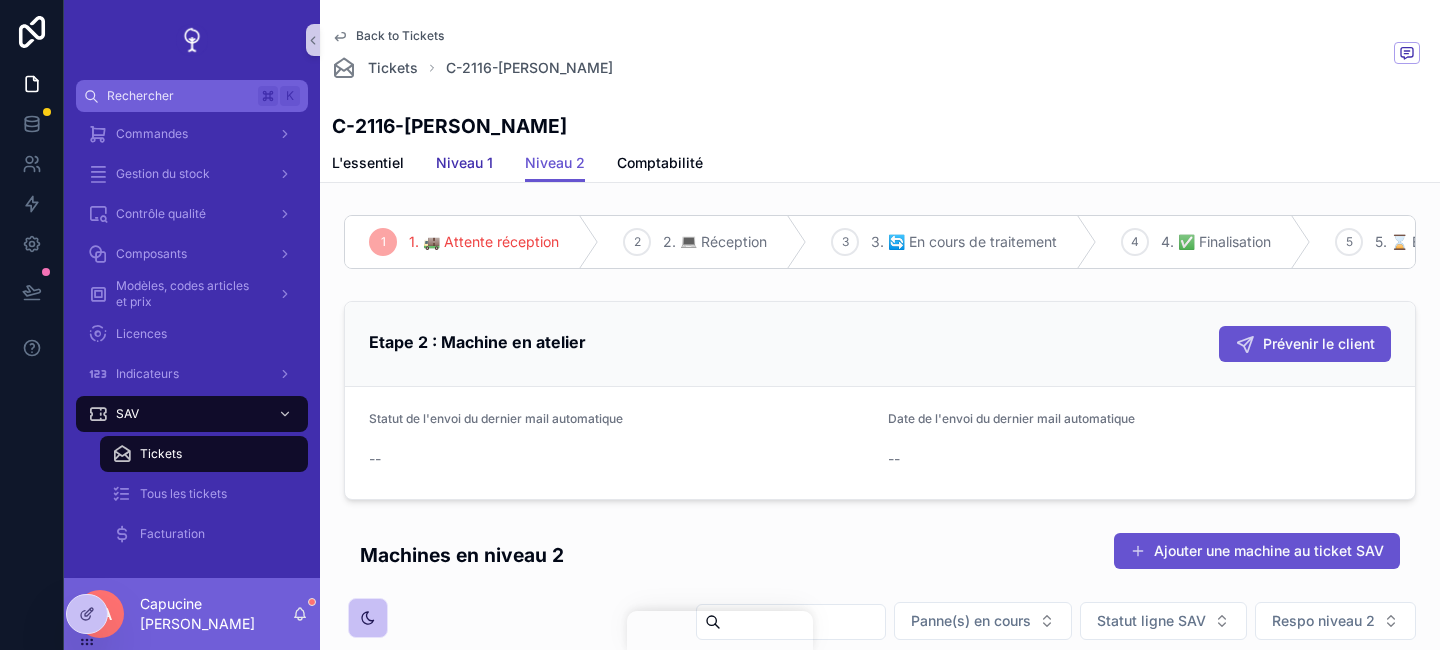 click on "Niveau 1" at bounding box center [464, 163] 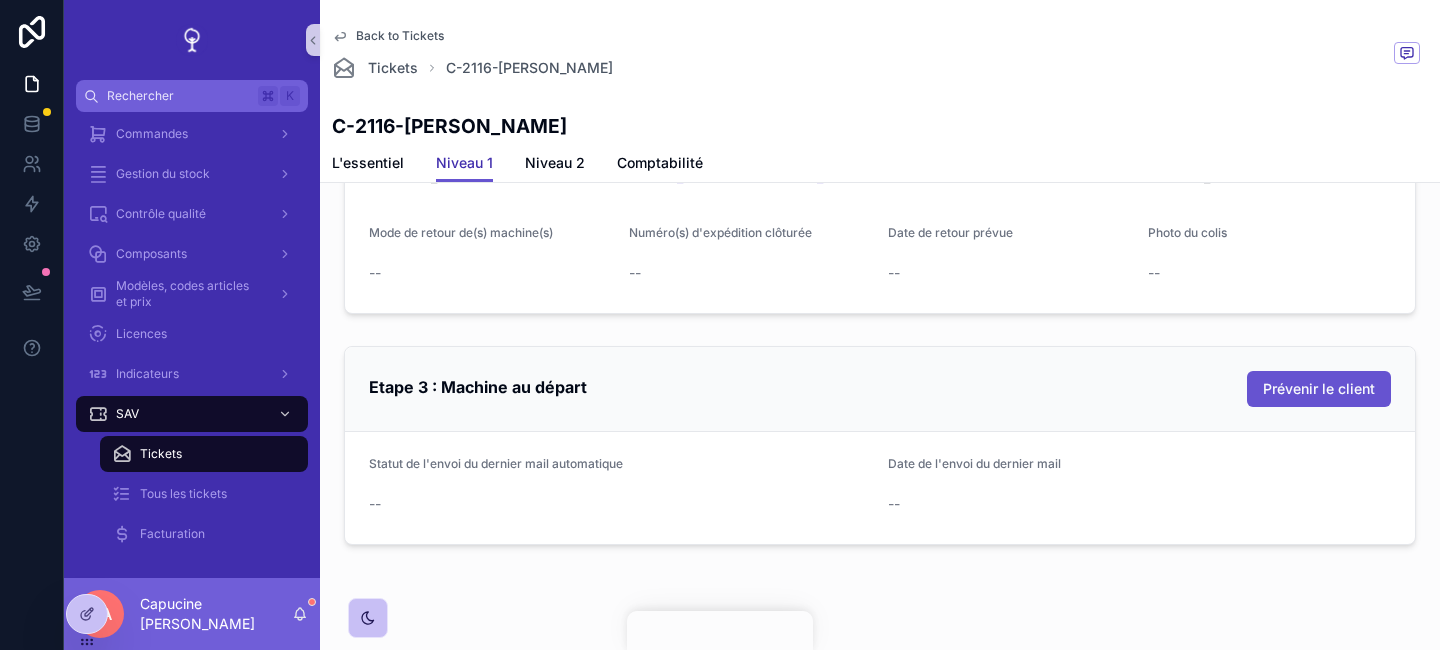 scroll, scrollTop: 1942, scrollLeft: 0, axis: vertical 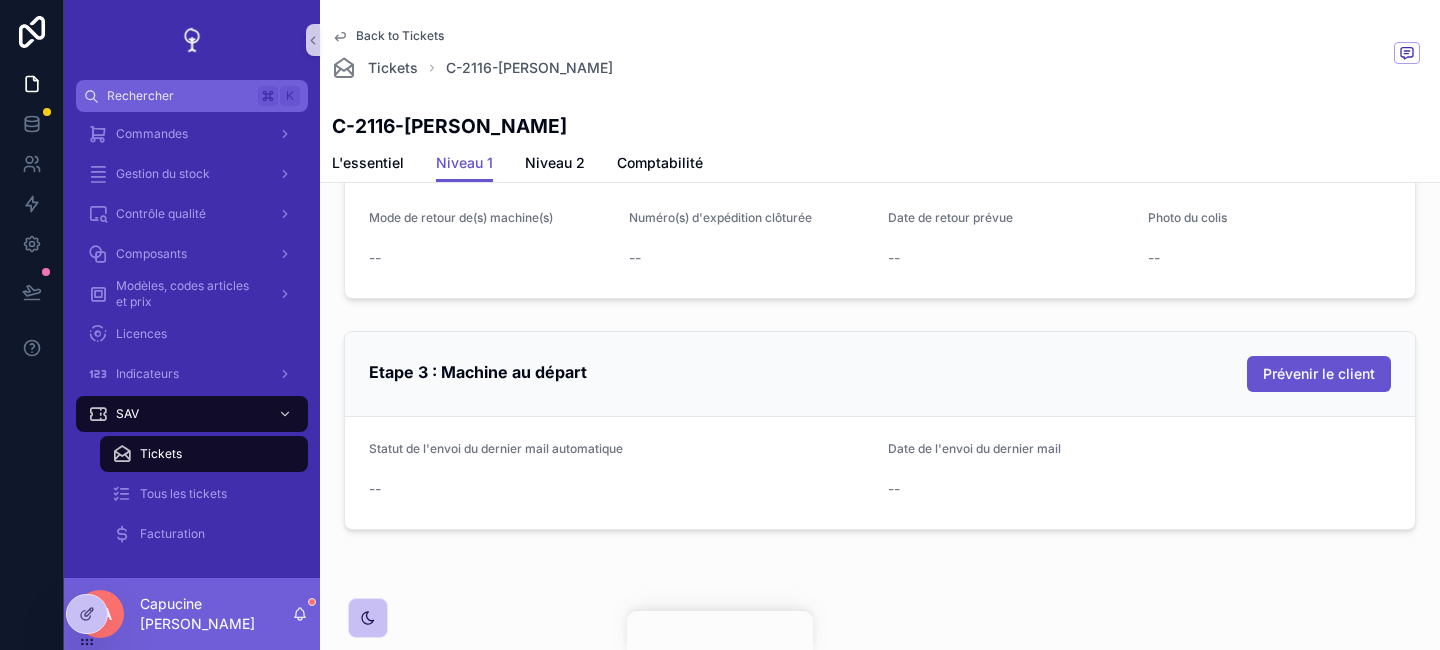 click on "Etape 3 : Machine au départ Prévenir le client" at bounding box center (880, 374) 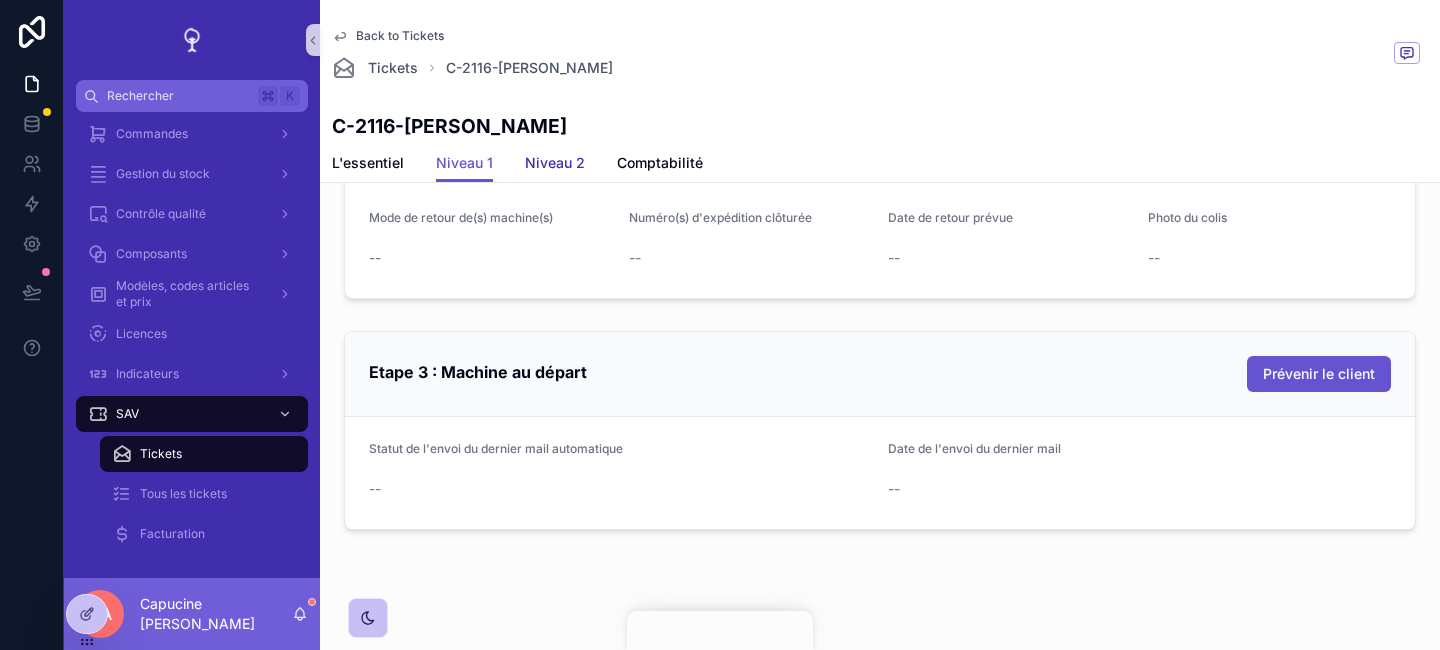 click on "Niveau 2" at bounding box center (555, 163) 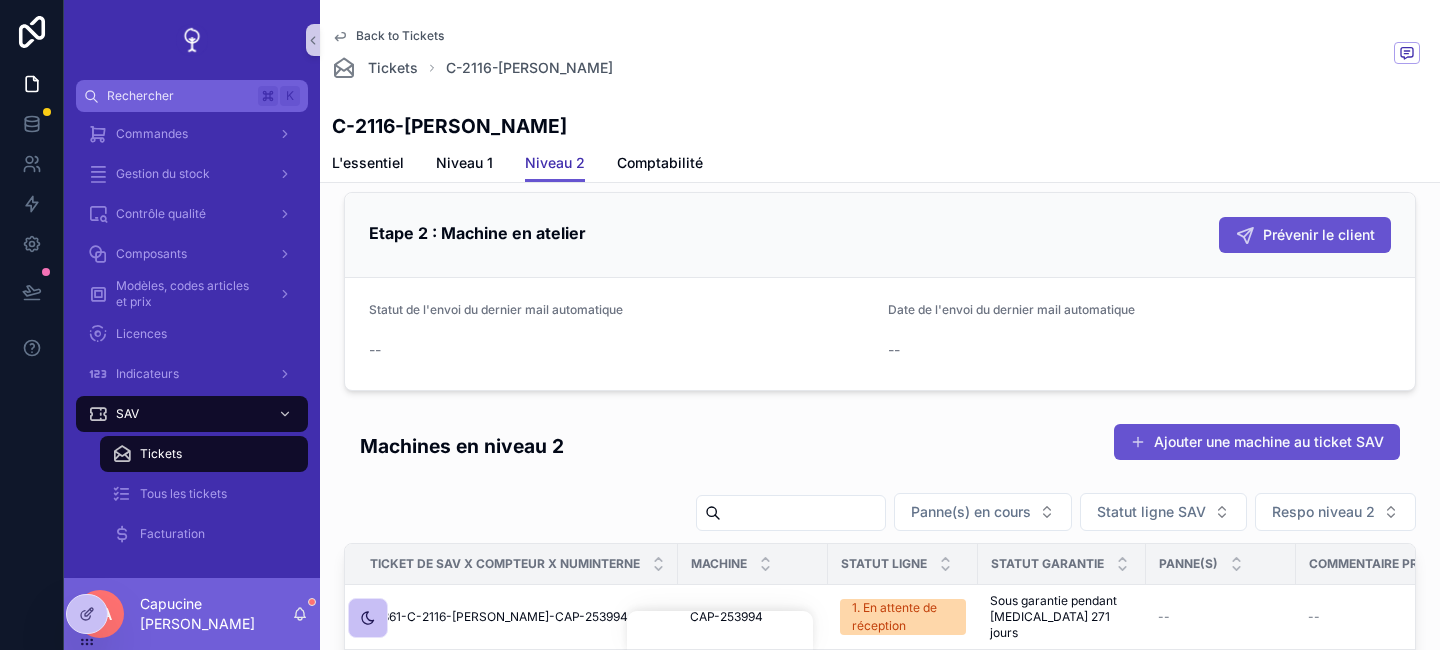 scroll, scrollTop: 0, scrollLeft: 0, axis: both 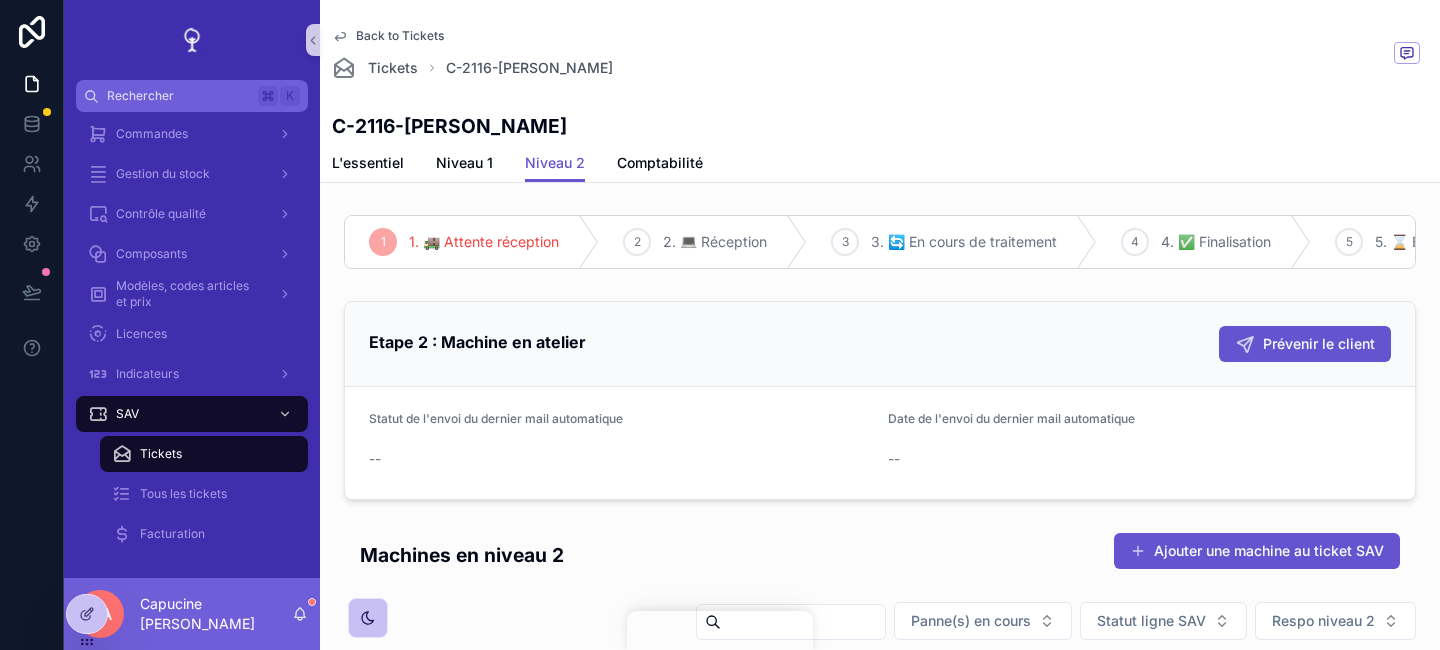 click on "Etape 2 : Machine en atelier Prévenir le client" at bounding box center (880, 344) 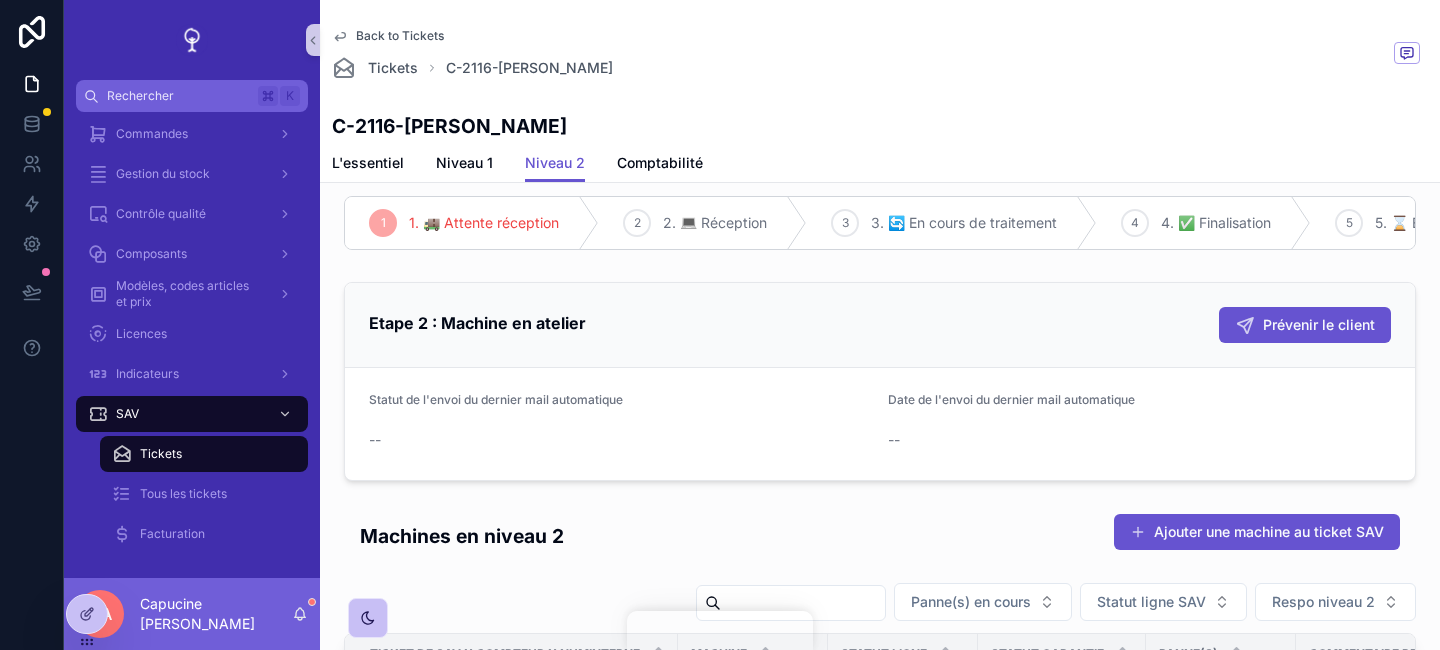 click on "Etape 2 : Machine en atelier Prévenir le client" at bounding box center [880, 325] 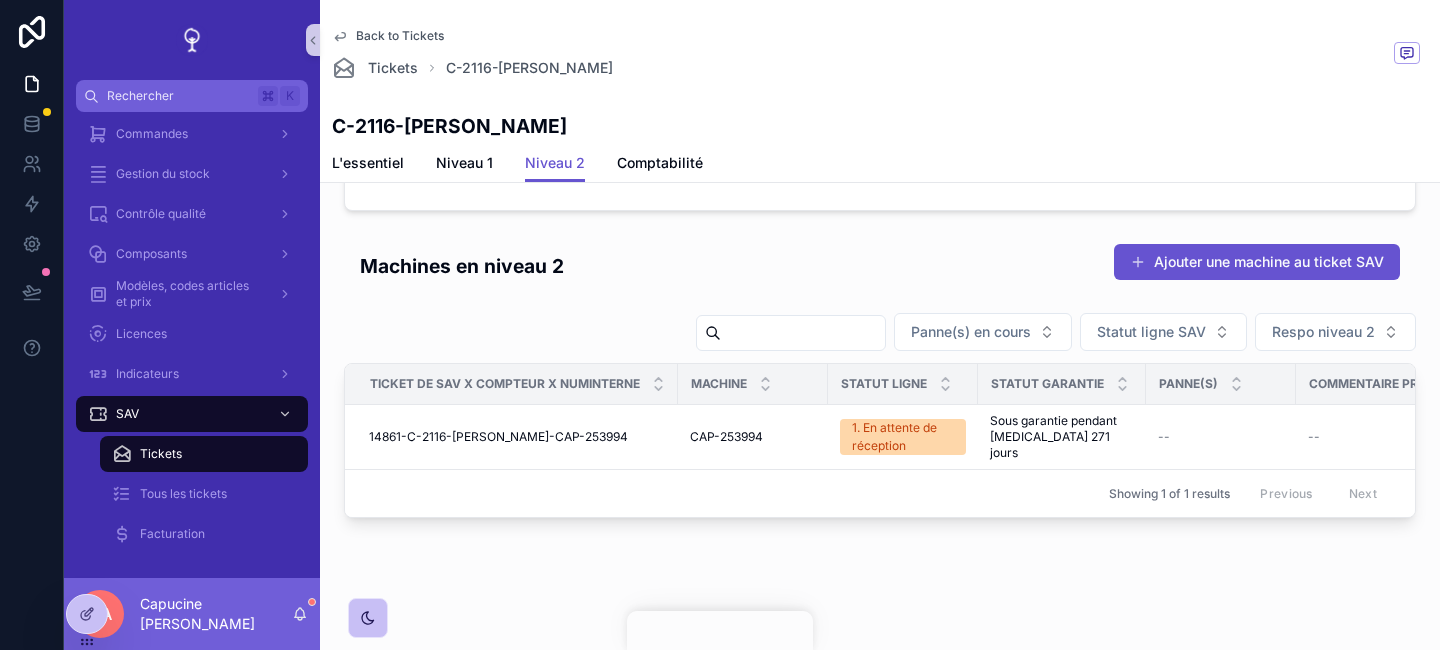 scroll, scrollTop: 0, scrollLeft: 0, axis: both 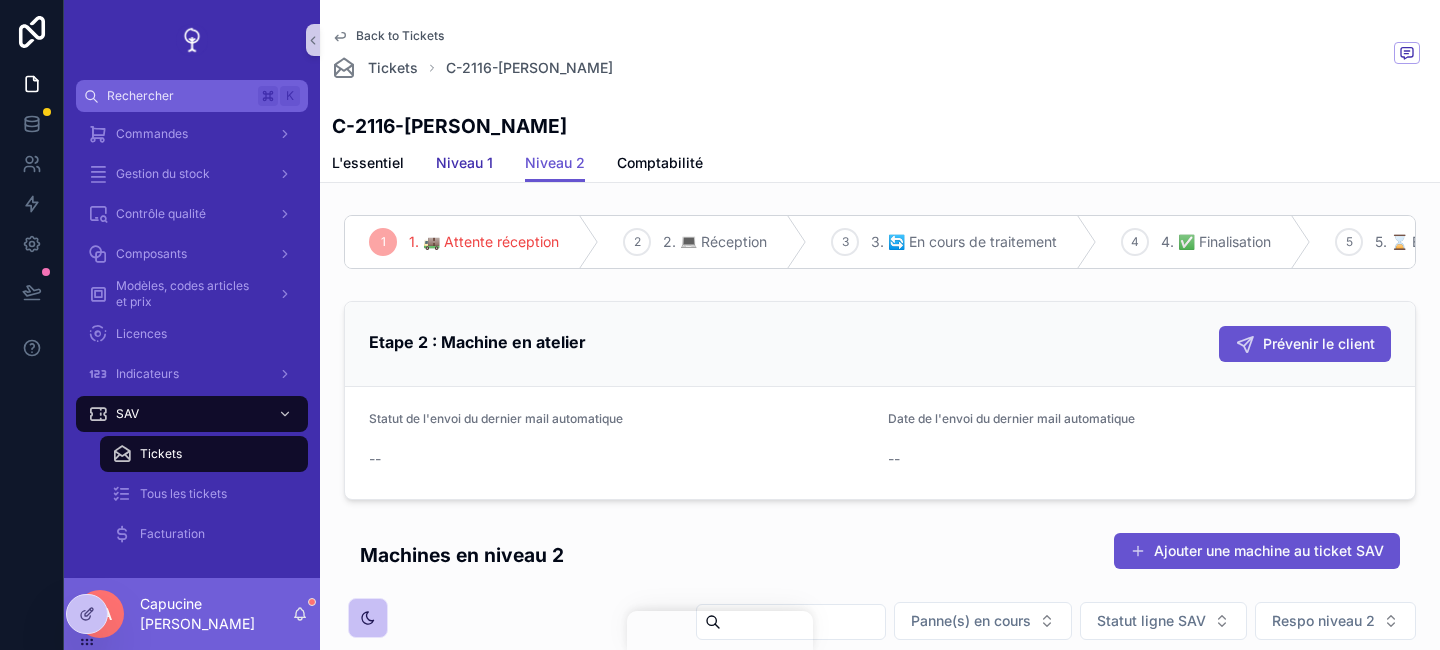 click on "Niveau 1" at bounding box center [464, 163] 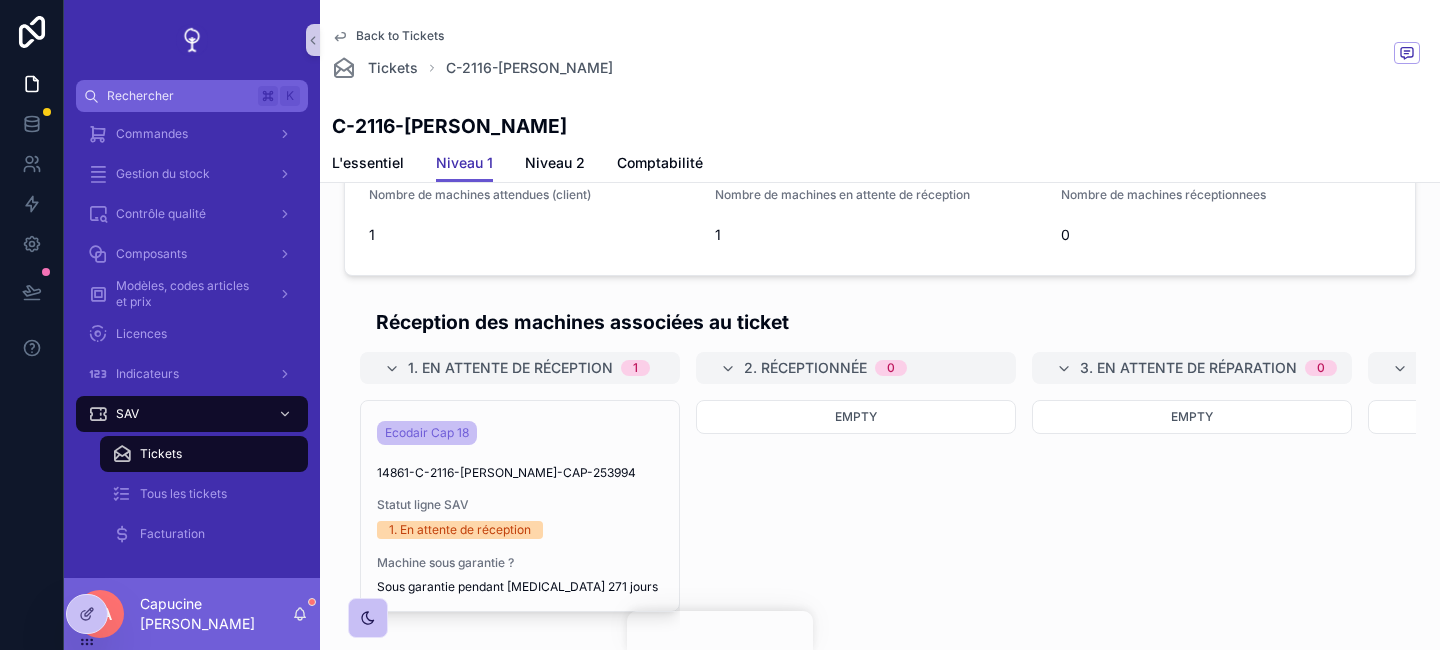 scroll, scrollTop: 704, scrollLeft: 0, axis: vertical 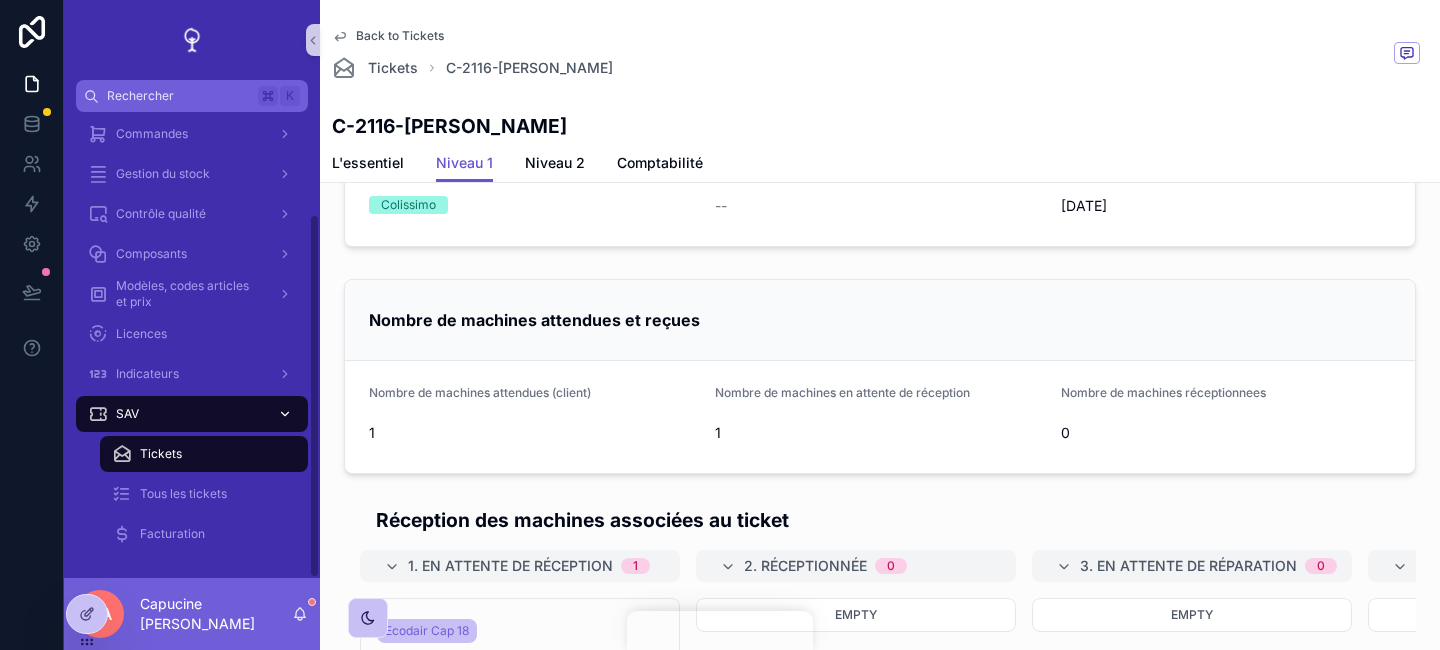 click on "SAV" at bounding box center [192, 414] 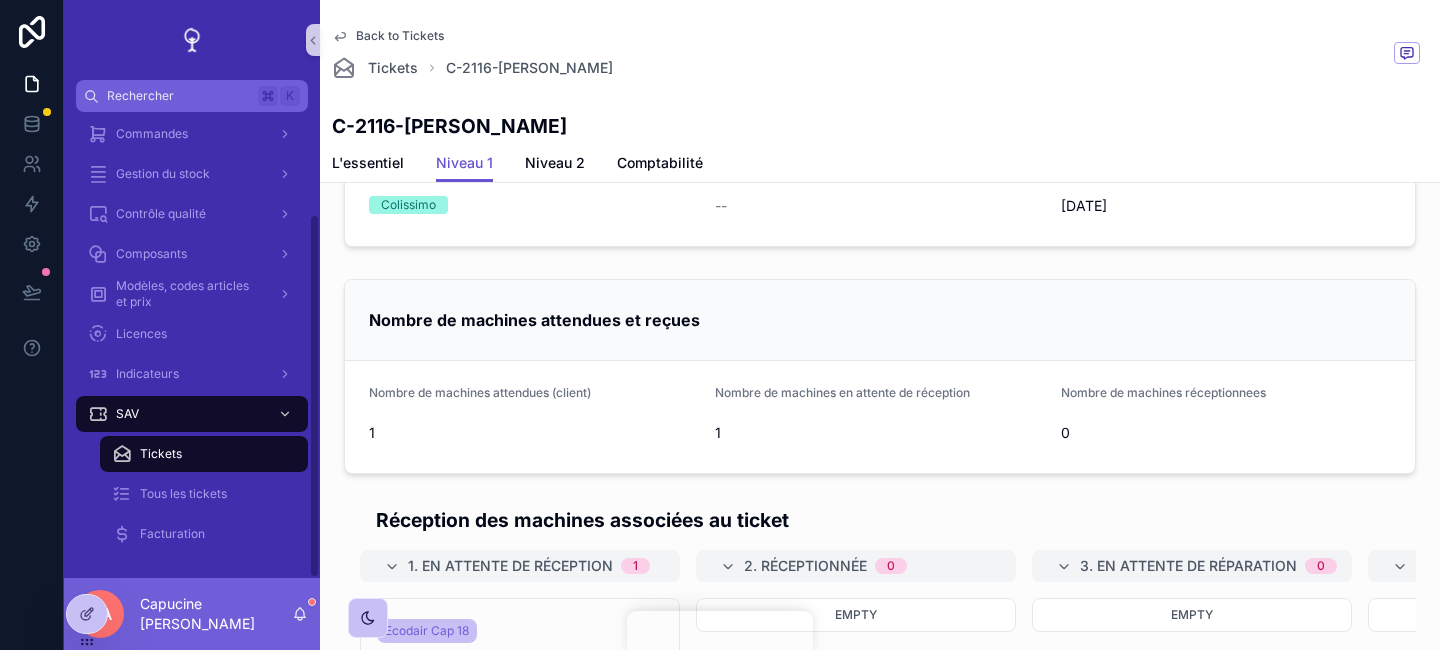 click on "Tickets" at bounding box center (161, 454) 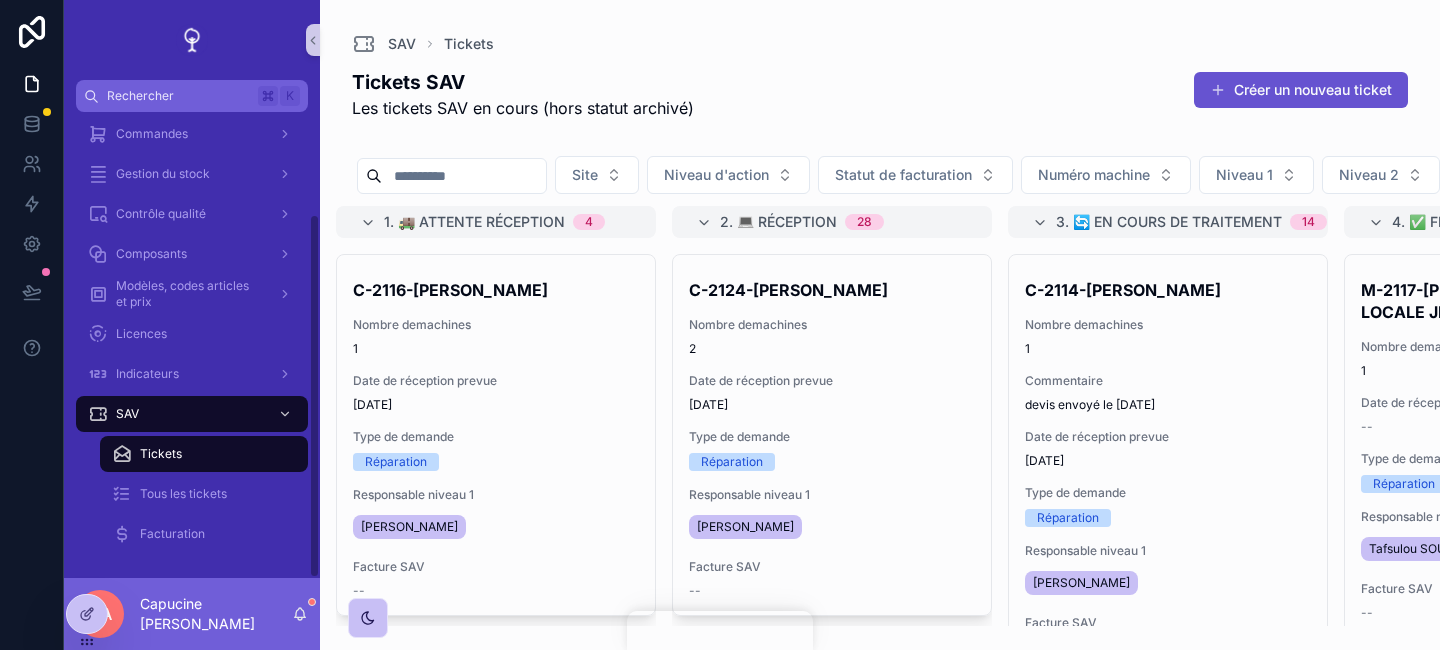 scroll, scrollTop: 0, scrollLeft: 0, axis: both 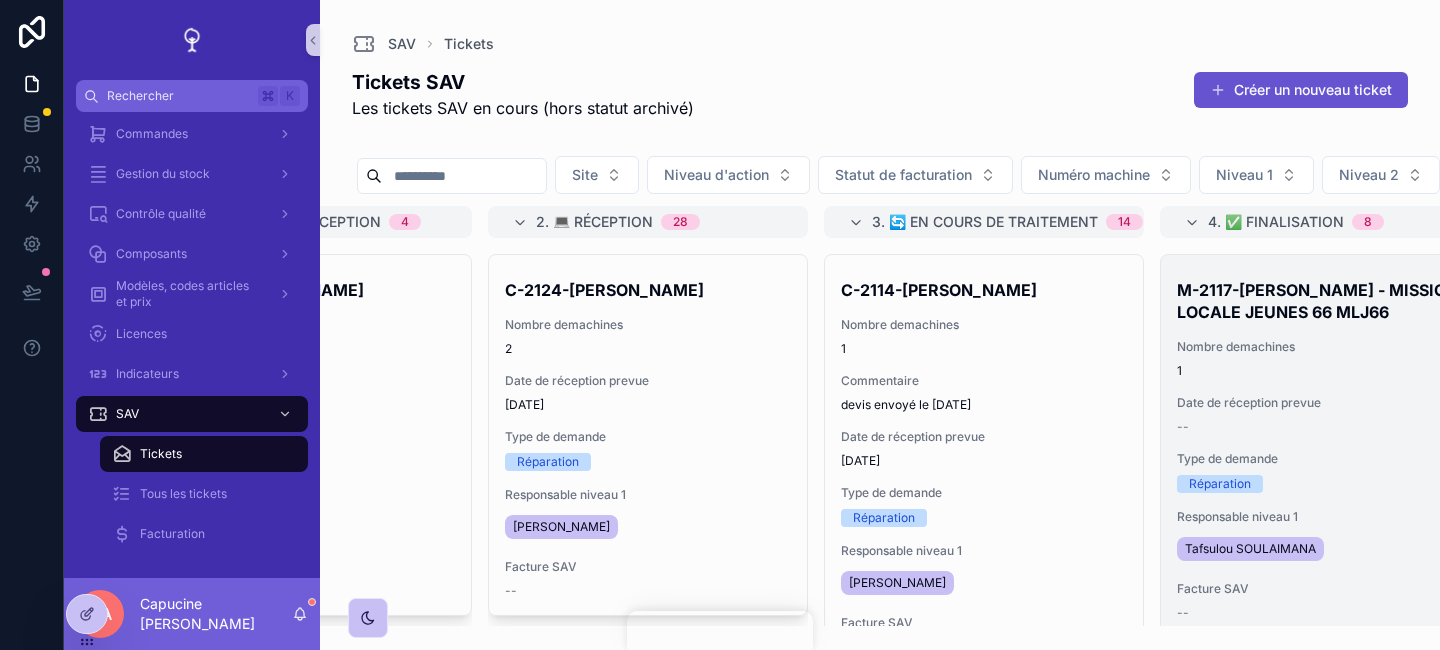 click on "Nombre demachines 1" at bounding box center (1320, 359) 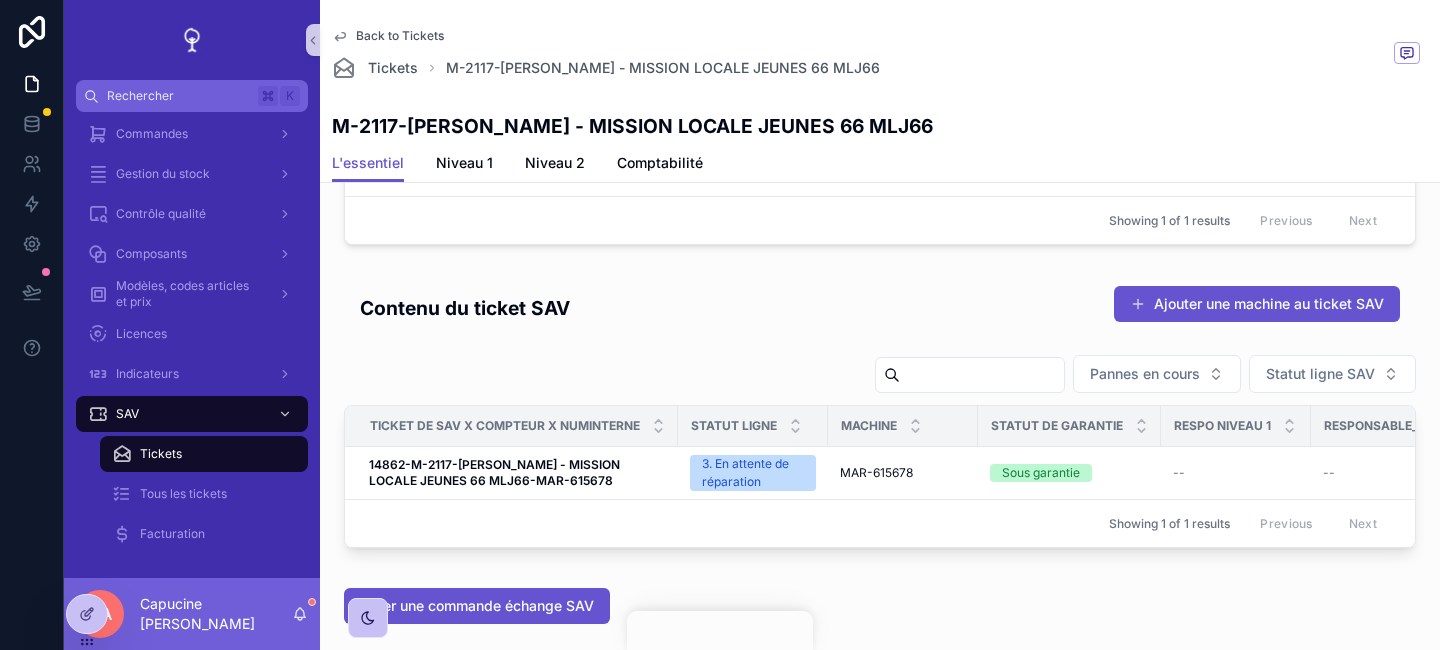 scroll, scrollTop: 1669, scrollLeft: 0, axis: vertical 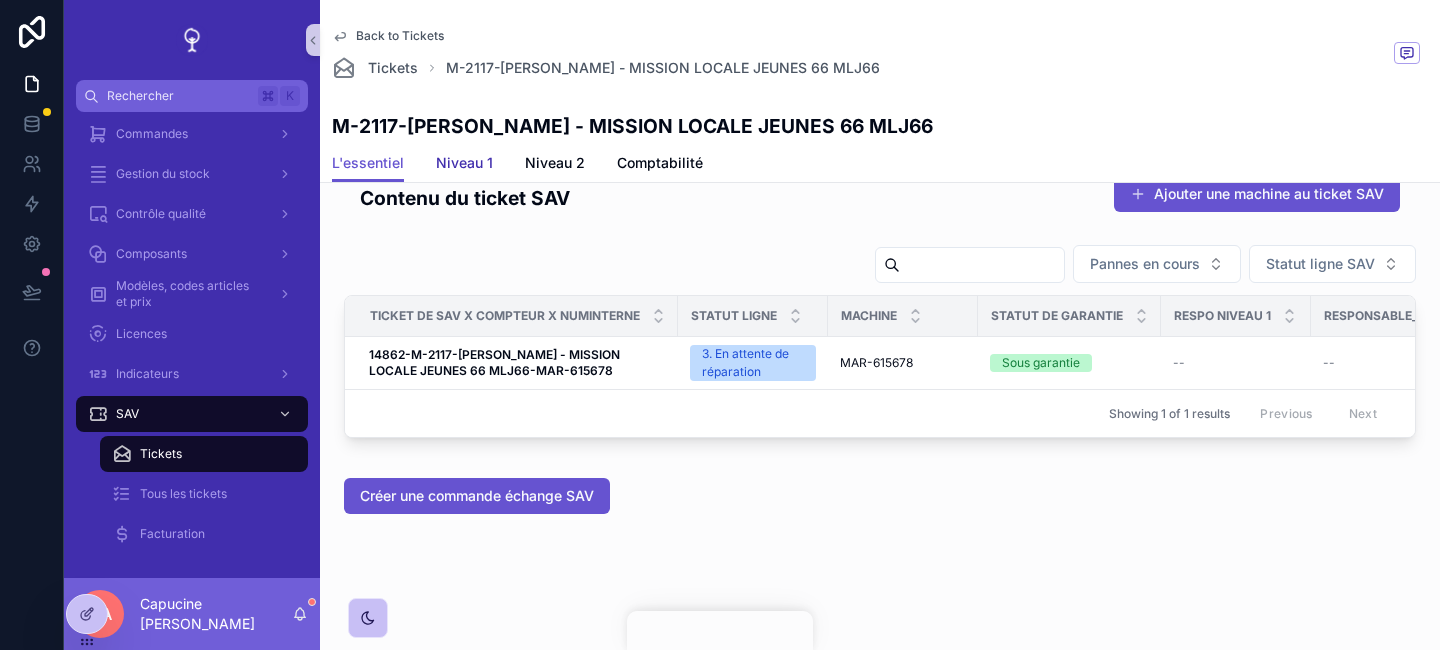 click on "Niveau 1" at bounding box center (464, 165) 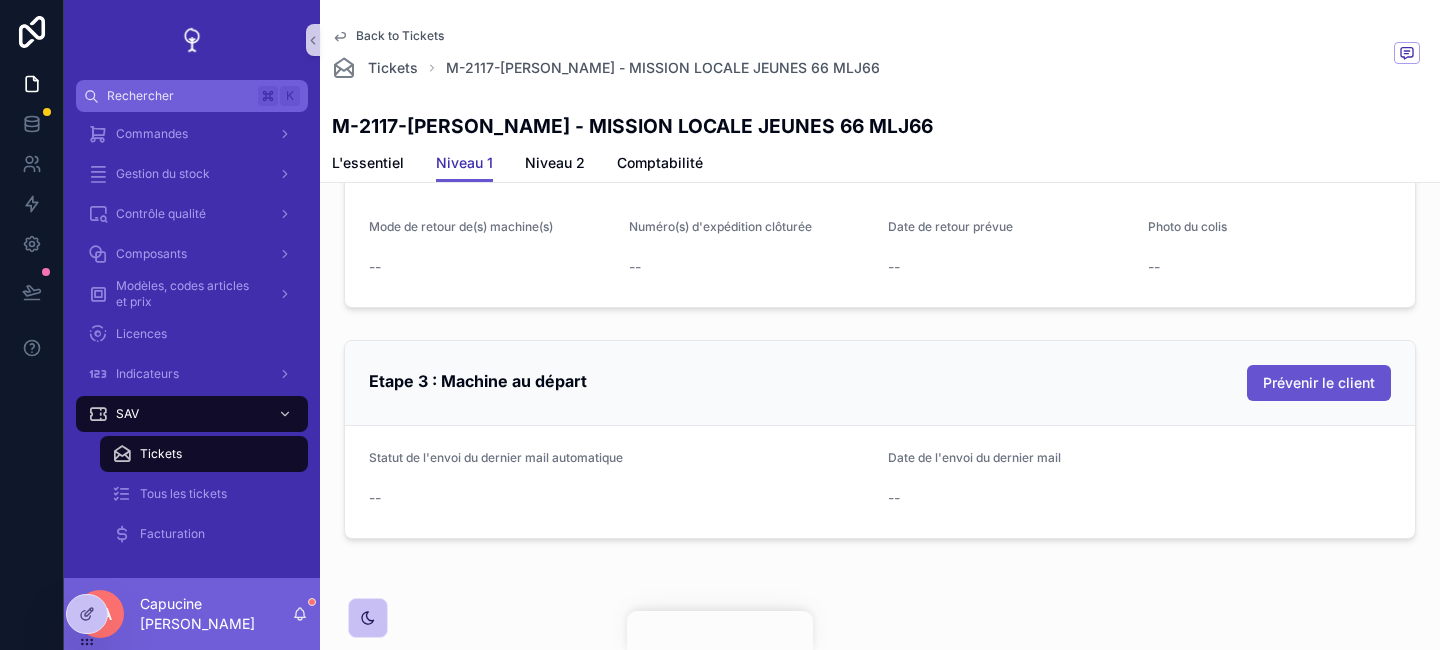 scroll, scrollTop: 1978, scrollLeft: 0, axis: vertical 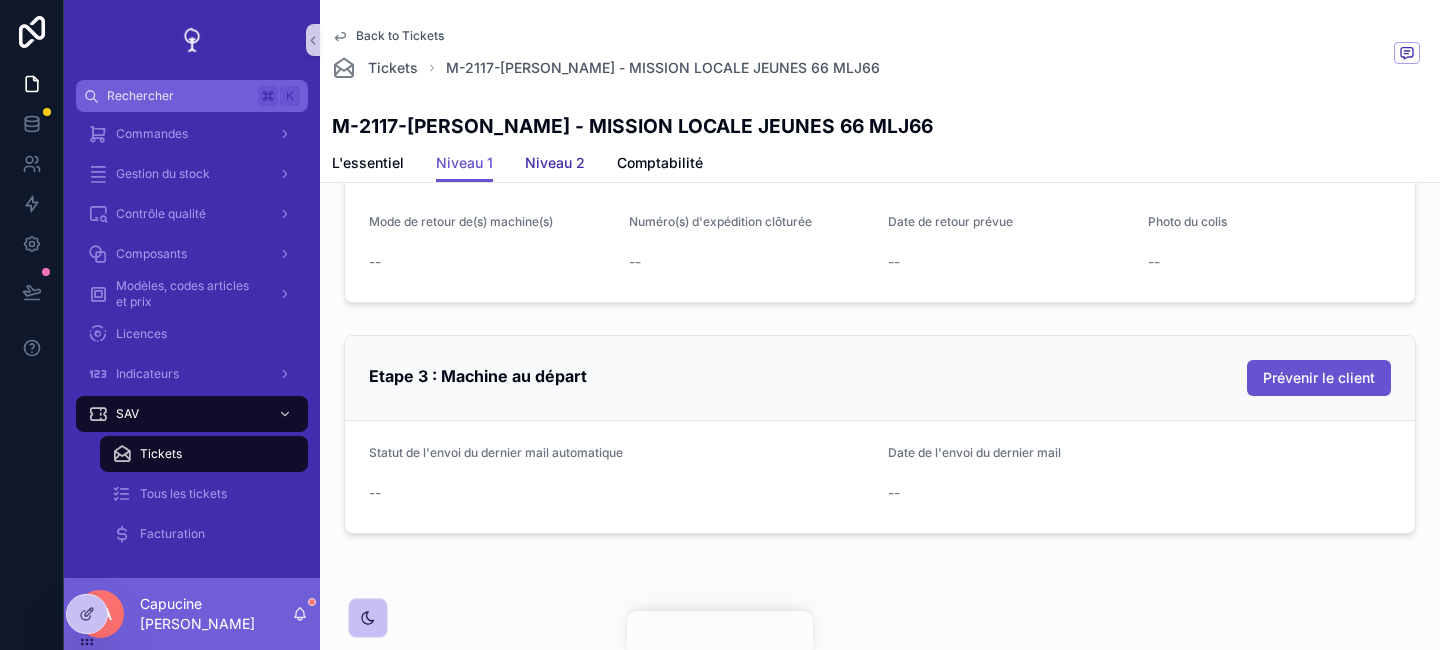 click on "Niveau 2" at bounding box center [555, 165] 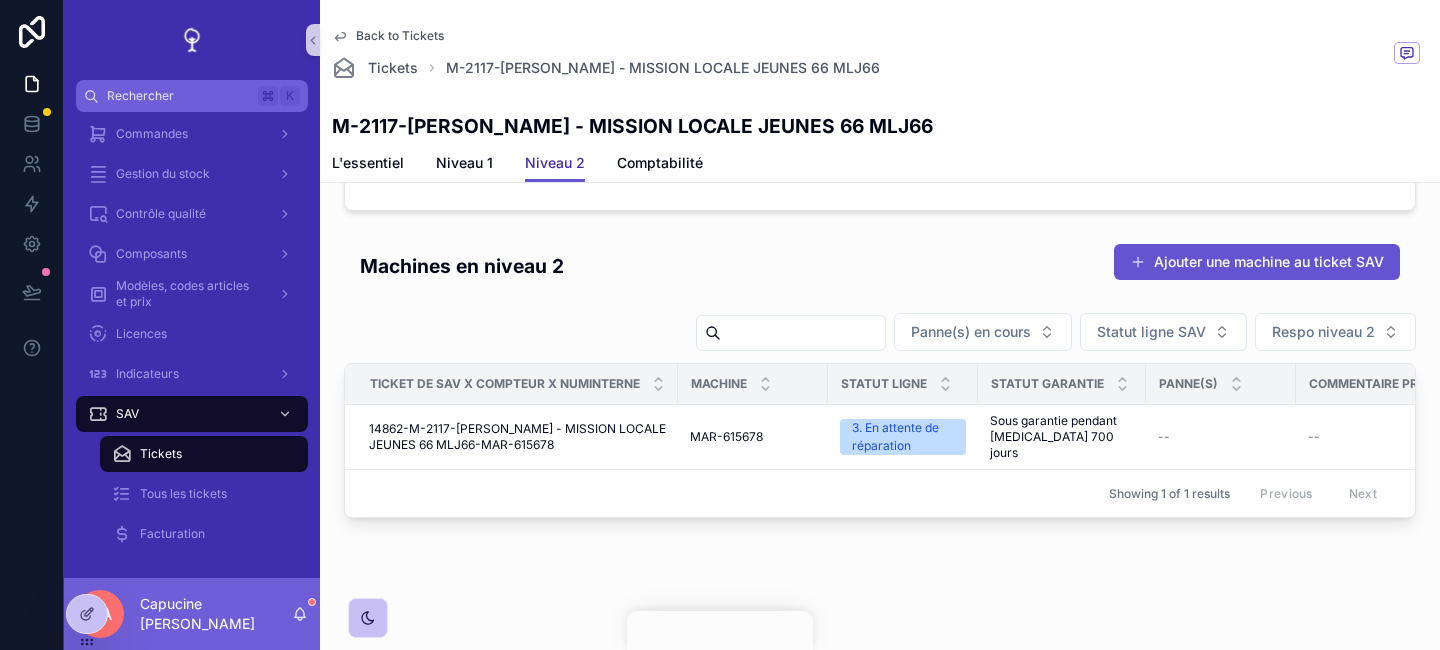 scroll, scrollTop: 0, scrollLeft: 0, axis: both 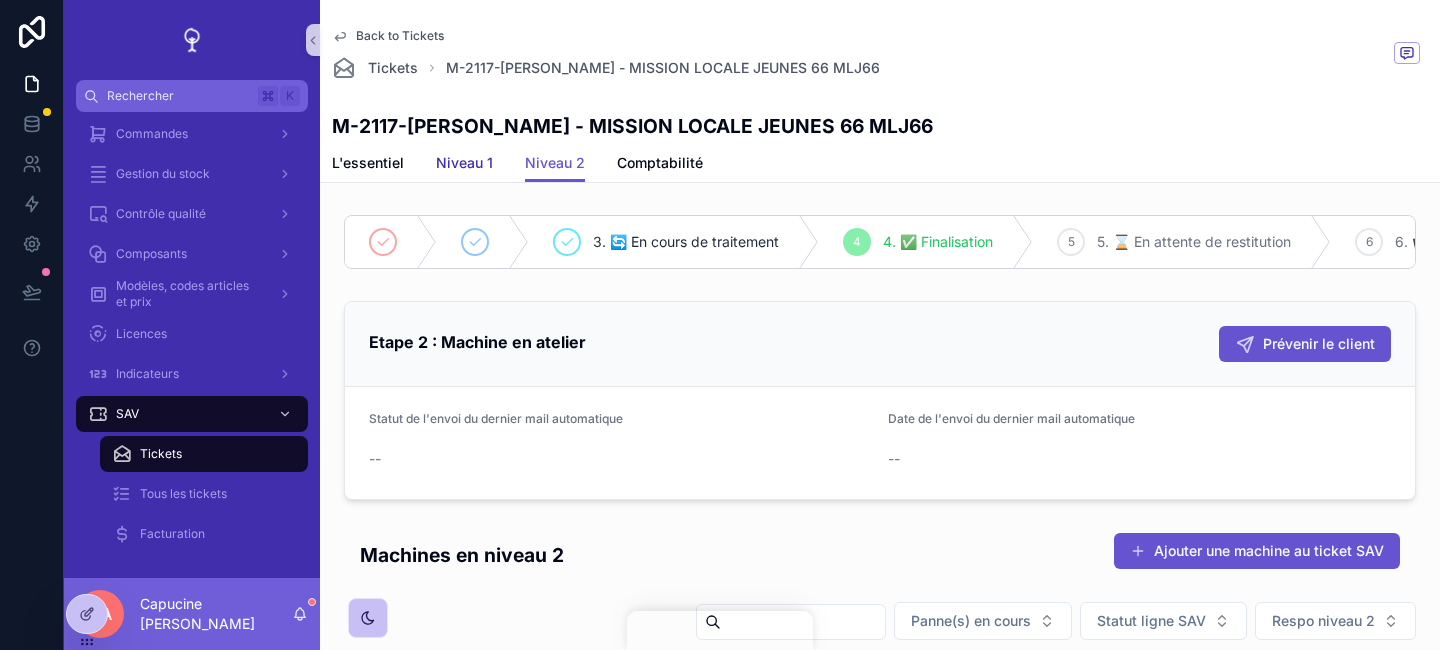 click on "Niveau 1" at bounding box center [464, 165] 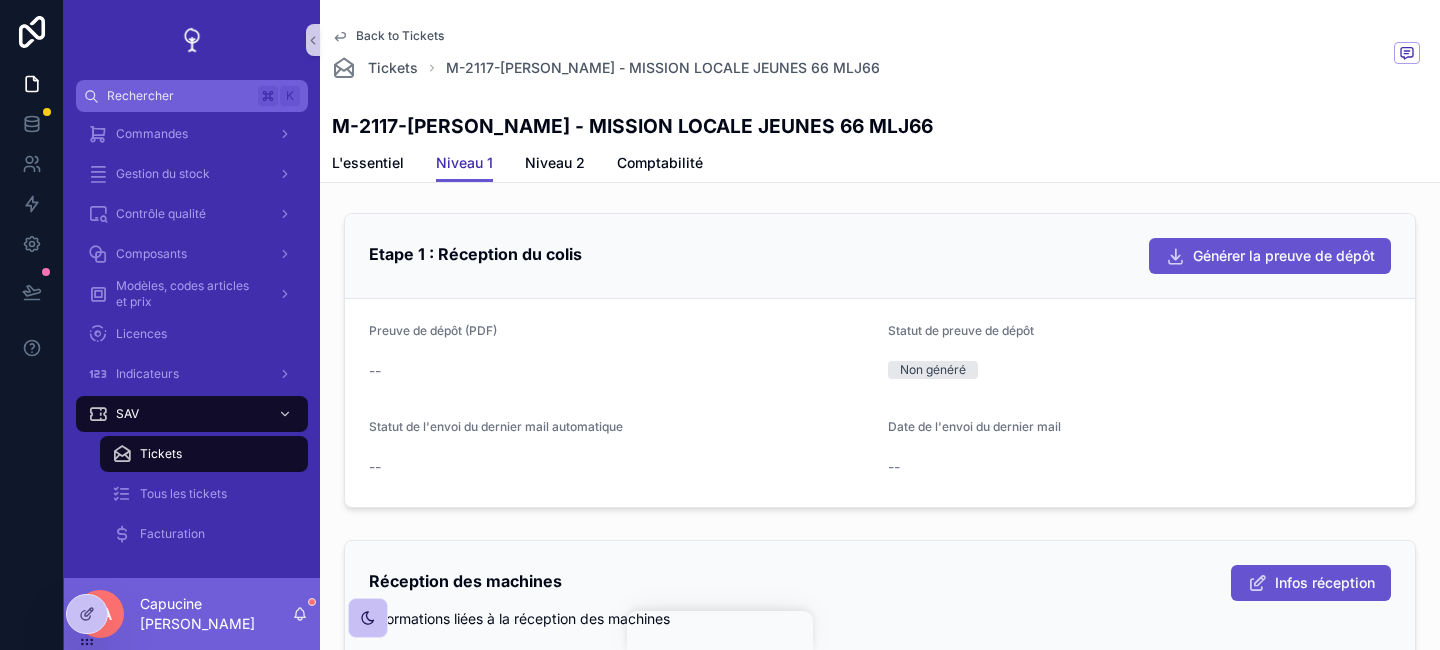 scroll, scrollTop: 0, scrollLeft: 0, axis: both 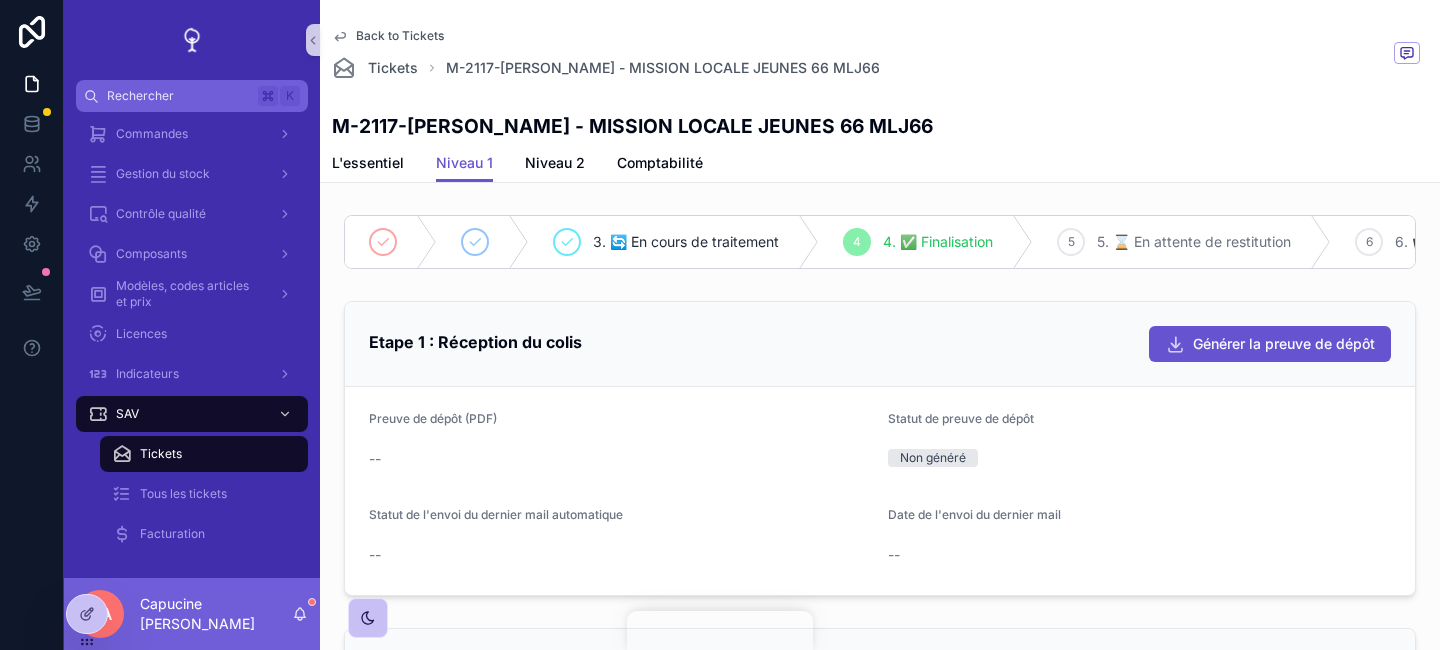 drag, startPoint x: 687, startPoint y: 440, endPoint x: 687, endPoint y: 381, distance: 59 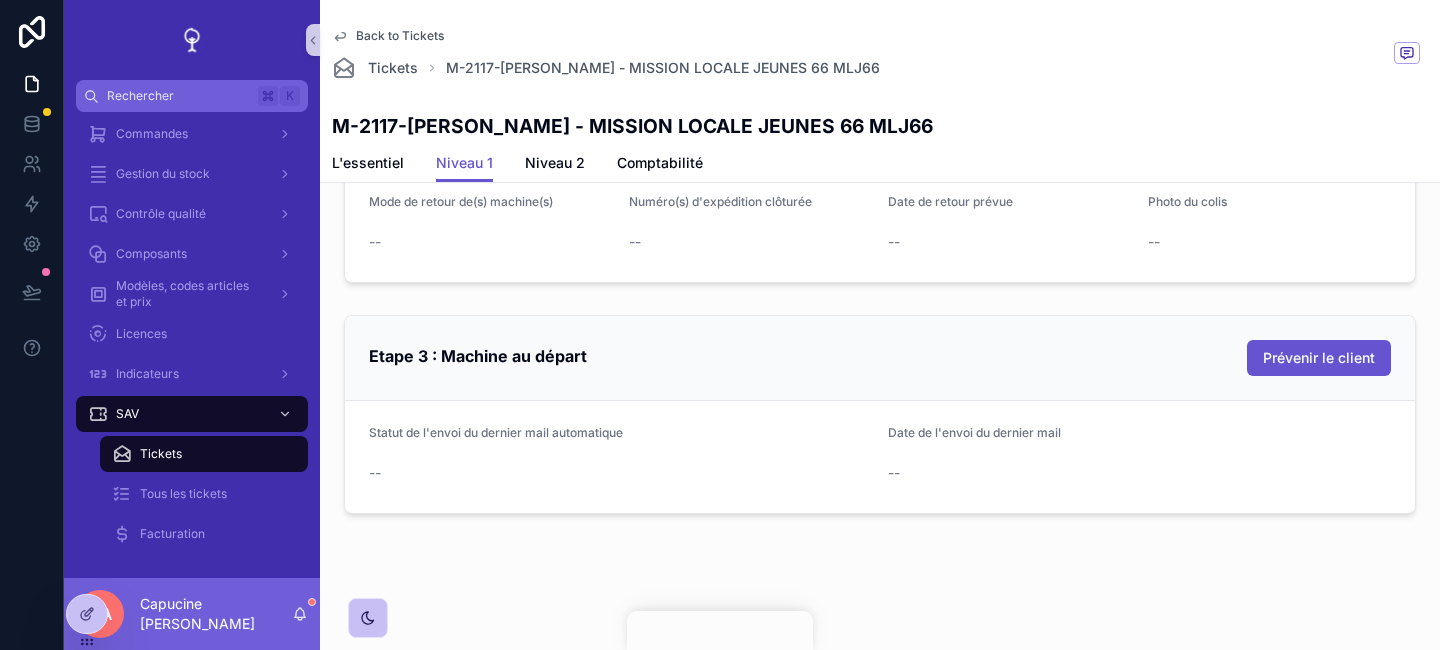 scroll, scrollTop: 1997, scrollLeft: 0, axis: vertical 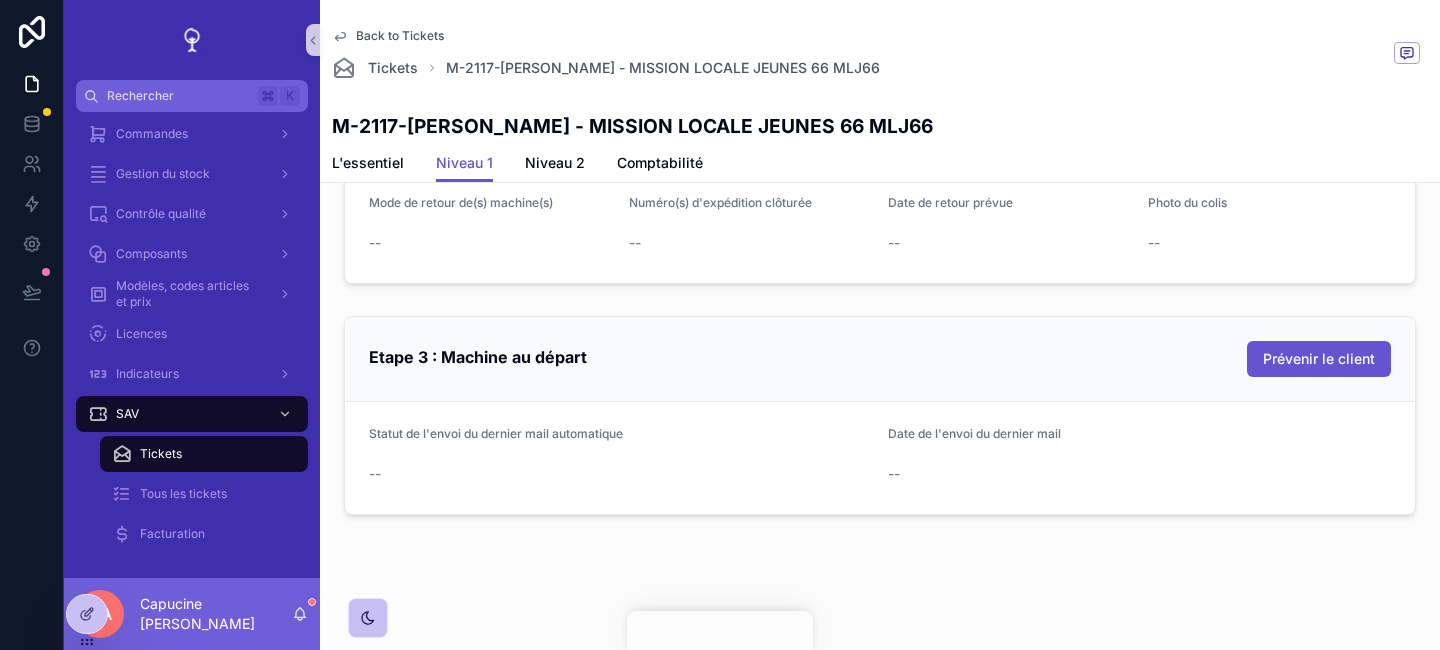 click on "Etape 3 : Machine au départ Prévenir le client" at bounding box center (880, 359) 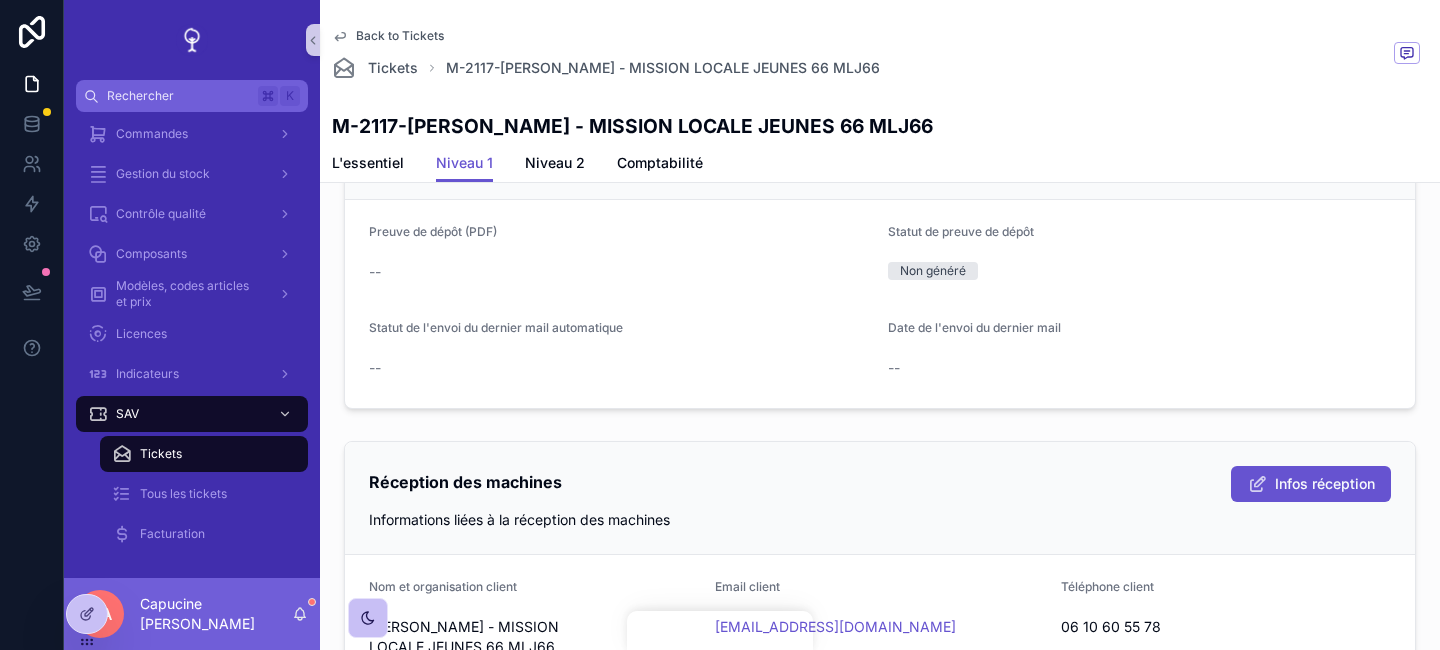 scroll, scrollTop: 0, scrollLeft: 0, axis: both 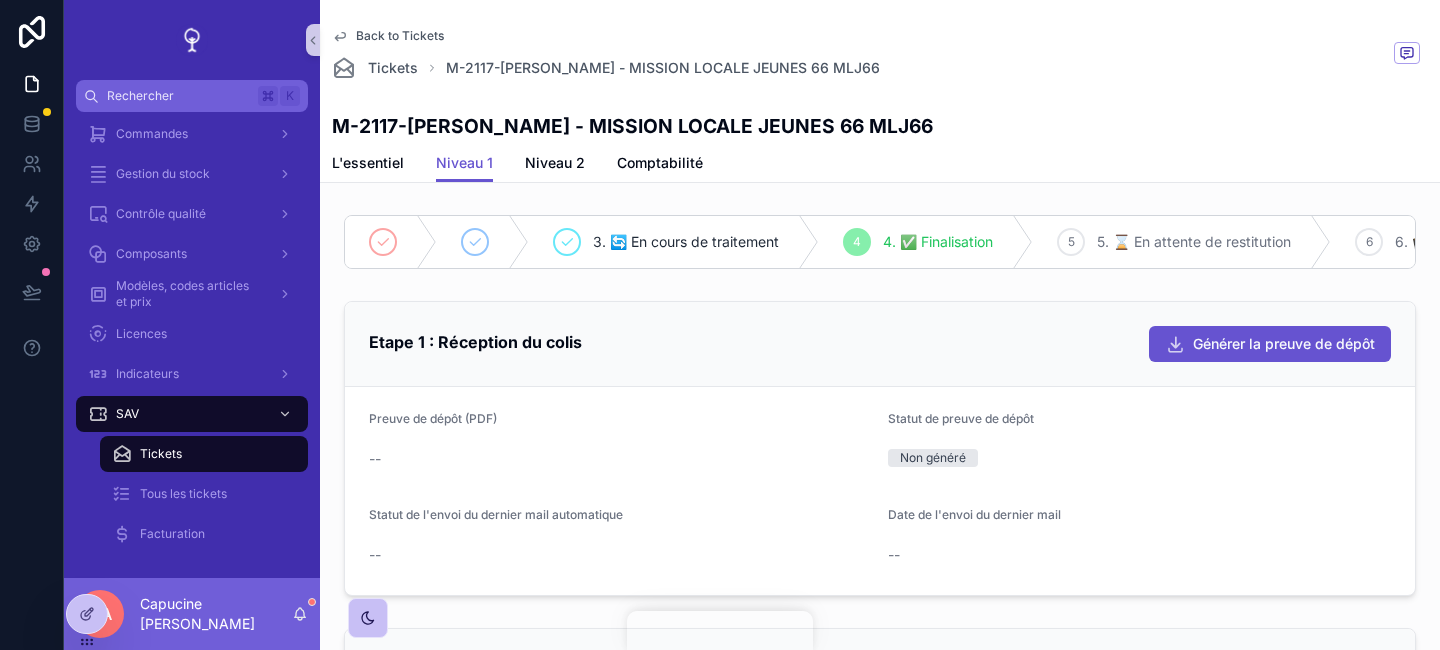 click on "Preuve de dépôt (PDF) -- Statut de preuve de dépôt Non généré Statut de l'envoi du dernier mail automatique -- Date de l'envoi du dernier mail --" at bounding box center (880, 491) 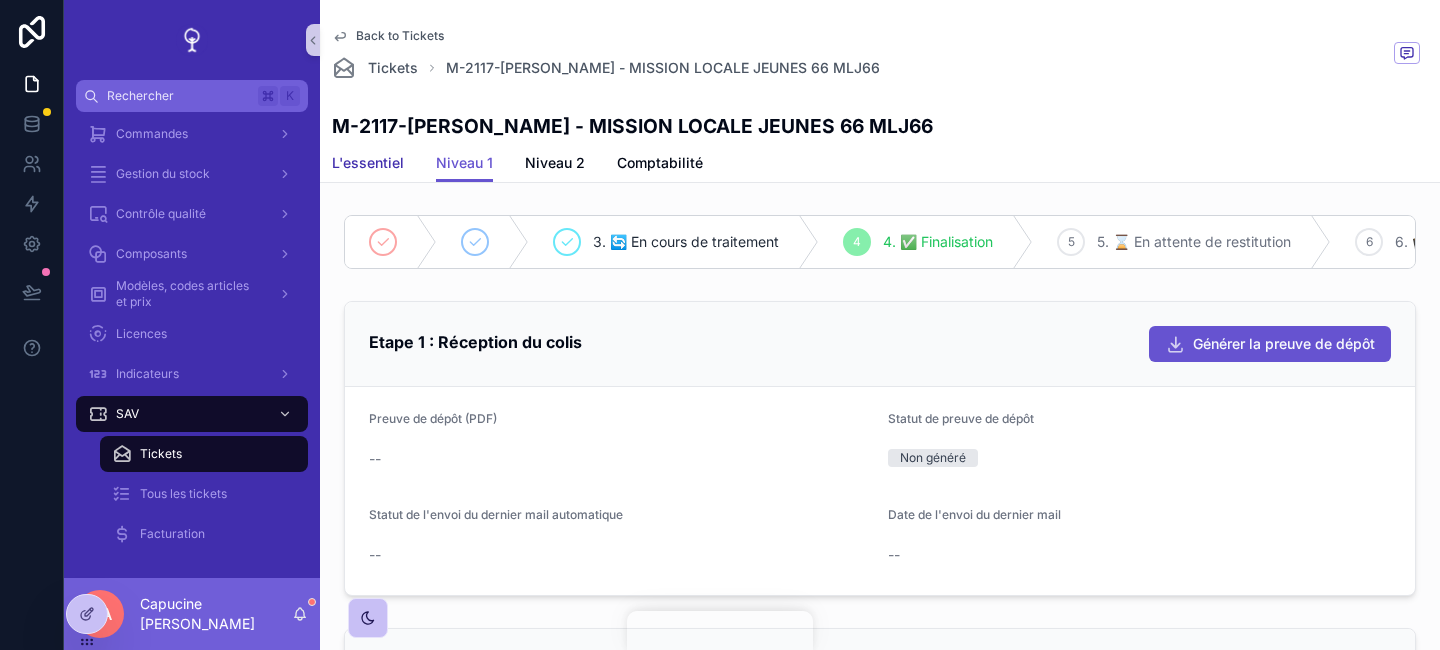 click on "L'essentiel" at bounding box center [368, 165] 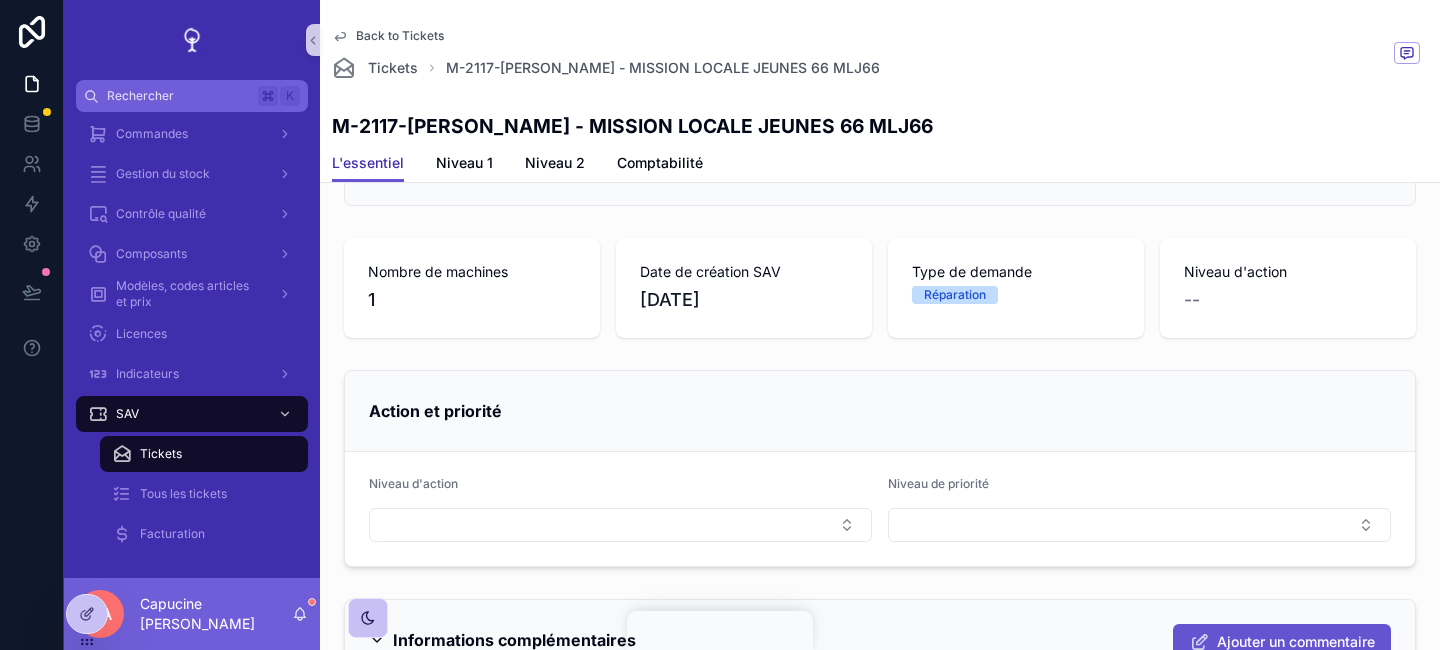 scroll, scrollTop: 0, scrollLeft: 0, axis: both 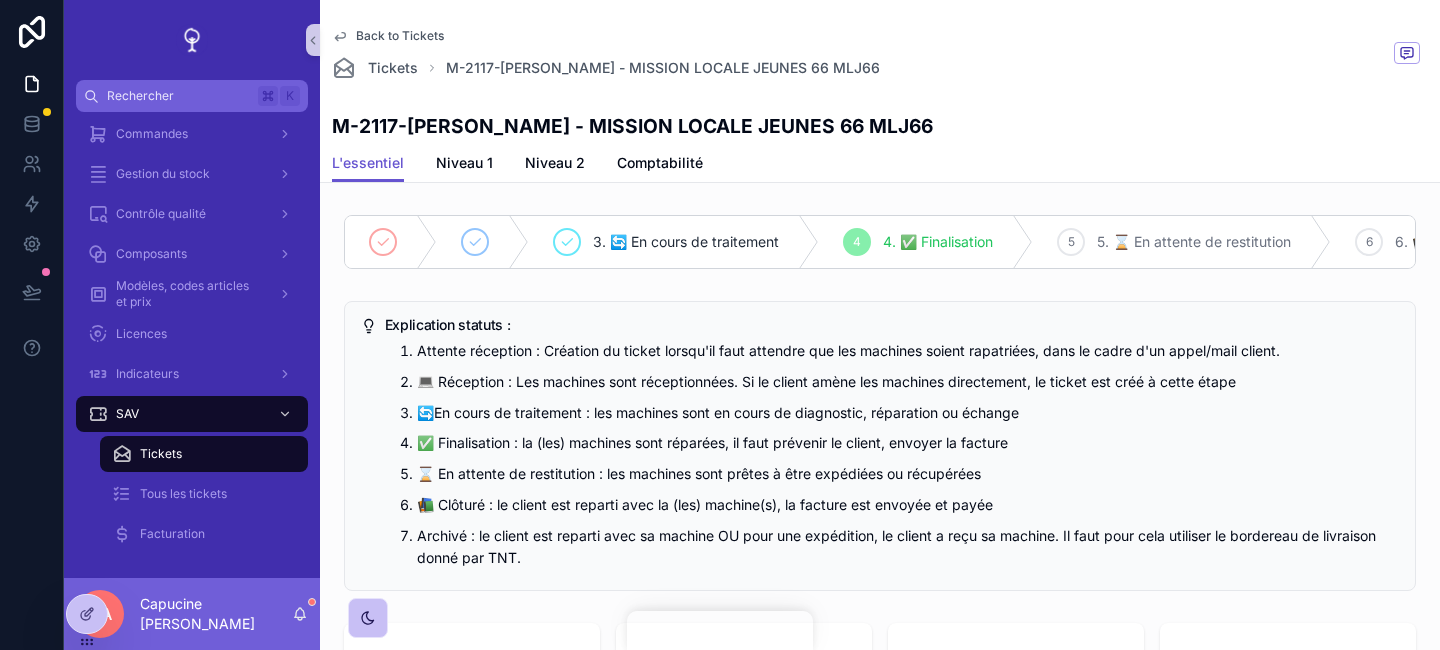 click on "L'essentiel Niveau 1 Niveau 2 Comptabilité" at bounding box center (880, 163) 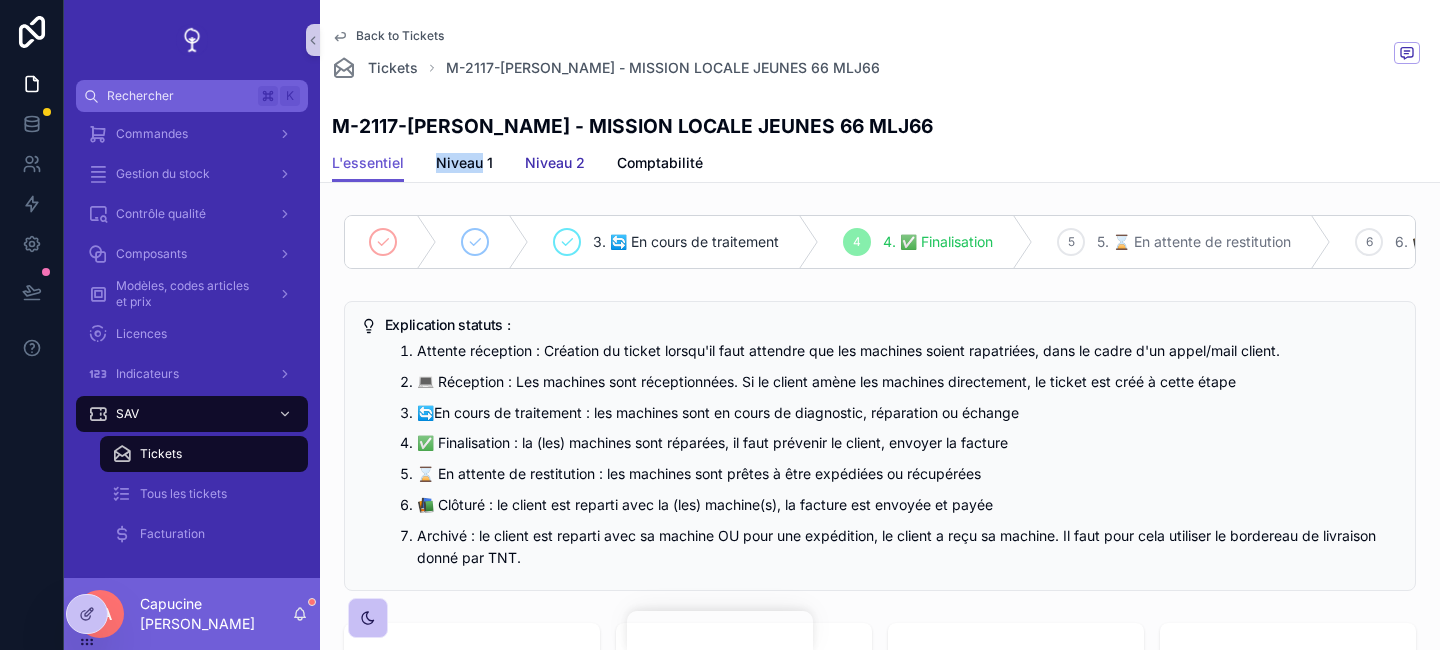 click on "Niveau 2" at bounding box center [555, 163] 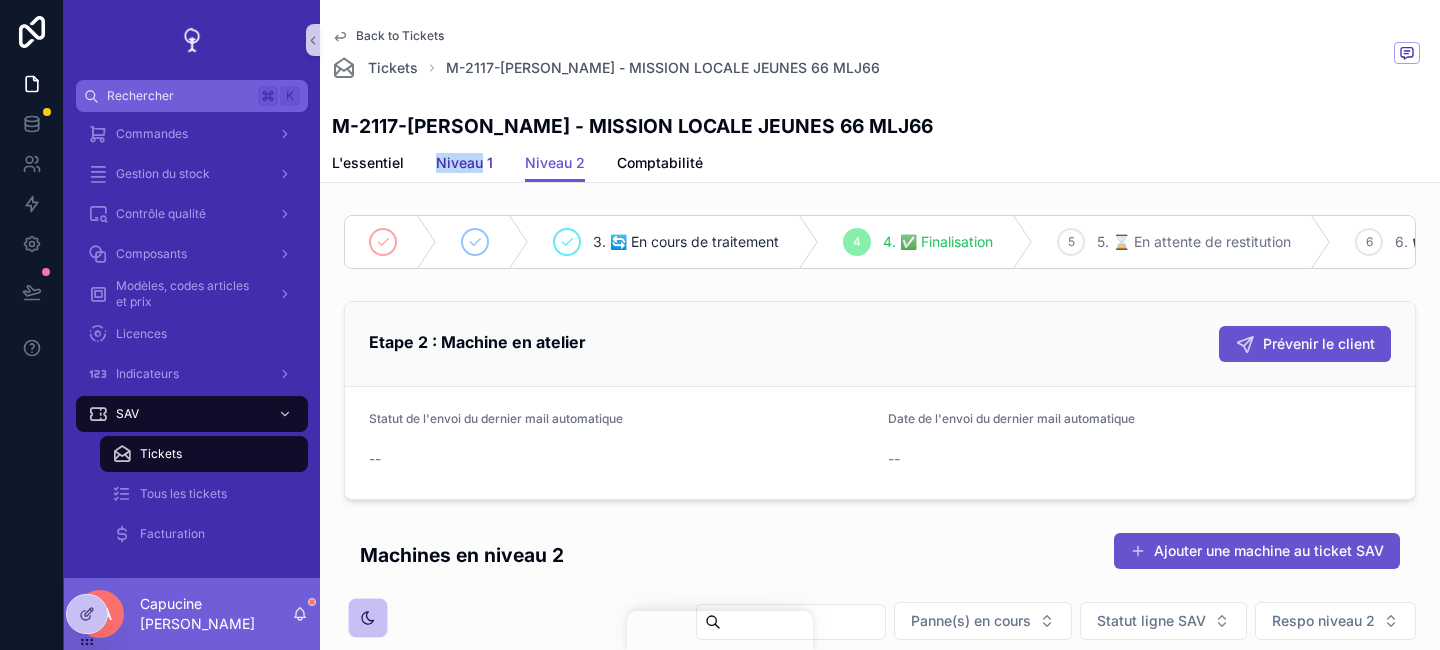click on "Niveau 1" at bounding box center [464, 163] 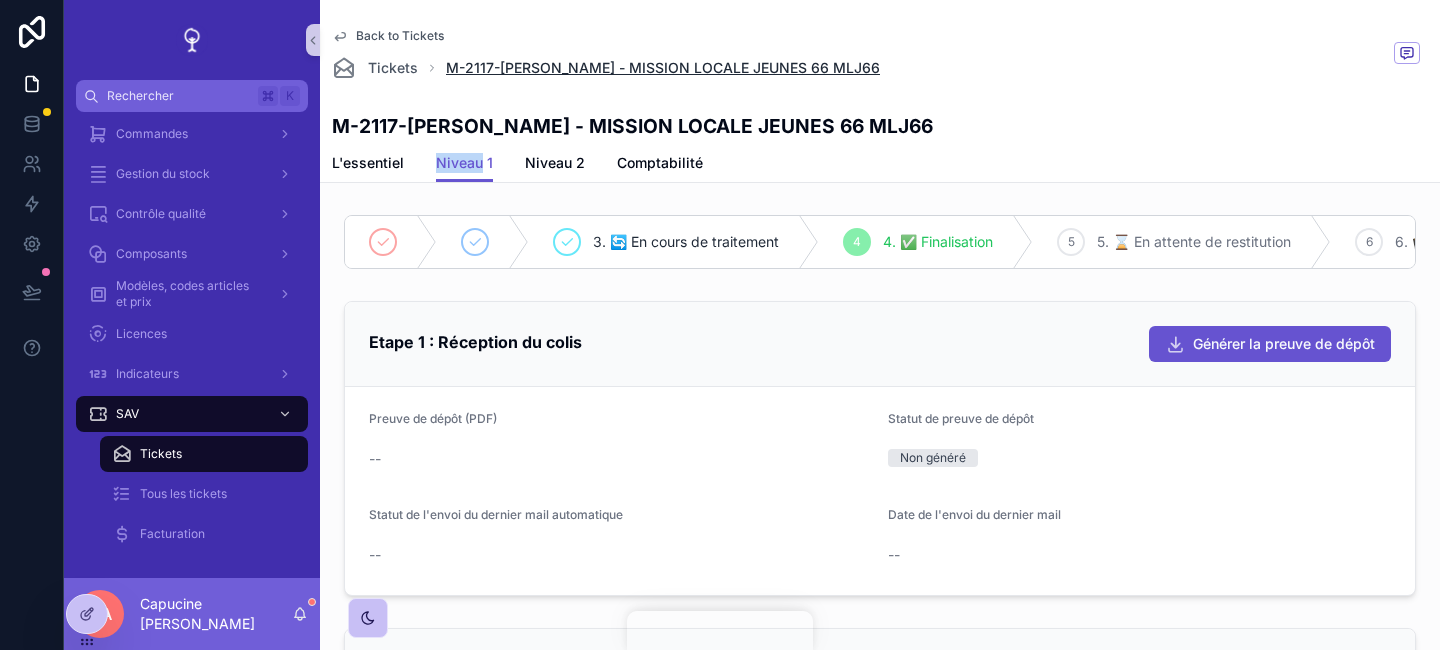 click on "M-2117-CYRILLE MELIN - MISSION LOCALE JEUNES 66 MLJ66" at bounding box center (663, 68) 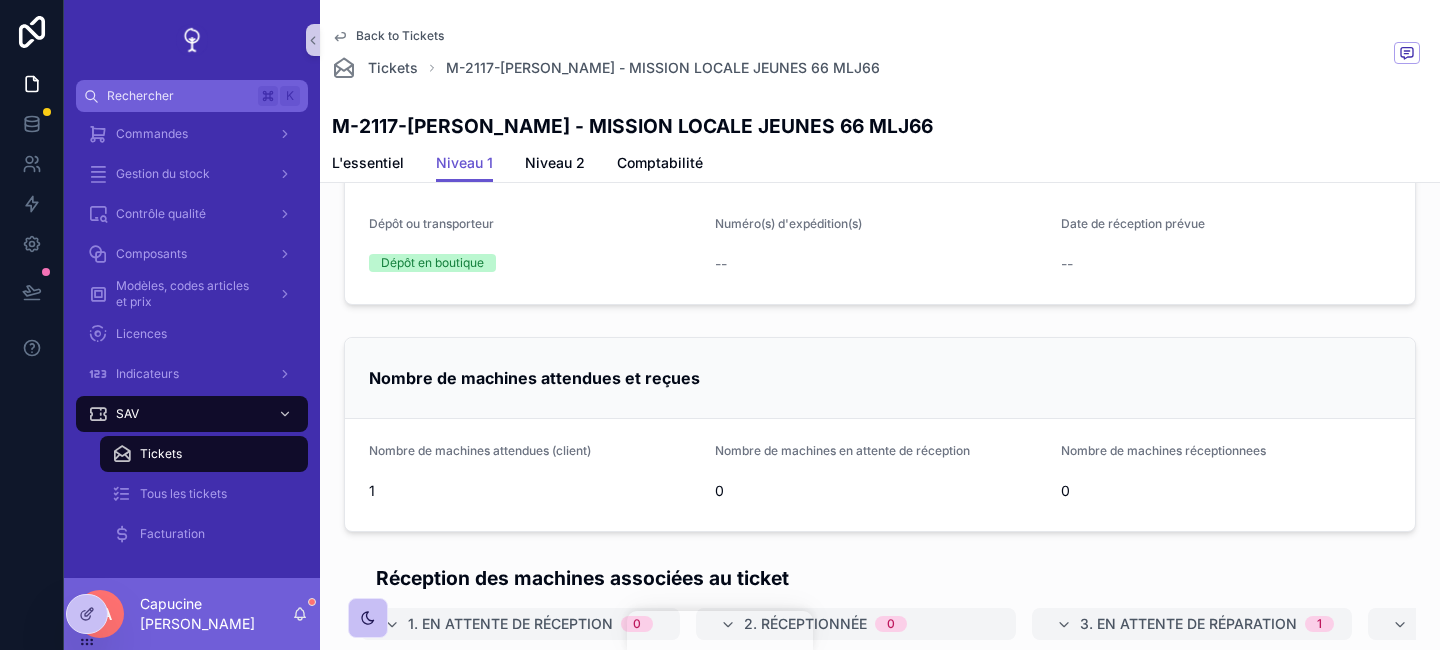 click on "Nombre de machines attendues et reçues Nombre de machines attendues (client) 1 Nombre de machines en attente de réception 0 Nombre de machines réceptionnees 0" at bounding box center (880, 434) 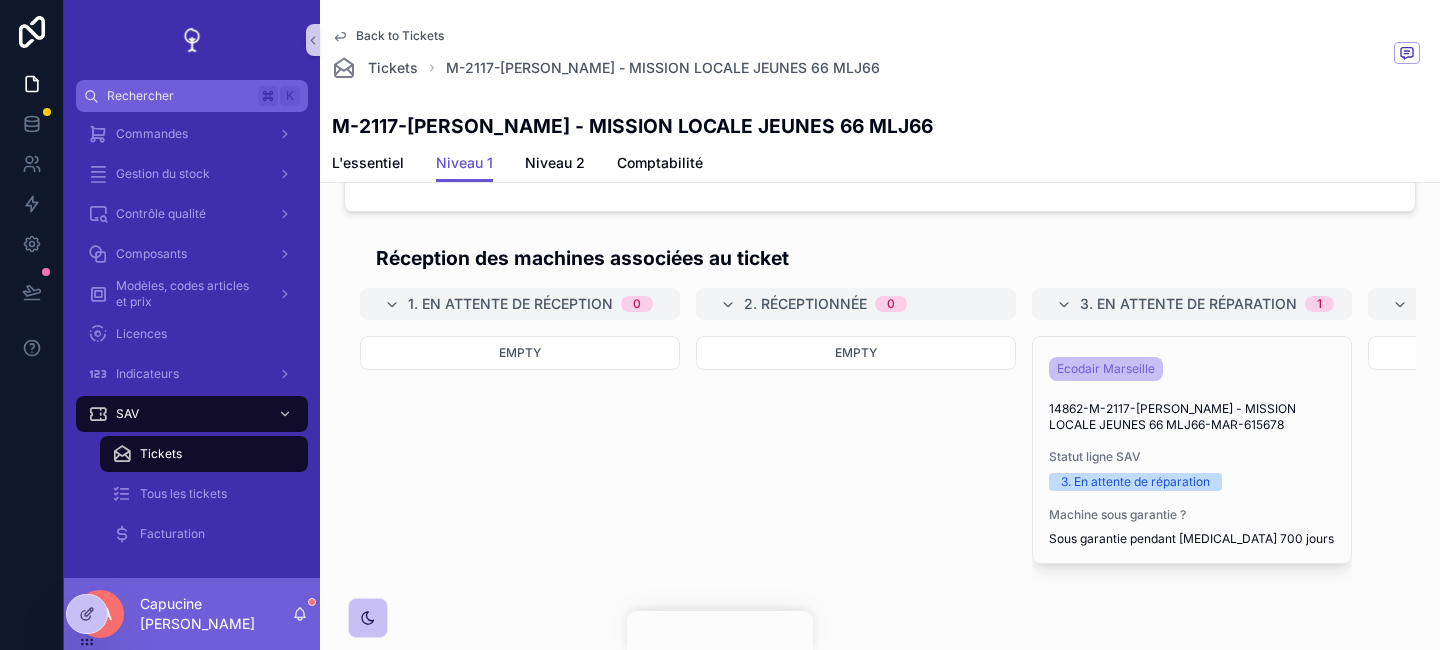 click on "Empty" at bounding box center [856, 528] 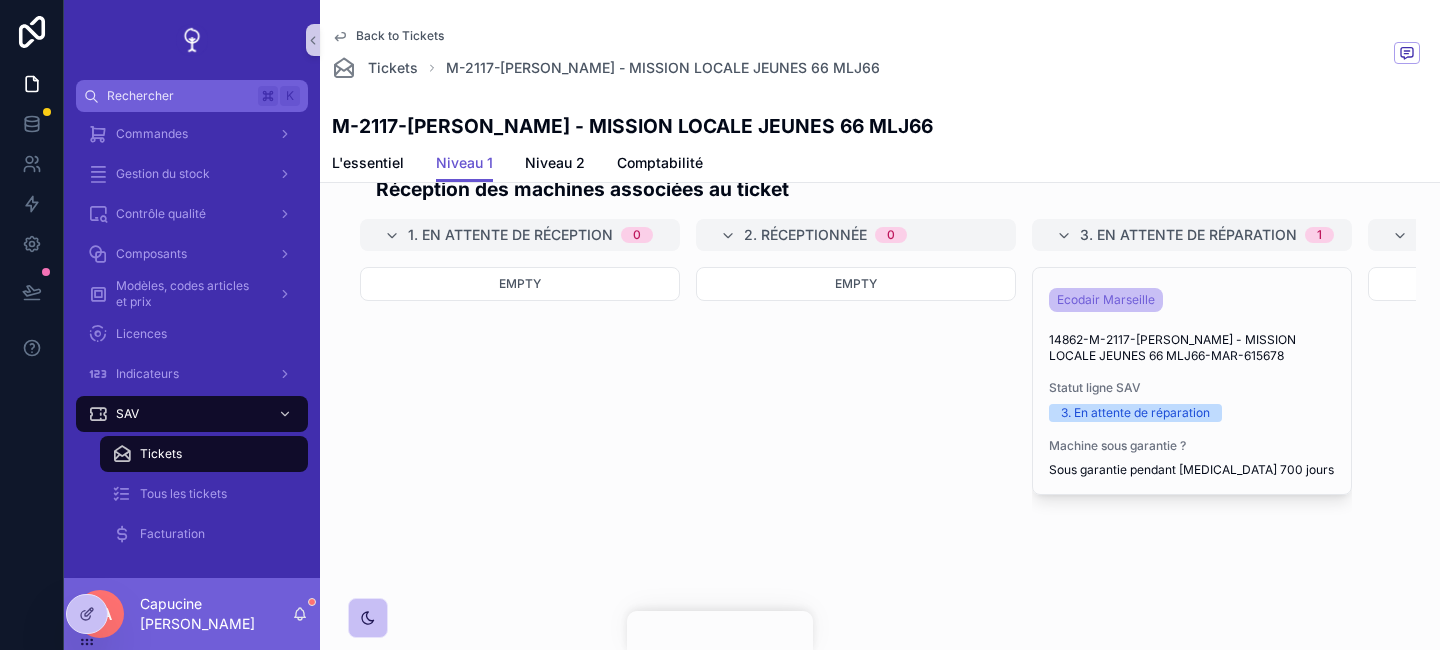 scroll, scrollTop: 1102, scrollLeft: 0, axis: vertical 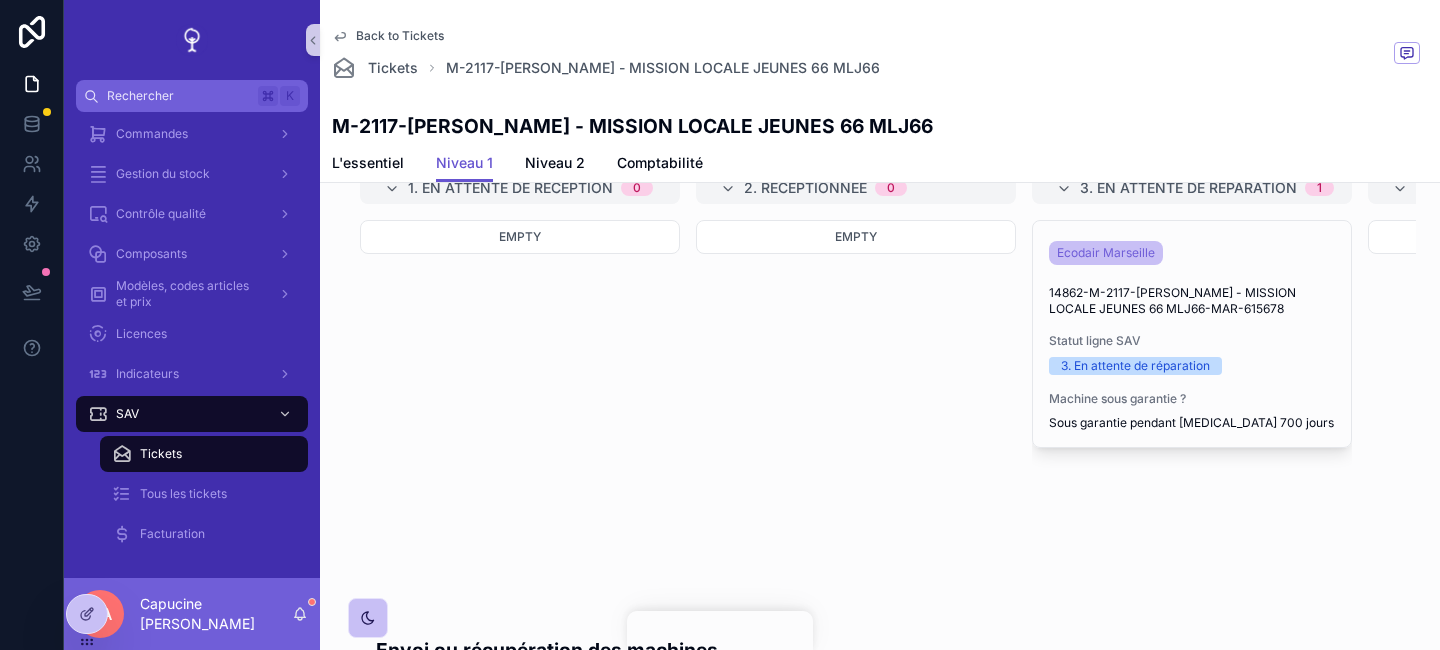 click on "Empty" at bounding box center [856, 412] 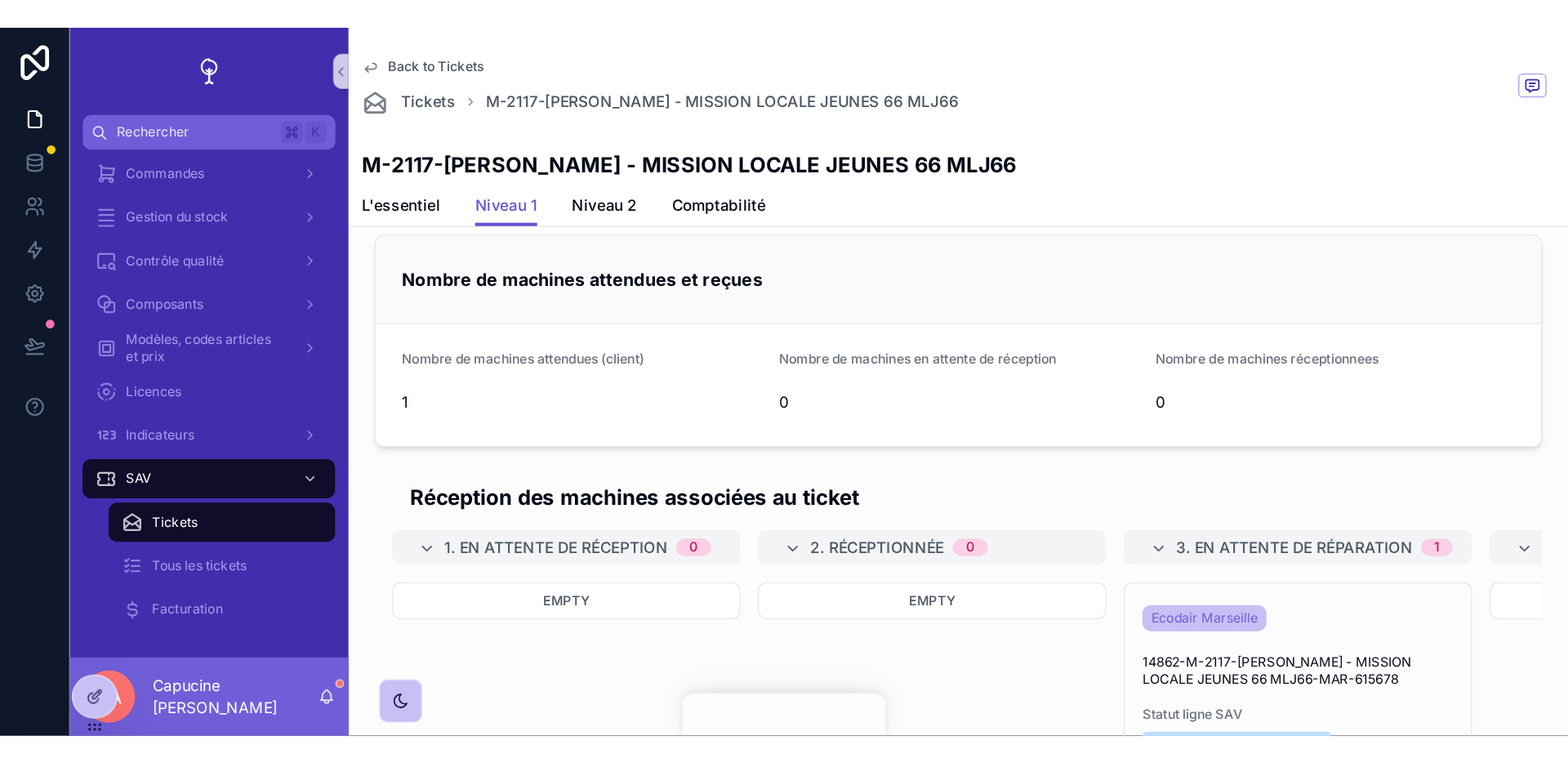 scroll, scrollTop: 0, scrollLeft: 0, axis: both 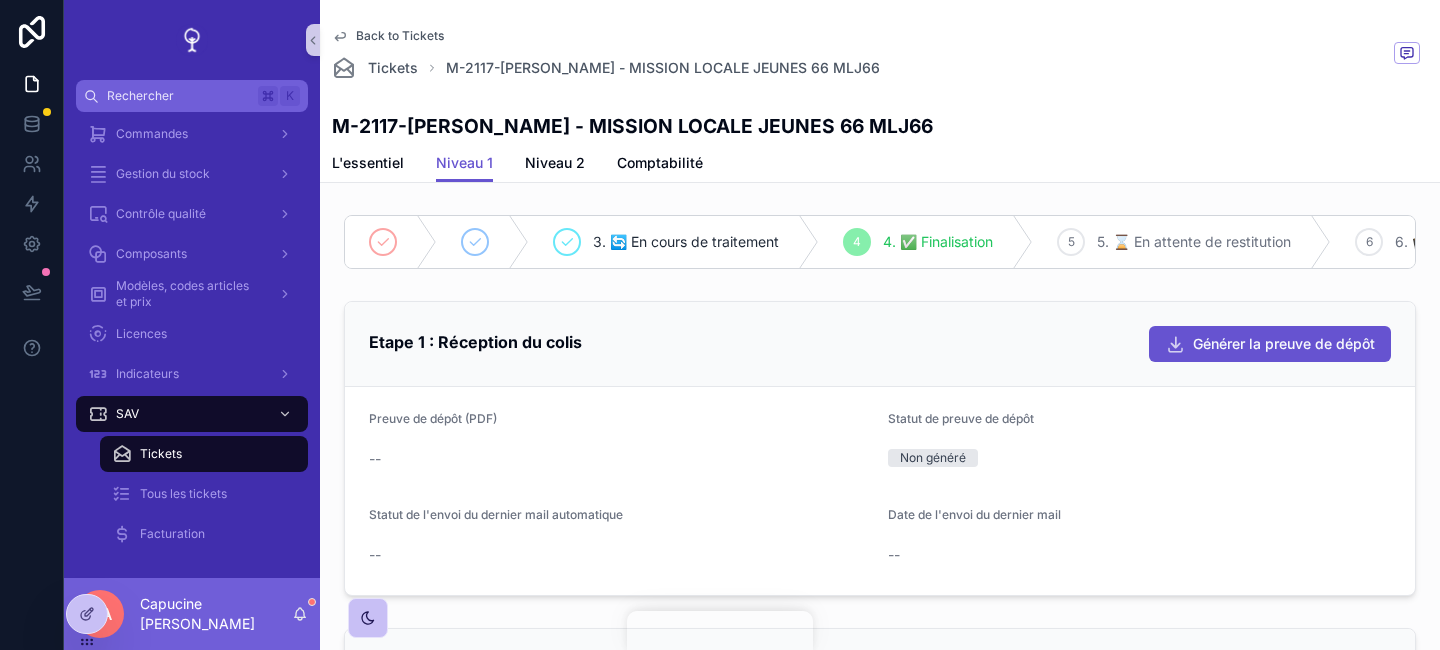 click on "Etape 1 : Réception du colis Générer la preuve de dépôt" at bounding box center [880, 344] 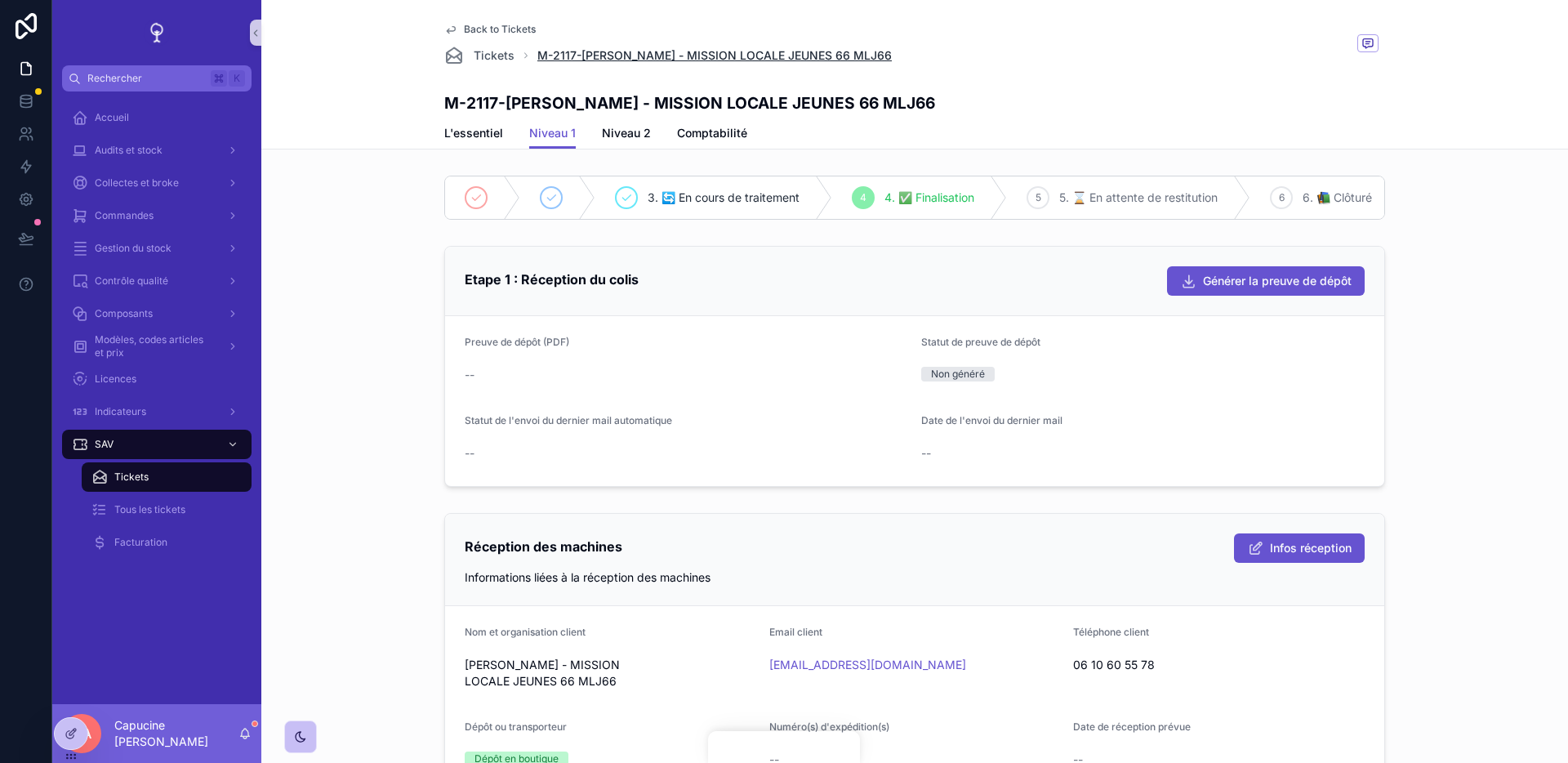 scroll, scrollTop: 0, scrollLeft: 0, axis: both 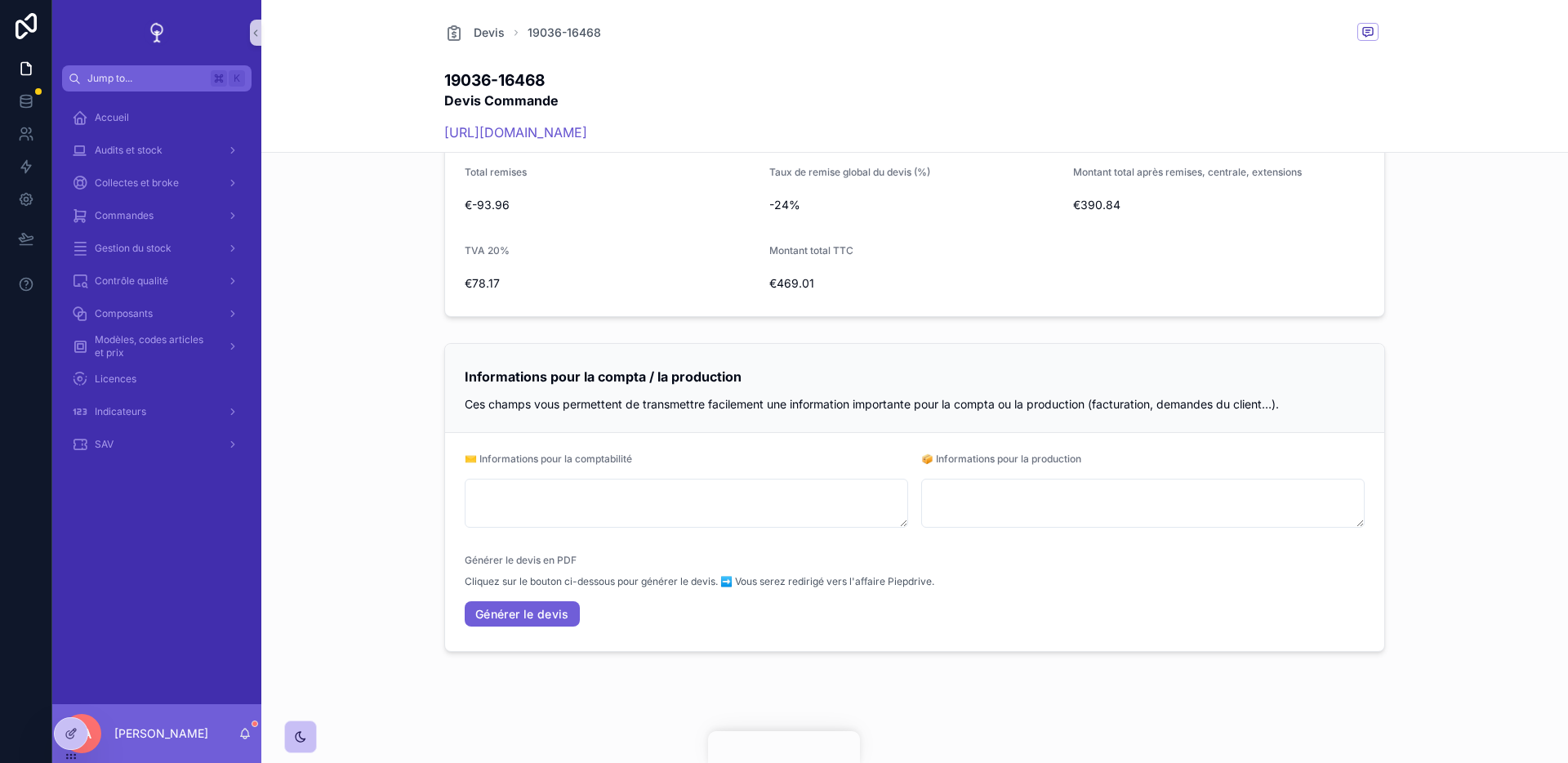 click on "Générer le devis" at bounding box center (522, 614) 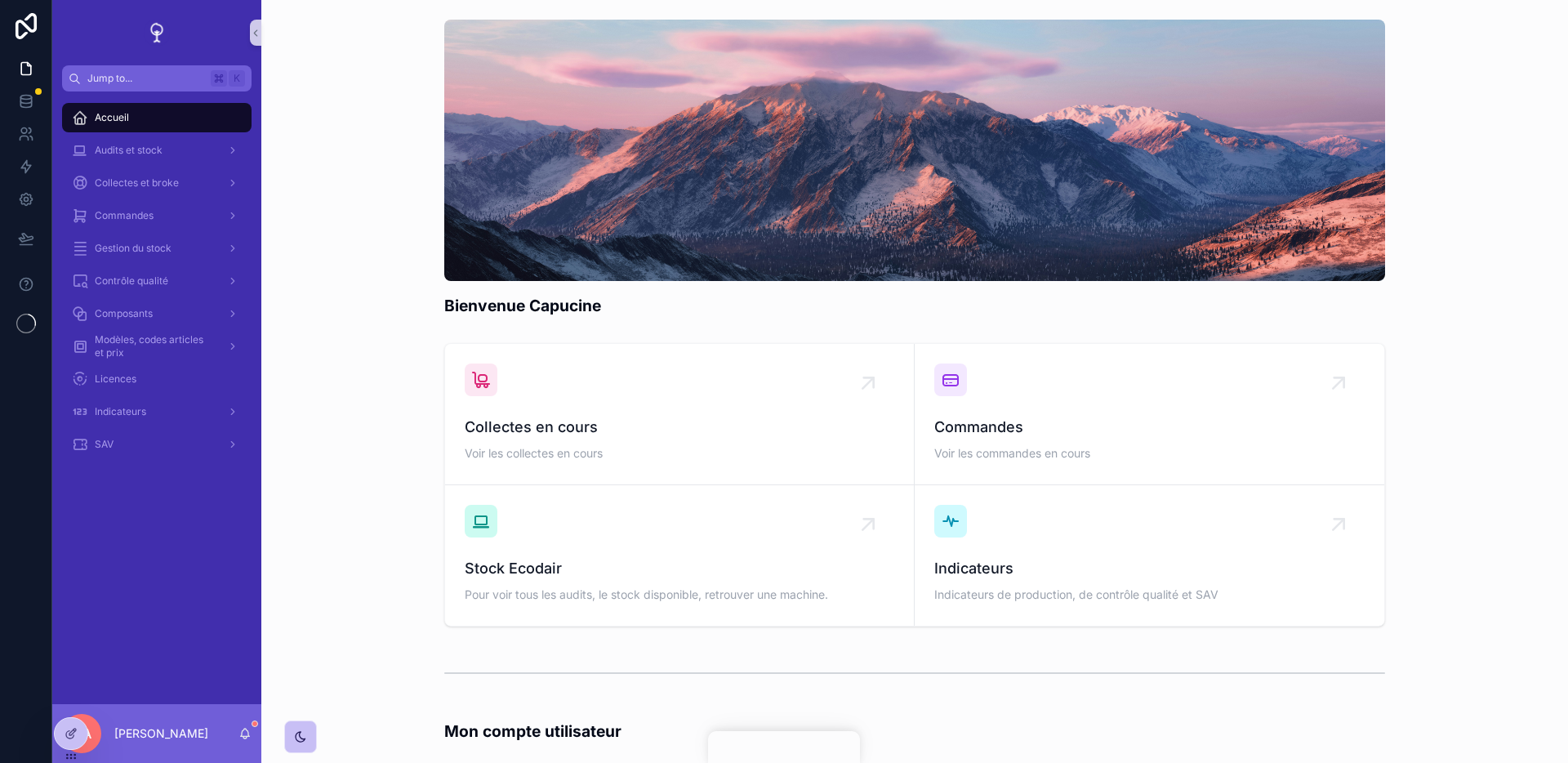 scroll, scrollTop: 0, scrollLeft: 0, axis: both 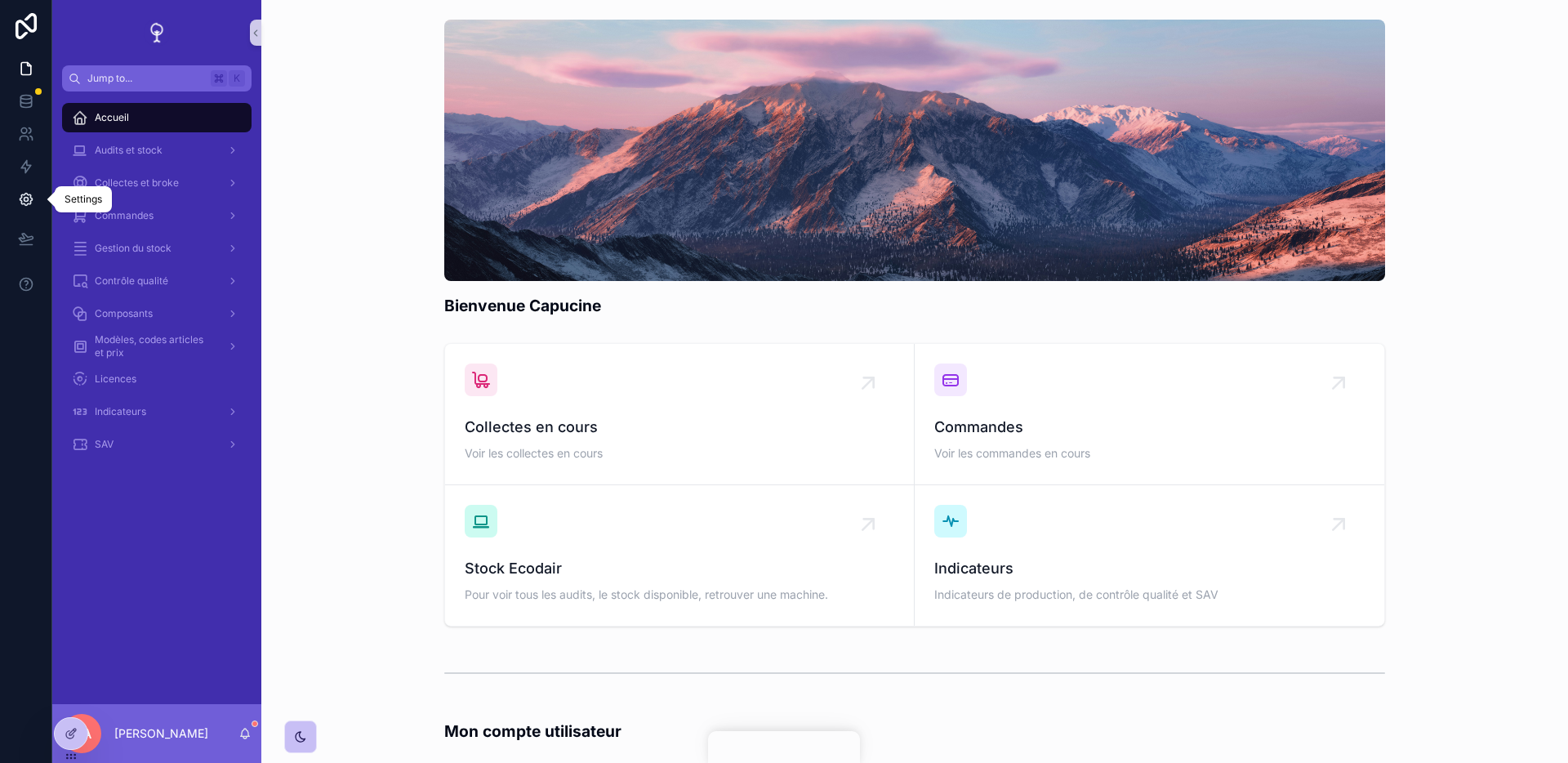 click 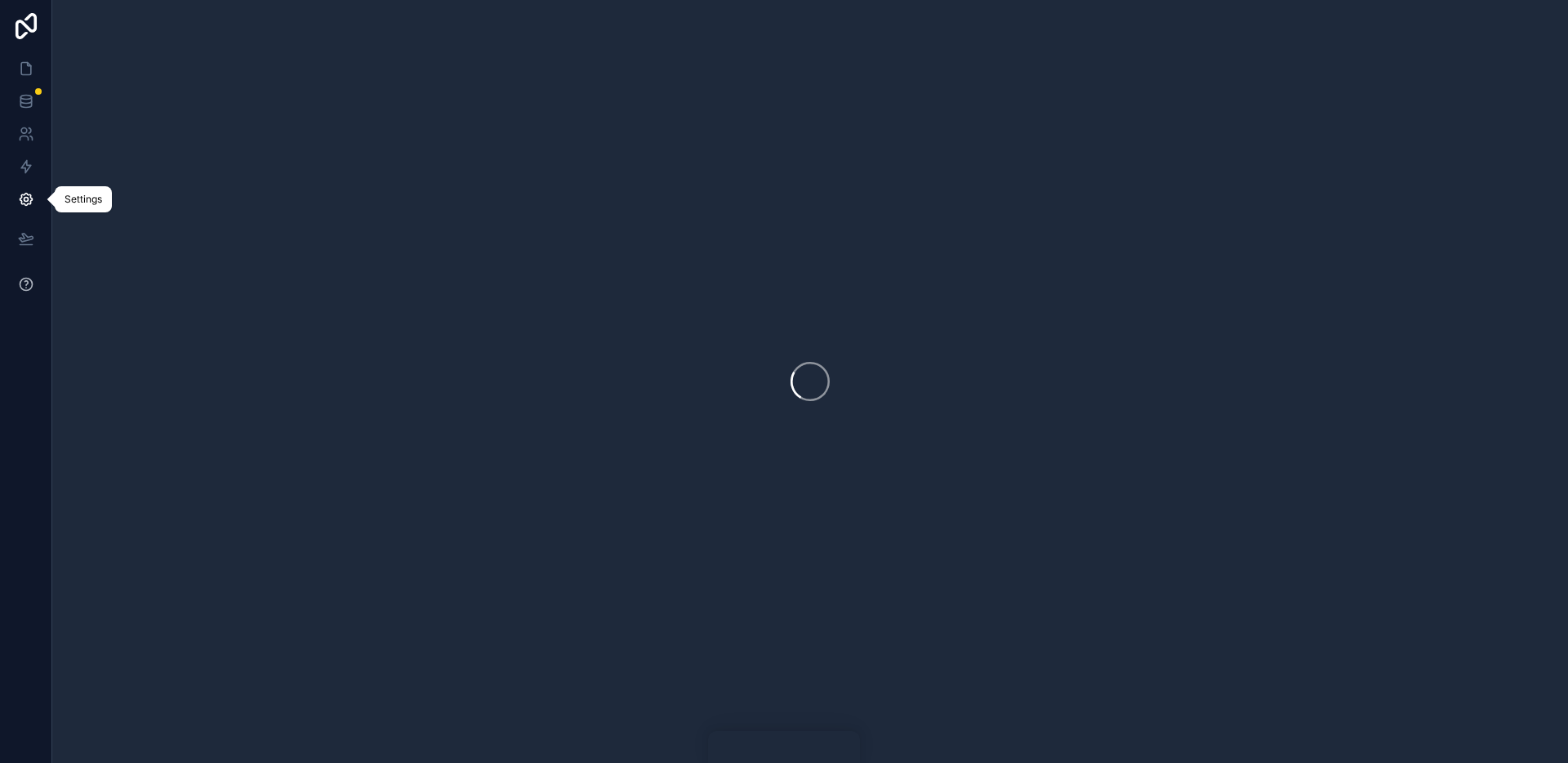 click 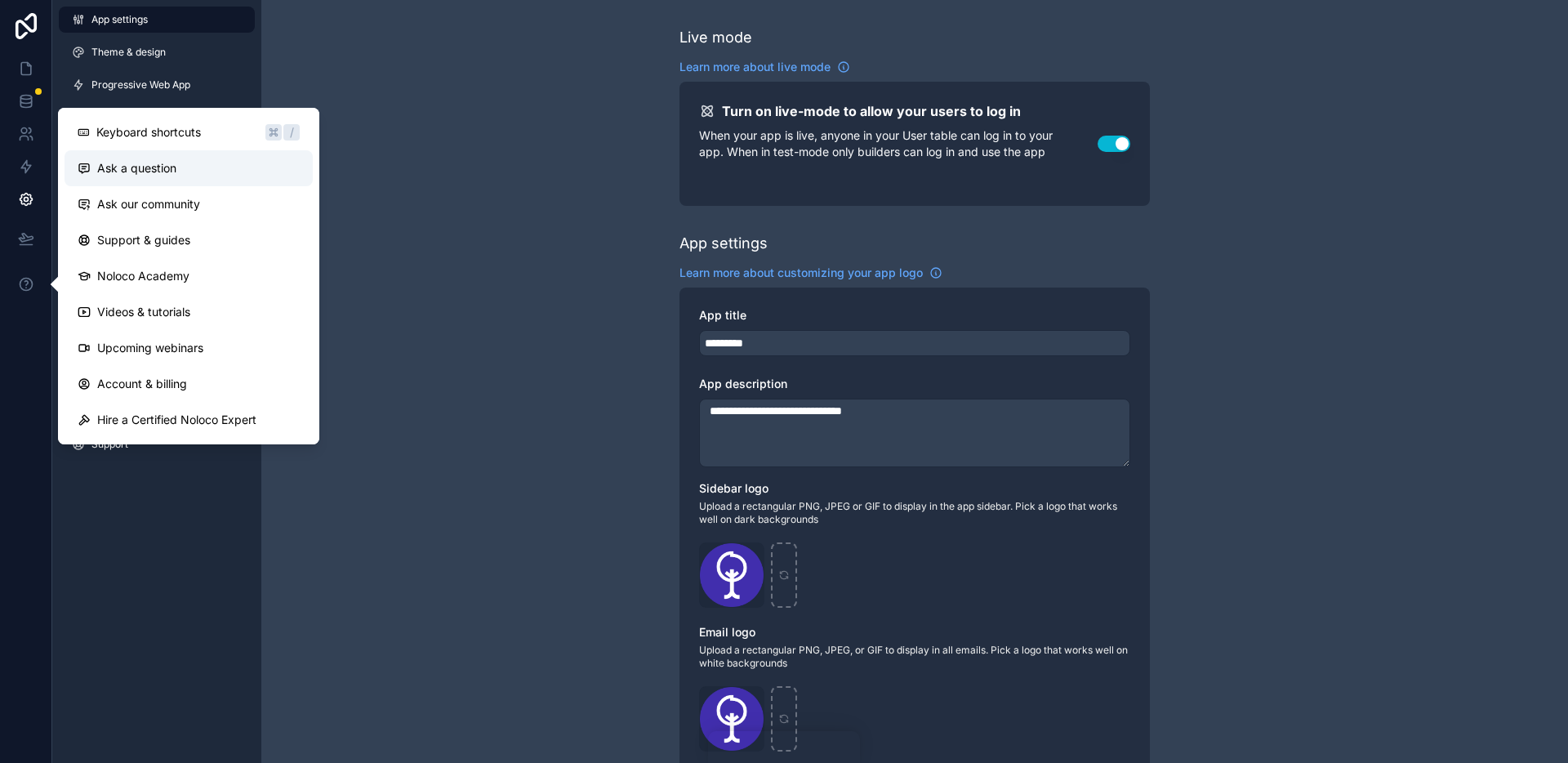 click on "Ask a question" at bounding box center [189, 168] 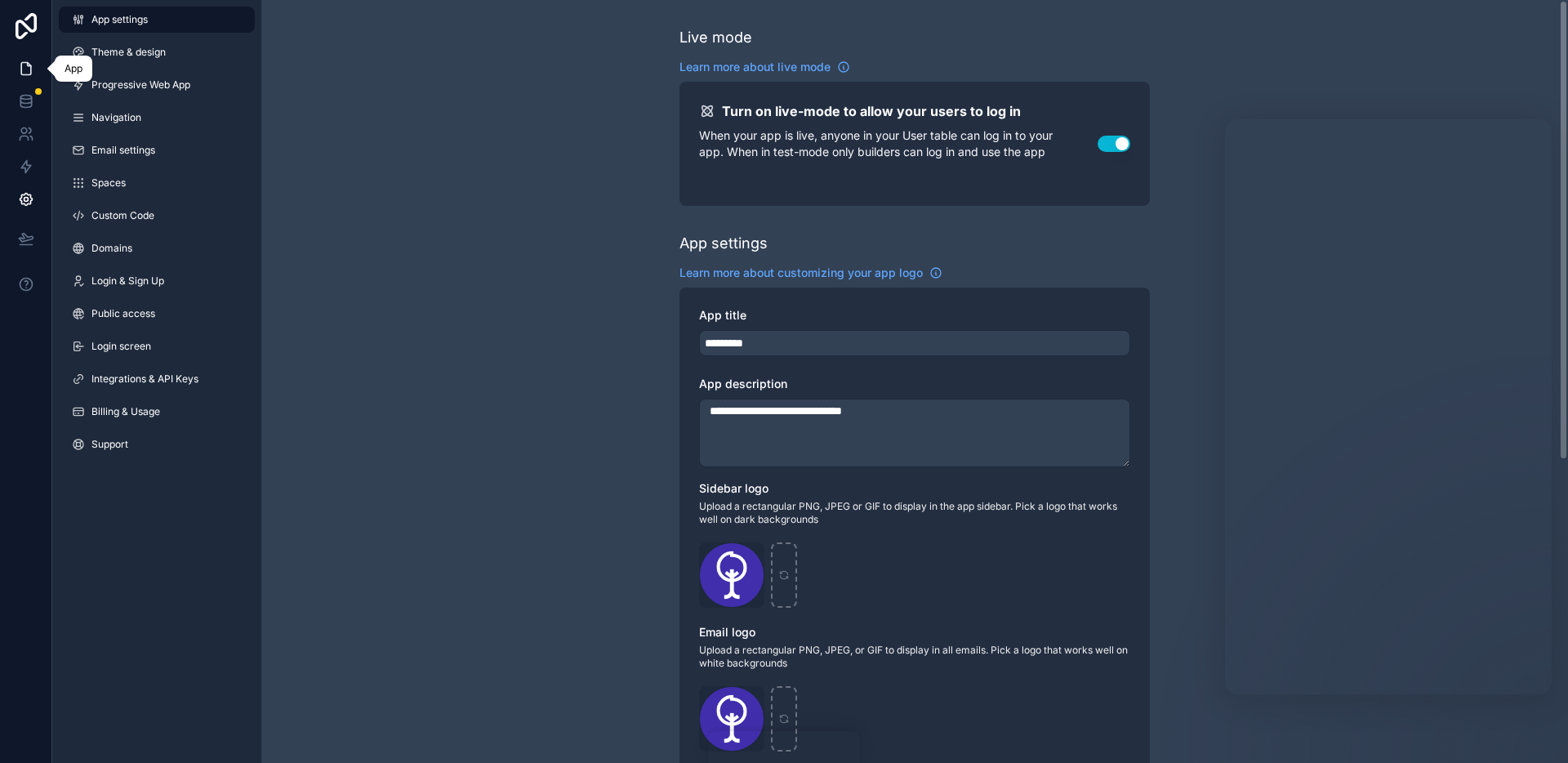 click at bounding box center (25, 69) 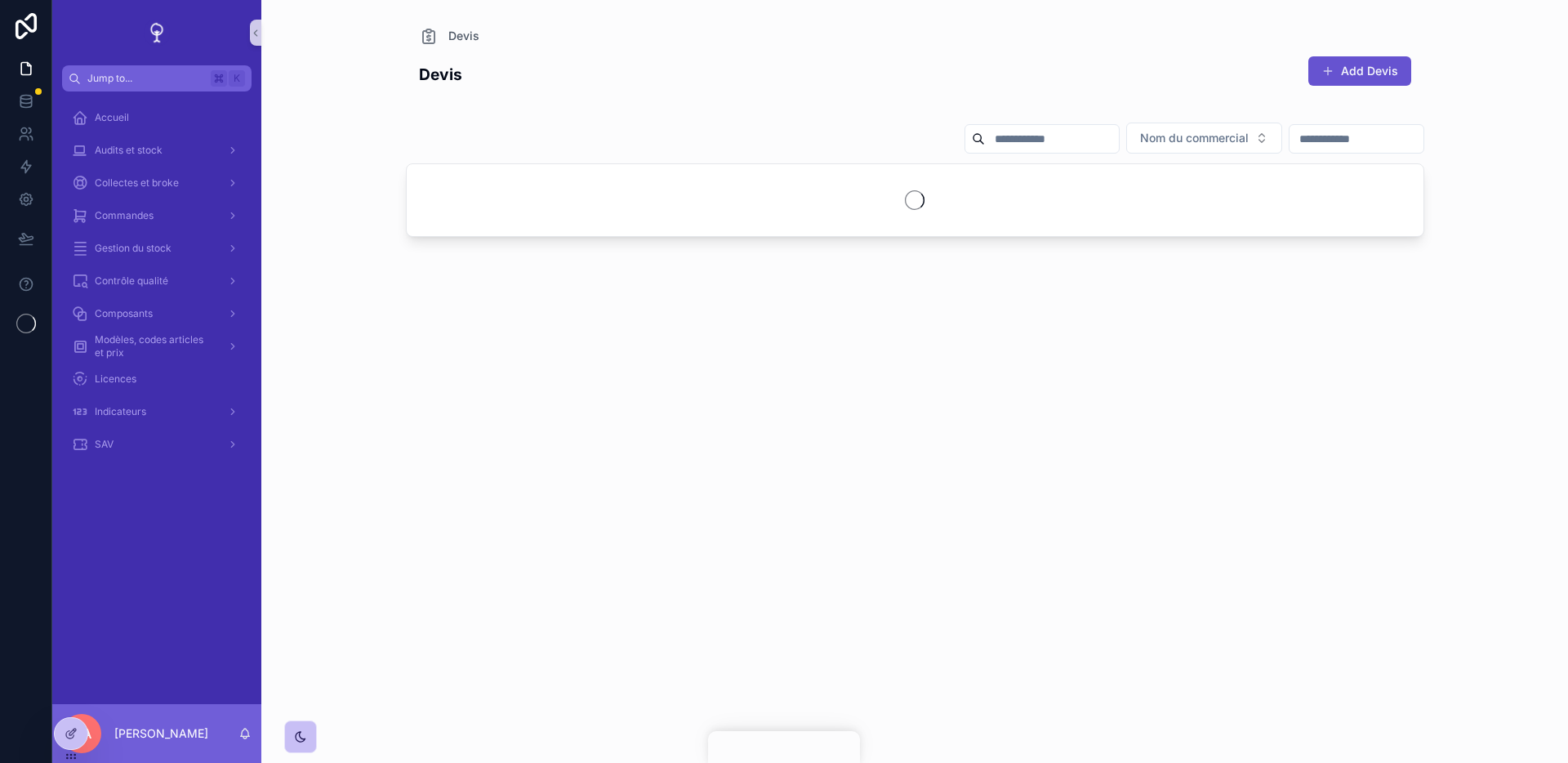 scroll, scrollTop: 0, scrollLeft: 0, axis: both 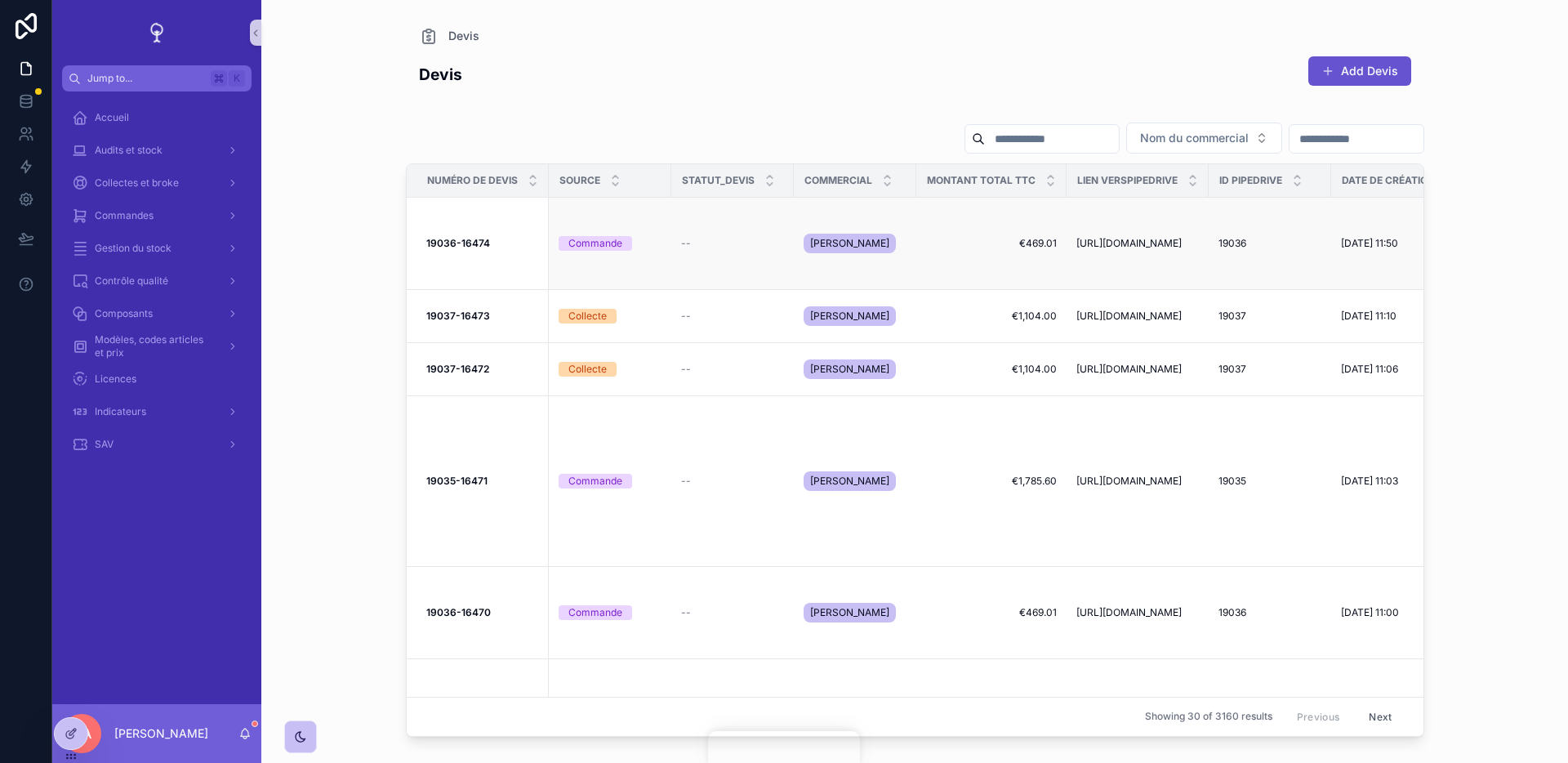 click on "19036-16474" at bounding box center [458, 243] 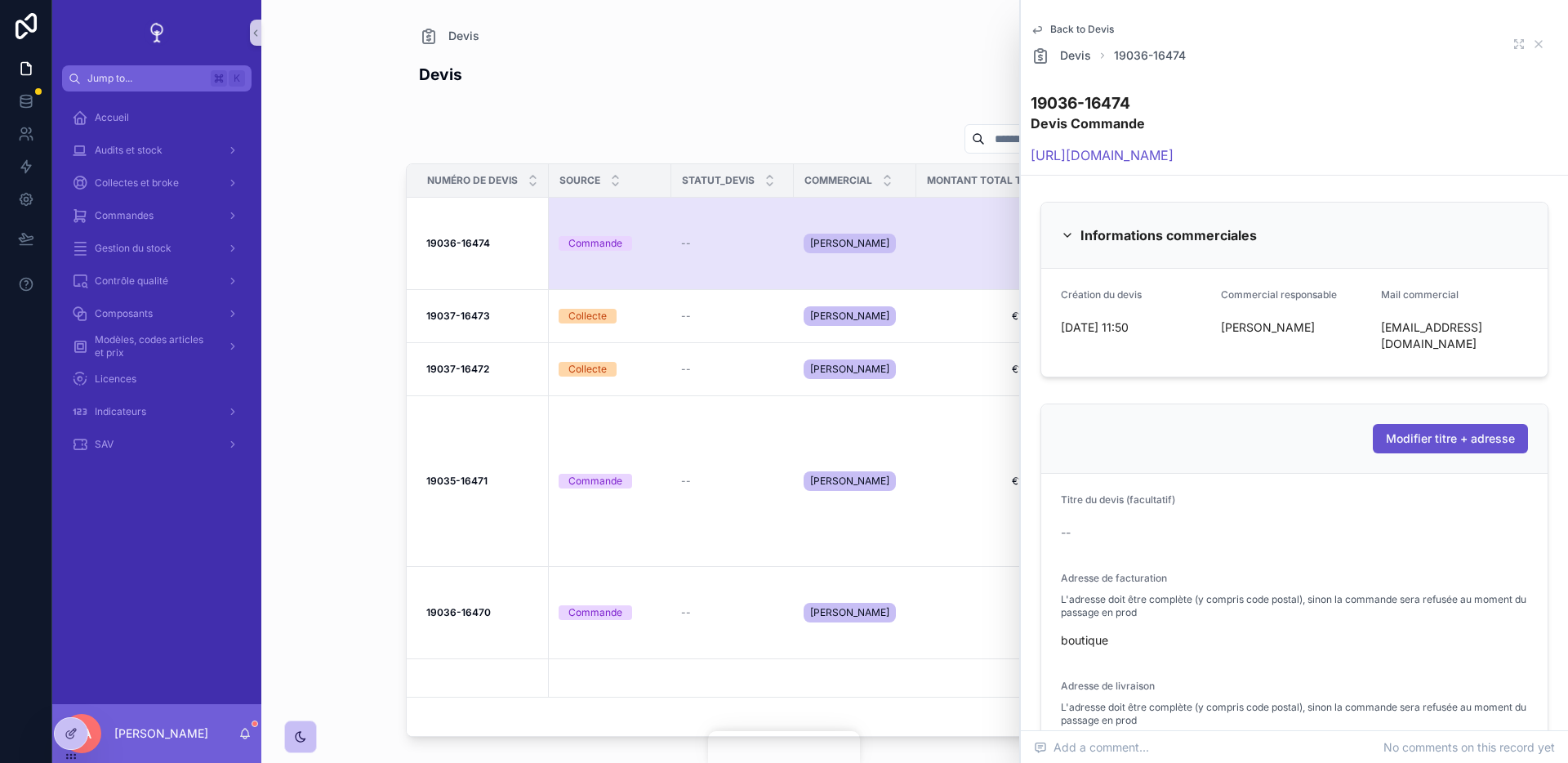 click on "Back to [PERSON_NAME] 19036-16474" at bounding box center (1294, 44) 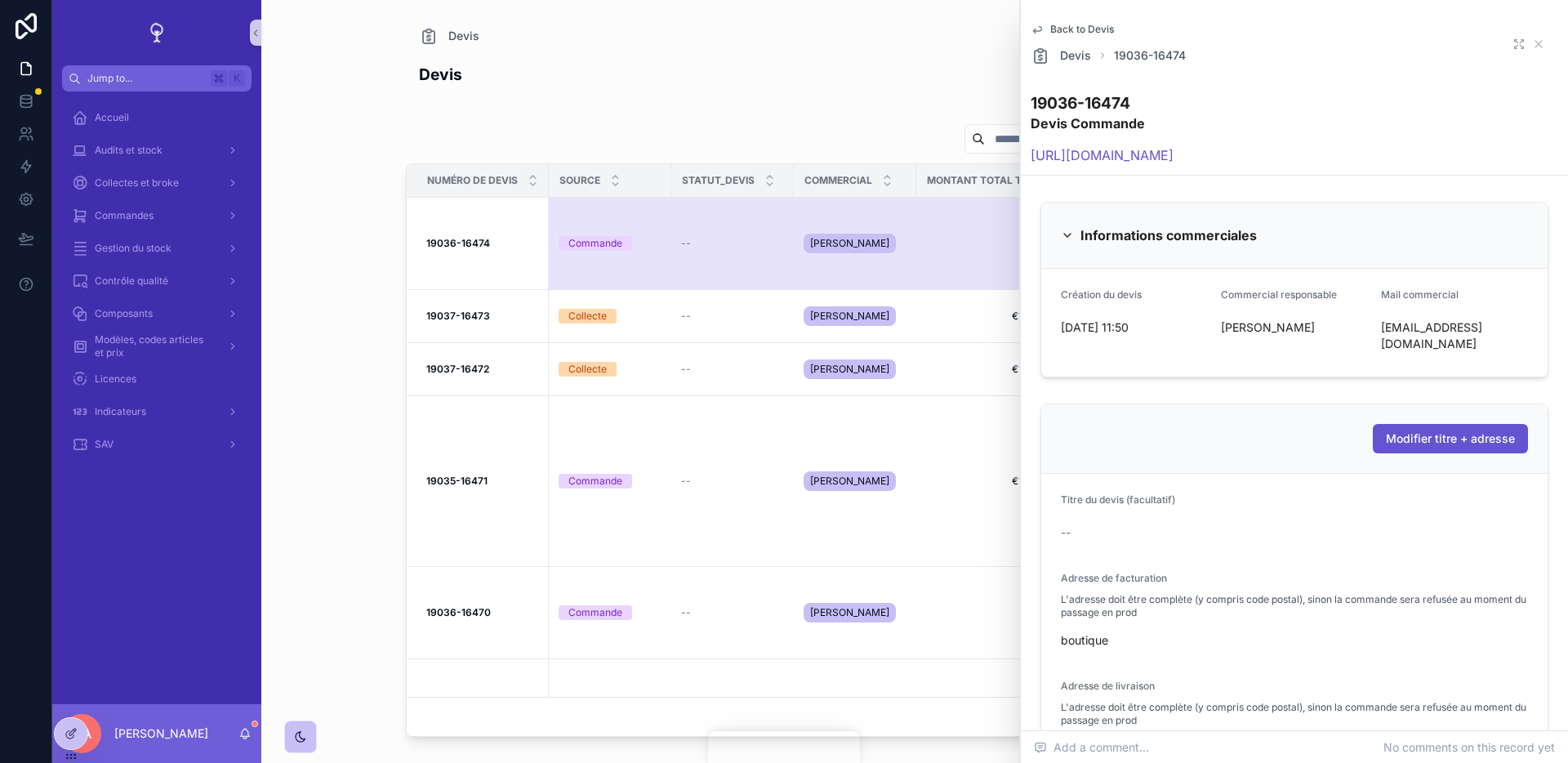 click 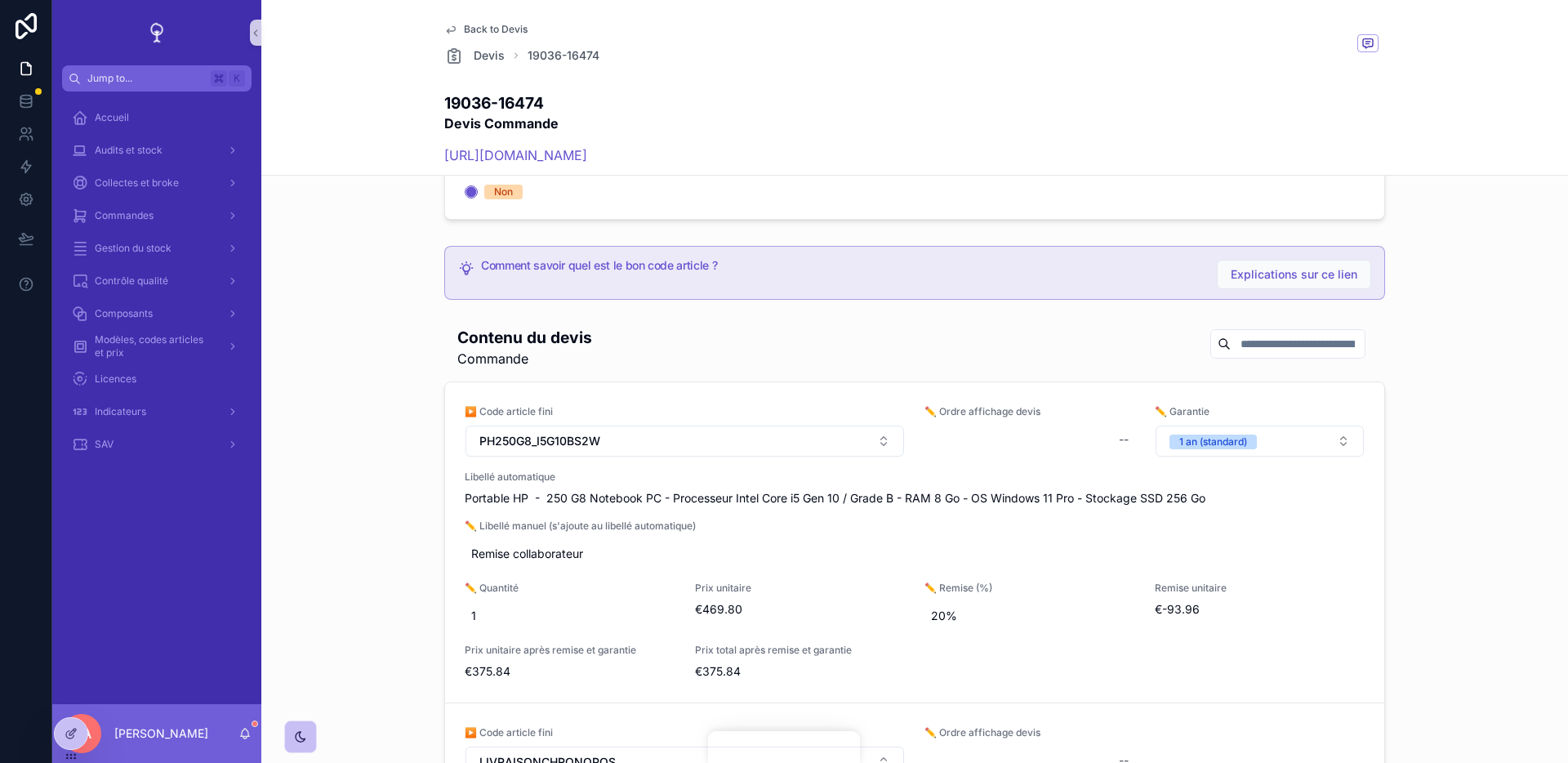 scroll, scrollTop: 902, scrollLeft: 0, axis: vertical 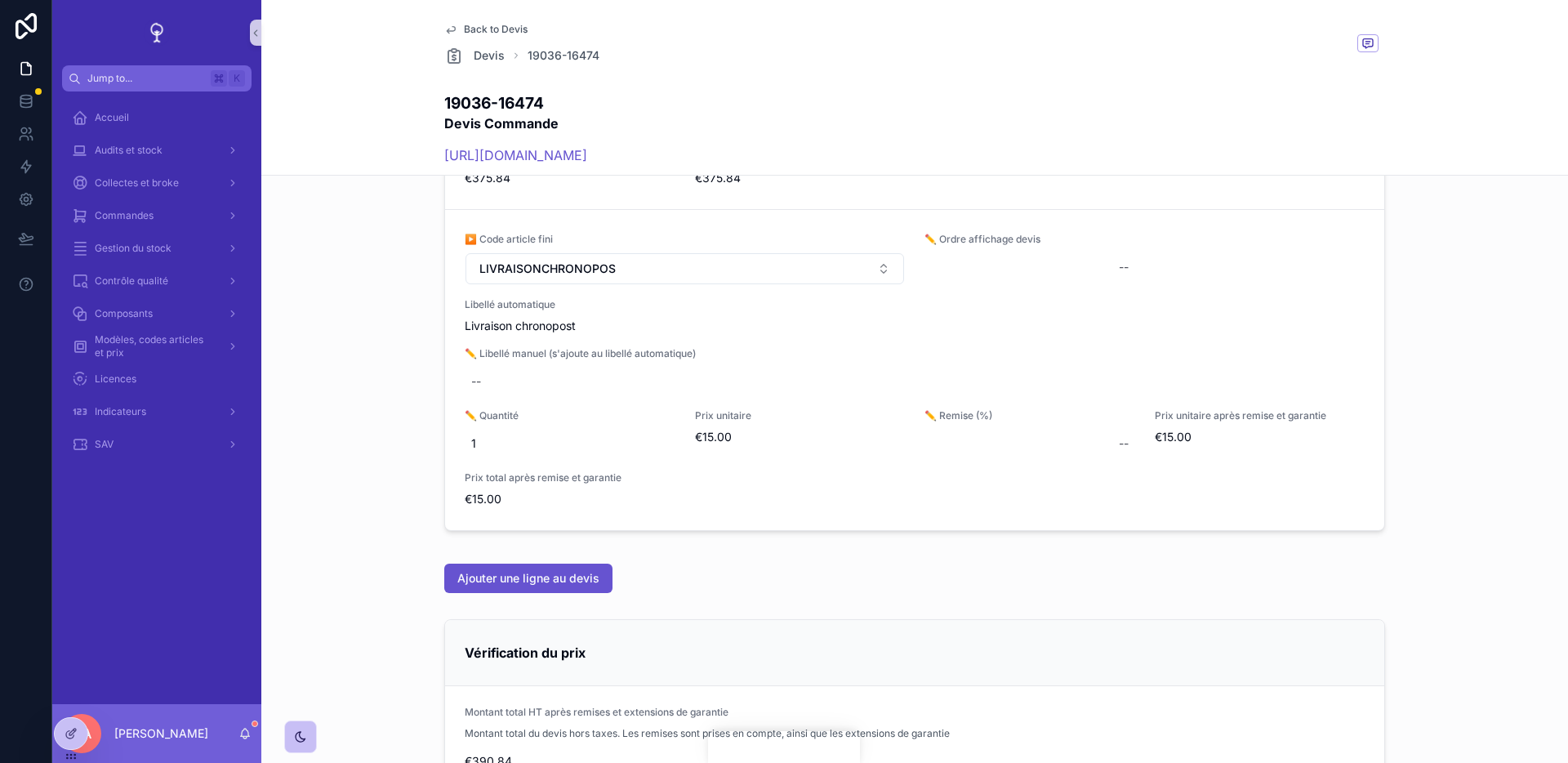 click on "Contenu du devis Commande ▶️ Code article fini PH250G8_I5G10BS2W ✏ Ordre affichage devis -- ✏️ Garantie 1 an (standard) Libellé automatique Portable HP  -  250 G8 Notebook PC - Processeur Intel Core i5 Gen 10 / Grade B - RAM 8 Go - OS Windows 11 Pro - Stockage SSD 256 Go ✏️ Libellé [PERSON_NAME] (s'ajoute au libellé automatique) Remise collaborateur ✏️ Quantité 1 Prix unitaire €469.80 ✏️ Remise (%) 20% Remise unitaire €-93.96 Prix unitaire après remise et garantie €375.84 Prix total après remise et garantie €375.84 Supprimer ligne Augmenter le prix ▶️ Code article fini LIVRAISONCHRONOPOS ✏ Ordre affichage devis -- Libellé automatique Livraison chronopost ✏️ Libellé [PERSON_NAME] (s'ajoute au libellé automatique) -- ✏️ Quantité 1 Prix unitaire €15.00 ✏️ Remise (%) -- Prix unitaire après remise et garantie €15.00 Prix total après remise et garantie €15.00 Supprimer ligne Modifier le prix [PERSON_NAME]" at bounding box center [915, 220] 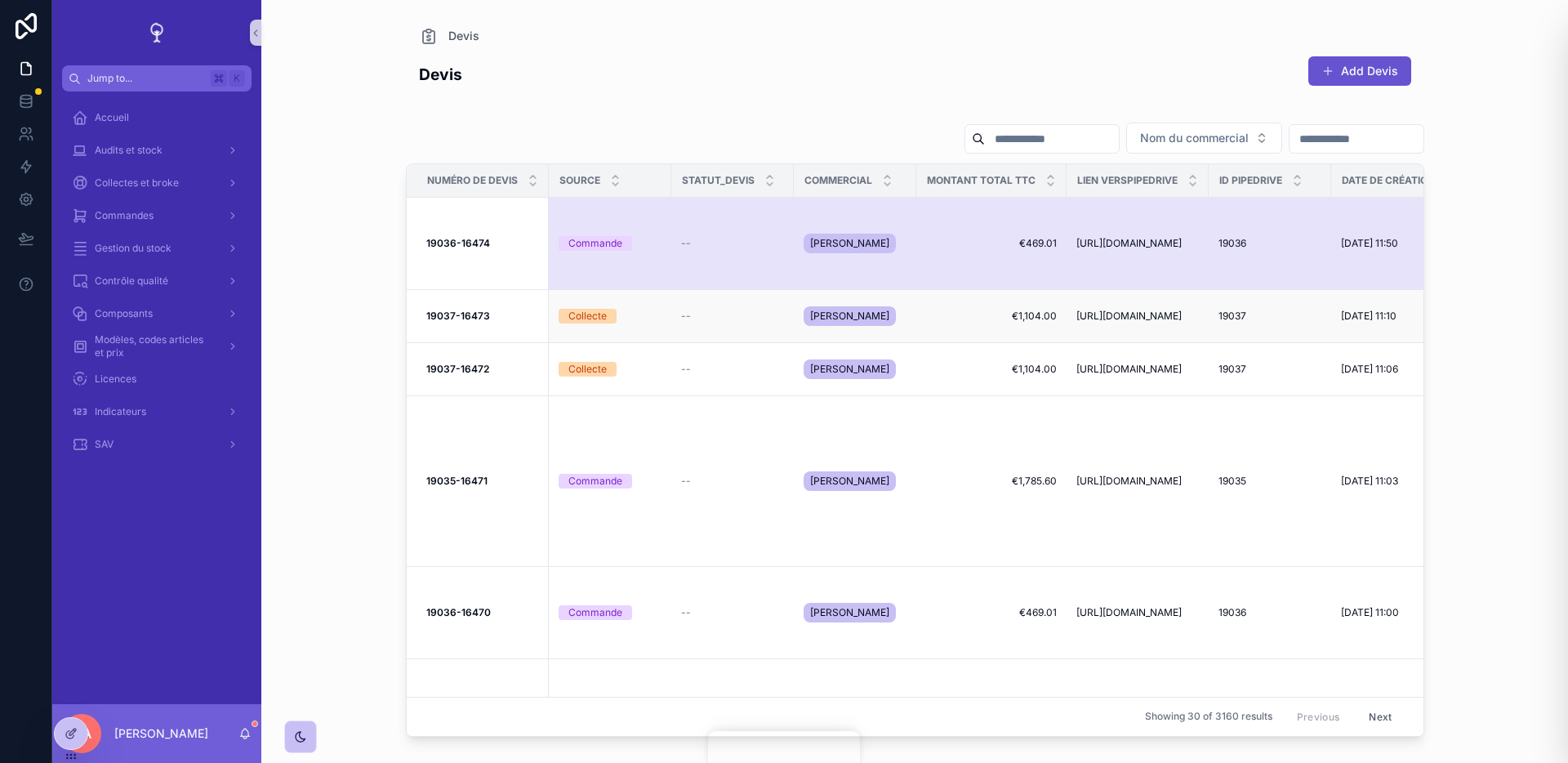 scroll, scrollTop: 0, scrollLeft: 0, axis: both 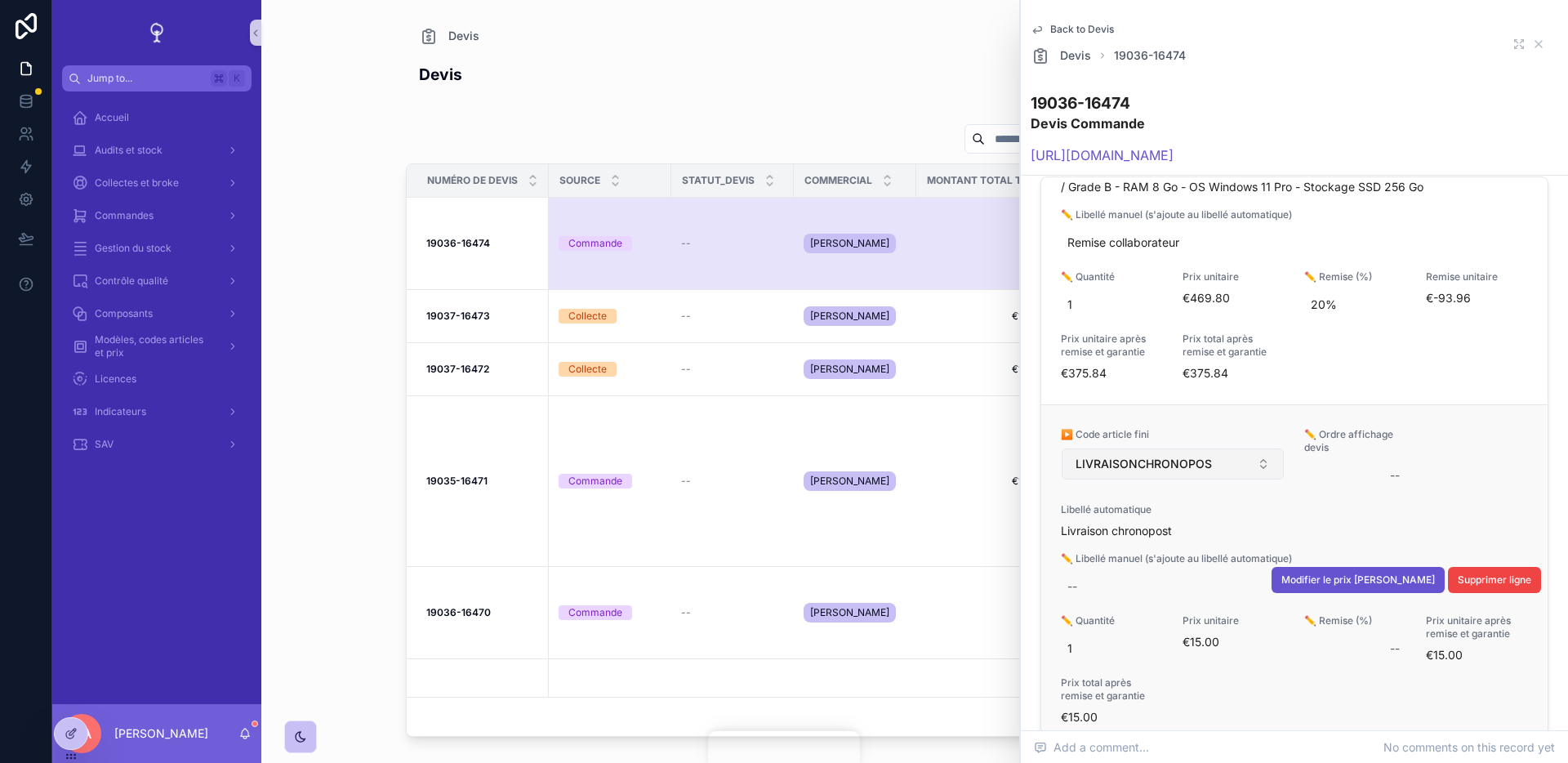 click on "LIVRAISONCHRONOPOS" at bounding box center [1143, 464] 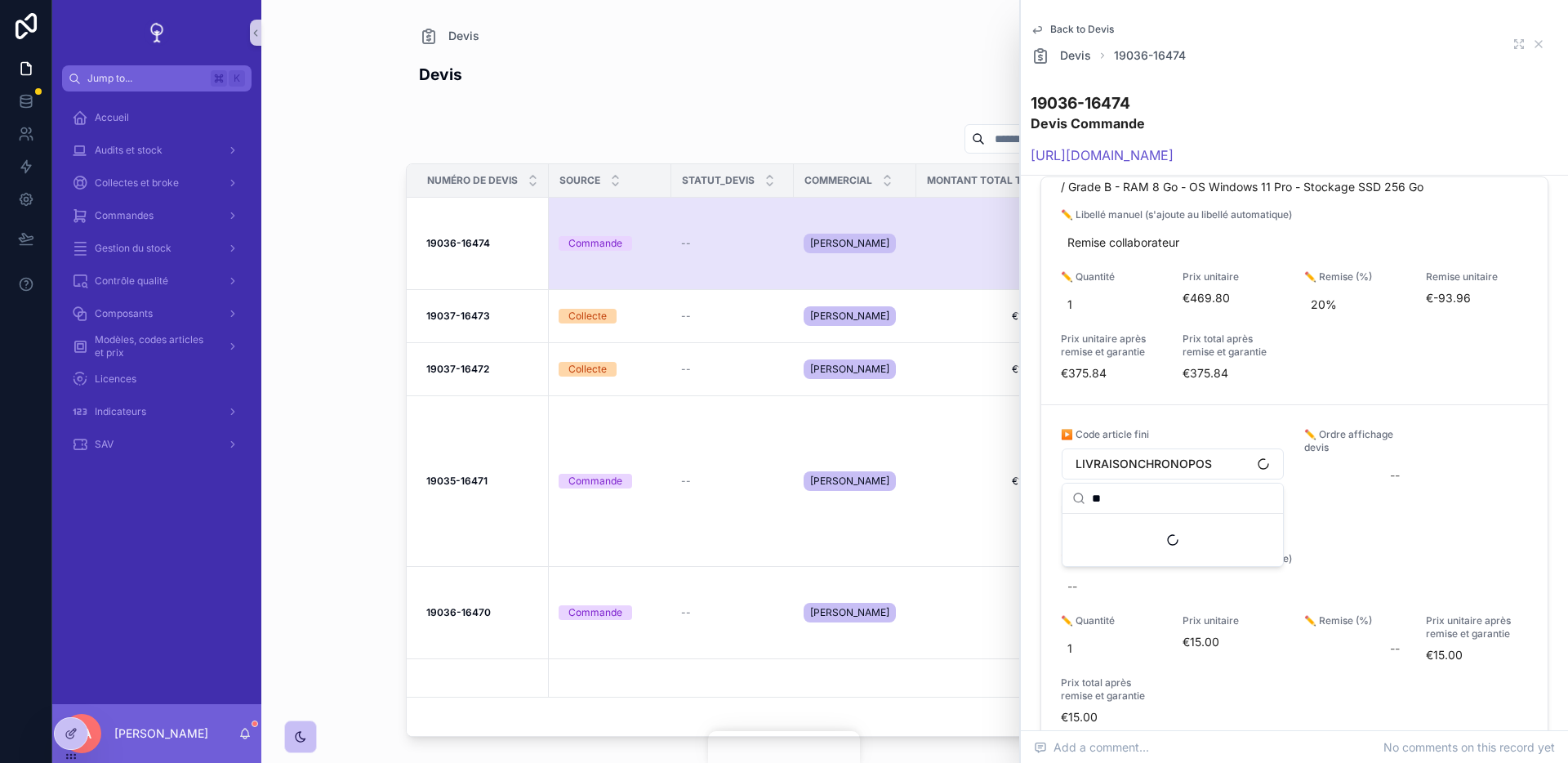 type on "***" 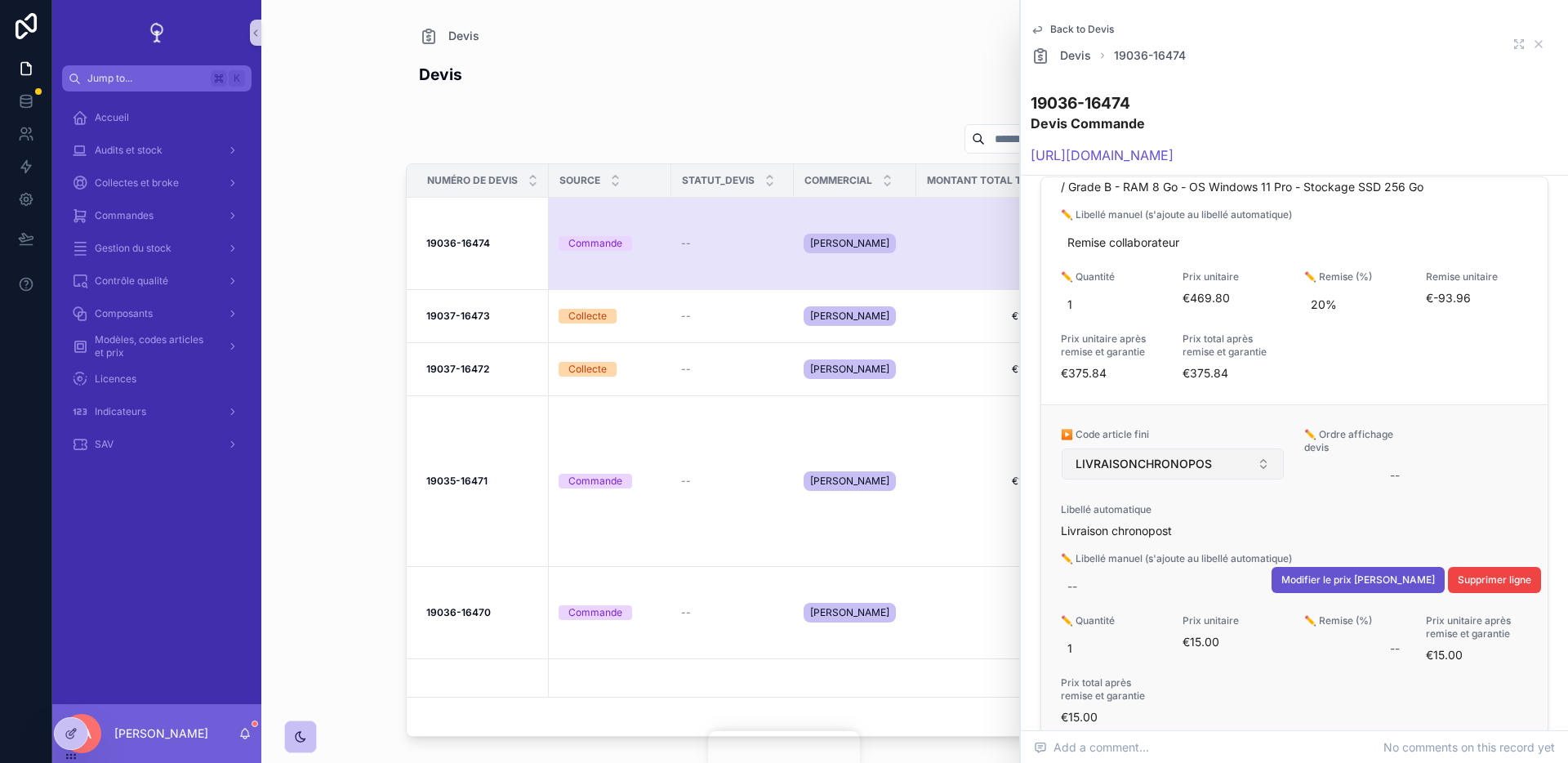 click on "LIVRAISONCHRONOPOS" at bounding box center [1143, 464] 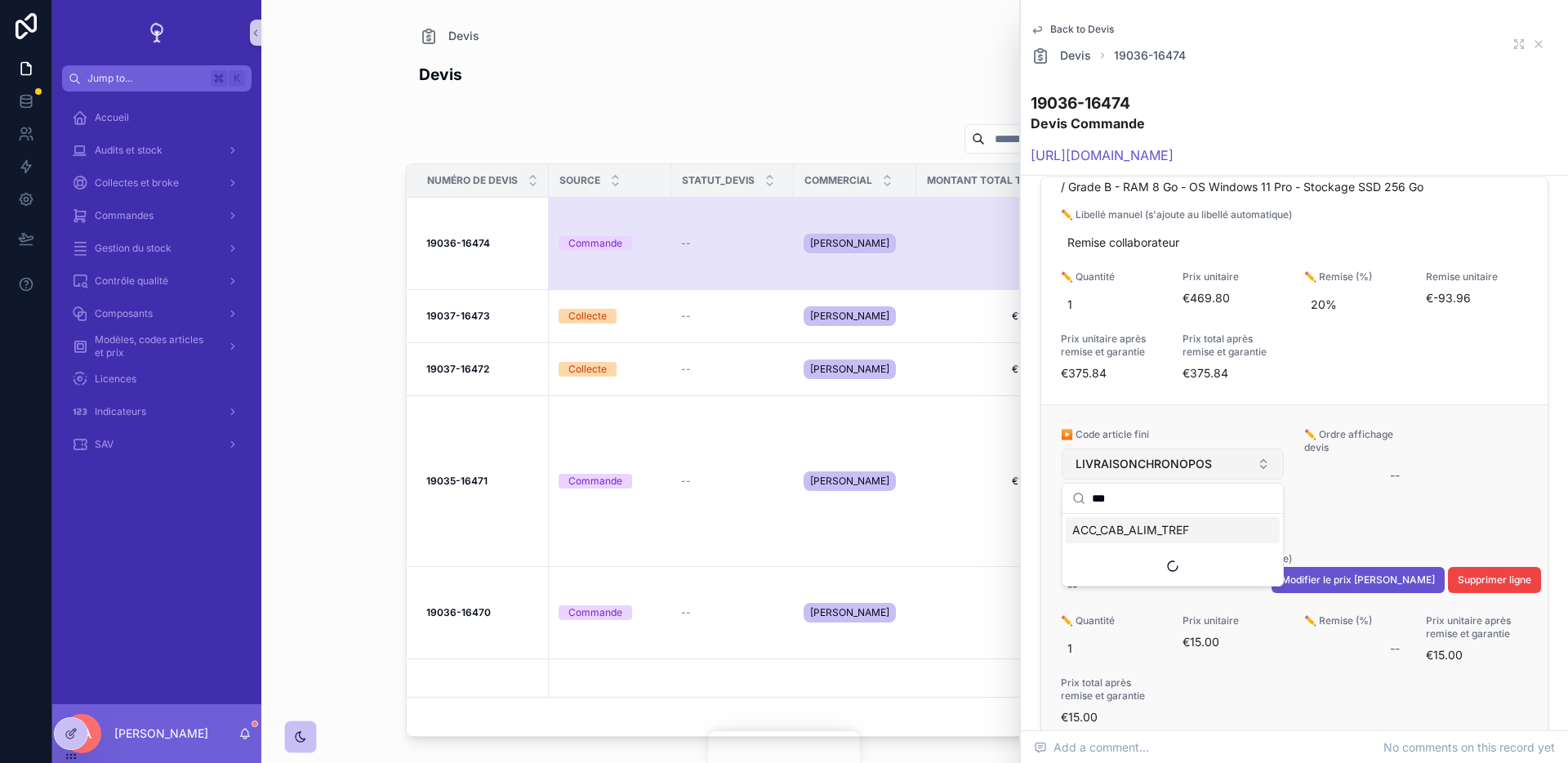 type on "****" 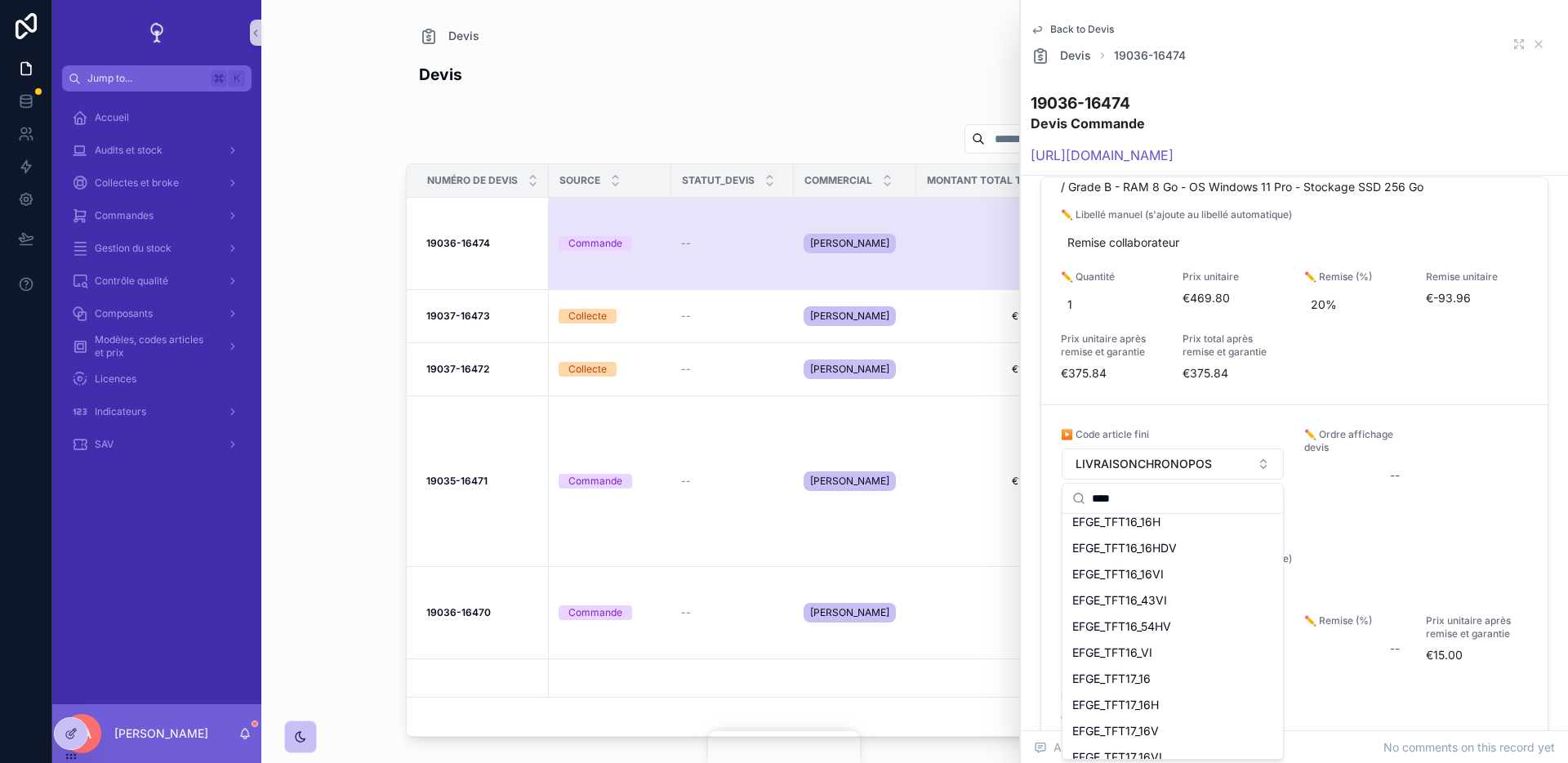 scroll, scrollTop: 1108, scrollLeft: 0, axis: vertical 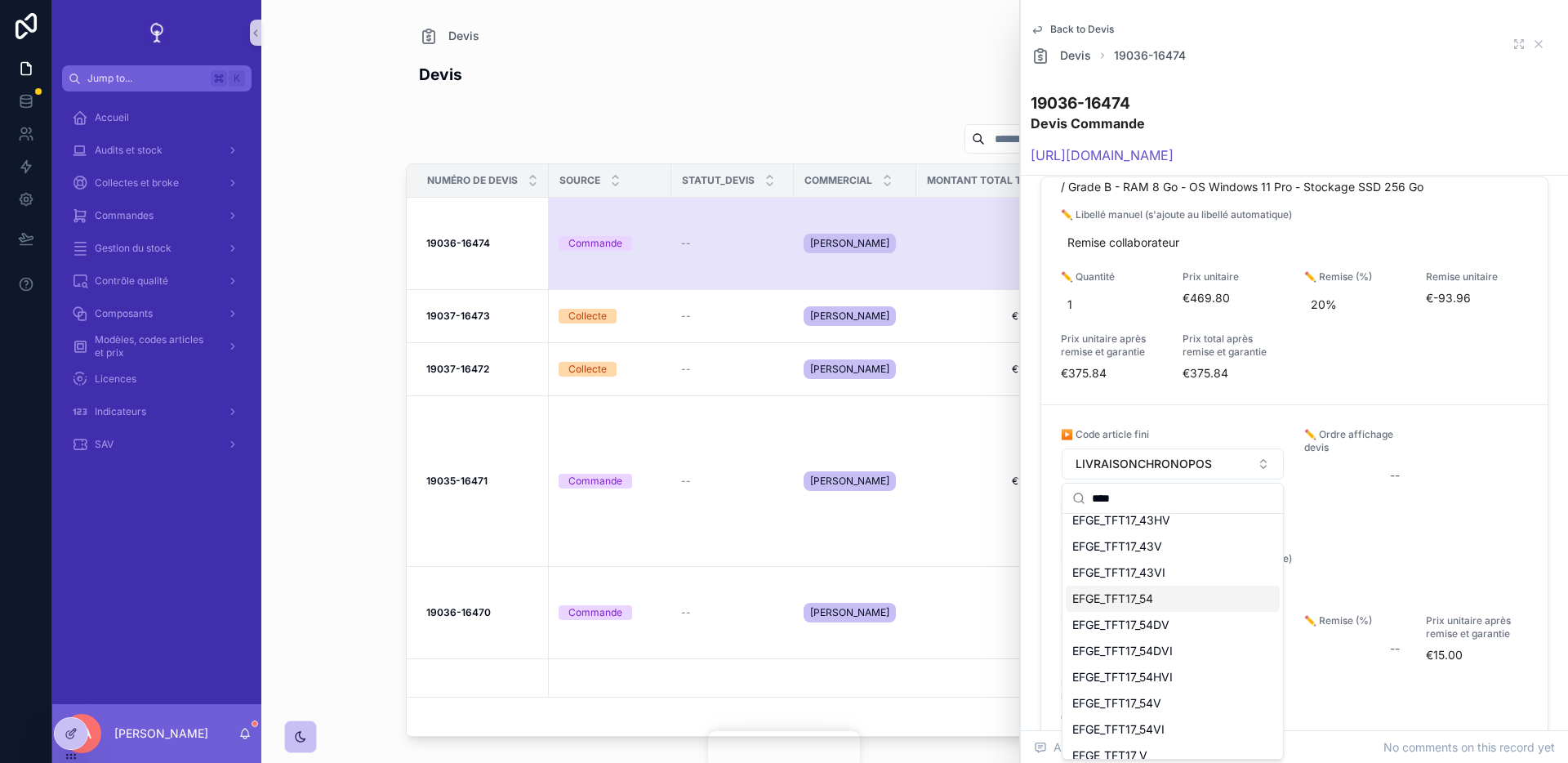 click on "EFGE_TFT17_54" at bounding box center [1173, 599] 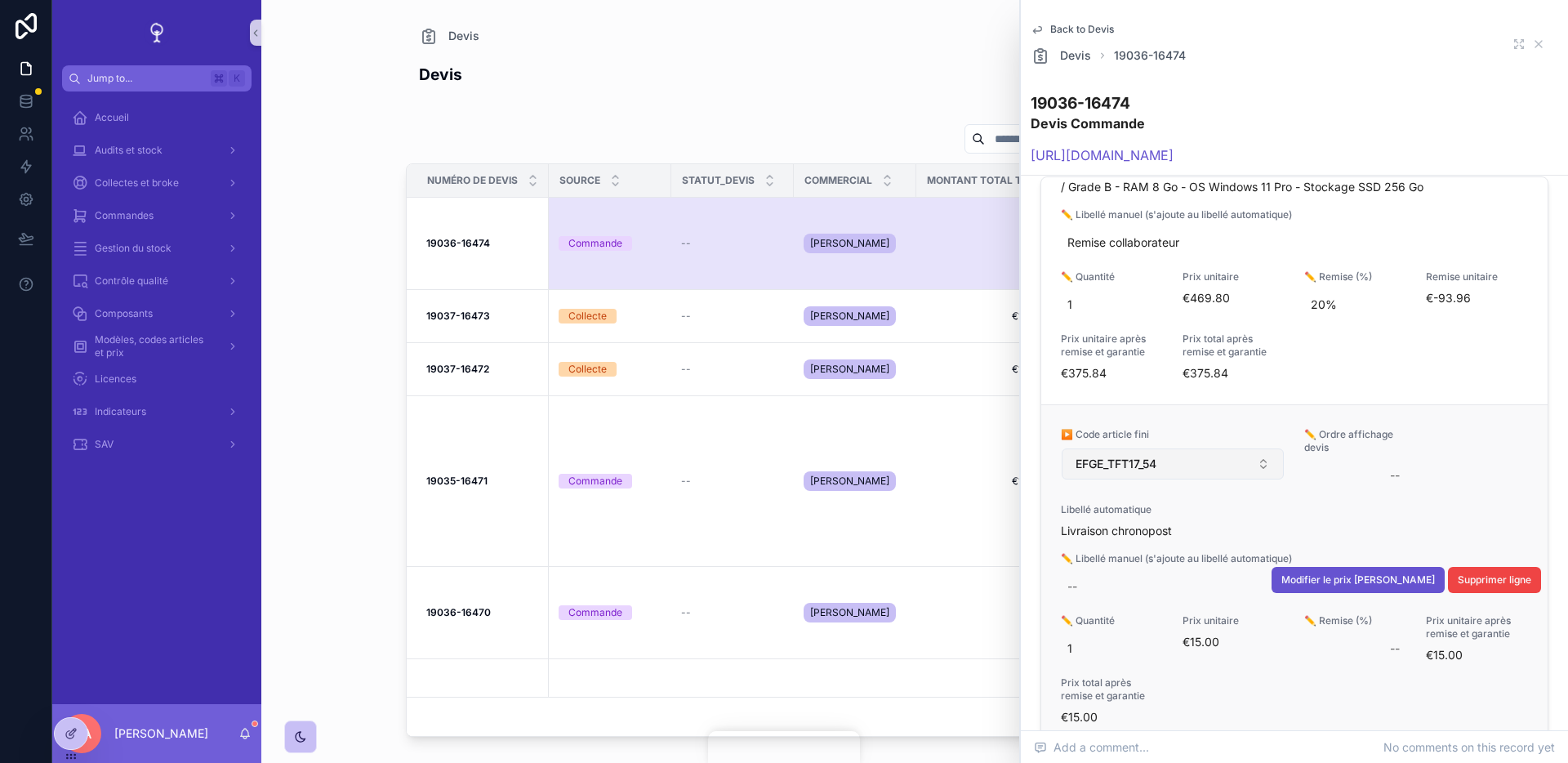 click on "EFGE_TFT17_54" at bounding box center [1173, 464] 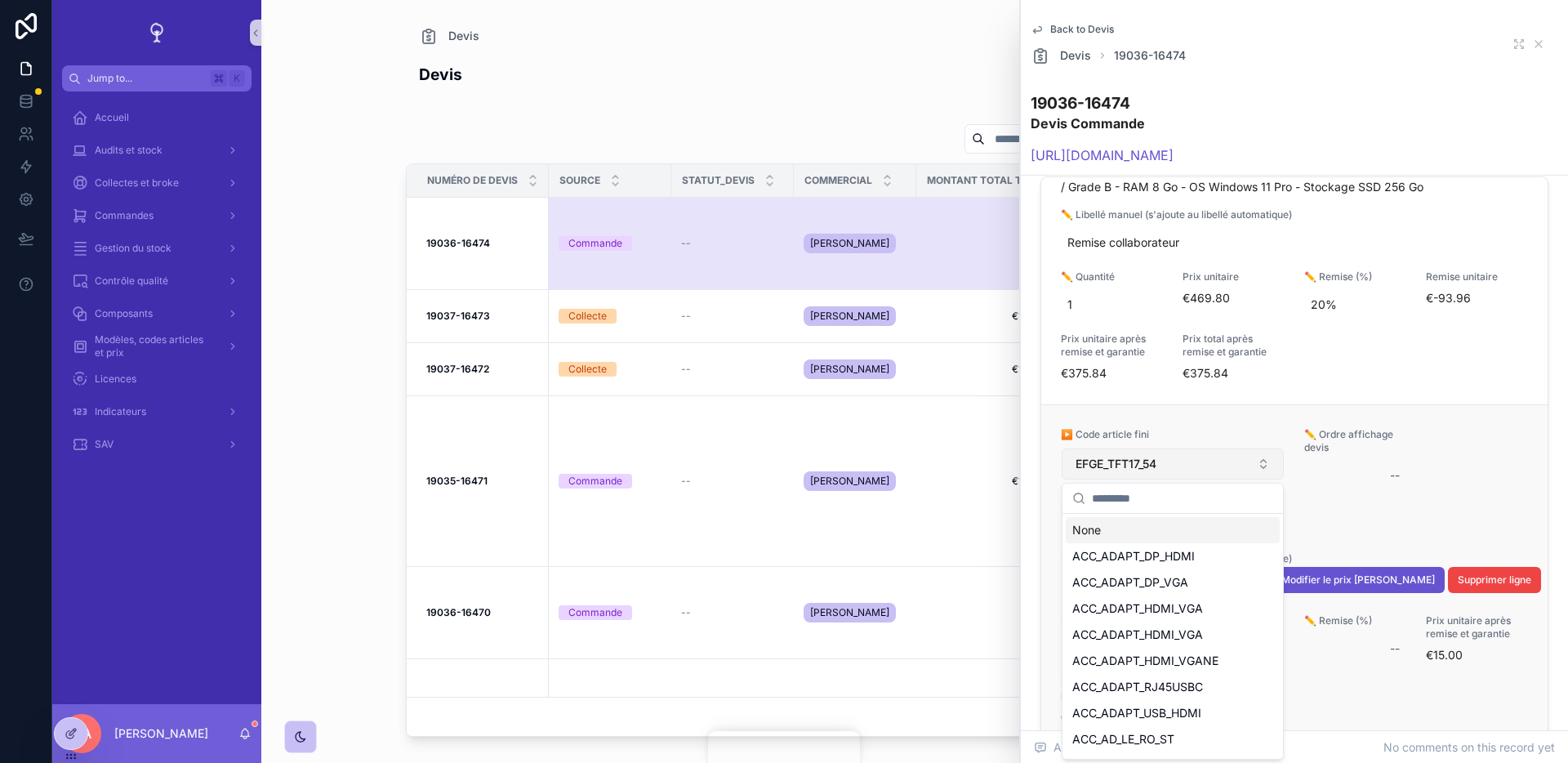 type on "*" 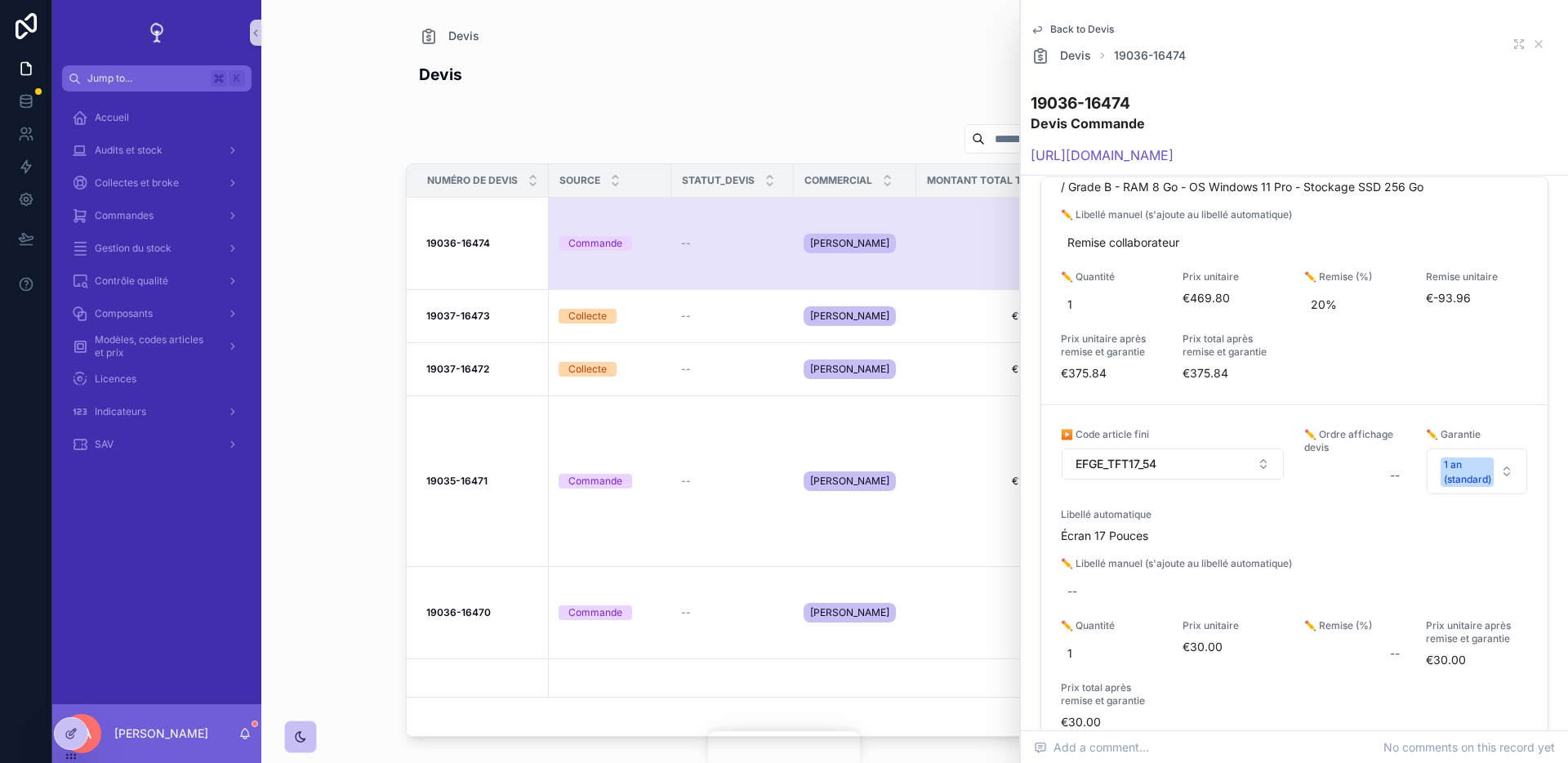 click on "EFGE_TFT17_54" at bounding box center (1173, 464) 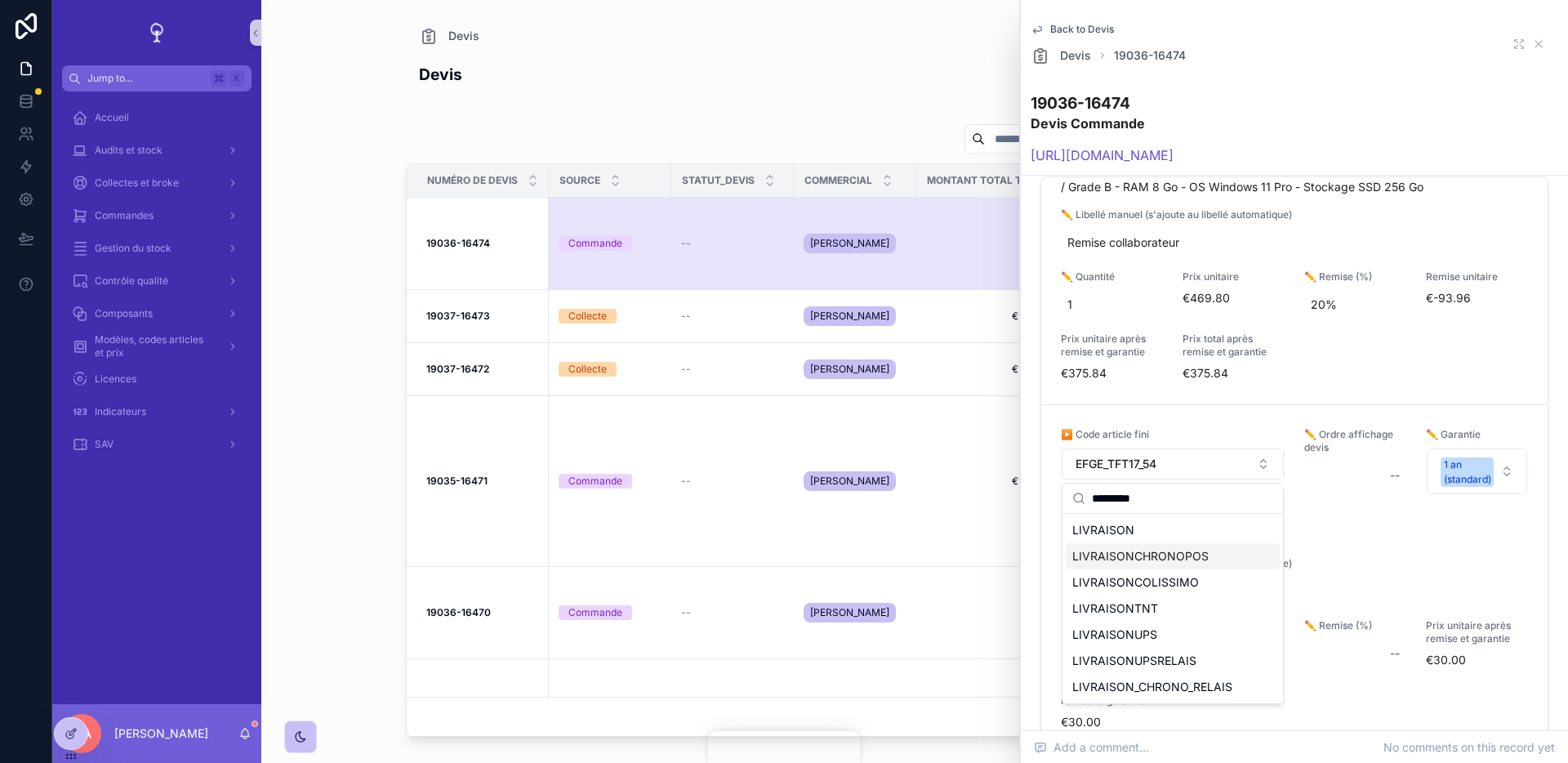 type on "*********" 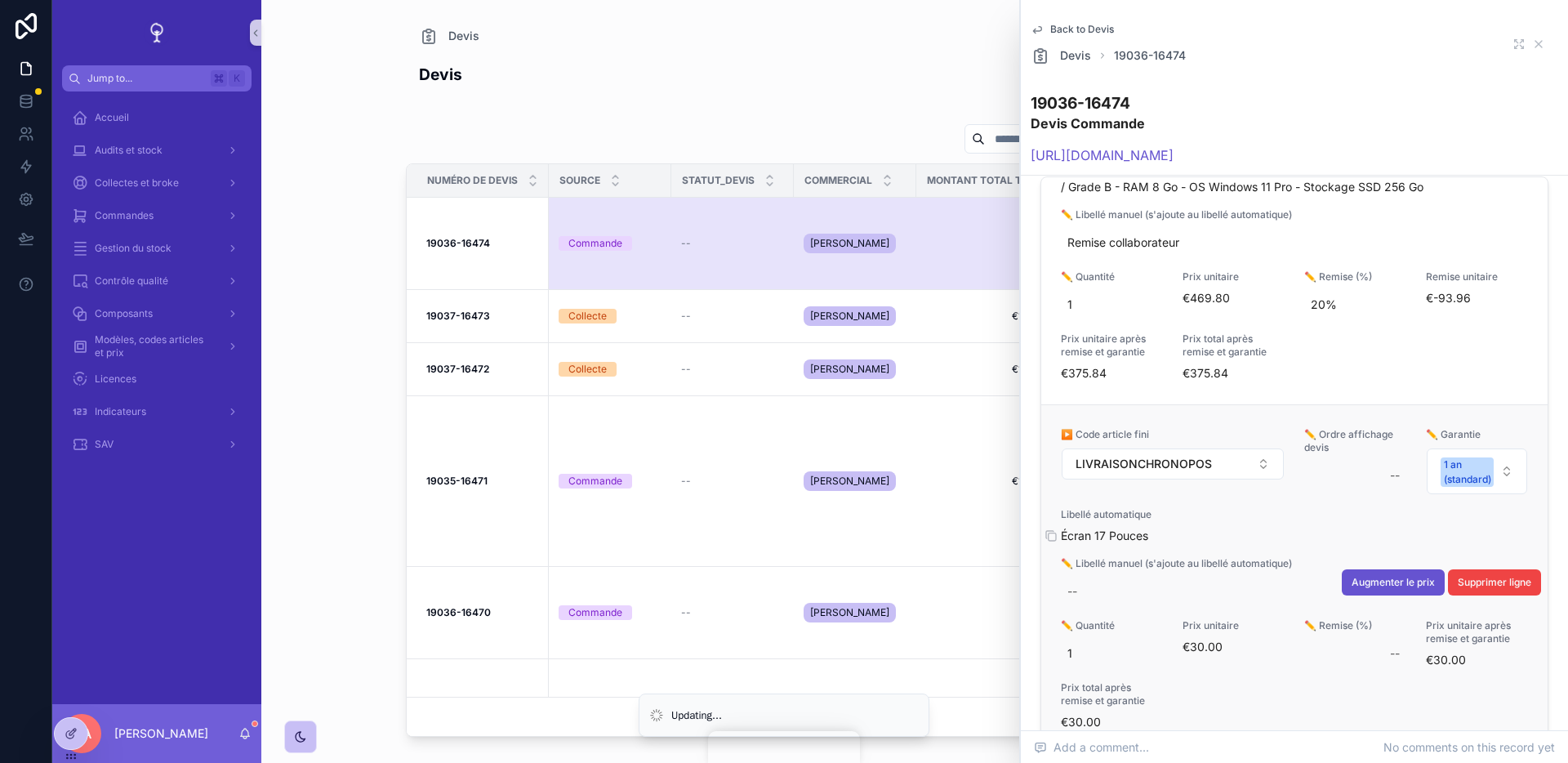 click on "Écran 17 Pouces" at bounding box center (1294, 536) 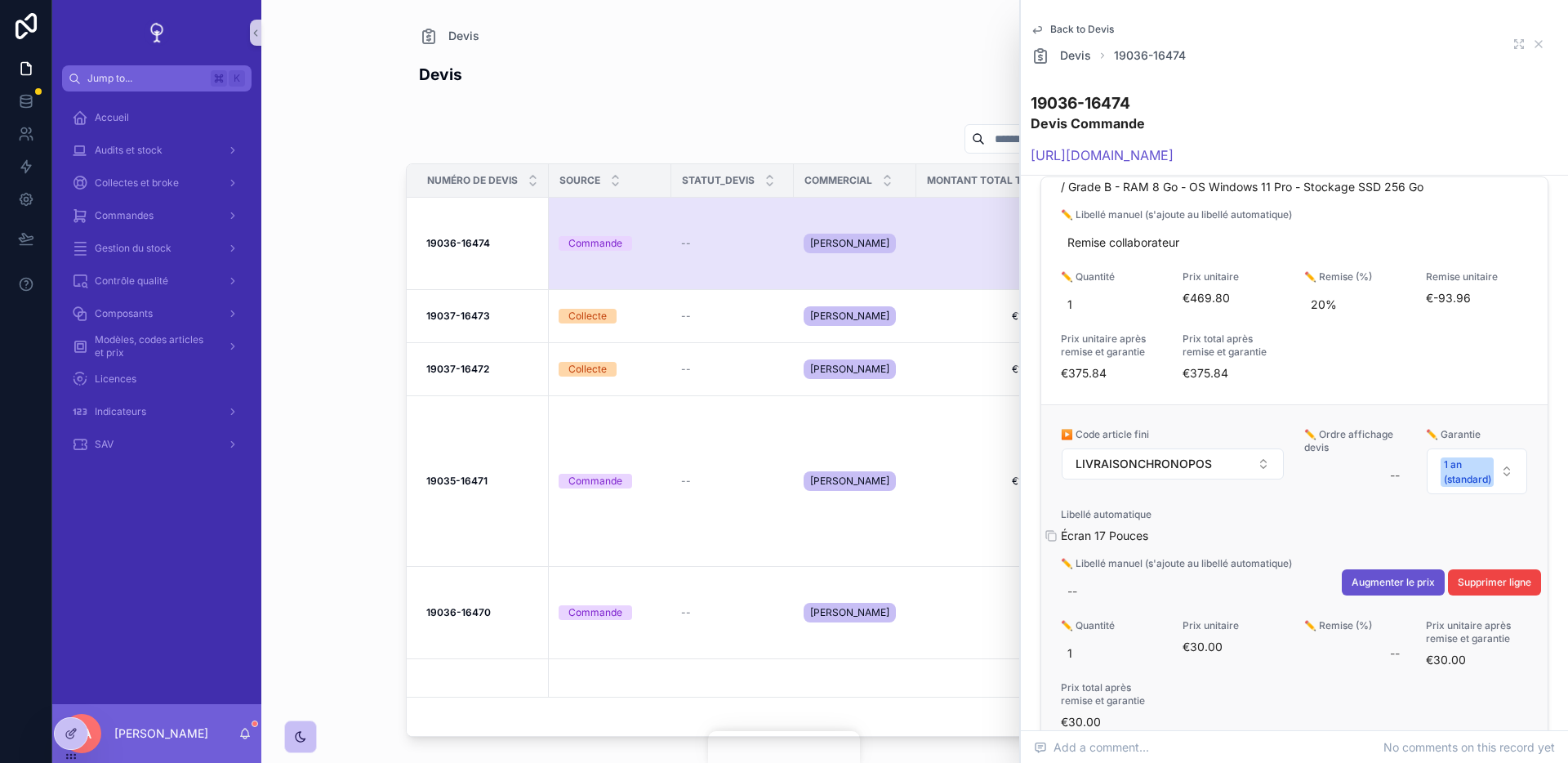 scroll, scrollTop: 142, scrollLeft: 0, axis: vertical 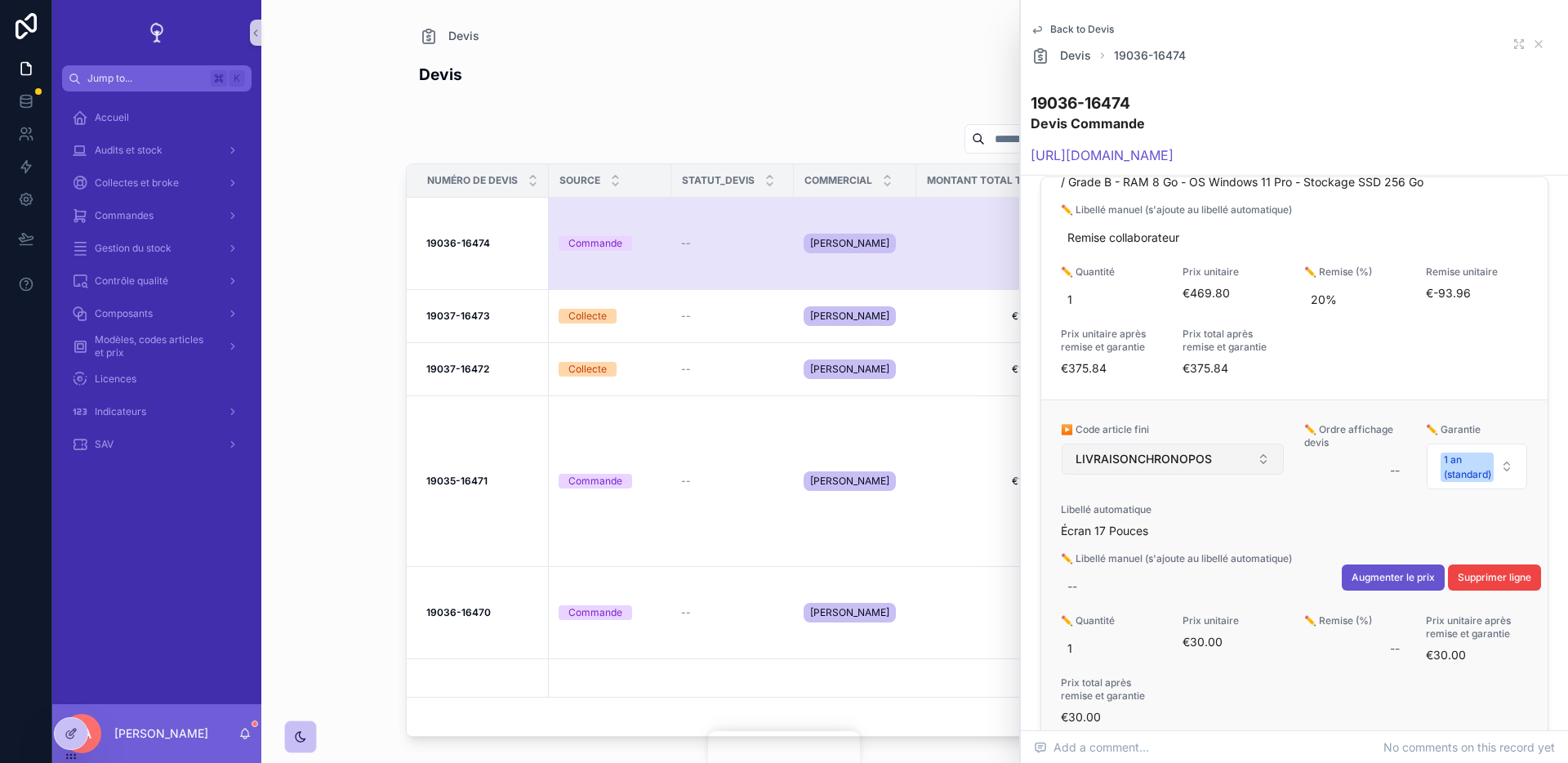 click on "LIVRAISONCHRONOPOS" at bounding box center (1173, 459) 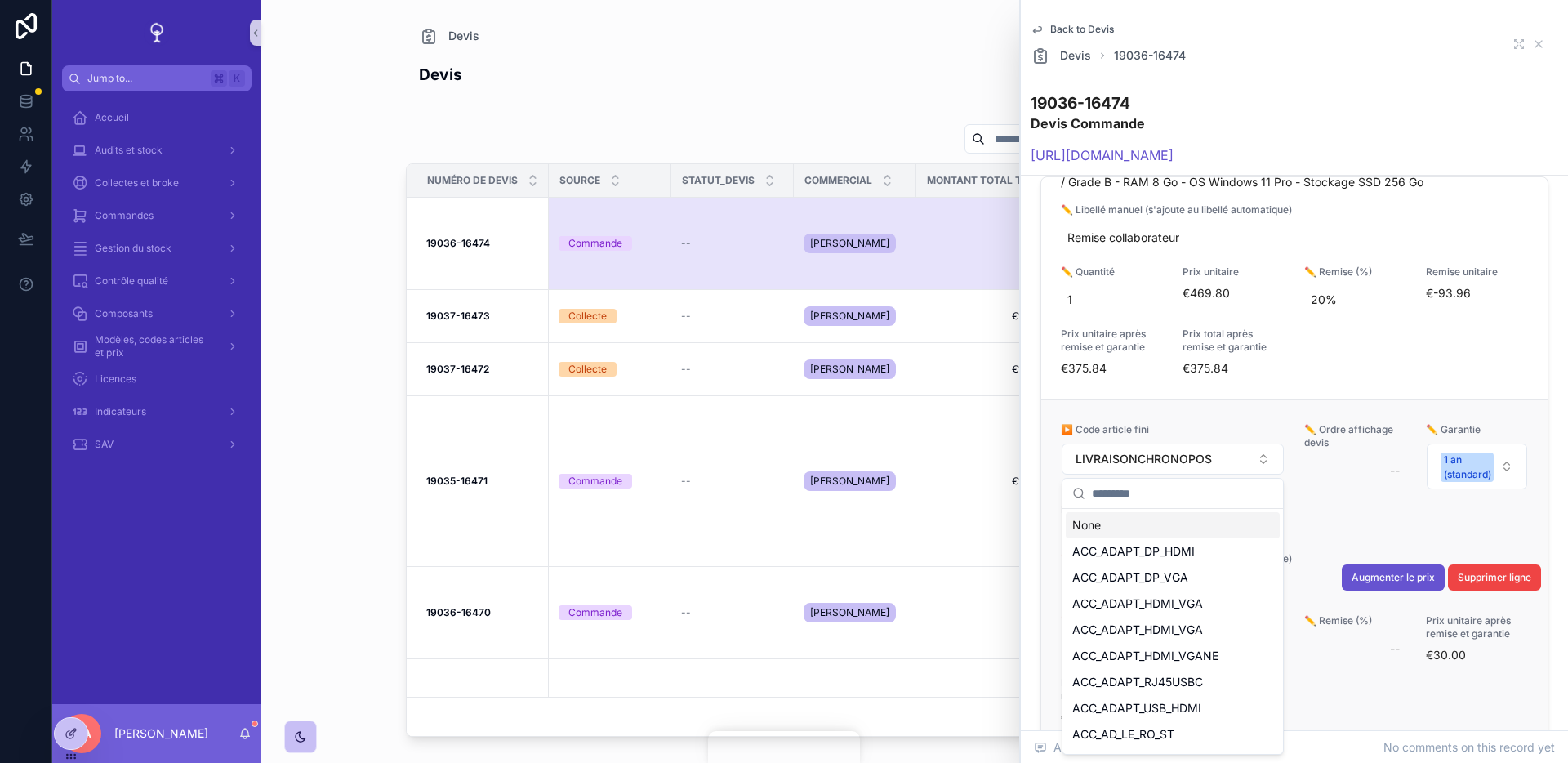 click on "▶️ Code article fini" at bounding box center (1173, 430) 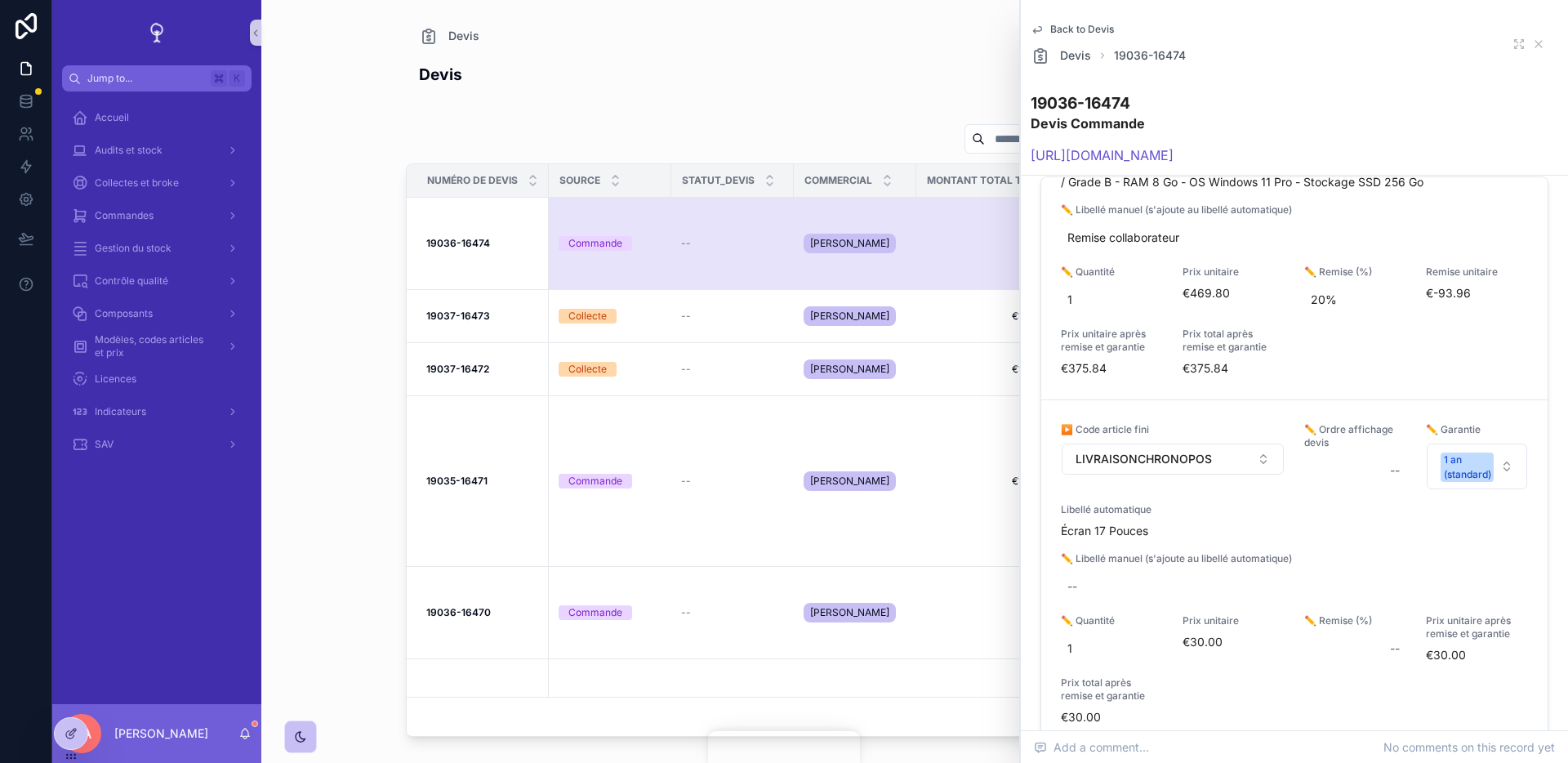 click on "Back to [PERSON_NAME] 19036-16474" at bounding box center [1294, 44] 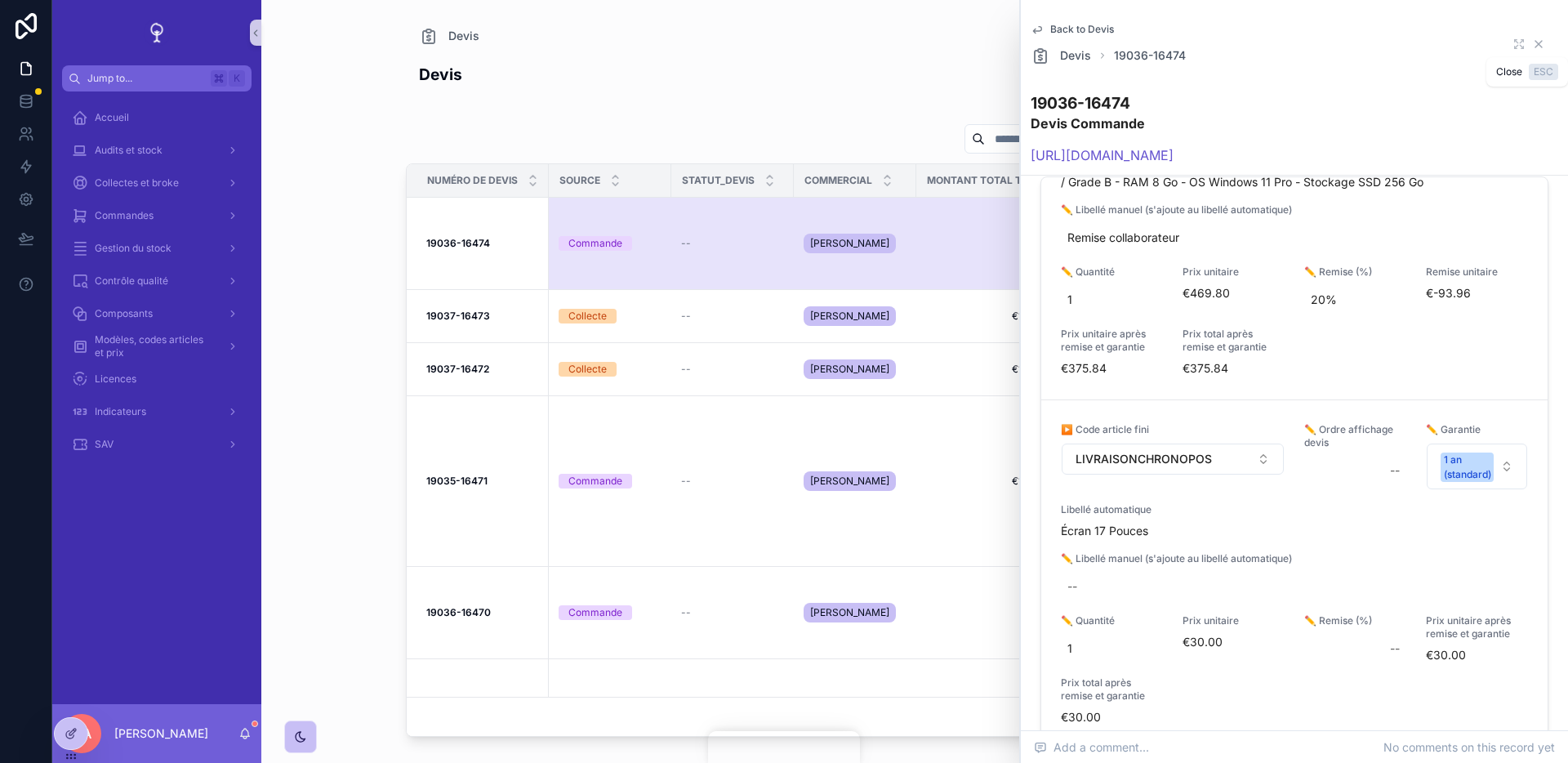 click 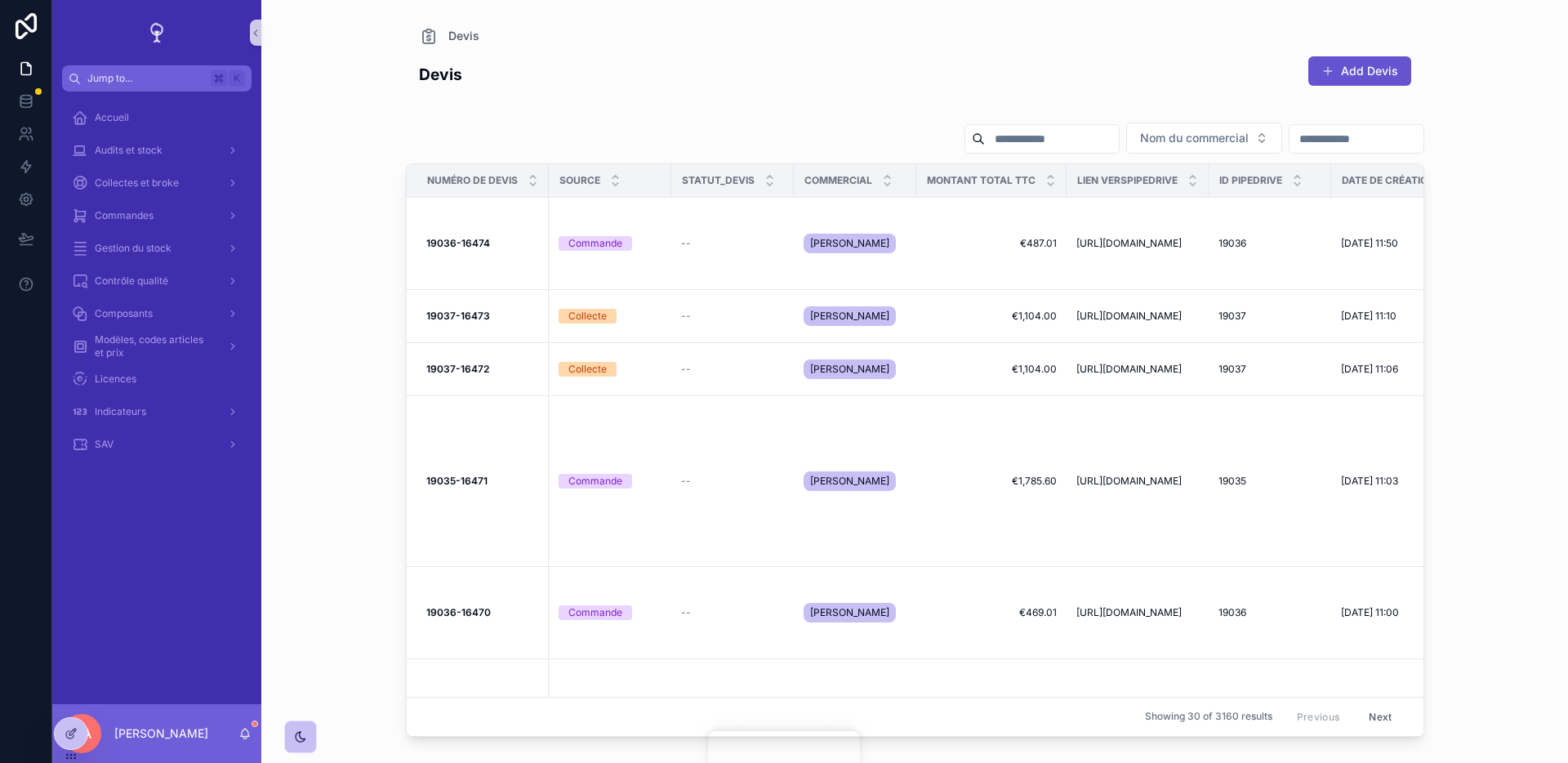 click on "Devis Add Devis Nom du commercial Numéro de devis Source Statut_devis Commercial Montant total TTC Lien versPipedrive ID Pipedrive Date de création Quantite_total_devis_ligne Devis_ligne Modele_devis_ligne 19036-16474 19036-16474 Commande -- [PERSON_NAME] €487.01 €487.01 [URL][DOMAIN_NAME] [URL][DOMAIN_NAME] 19036 19036 [DATE] 11:50 [DATE] 11:50 1 1 19036-16474-21618-PH250G8_I5G10BS2W 19036-16474-21619-LIVRAISONCHRONOPOS HP 250 G8 Notebook PC 19037-16473 19037-16473 Collecte -- [PERSON_NAME] €1,104.00 €1,104.00 [URL][DOMAIN_NAME] [URL][DOMAIN_NAME] 19037 19037 [DATE] 11:10 [DATE] 11:10 0 0 19037-16473-21617-COL_FORFAIT_POR_GC -- 19037-16472 19037-16472 Collecte -- [PERSON_NAME] €1,104.00 €1,104.00 [URL][DOMAIN_NAME] [URL][DOMAIN_NAME] 19037 19037 [DATE] 11:06 [DATE] 11:06 0 0 19037-16472-21615-COL_FORFAIT_POR_GC -- 19035-16471 19035-16471" at bounding box center (915, 399) 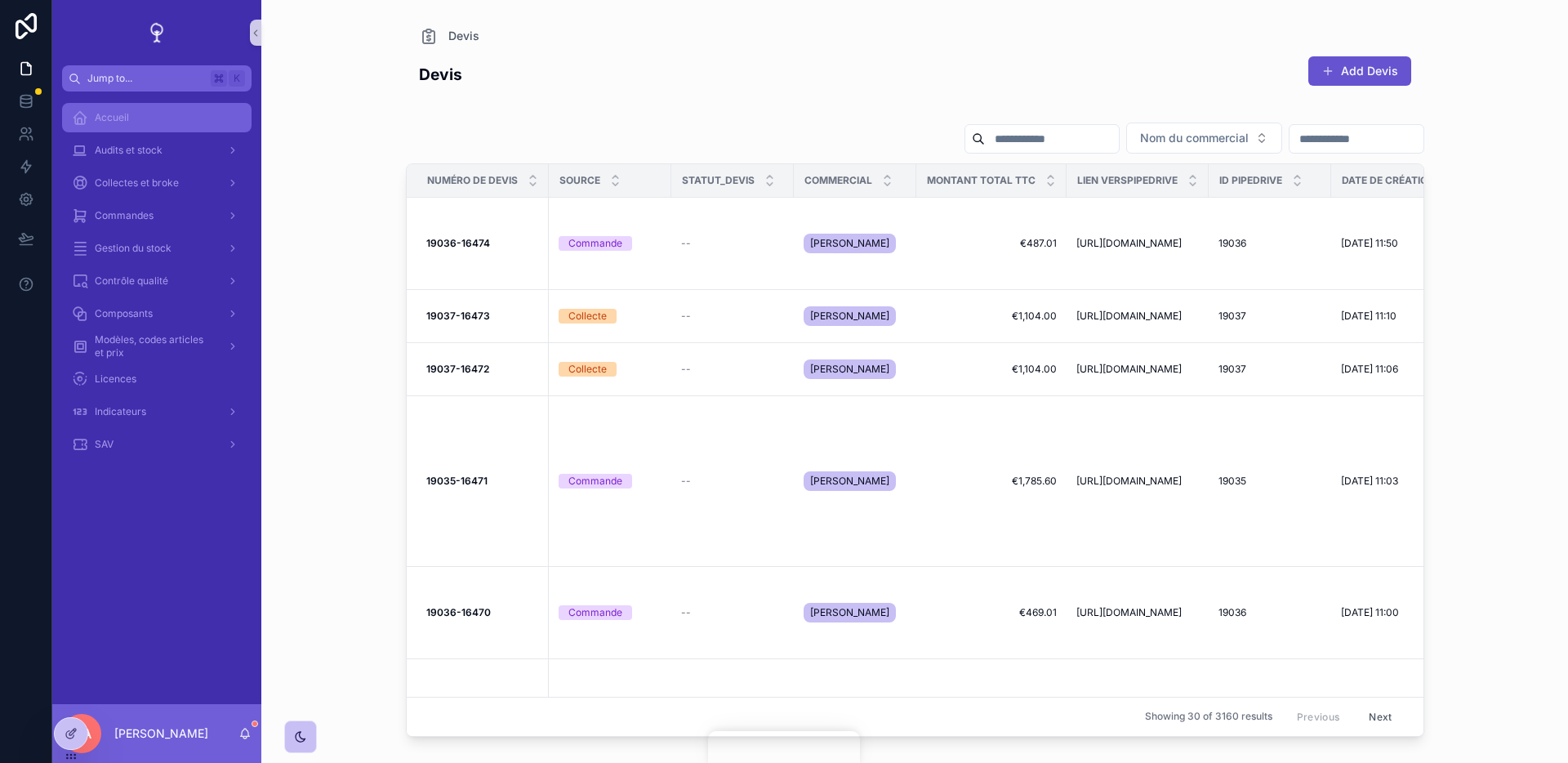 click on "Accueil" at bounding box center [157, 118] 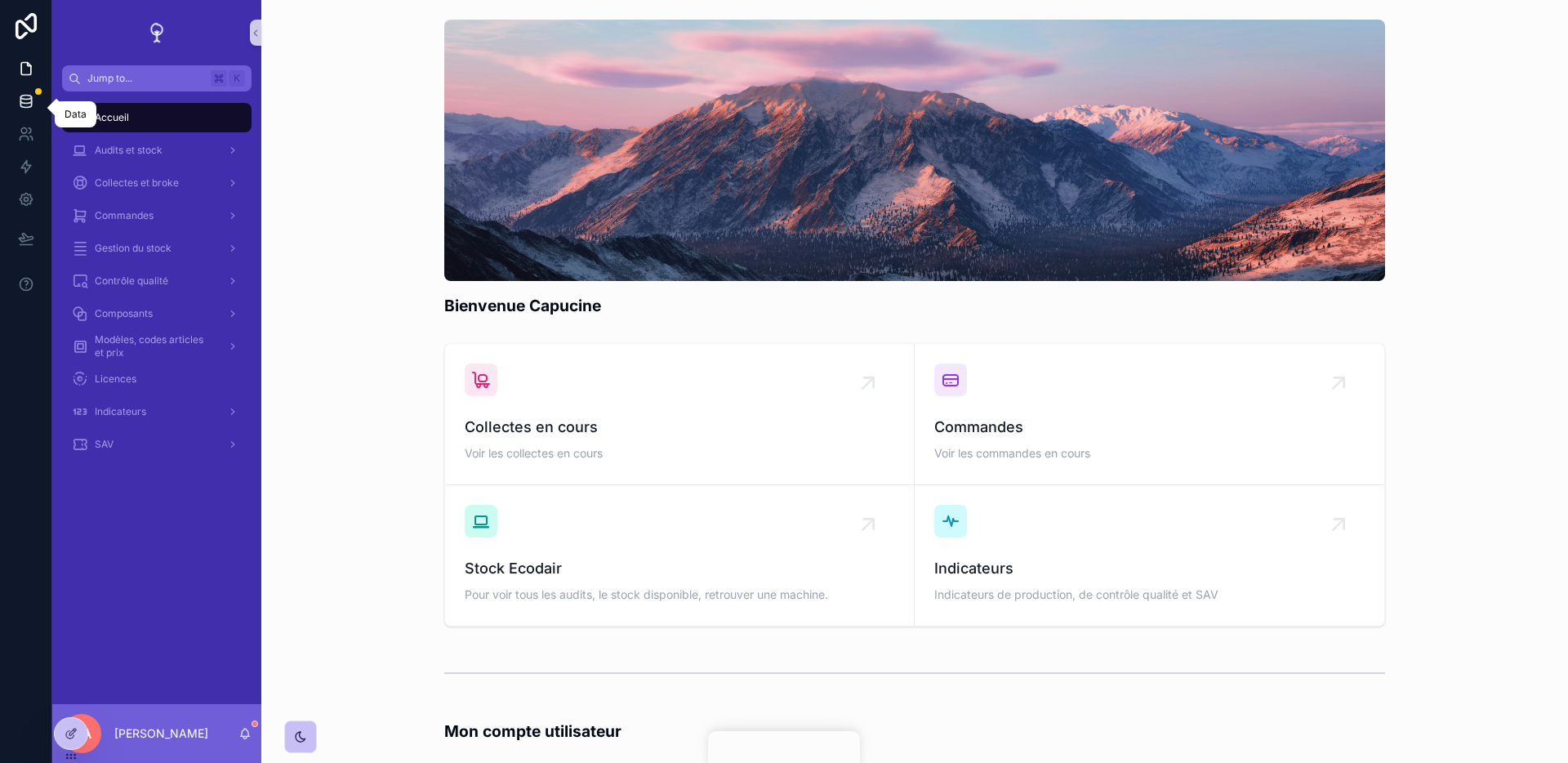 click 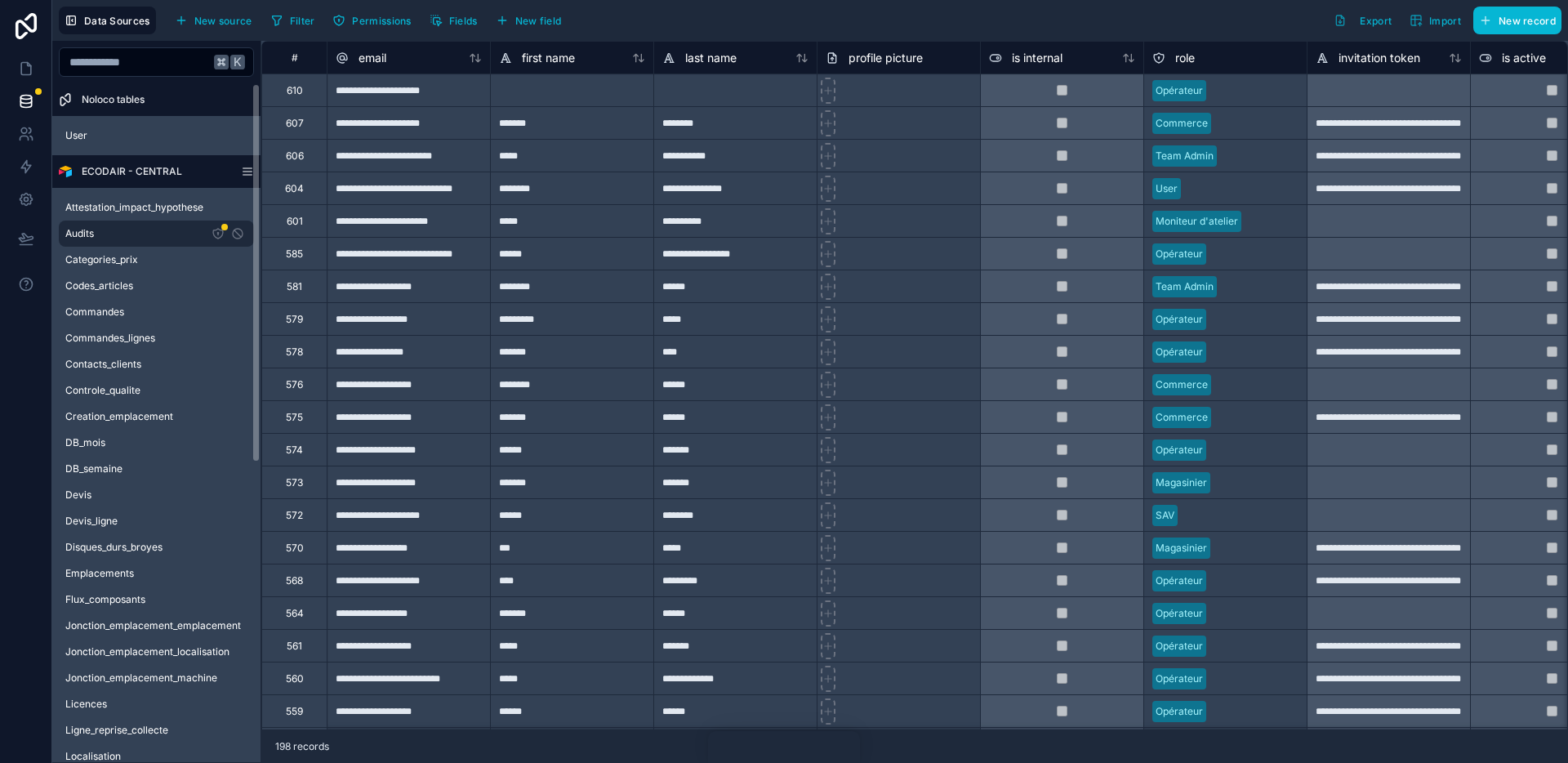 click on "Audits" at bounding box center (156, 234) 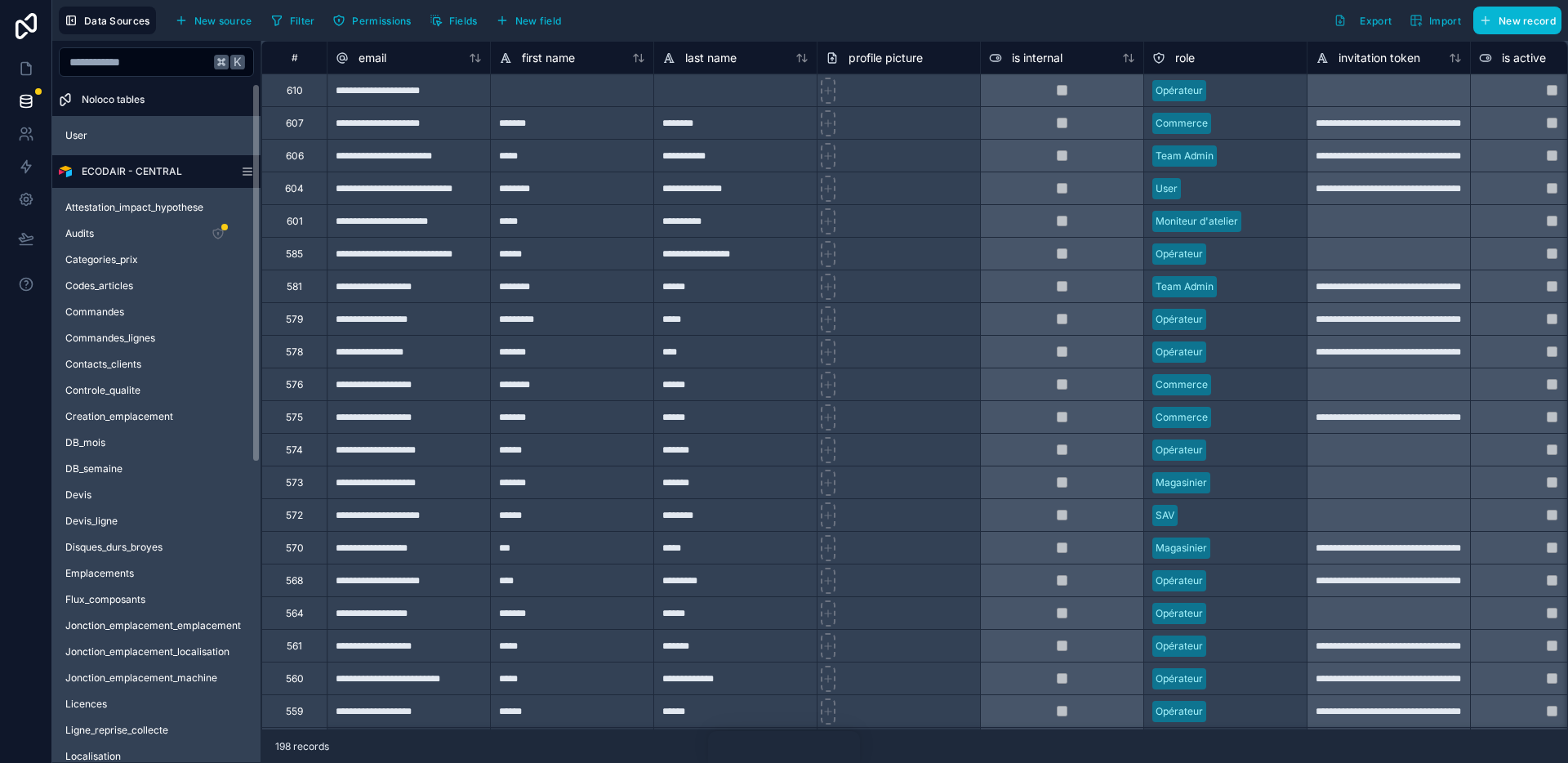 click on "Audits" at bounding box center [156, 234] 